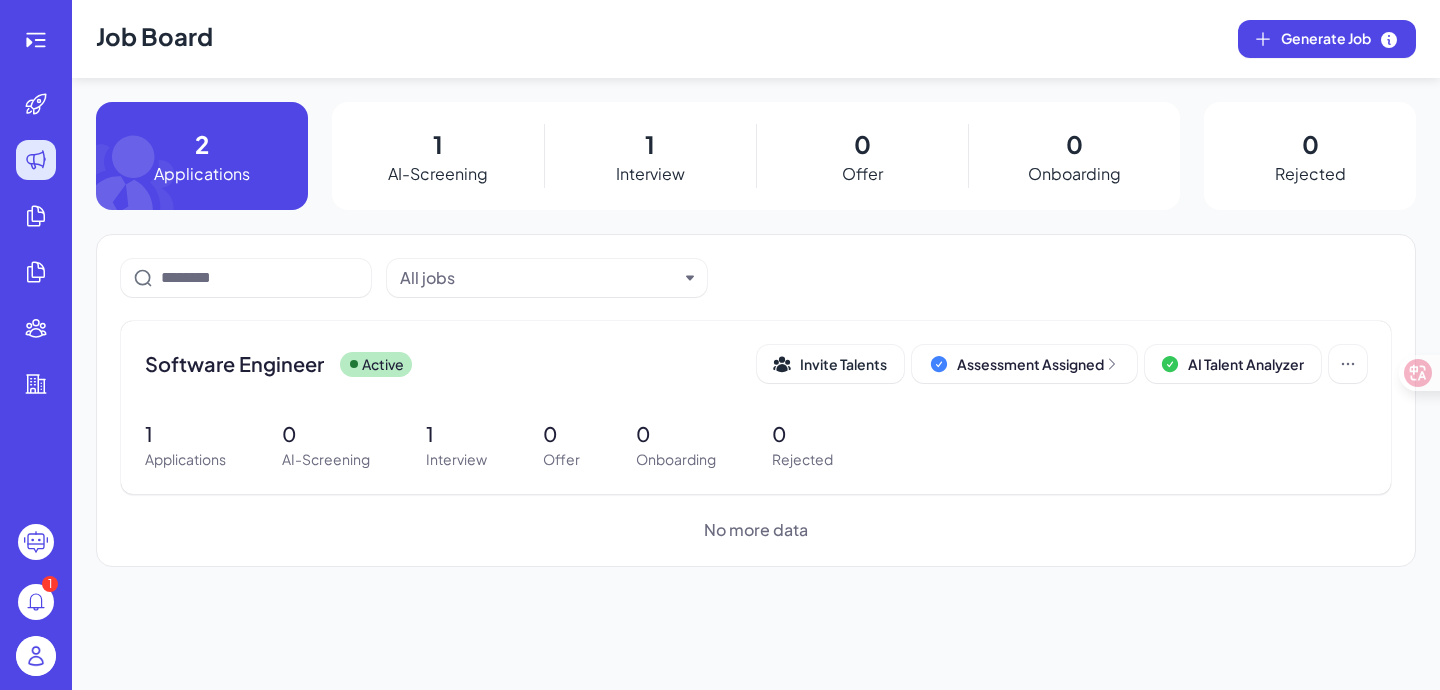 scroll, scrollTop: 0, scrollLeft: 0, axis: both 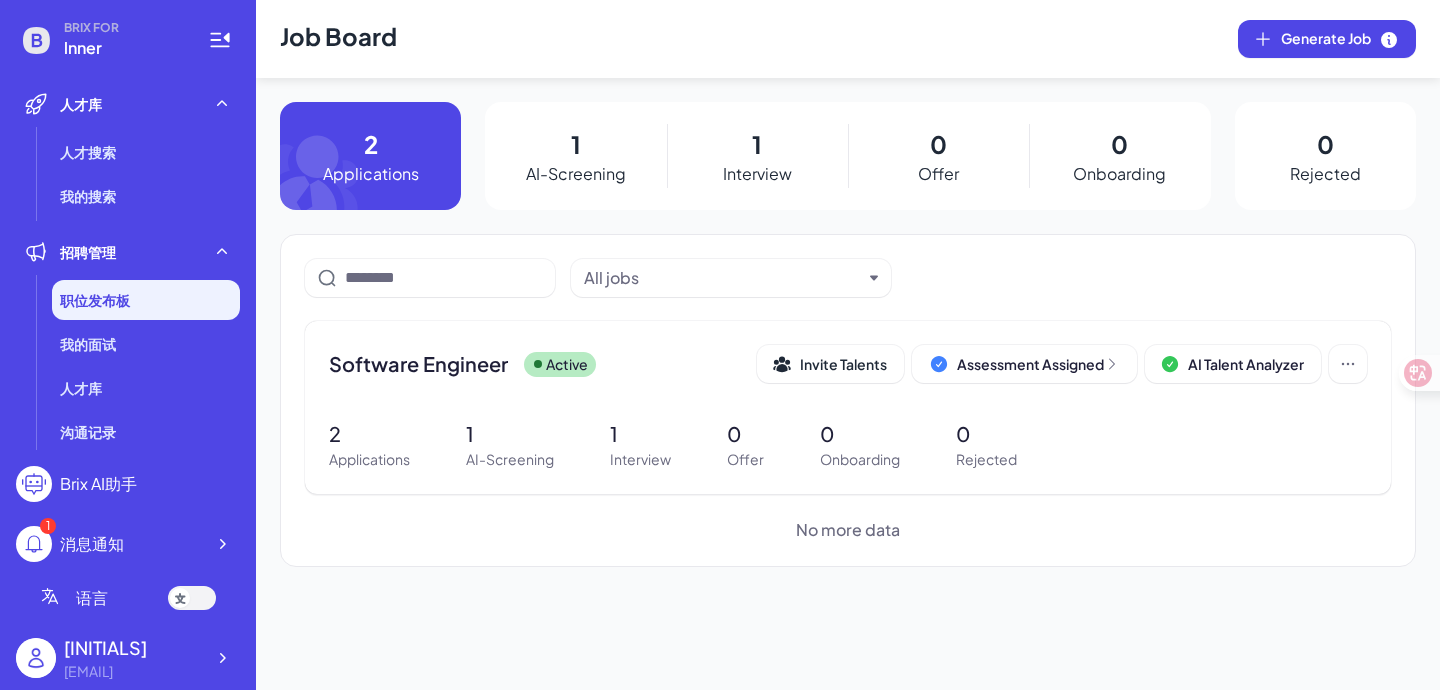 click on "AI-Screening" at bounding box center [576, 174] 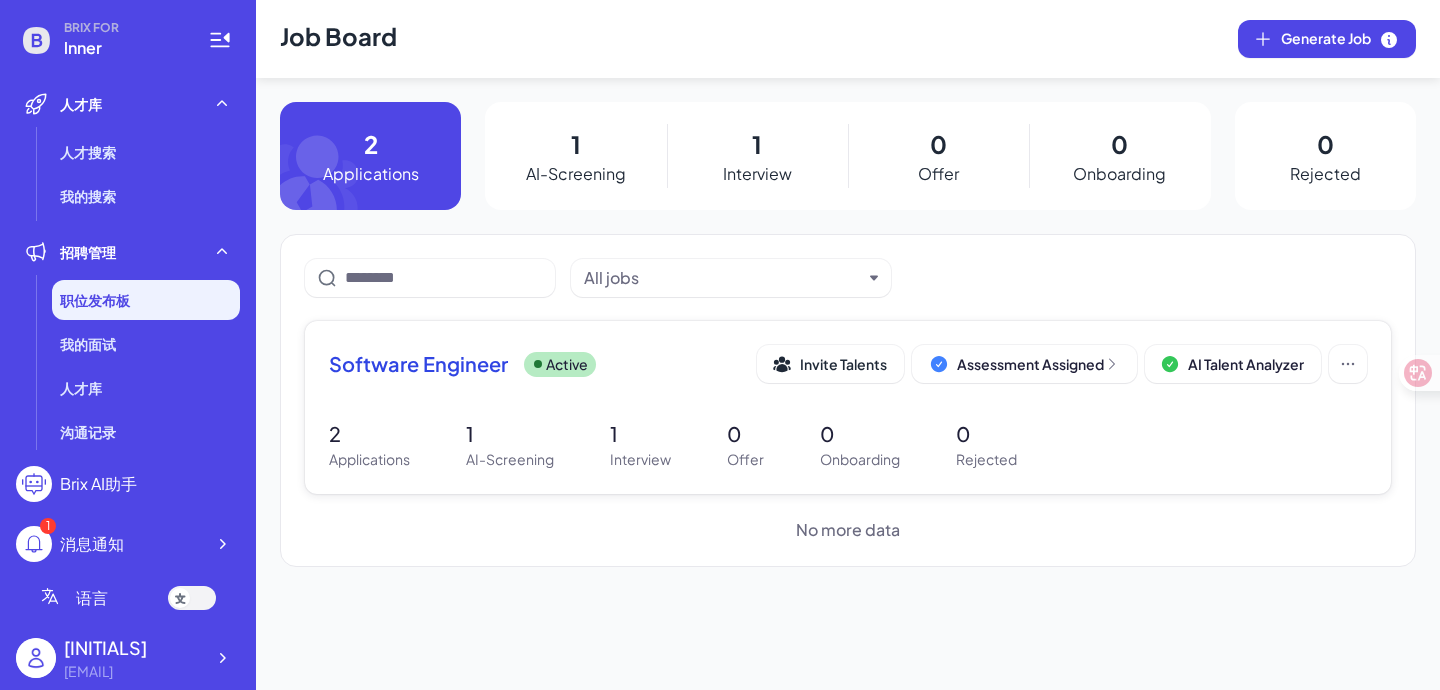 click on "2   Applications 1 AI-Screening 1 Interview 0 Offer 0 Onboarding 0 Rejected" at bounding box center [848, 444] 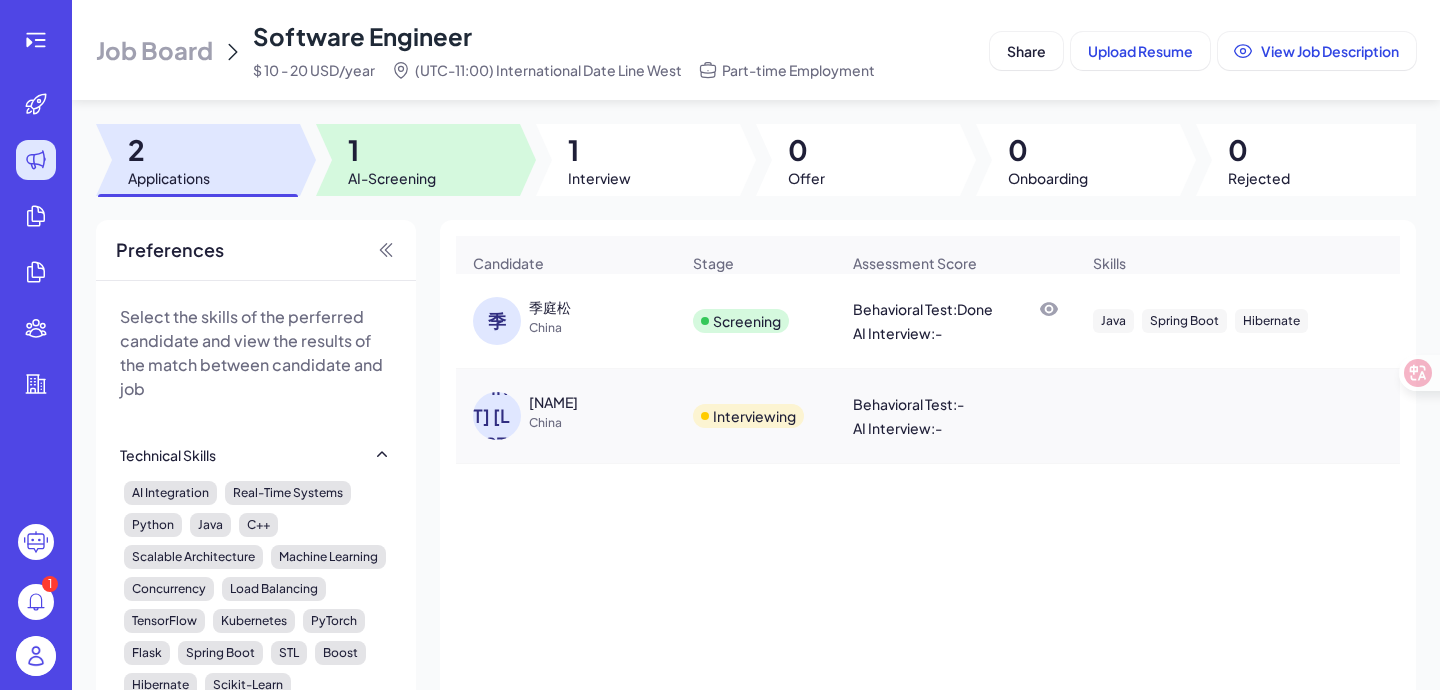 click on "AI-Screening" at bounding box center [392, 178] 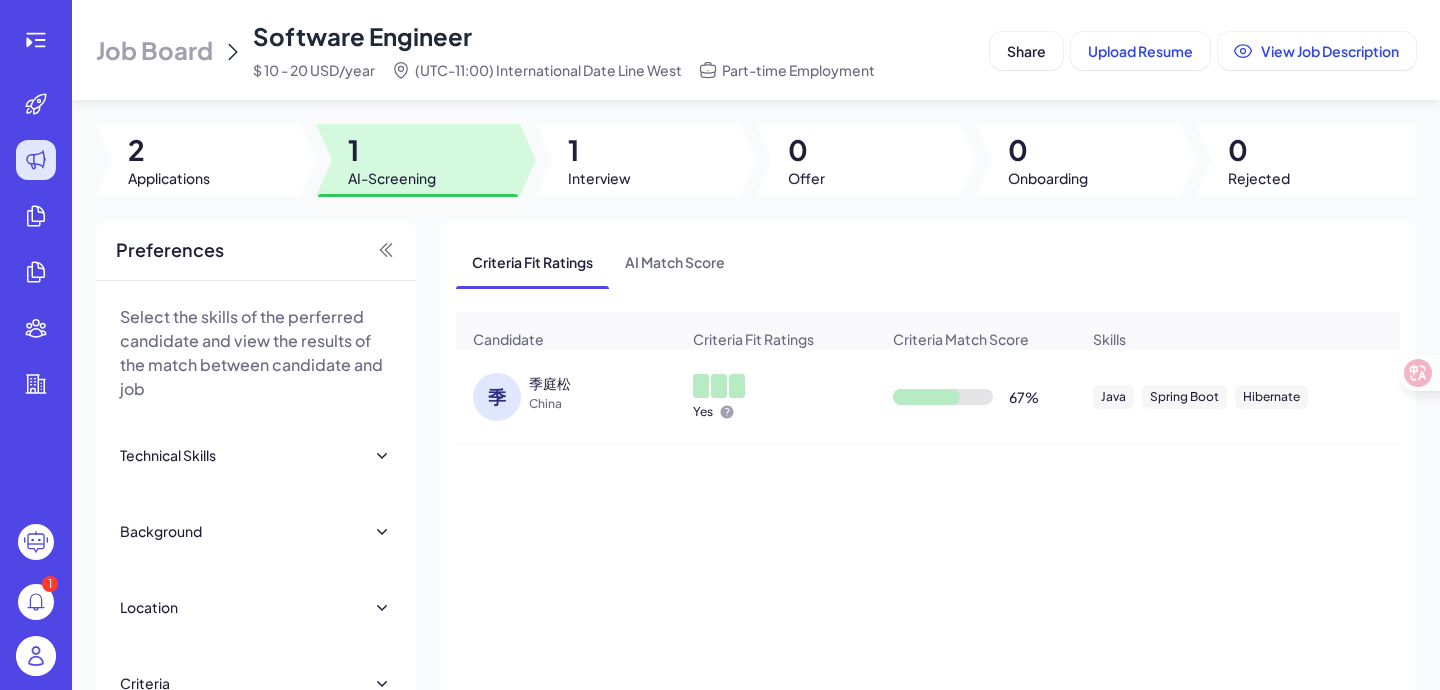 click on "[NAME] [LOCATION]" at bounding box center (566, 397) 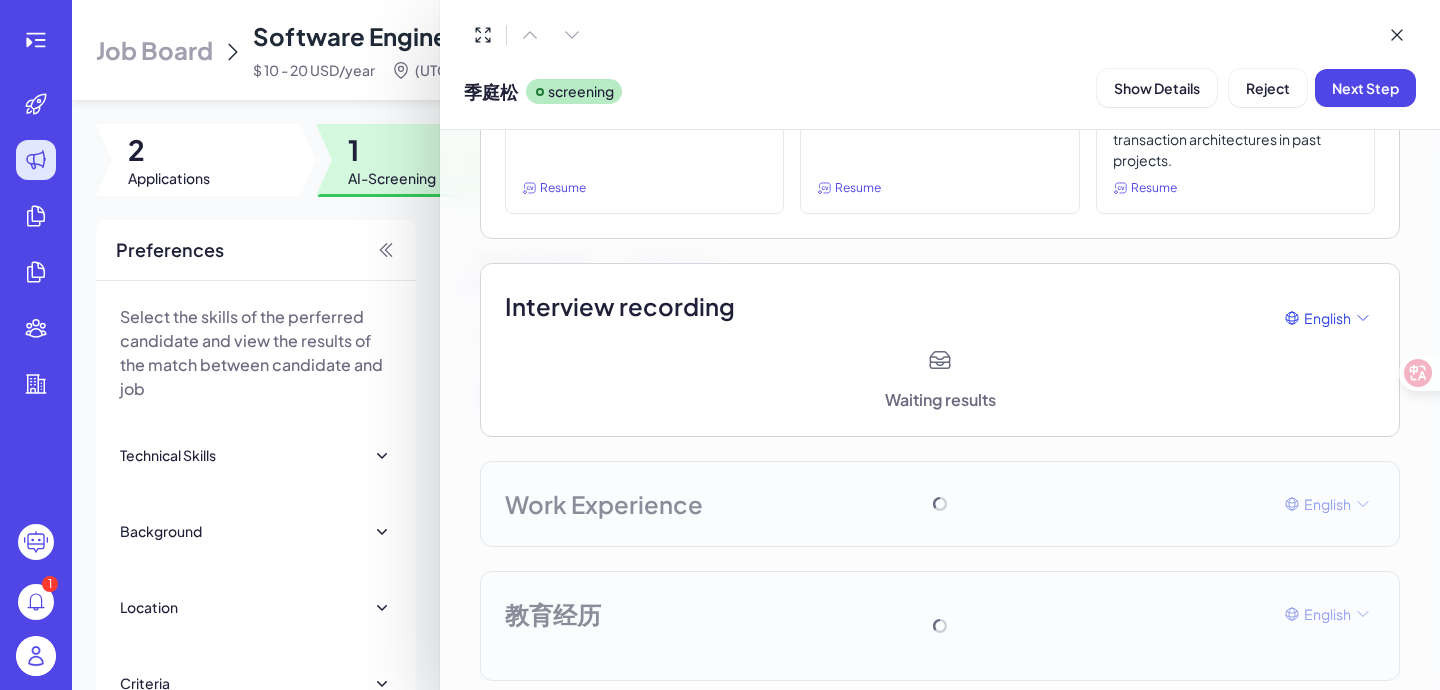 scroll, scrollTop: 549, scrollLeft: 0, axis: vertical 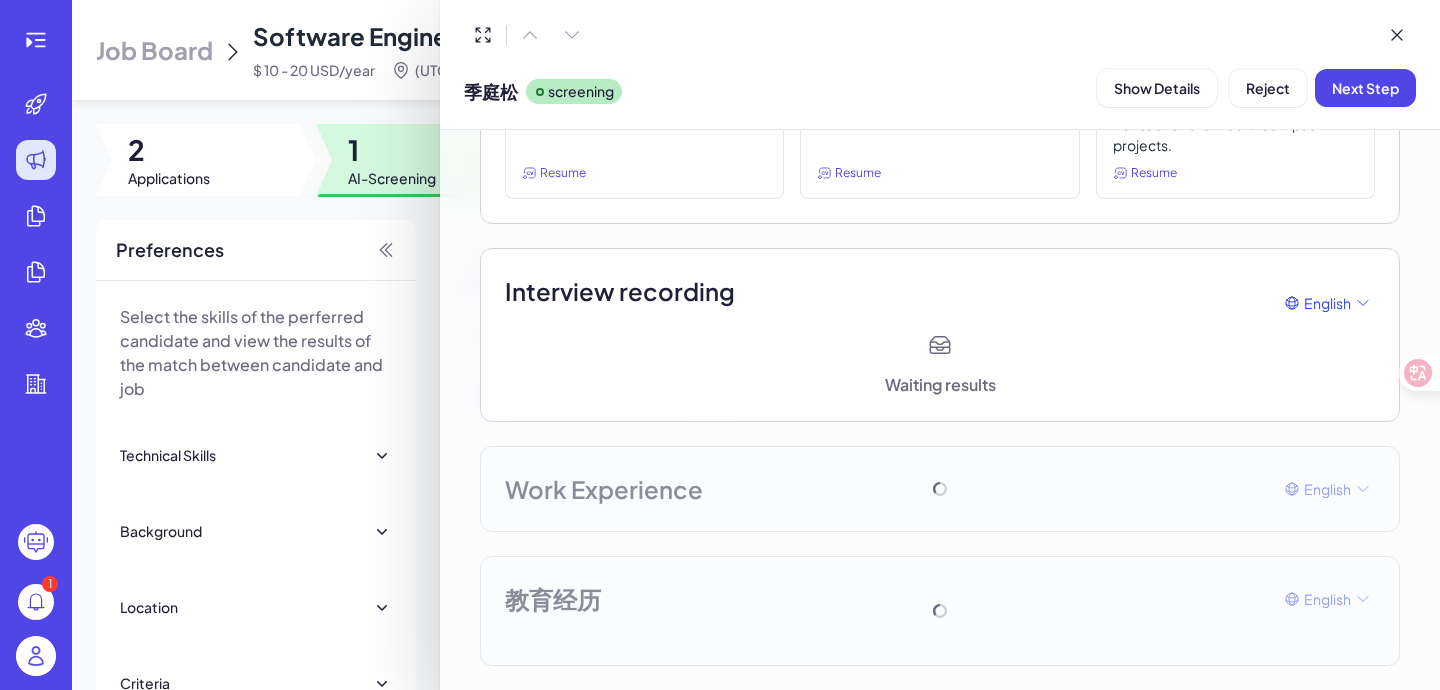 click at bounding box center (720, 345) 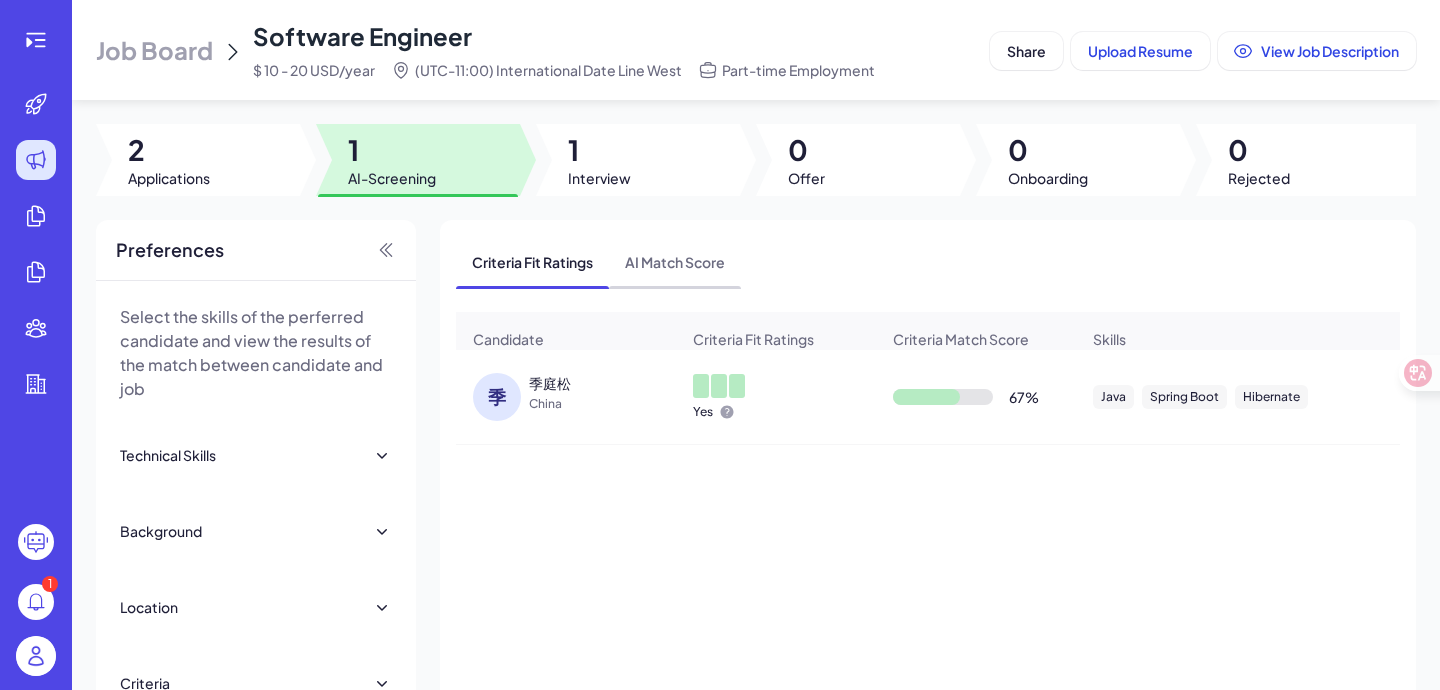 click on "AI Match Score" at bounding box center [675, 262] 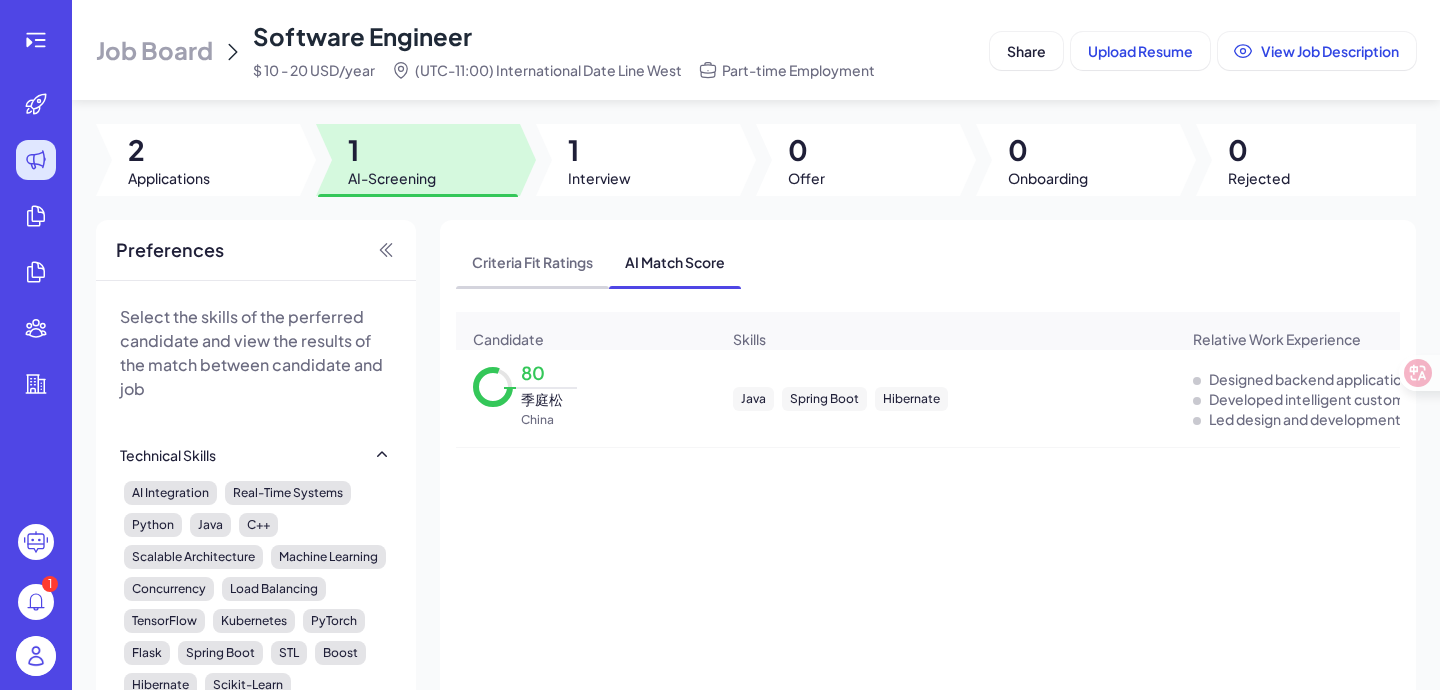 click on "Criteria Fit Ratings" at bounding box center (532, 262) 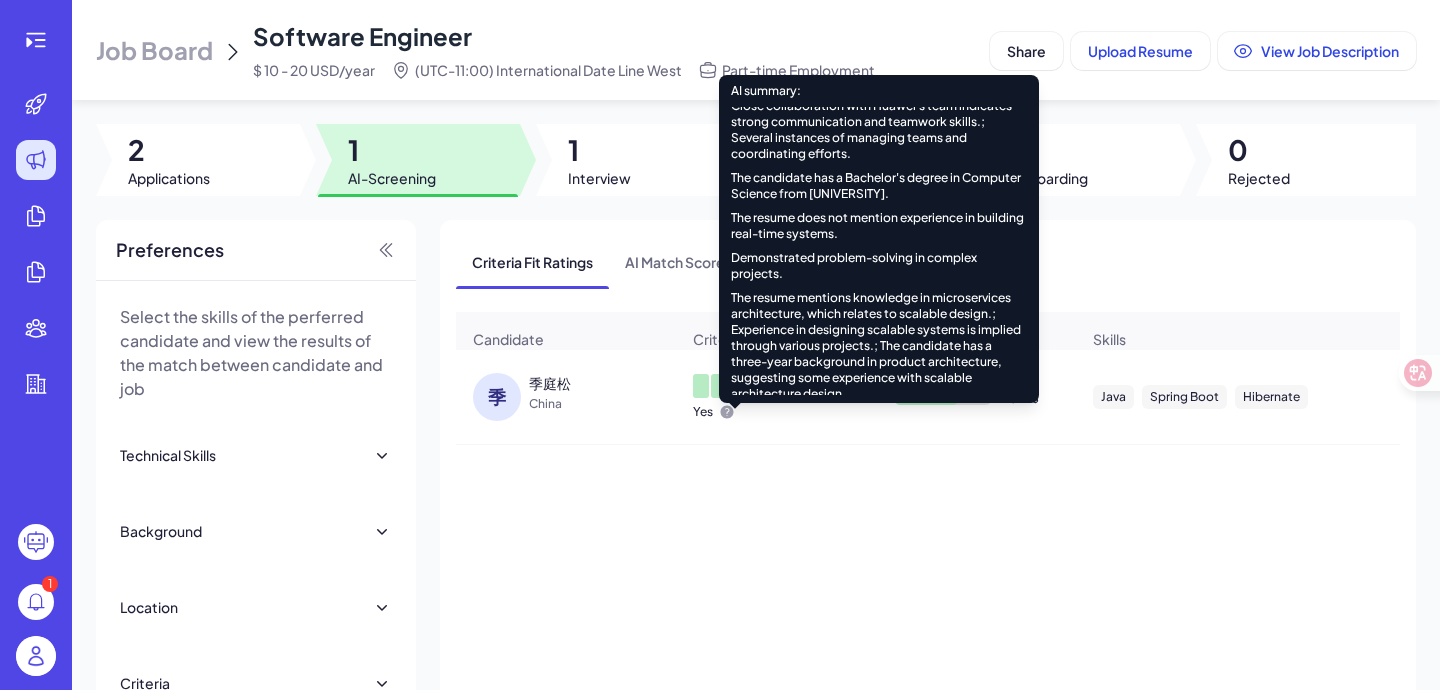 scroll, scrollTop: 440, scrollLeft: 0, axis: vertical 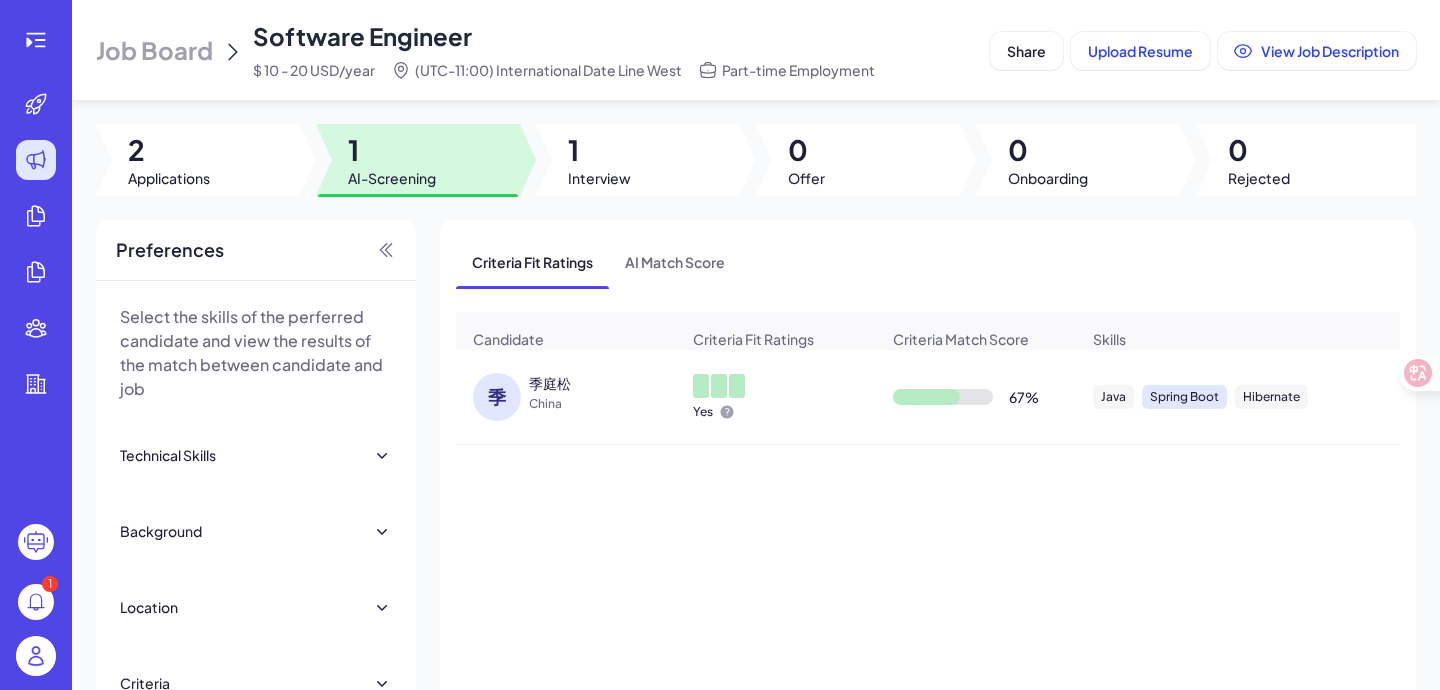 click on "Spring Boot" at bounding box center [1184, 397] 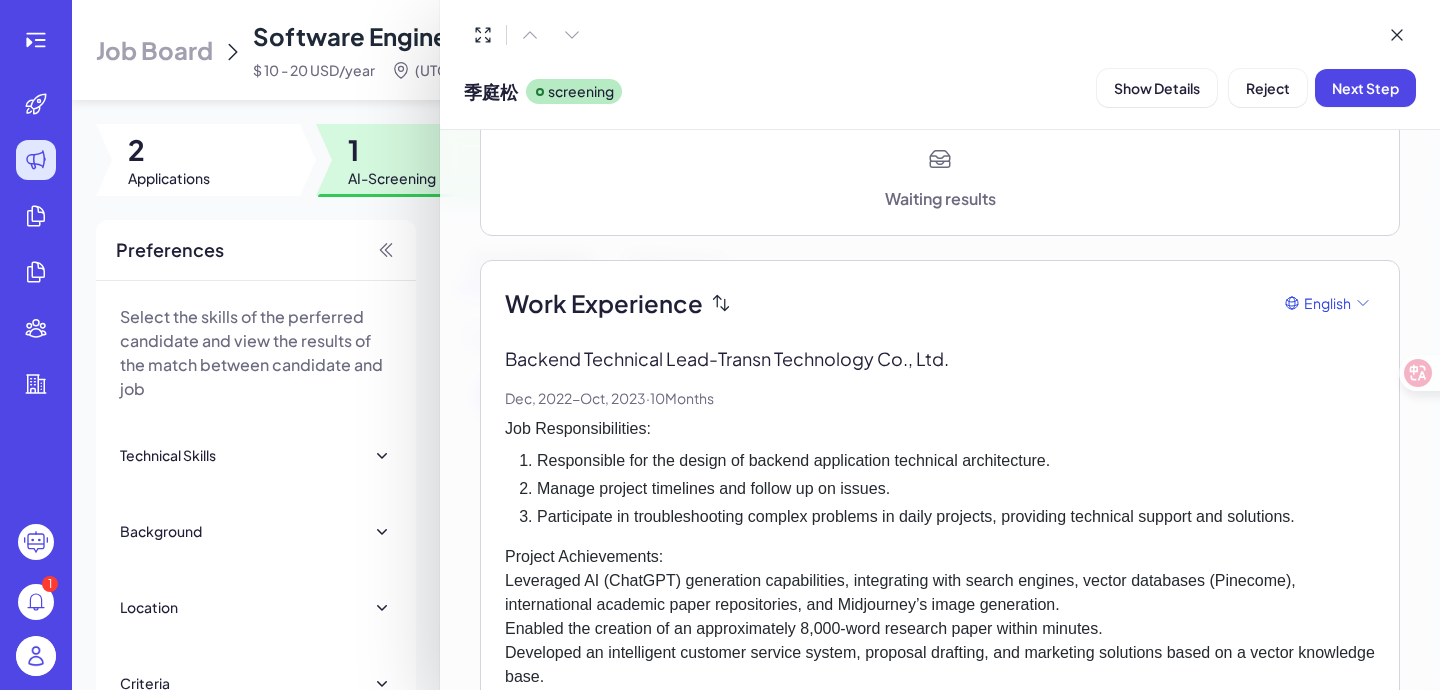 scroll, scrollTop: 657, scrollLeft: 0, axis: vertical 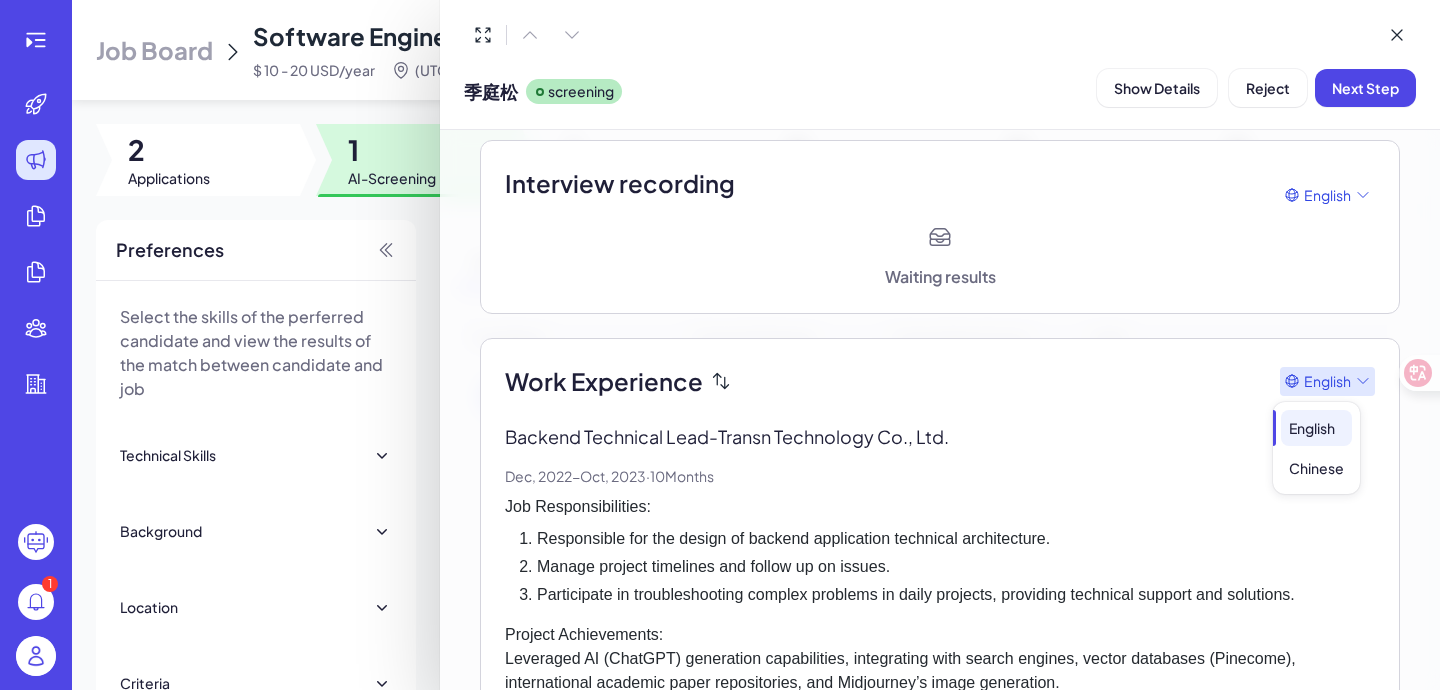 click on "English" at bounding box center (1327, 381) 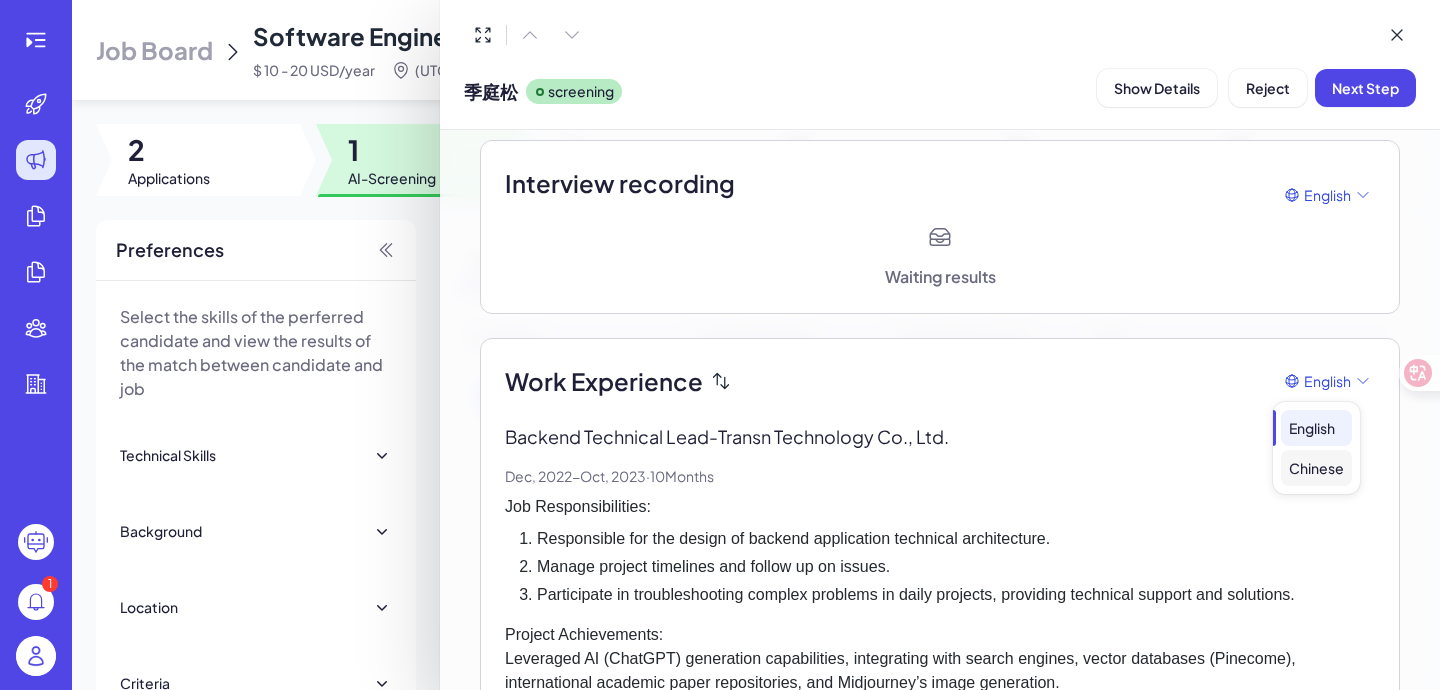 click on "Chinese" at bounding box center [1316, 468] 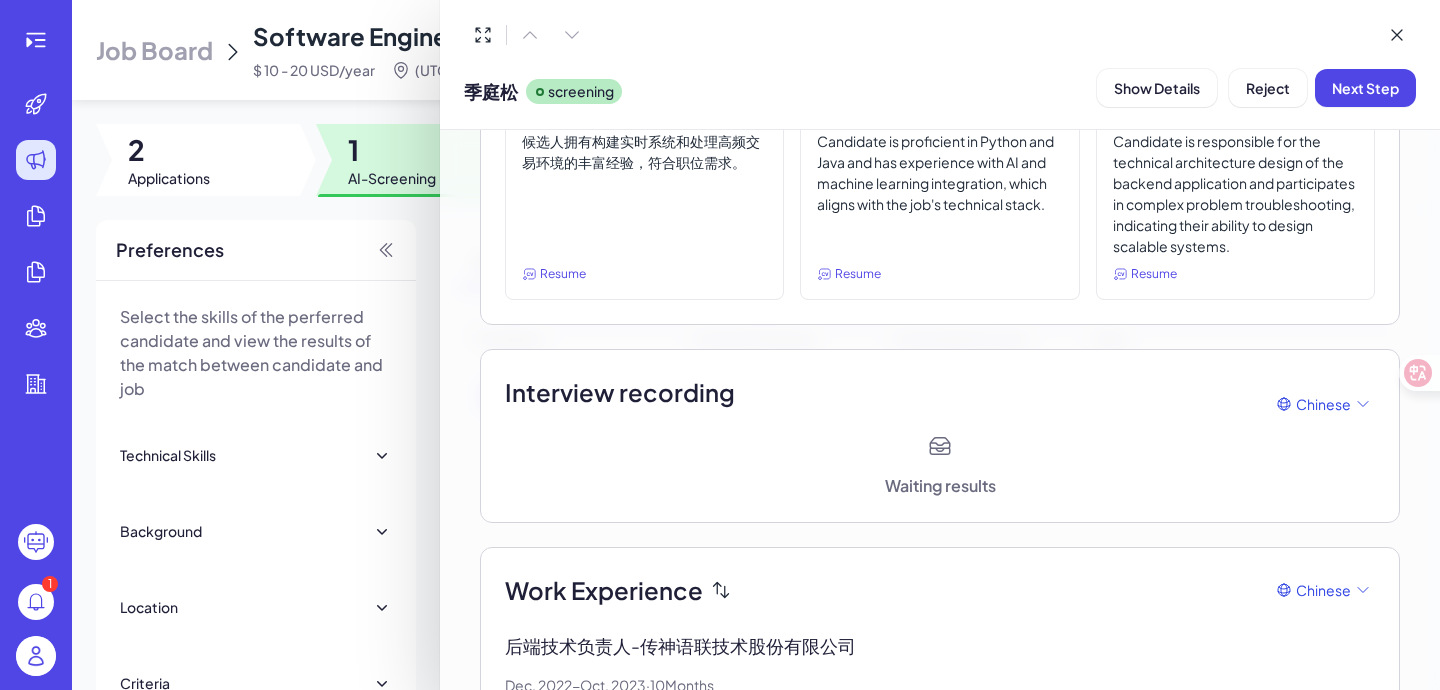 scroll, scrollTop: 293, scrollLeft: 0, axis: vertical 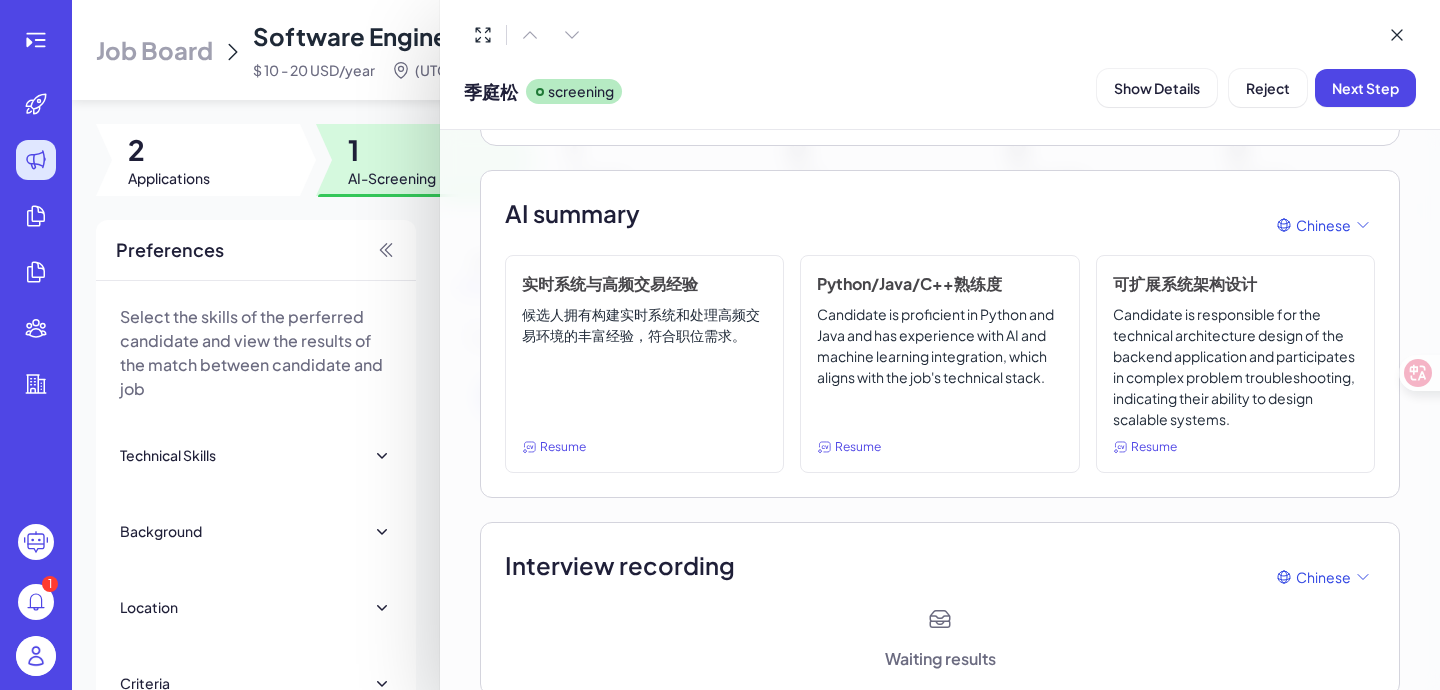 click on "Resume" at bounding box center [563, 447] 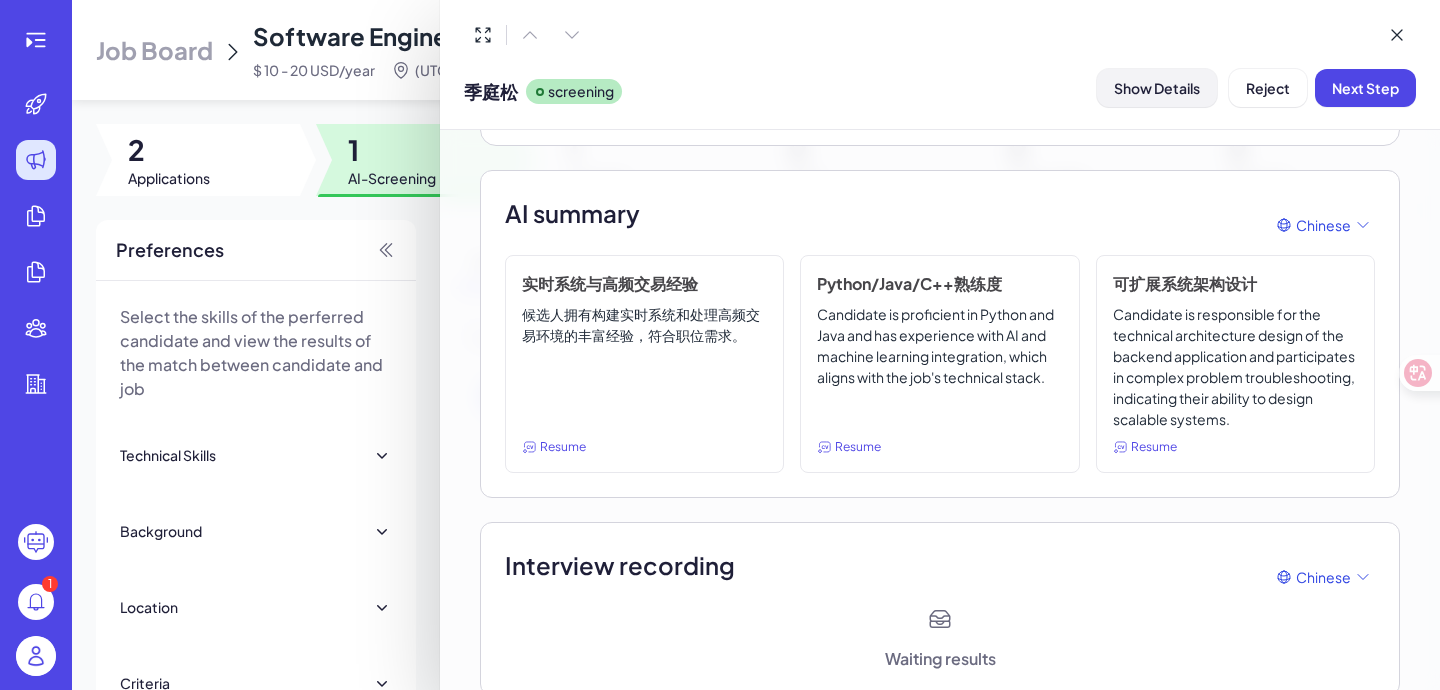 click on "Show Details" at bounding box center (1157, 88) 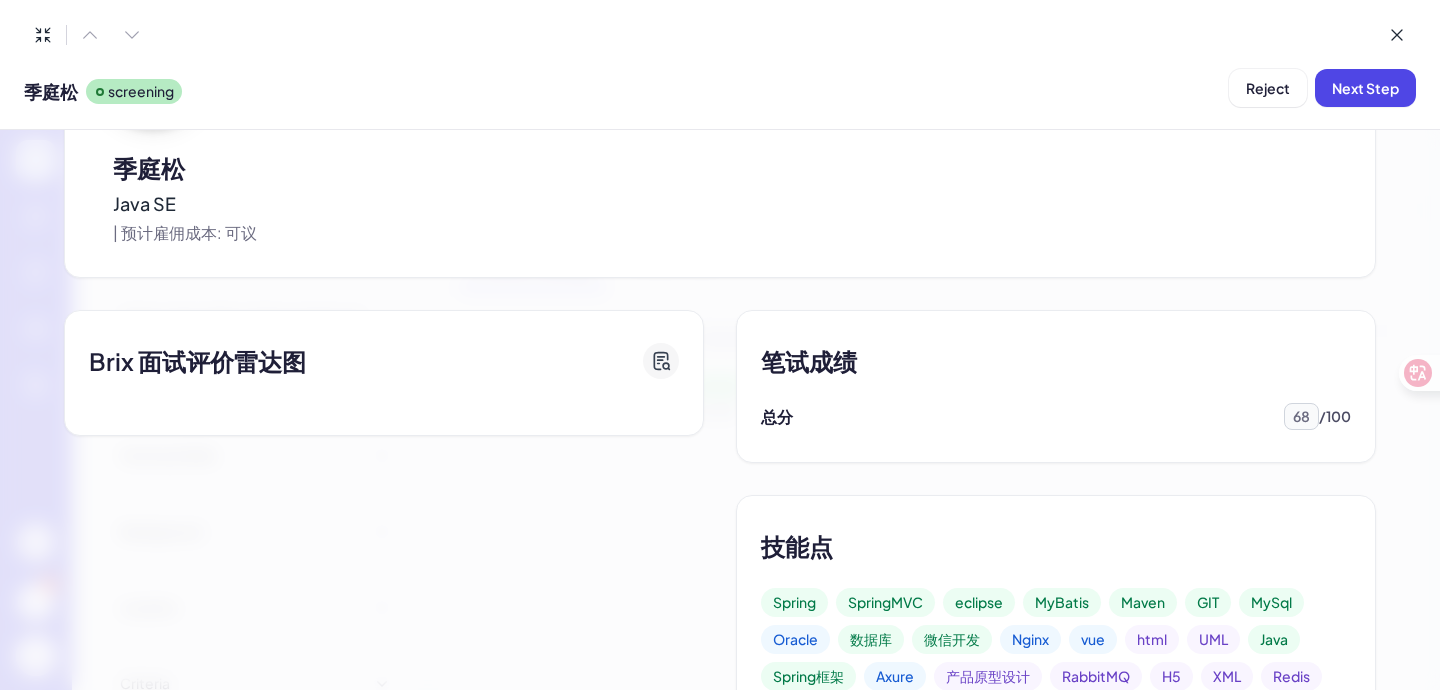 click 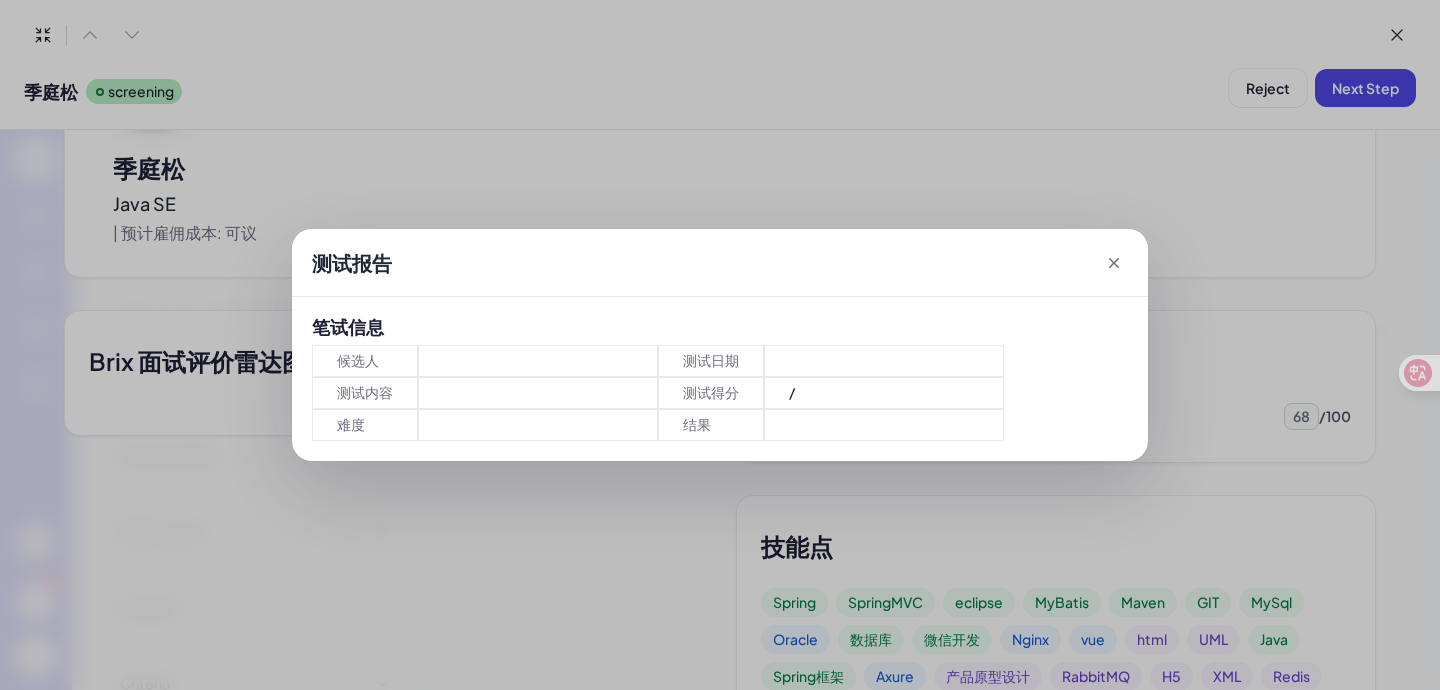 click on "测试报告 笔试信息 候选人 测试内容 难度 测试日期 测试得分 结果  /" at bounding box center [720, 345] 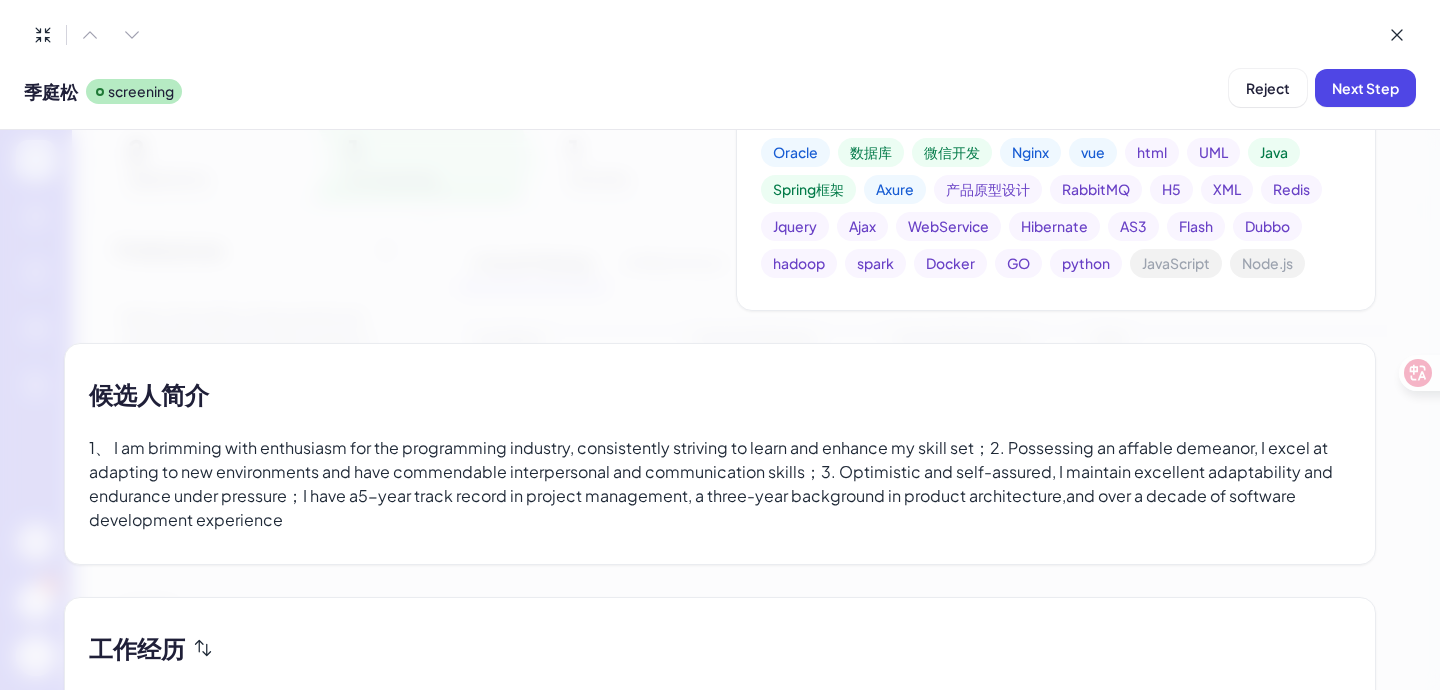 scroll, scrollTop: 904, scrollLeft: 0, axis: vertical 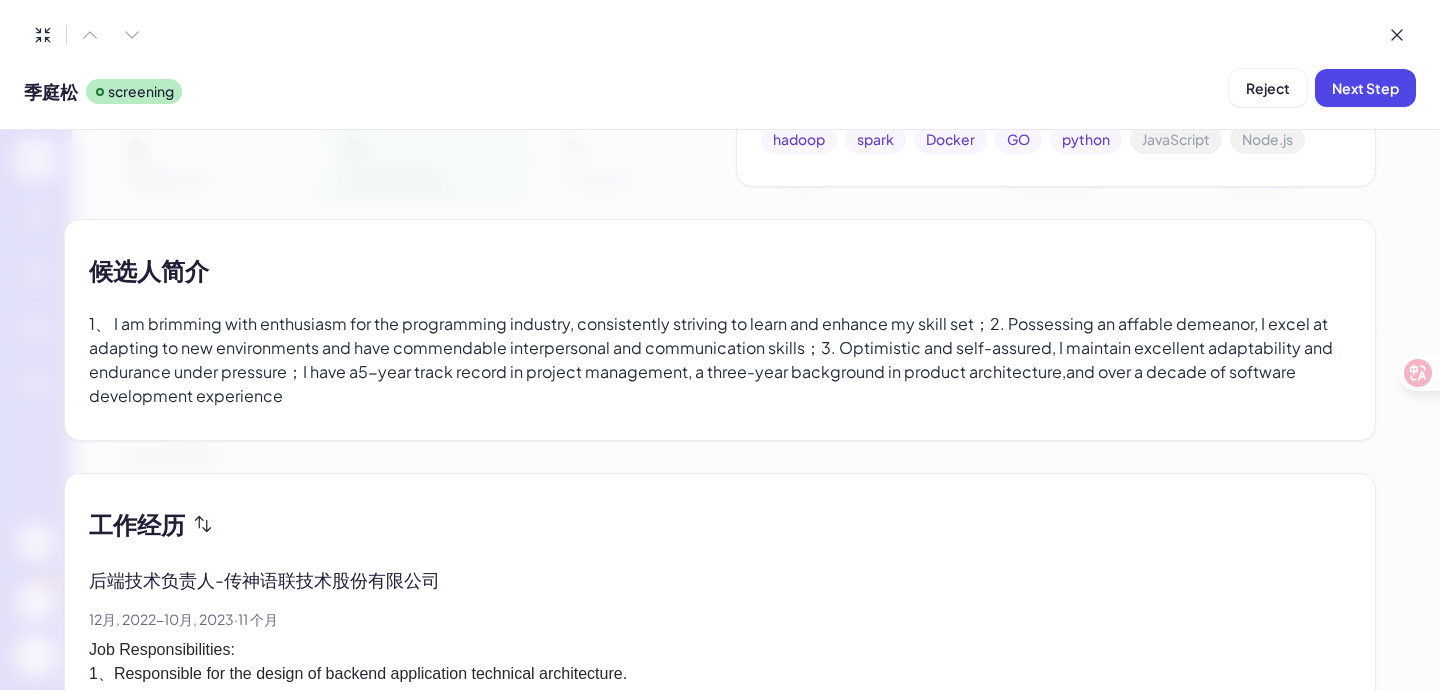 click on "Candidate Profile 1、 I am brimming with enthusiasm for the programming industry, consistently striving to learn and enhance my skill set；2. Possessing an affable demeanor, I excel at adapting to new environments and have commendable interpersonal and communication skills；3. Optimistic and self-assured, I maintain excellent adaptability and endurance under pressure；I have a5-year track record in project management, a three-year background in product architecture,and over a decade of software development experience" at bounding box center [720, 330] 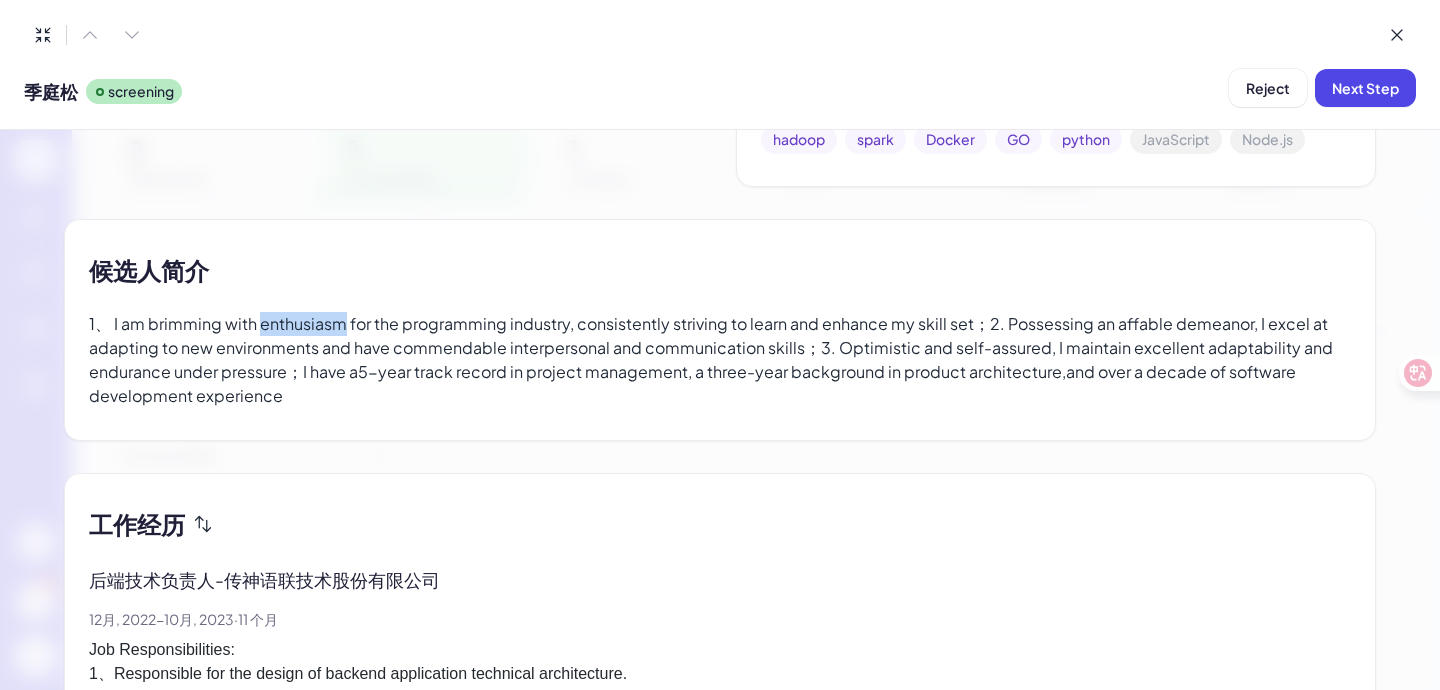 click on "Candidate Profile 1、 I am brimming with enthusiasm for the programming industry, consistently striving to learn and enhance my skill set；2. Possessing an affable demeanor, I excel at adapting to new environments and have commendable interpersonal and communication skills；3. Optimistic and self-assured, I maintain excellent adaptability and endurance under pressure；I have a5-year track record in project management, a three-year background in product architecture,and over a decade of software development experience" at bounding box center [720, 330] 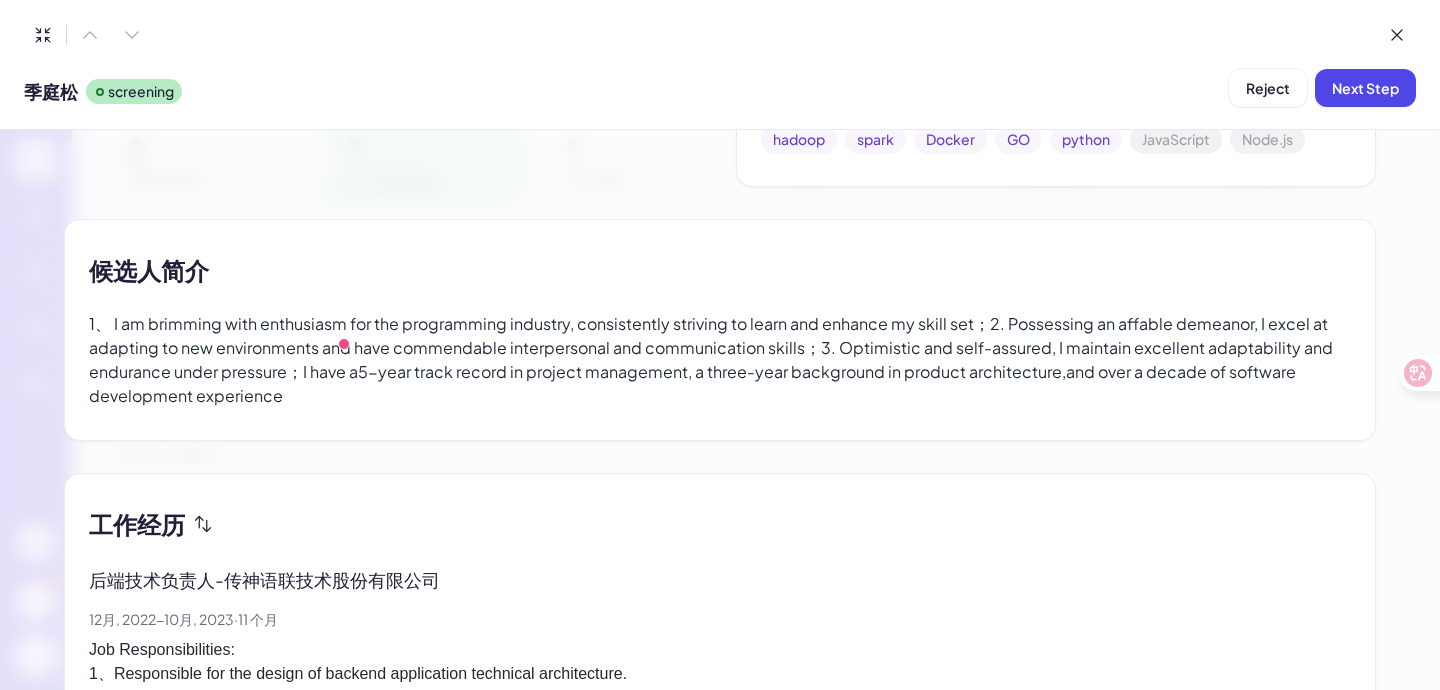 click on "Candidate Profile 1、 I am brimming with enthusiasm for the programming industry, consistently striving to learn and enhance my skill set；2. Possessing an affable demeanor, I excel at adapting to new environments and have commendable interpersonal and communication skills；3. Optimistic and self-assured, I maintain excellent adaptability and endurance under pressure；I have a5-year track record in project management, a three-year background in product architecture,and over a decade of software development experience" at bounding box center [720, 330] 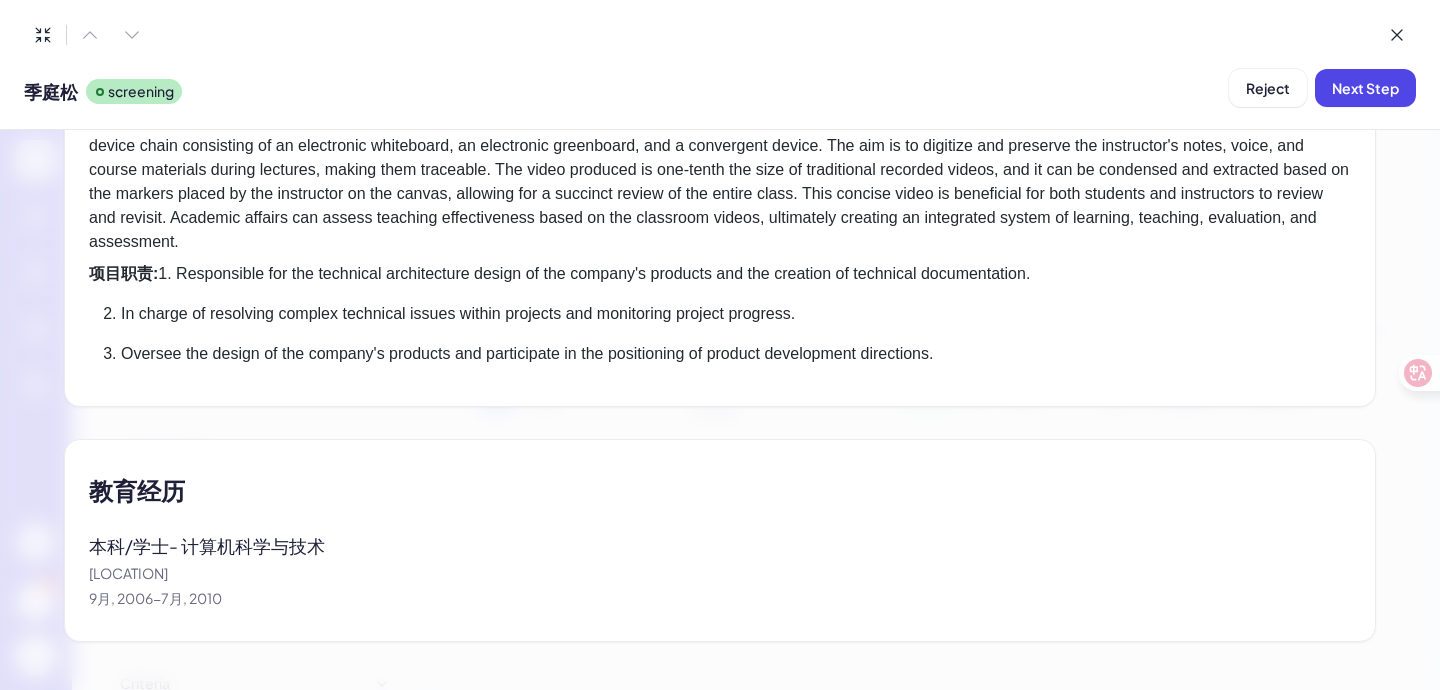 scroll, scrollTop: 4444, scrollLeft: 0, axis: vertical 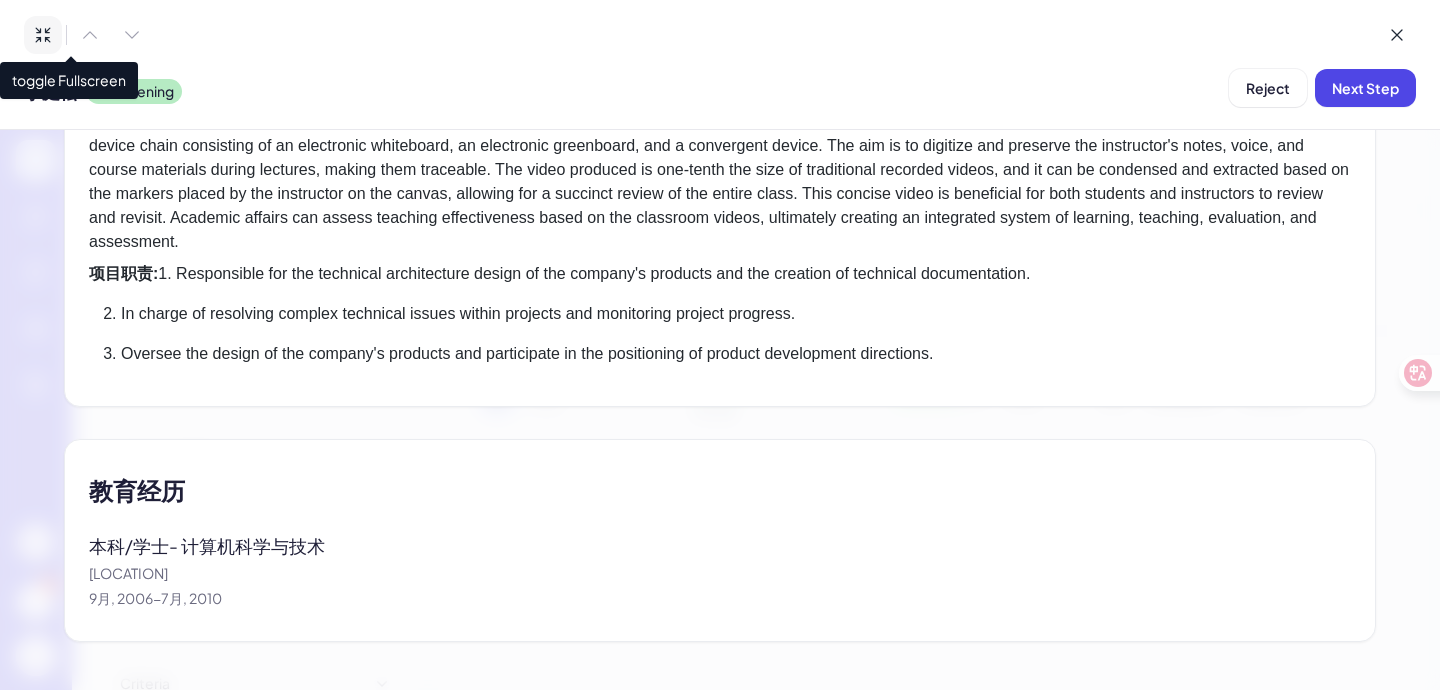 click at bounding box center (43, 35) 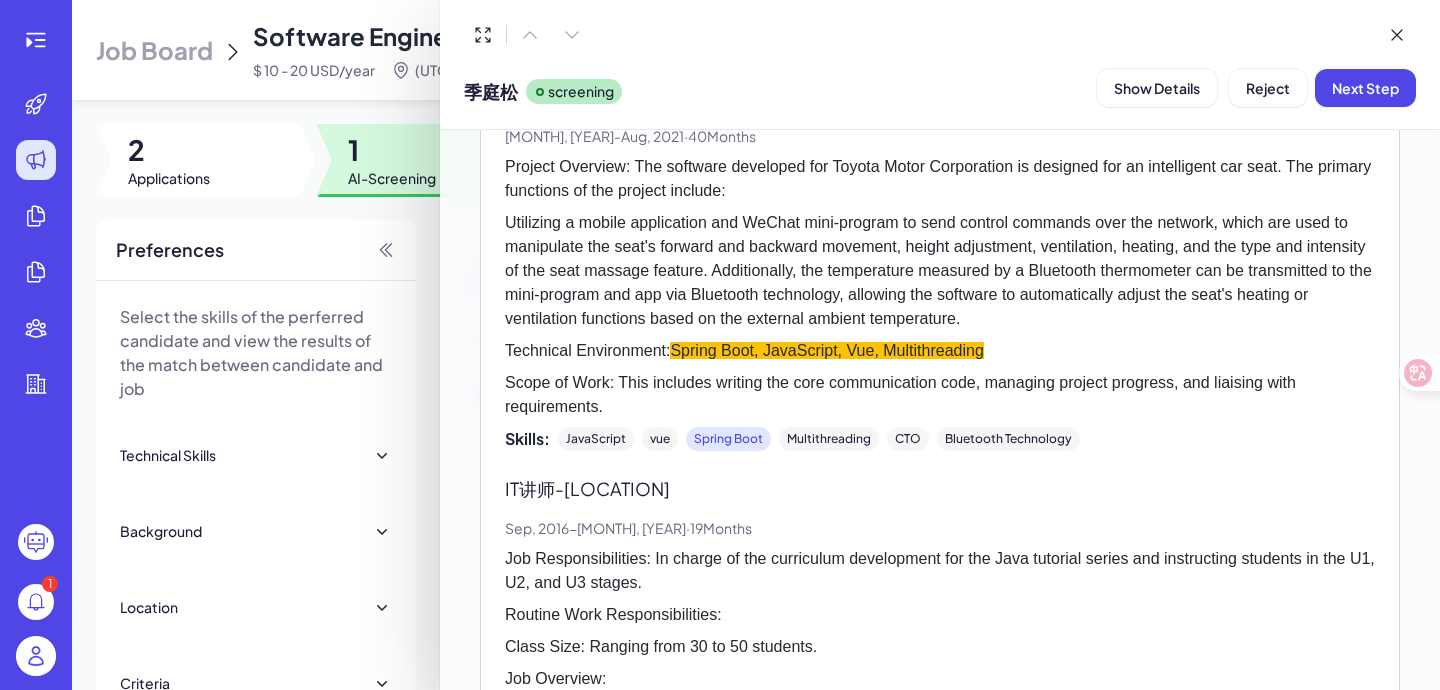 scroll, scrollTop: 1709, scrollLeft: 0, axis: vertical 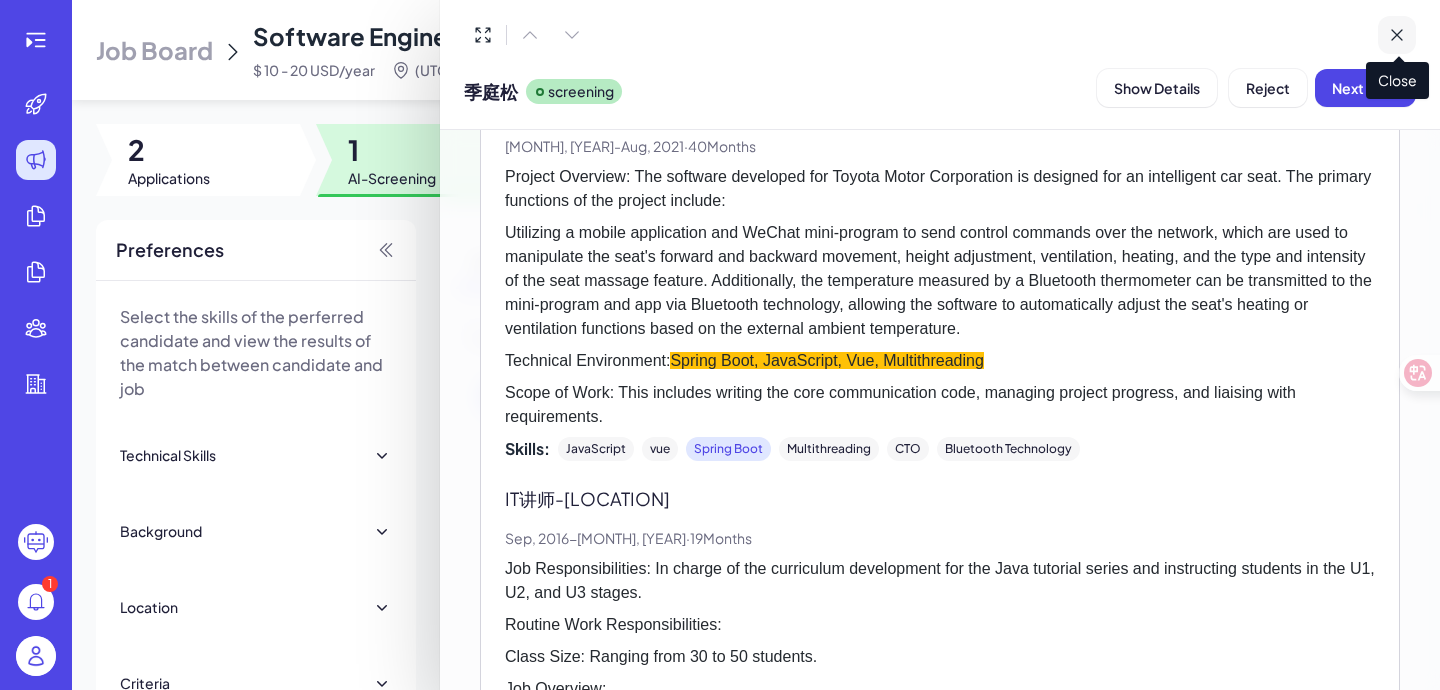 click 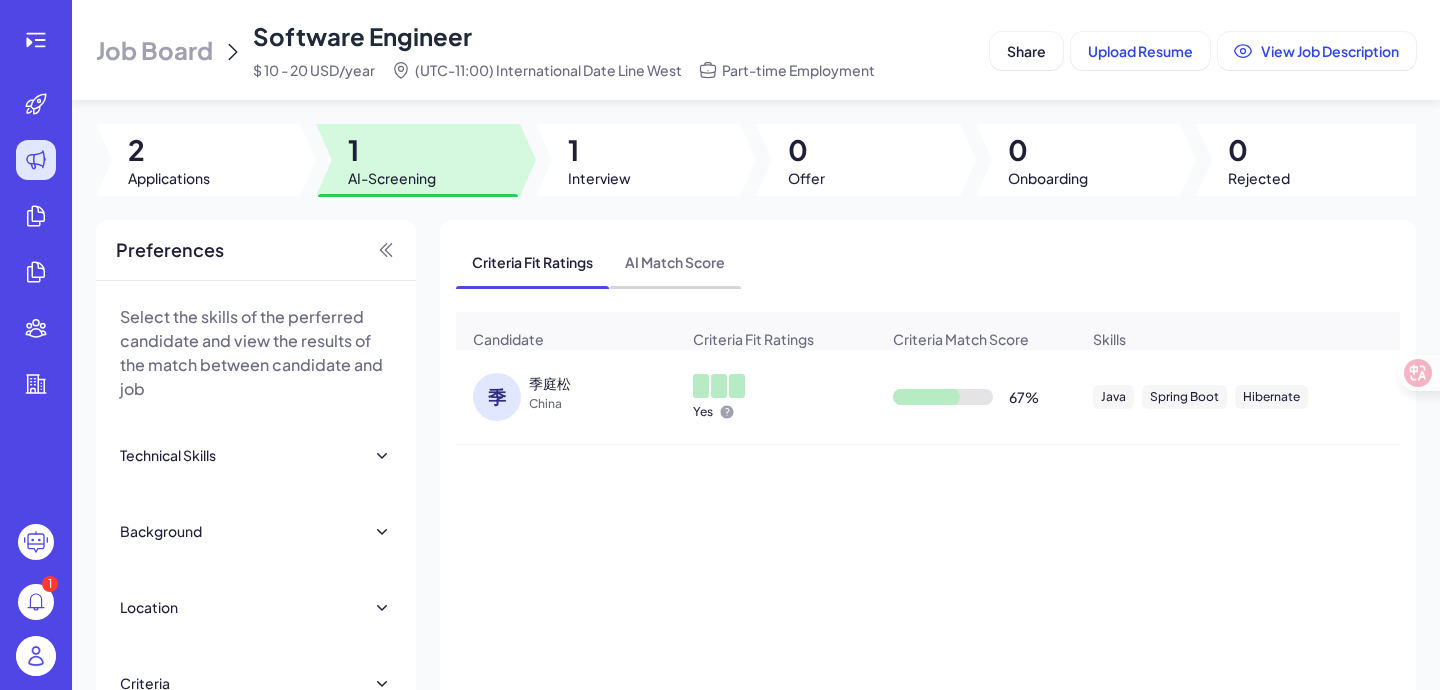 click on "AI Match Score" at bounding box center [675, 262] 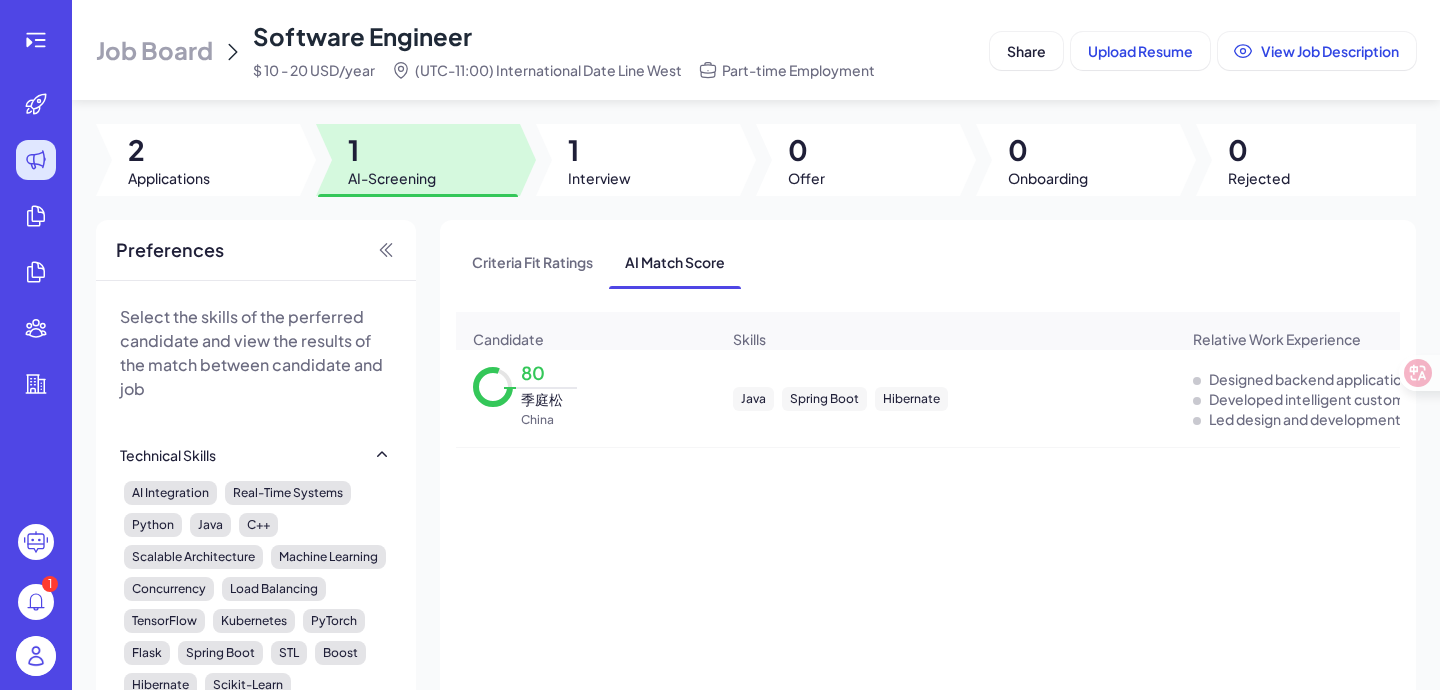 click on "[NUMBER] [LAST_NAME] [COUNTRY]" at bounding box center (586, 398) 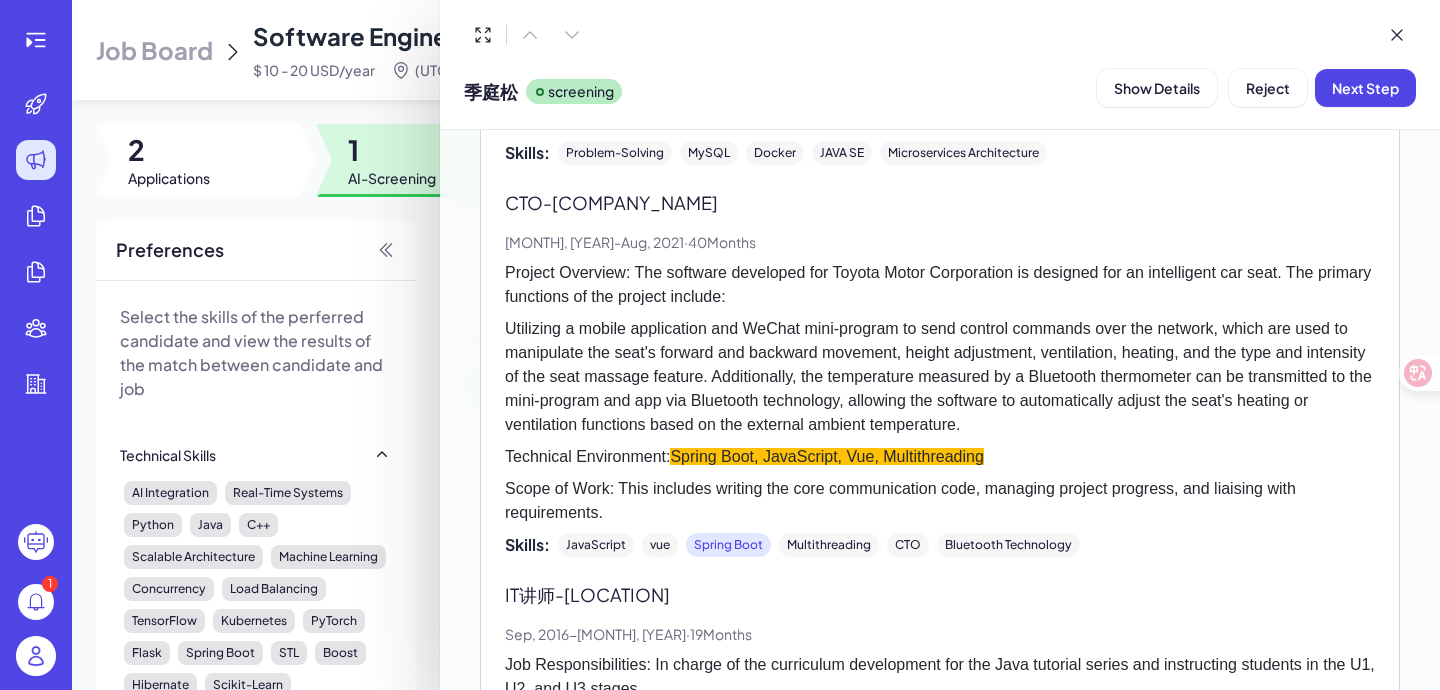scroll, scrollTop: 1709, scrollLeft: 0, axis: vertical 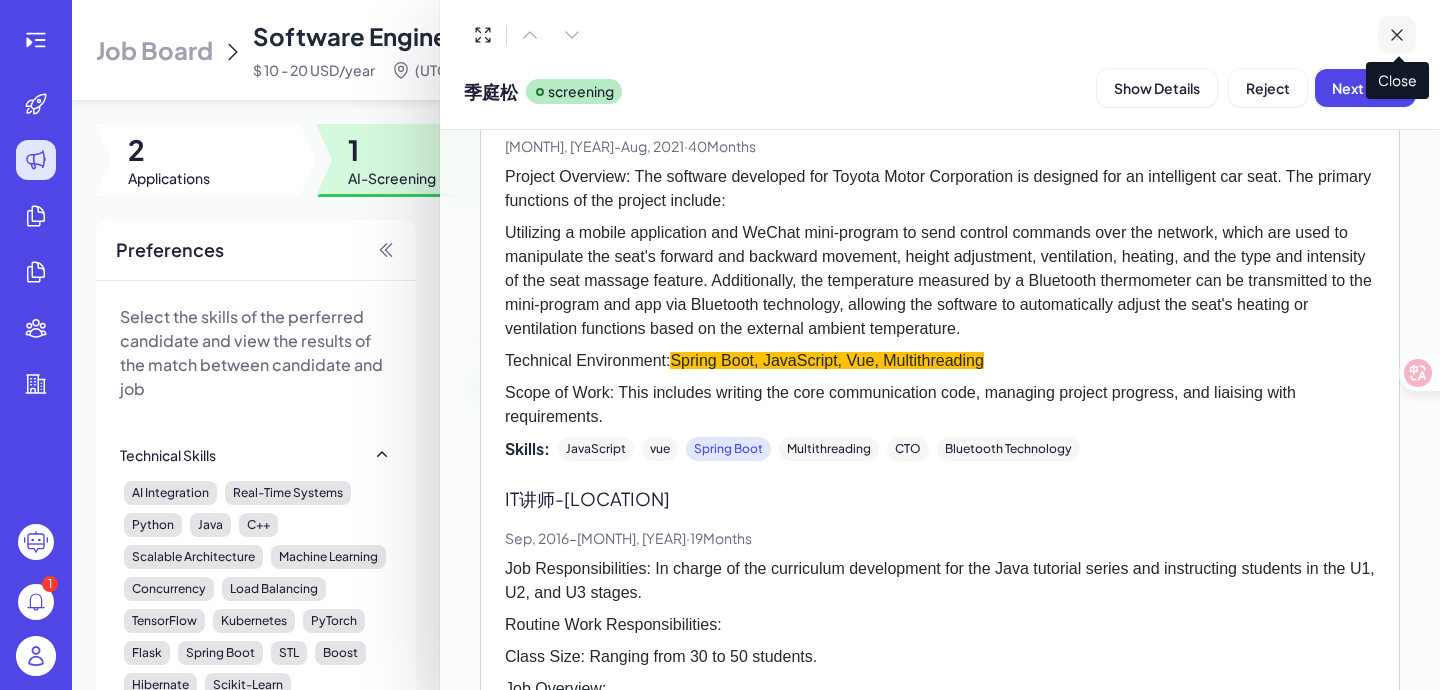 click 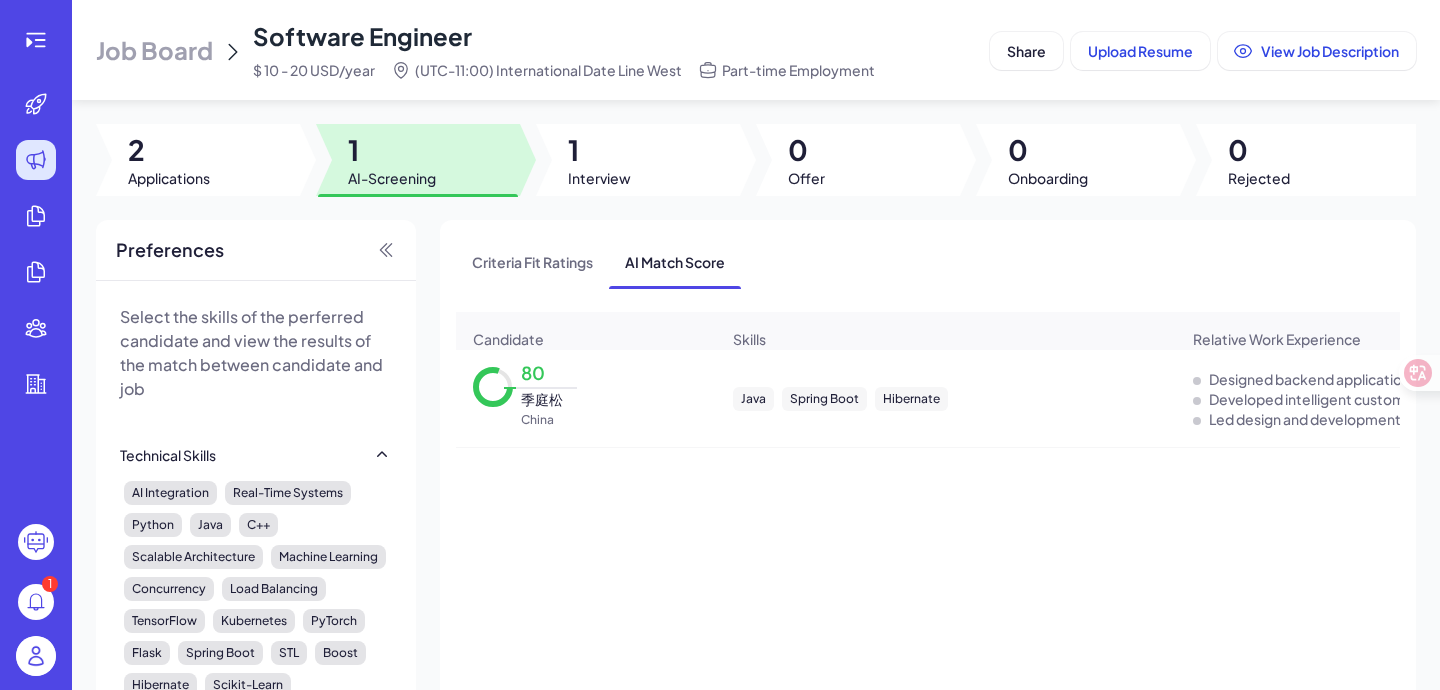 click on "Developed intelligent customer service system with AI." at bounding box center [1390, 399] 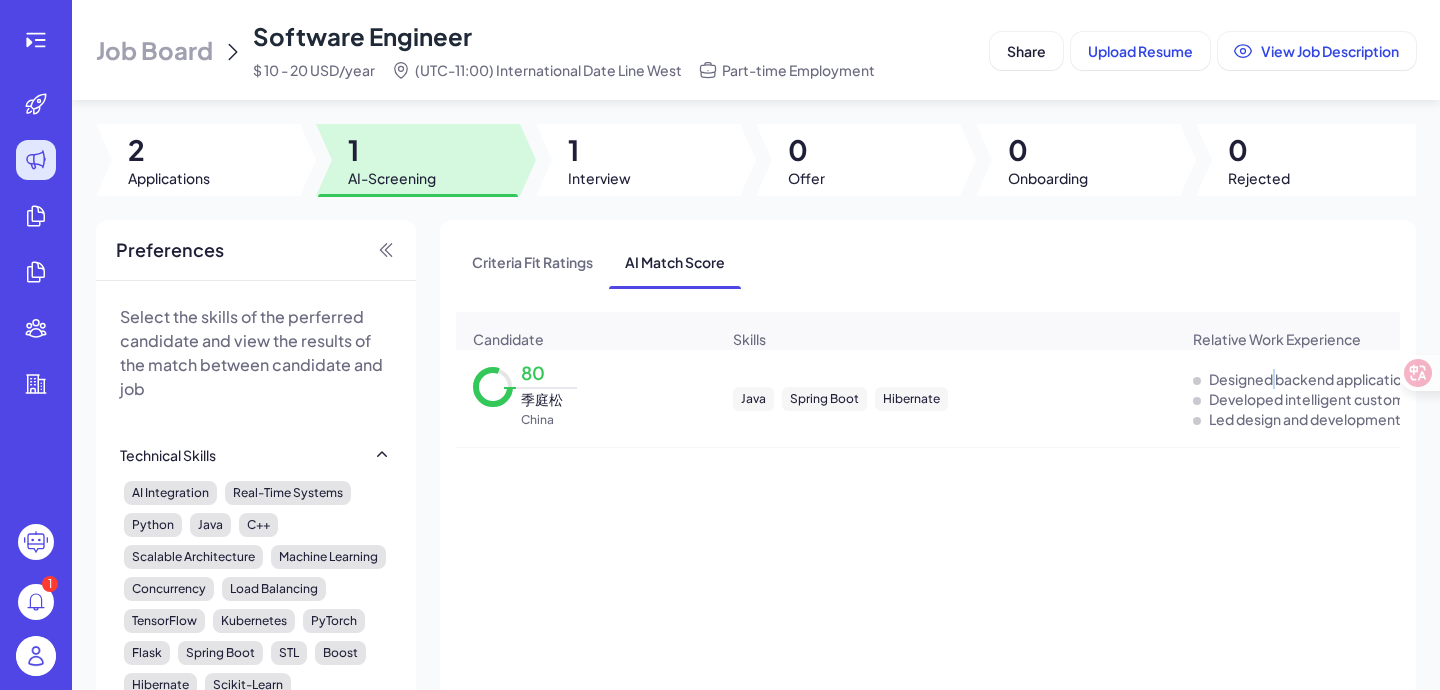 click on "Designed backend application technical architecture." at bounding box center [1385, 379] 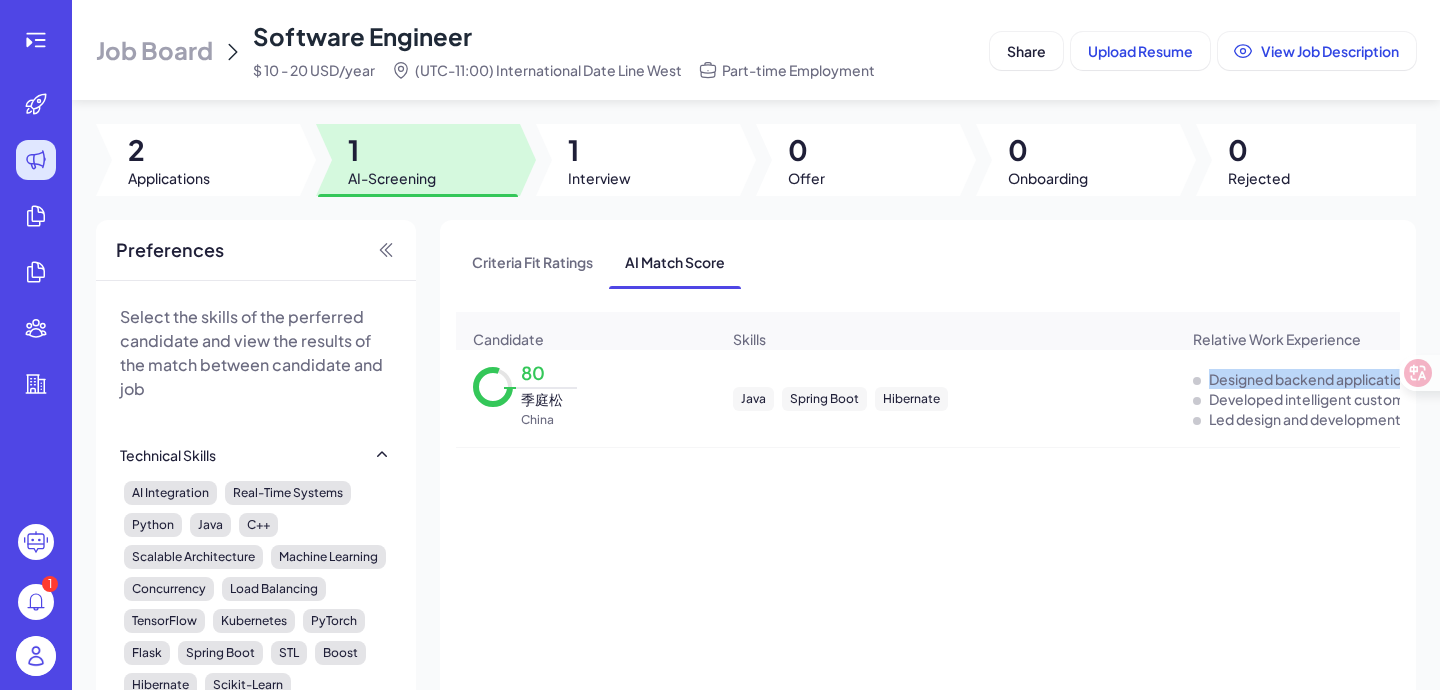 click on "Designed backend application technical architecture." at bounding box center (1385, 379) 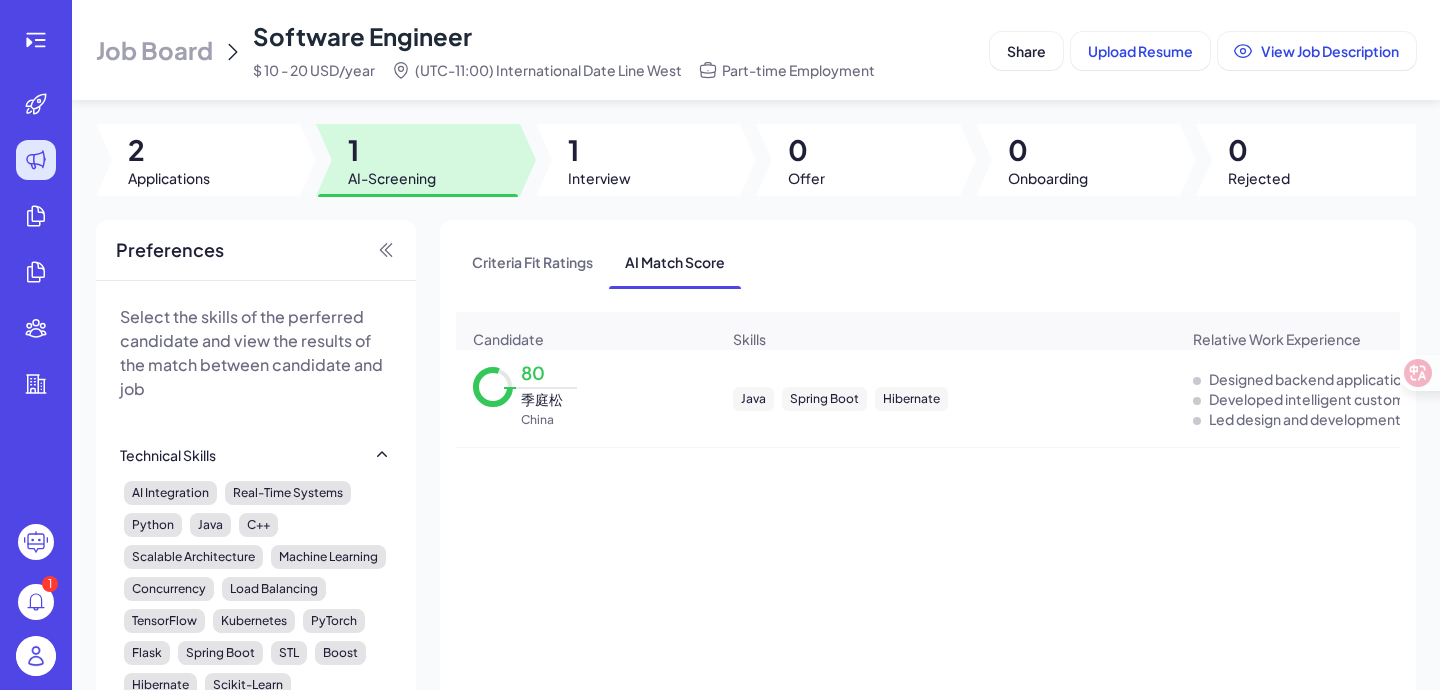 click on "Led design and development of user data security modules." at bounding box center [1405, 419] 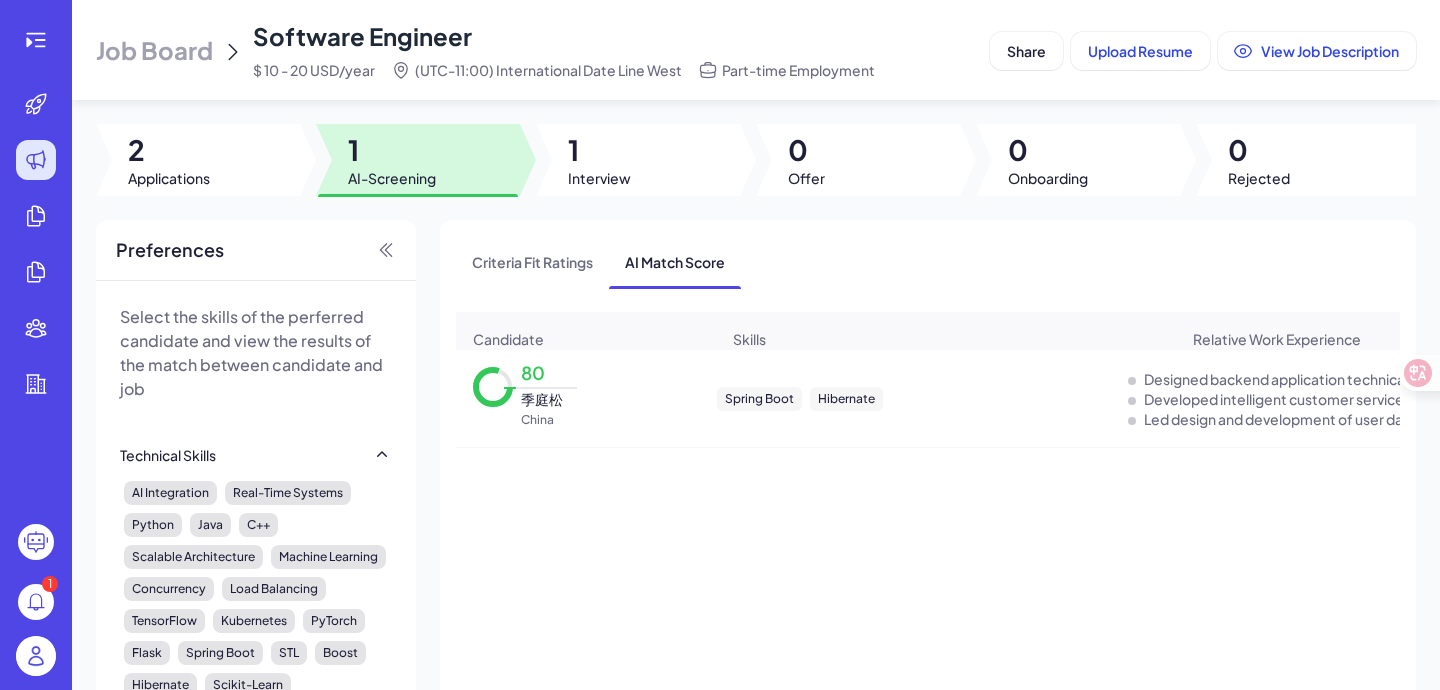 scroll, scrollTop: 0, scrollLeft: 65, axis: horizontal 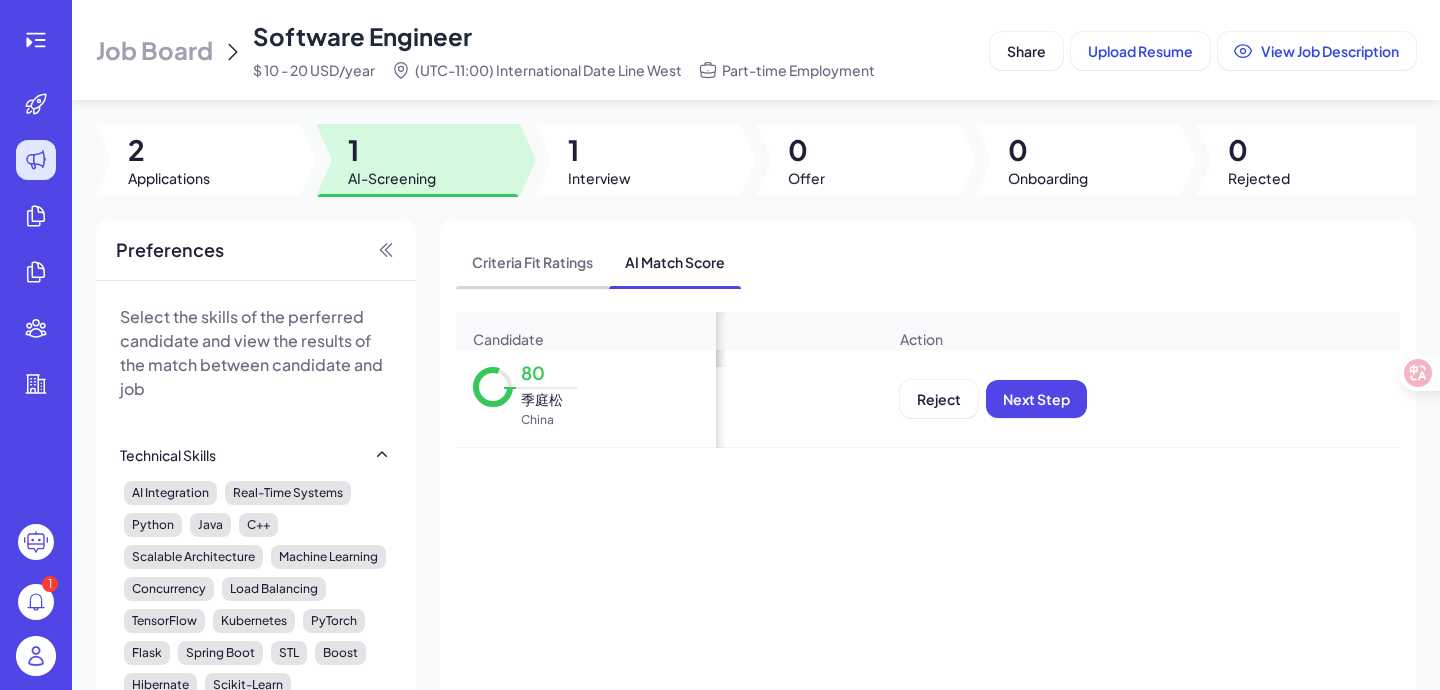 click on "Criteria Fit Ratings" at bounding box center (532, 262) 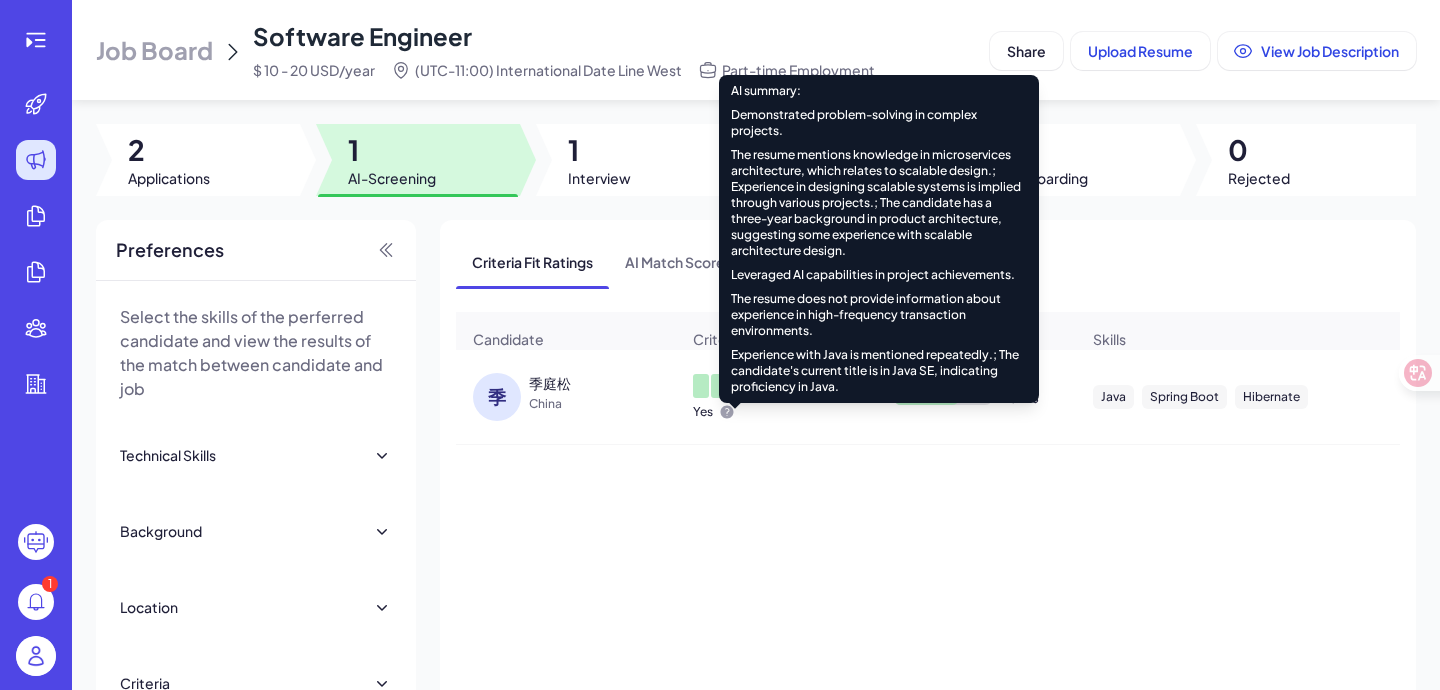 click on "季 [NAME] China Yes 67 % Java Spring Boot Hibernate Designed backend application technical architecture. Developed intelligent customer service system with AI. Led design and development of user data security modules. Distributed transaction architecture Intelligent customer service Frontend-backend separation Top 100 Universities Reject Next Step" at bounding box center [928, 665] 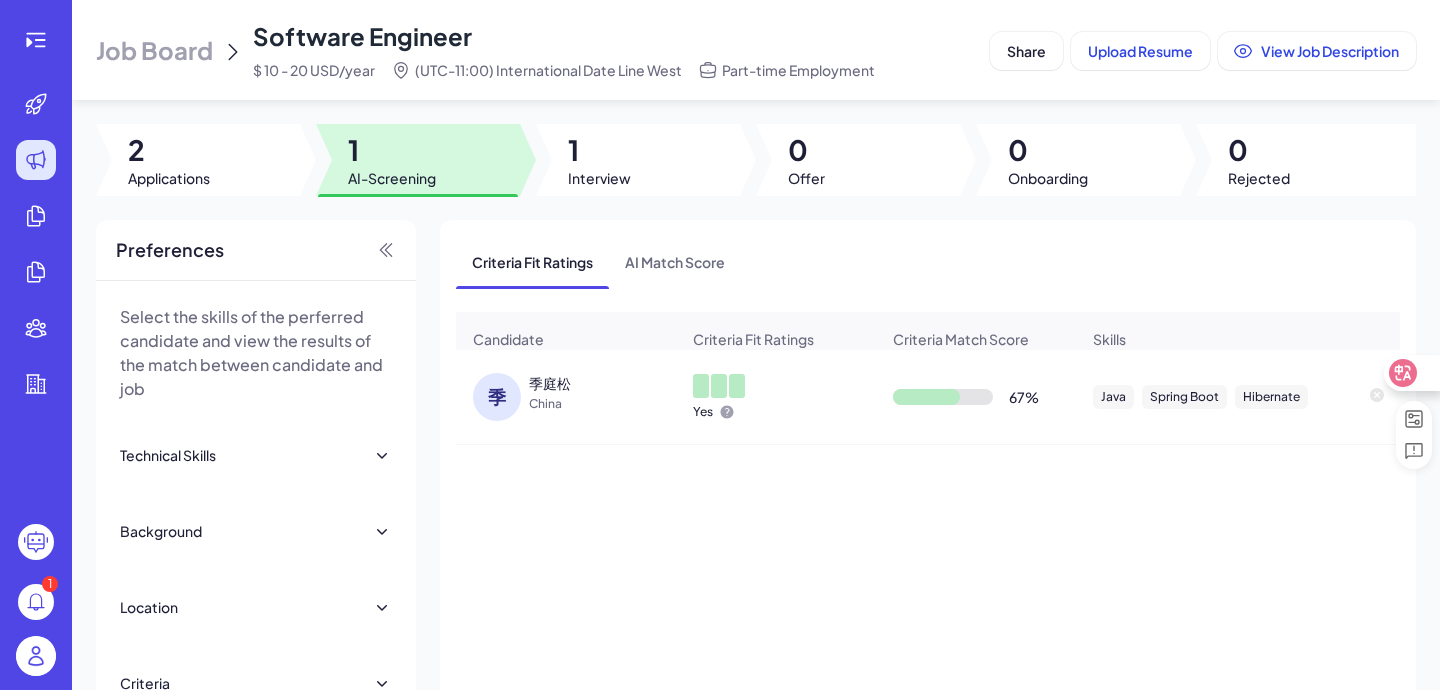 click at bounding box center [1411, 373] 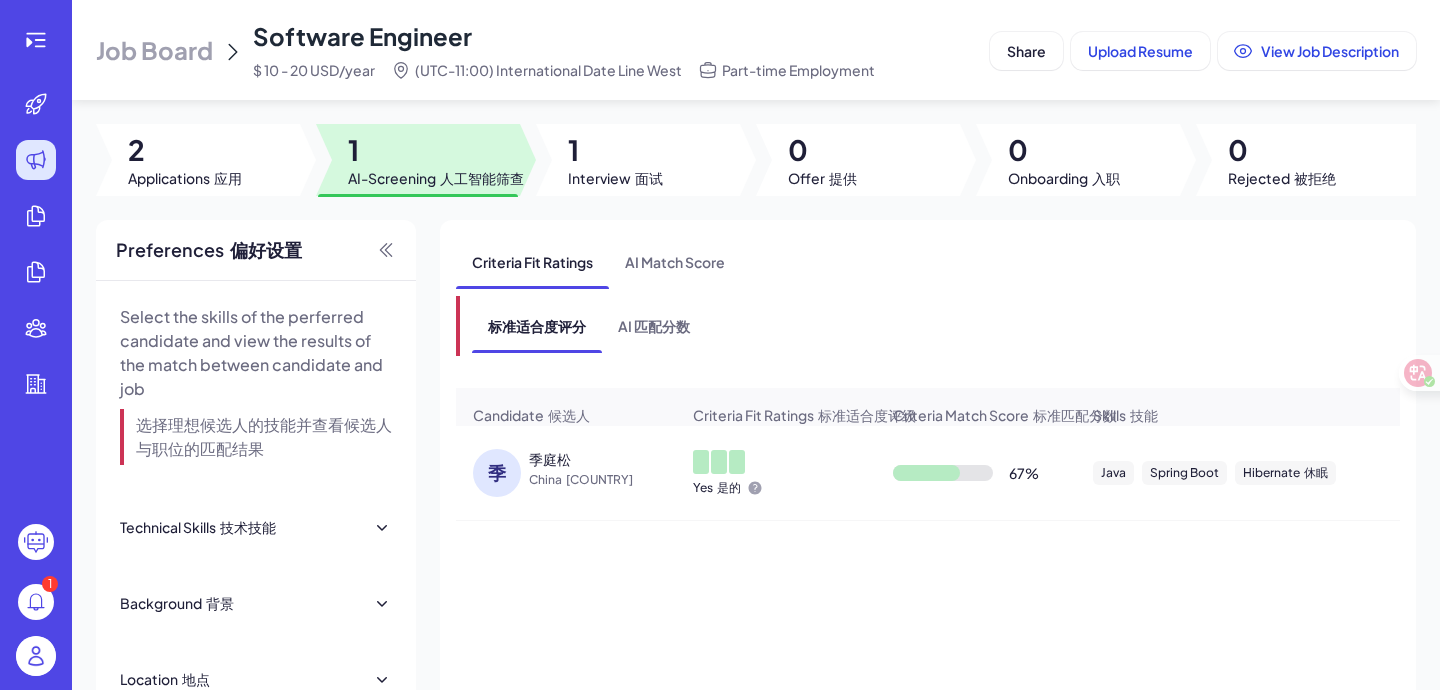 click on "[NAME] [LOCATION] Yes 67 % Java Spring Boot Hibernate Designed backend application technical architecture. Developed intelligent customer service system with AI. Led design and development of user data security modules. Distributed transaction architecture Intelligent customer service Frontend-backend separation Top 100 Universities Reject Next Step" at bounding box center (928, 741) 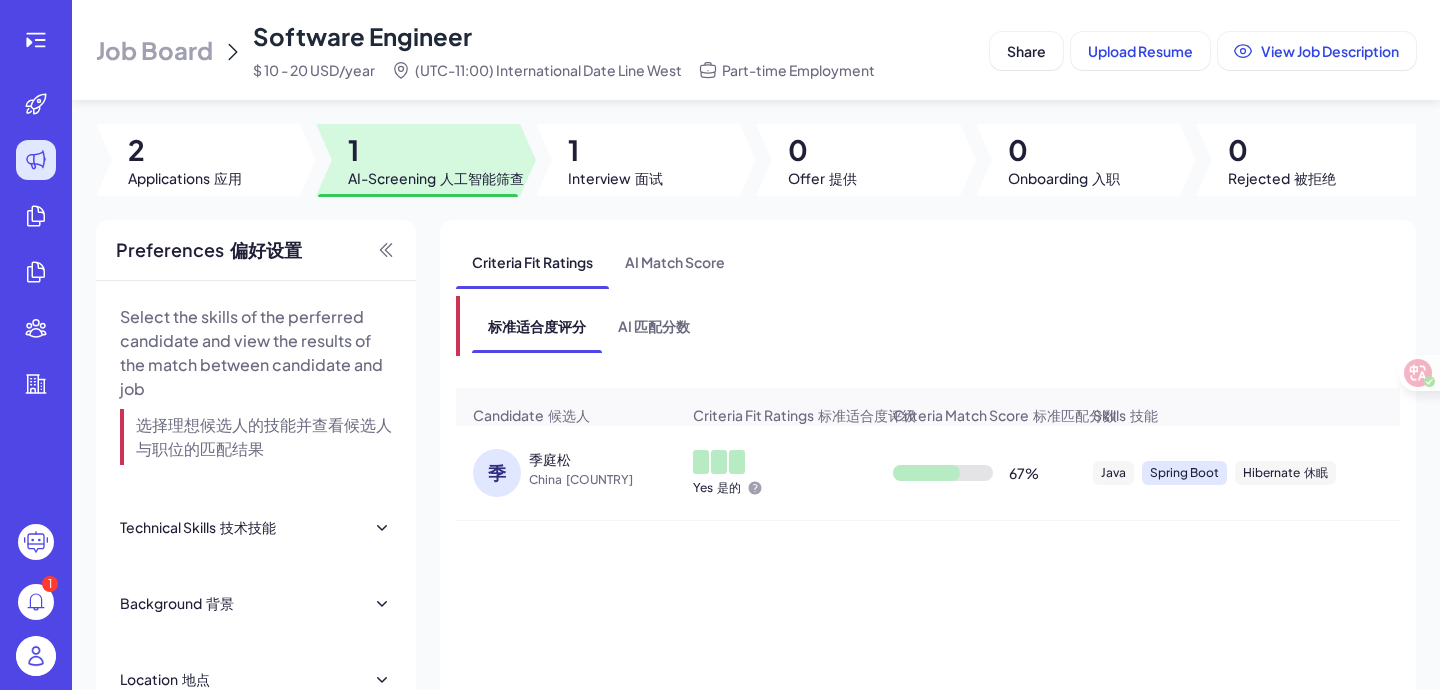 click on "Spring Boot" at bounding box center (1184, 473) 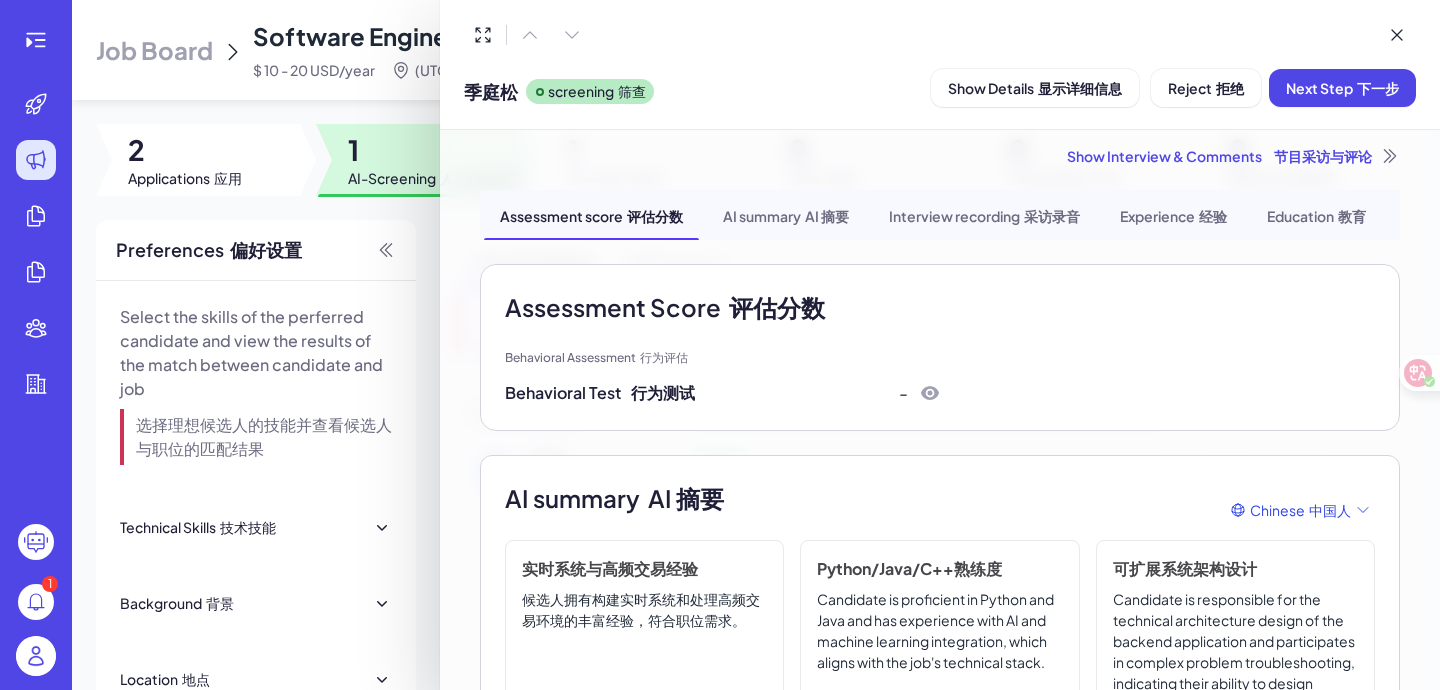 click on "AI summary    AI 摘要" at bounding box center [786, 215] 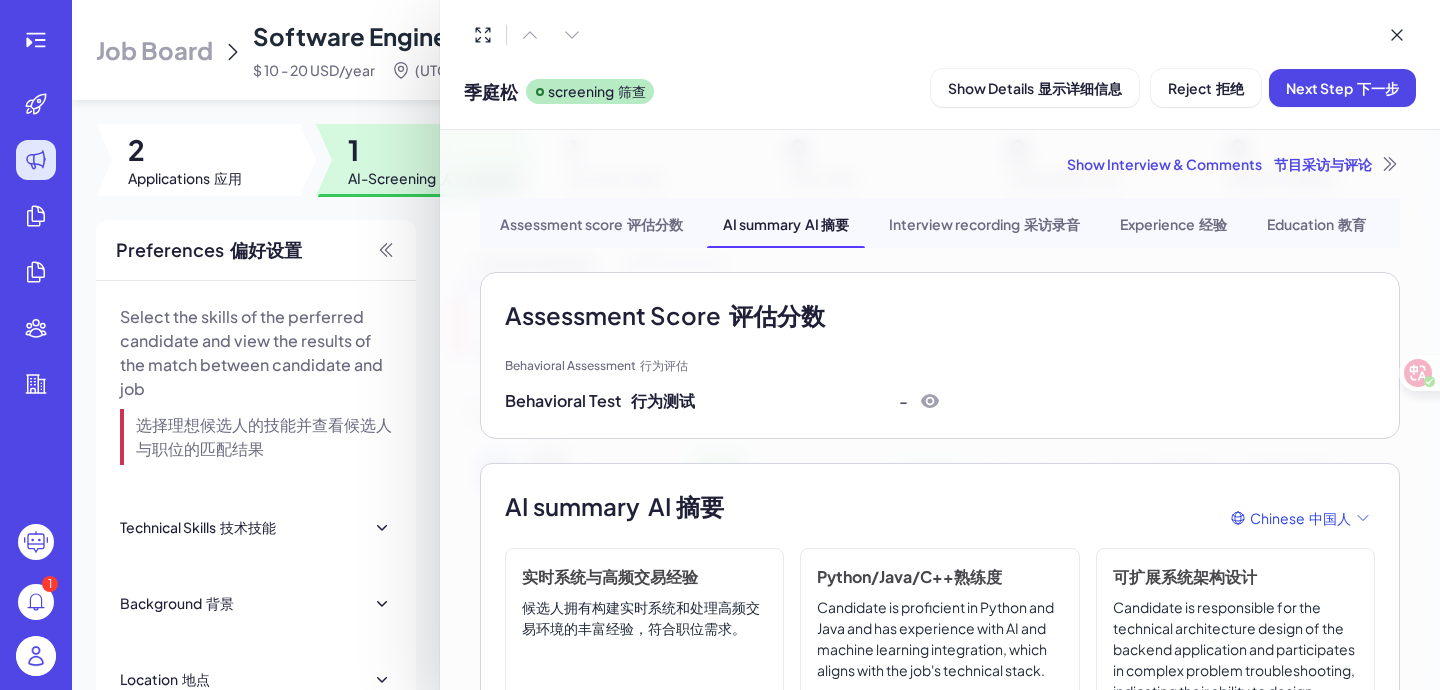 click on "评估分数" at bounding box center (655, 224) 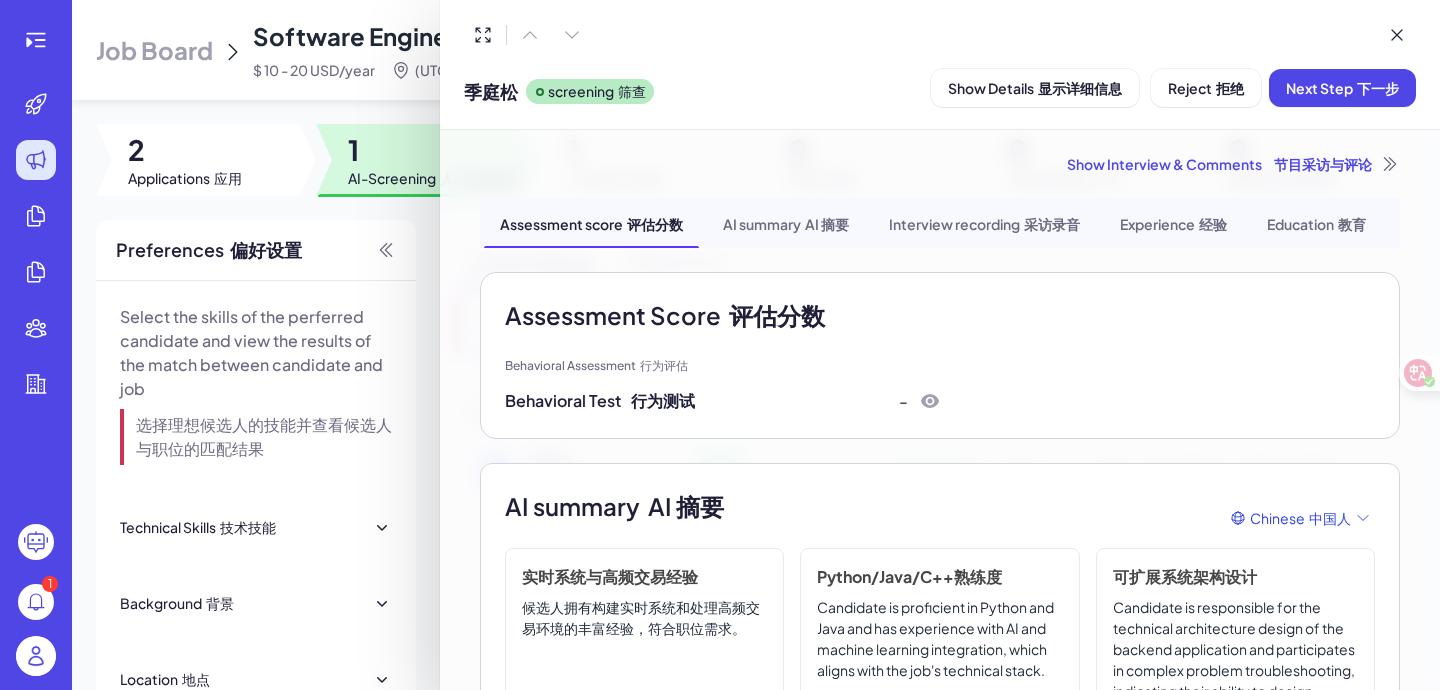 click 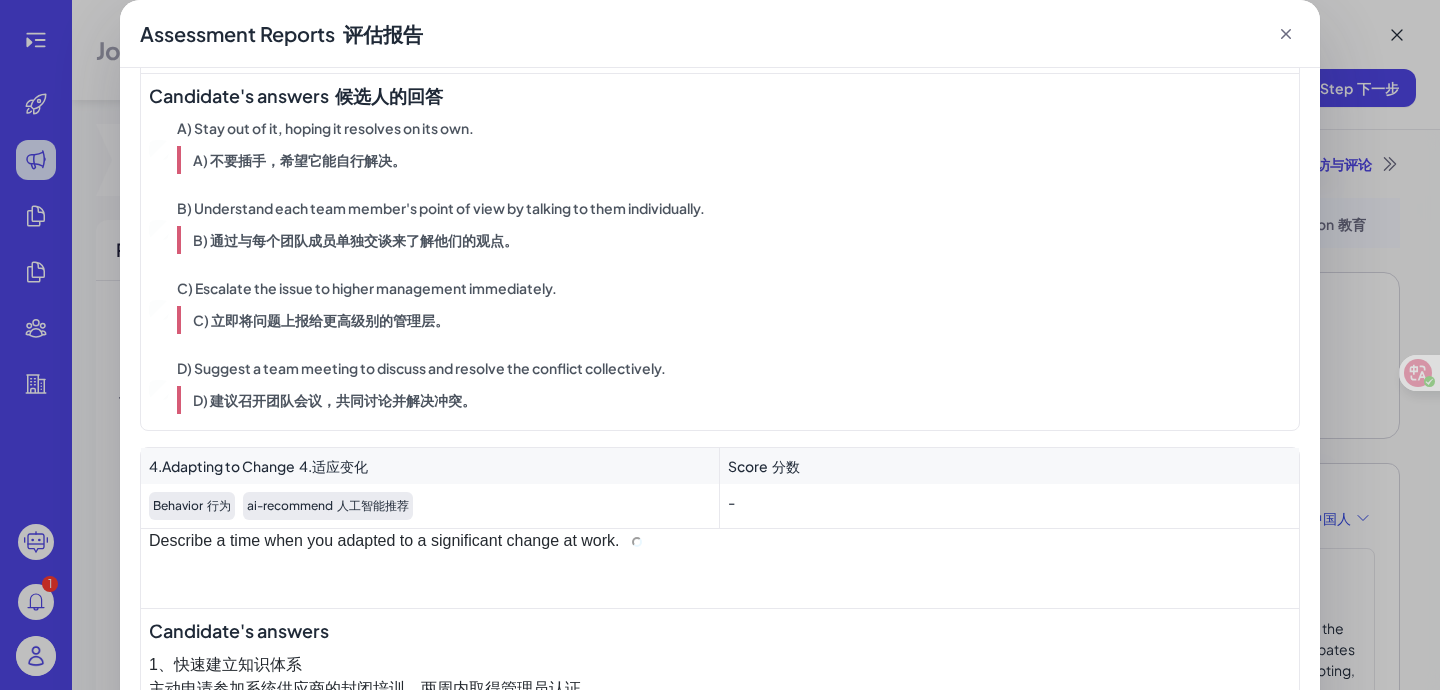 scroll, scrollTop: 1400, scrollLeft: 0, axis: vertical 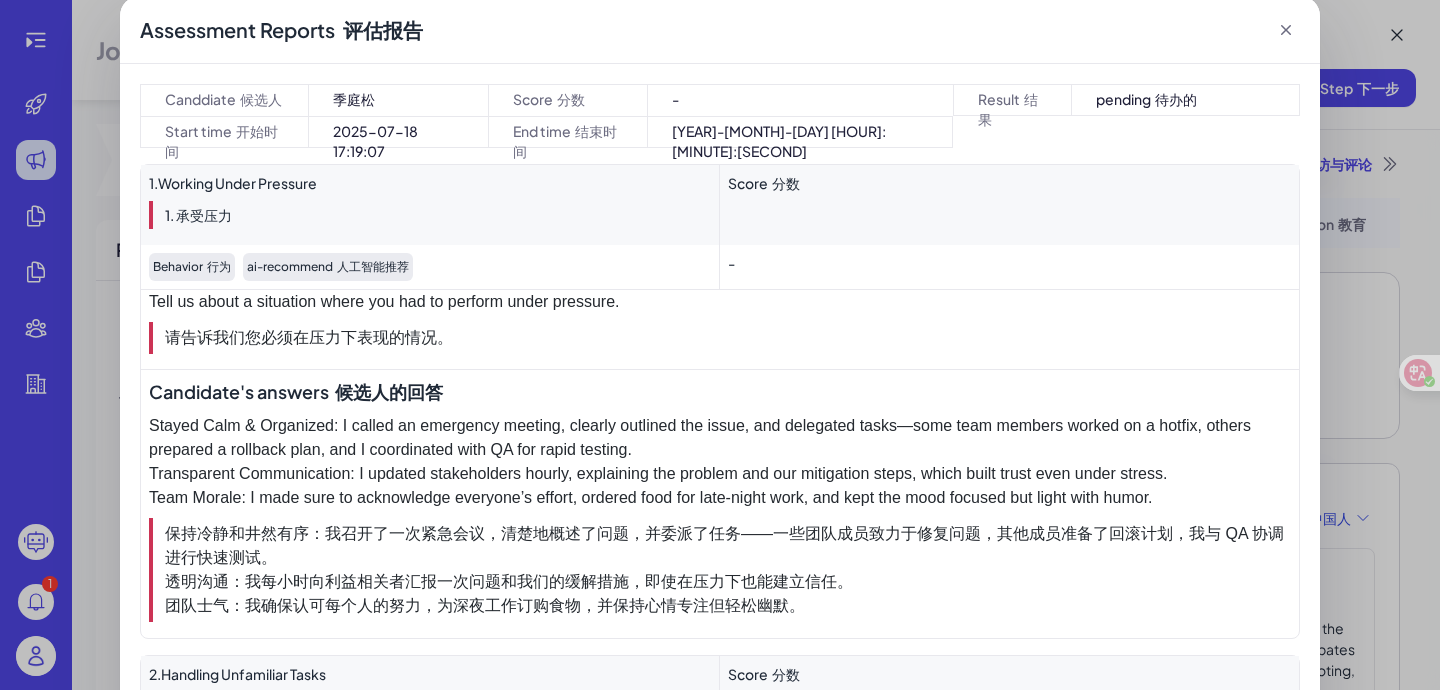 click 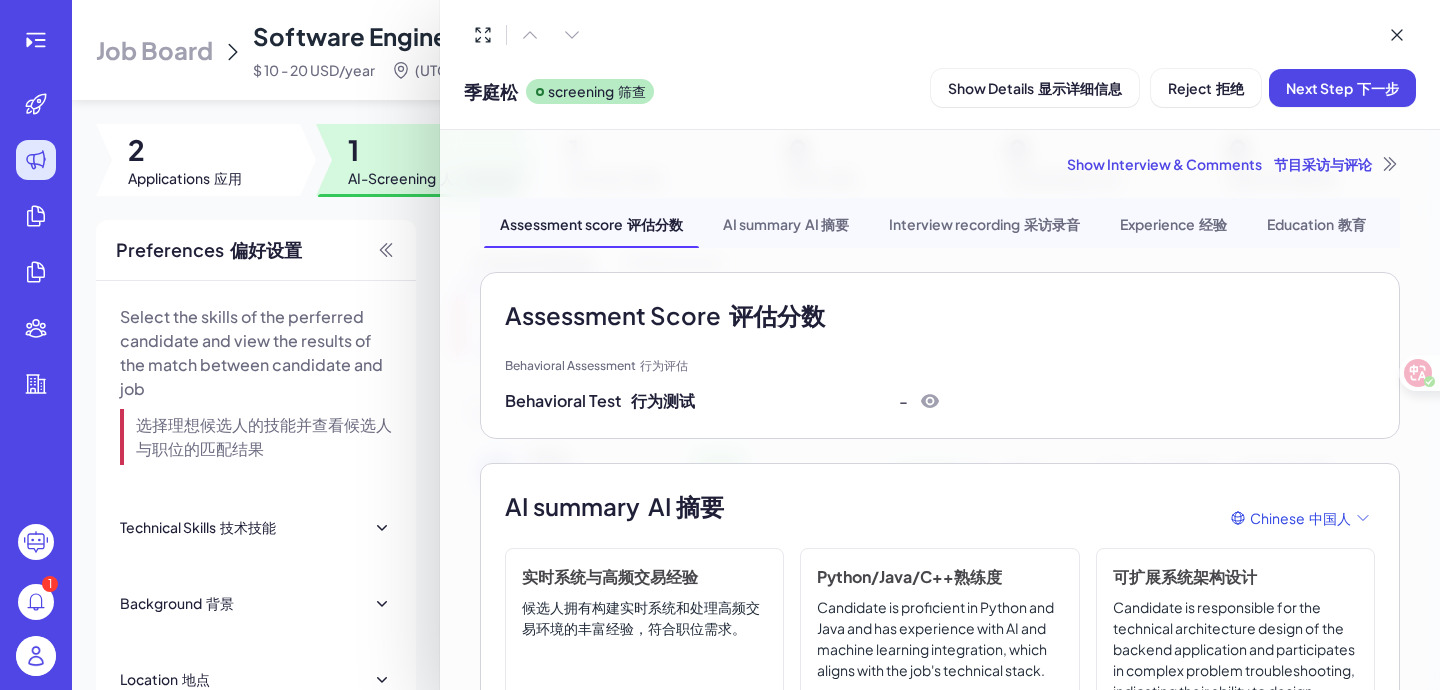 click on "Show Interview & Comments    节目采访与评论" at bounding box center (940, 164) 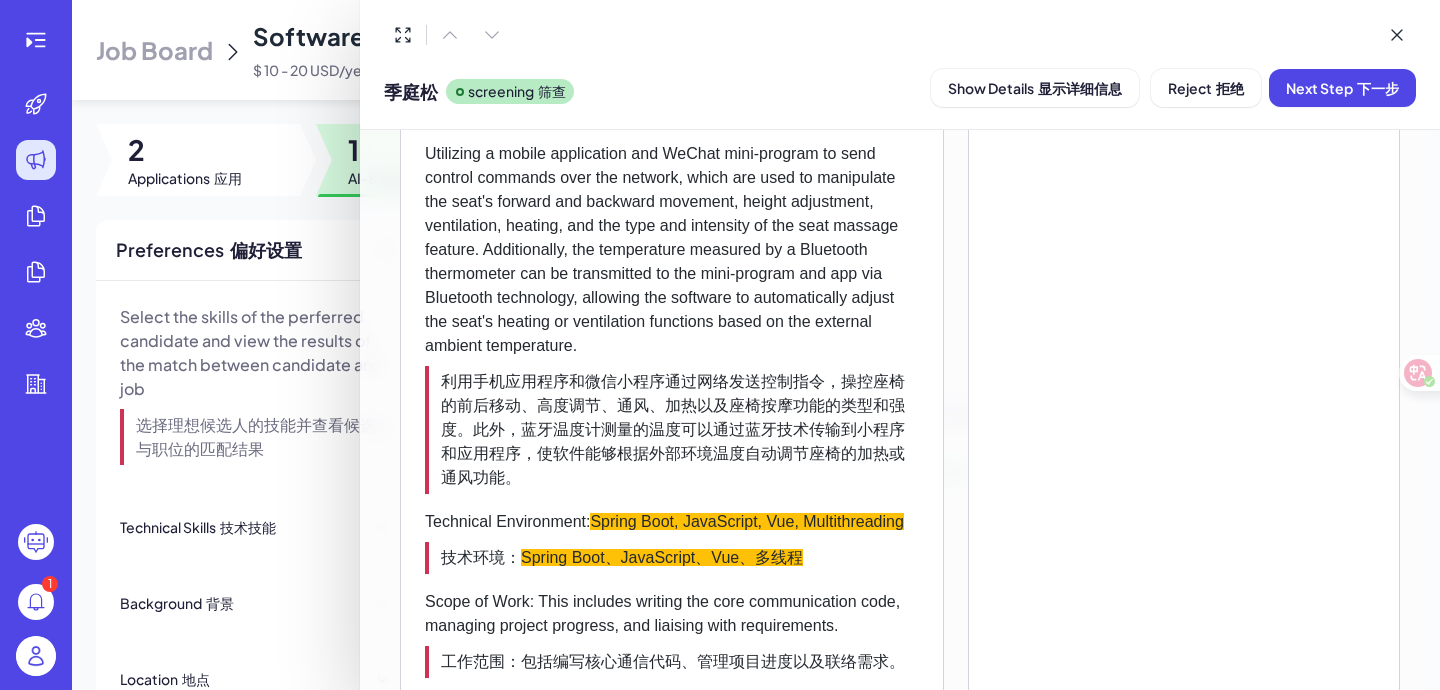 scroll, scrollTop: 3335, scrollLeft: 0, axis: vertical 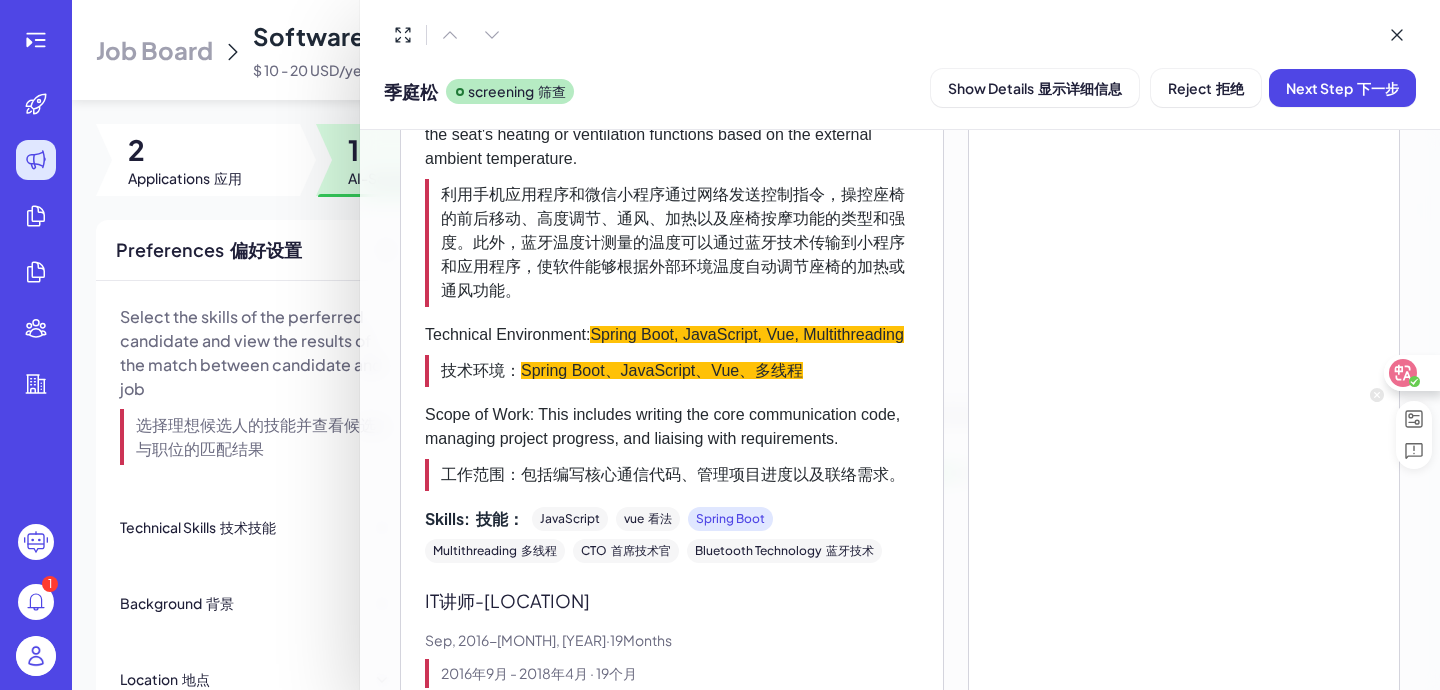 click at bounding box center [1411, 373] 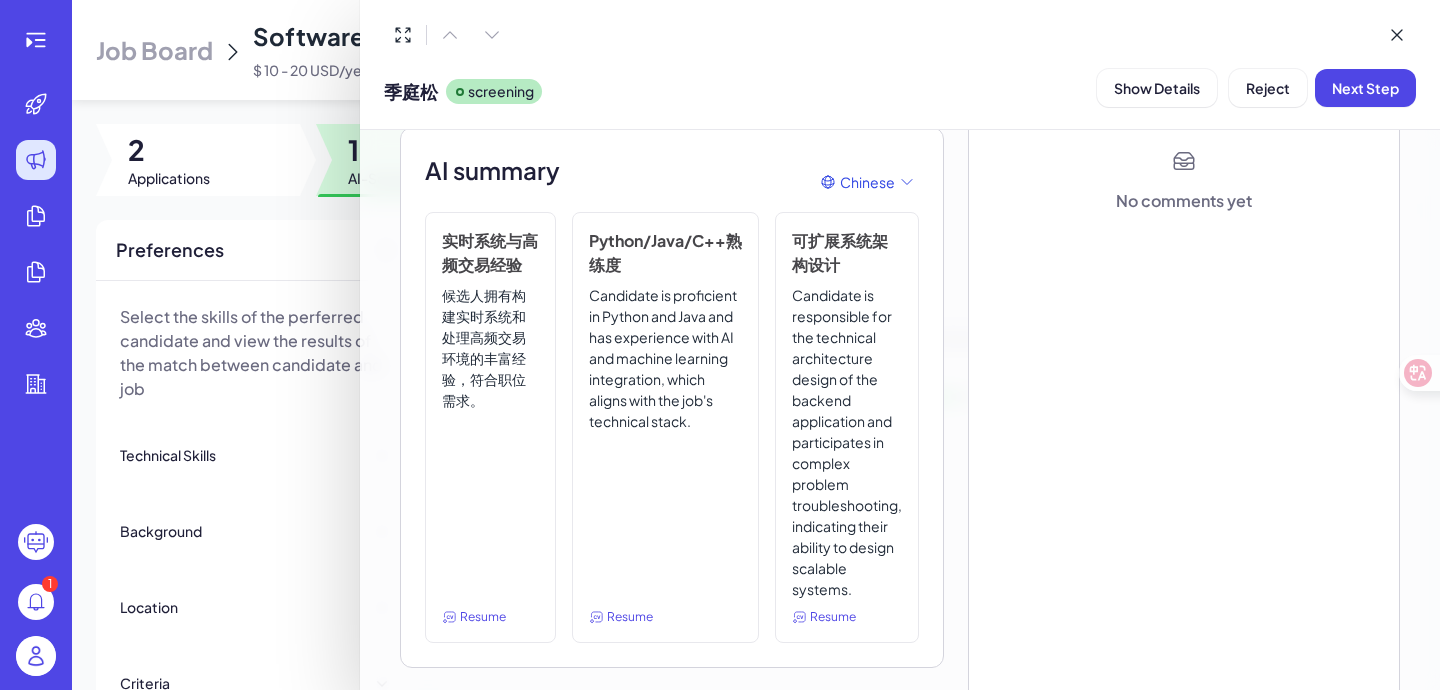 scroll, scrollTop: 394, scrollLeft: 0, axis: vertical 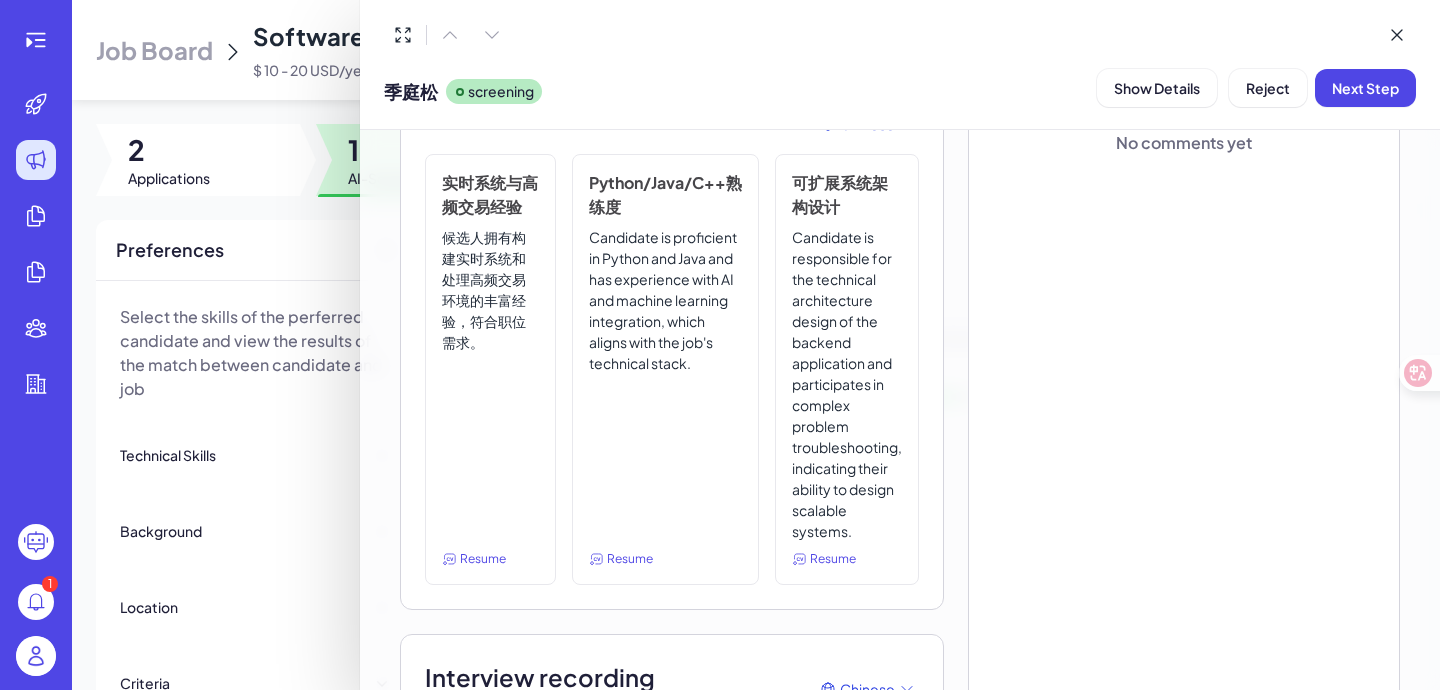 click on "Waiting results" at bounding box center [672, 751] 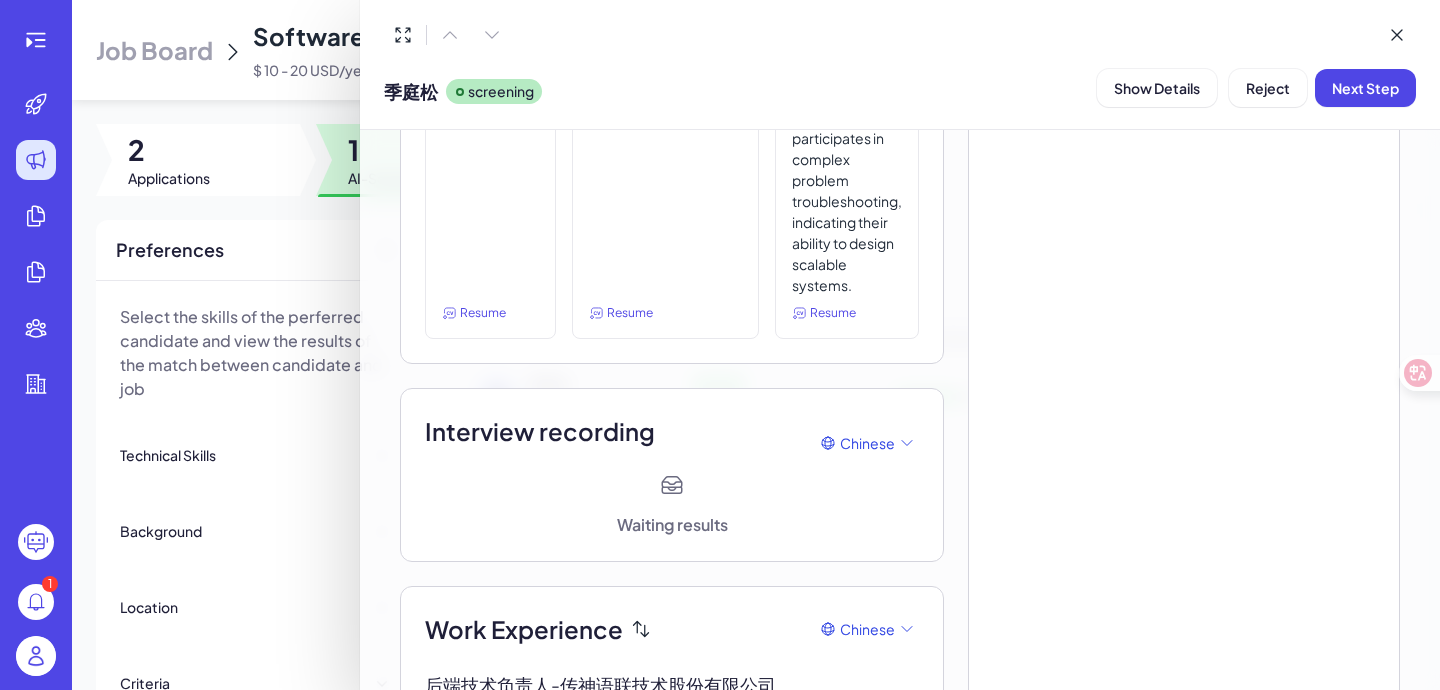 scroll, scrollTop: 0, scrollLeft: 0, axis: both 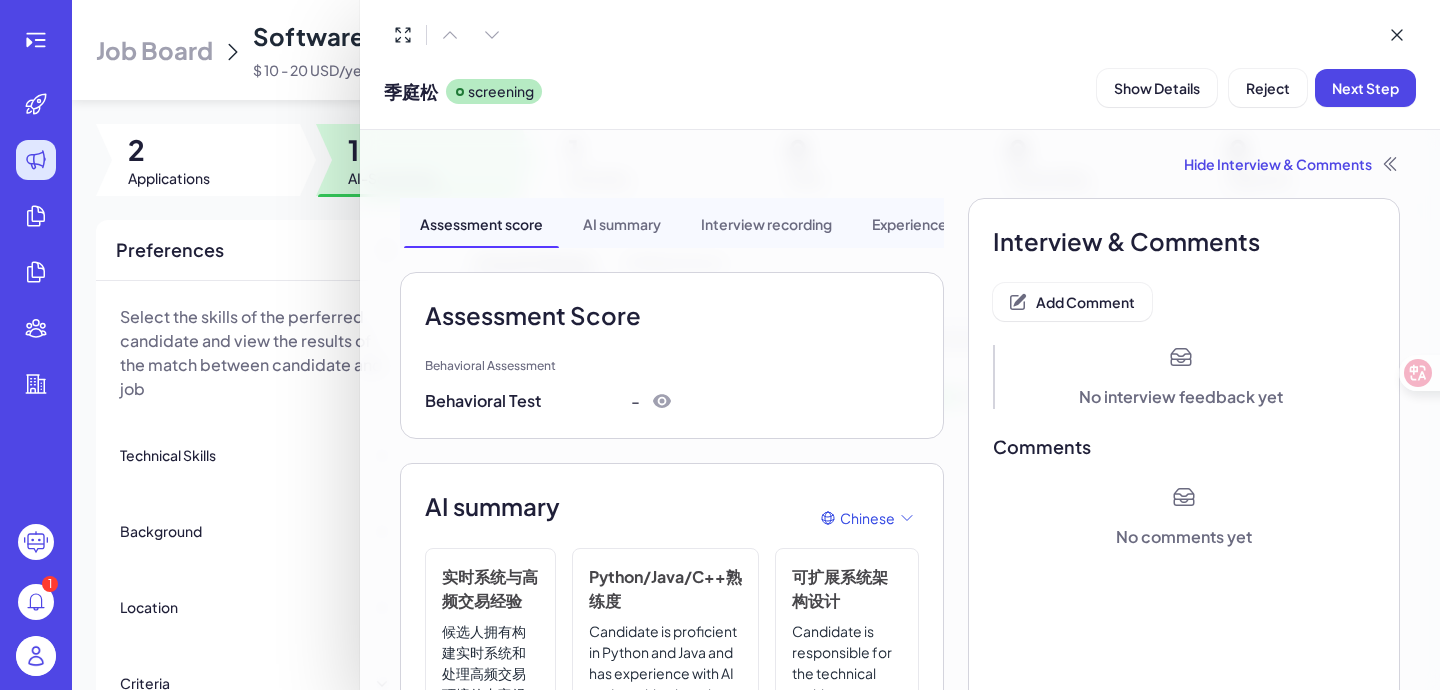 click at bounding box center (720, 345) 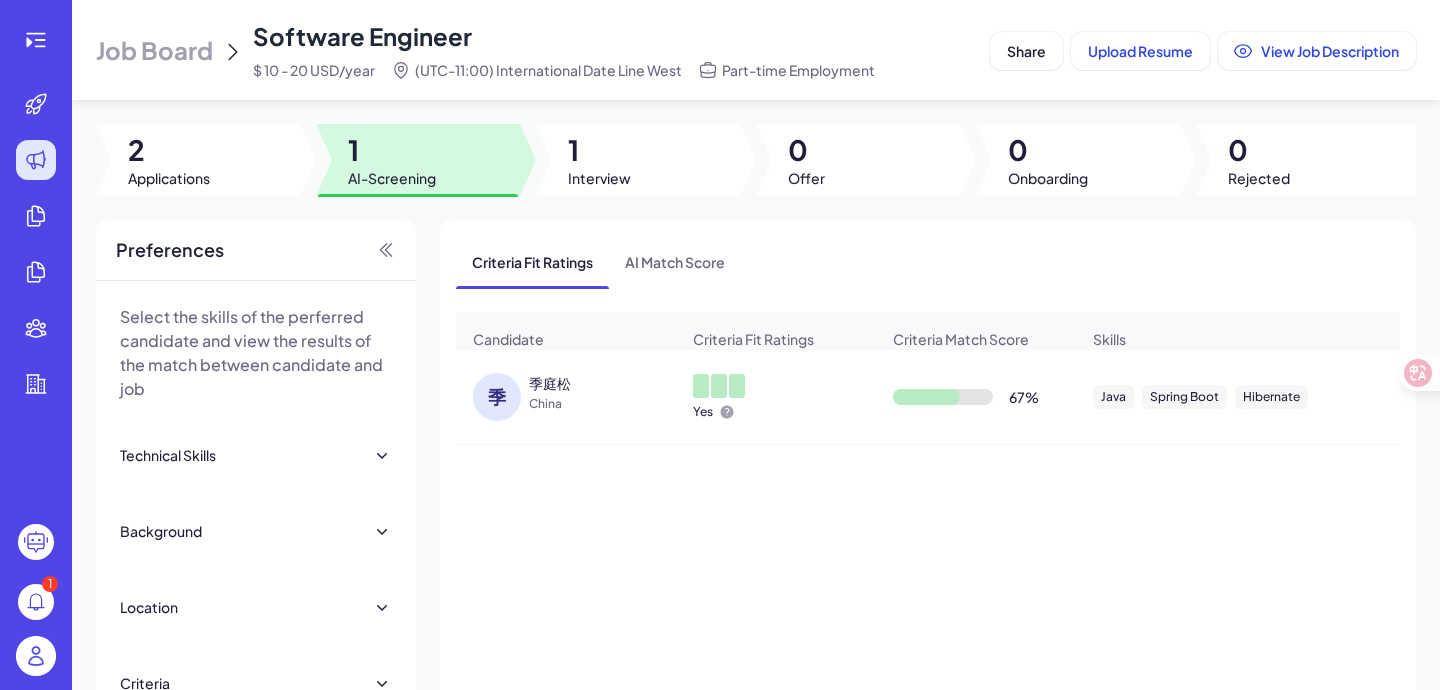 click on "Job Board" at bounding box center (154, 50) 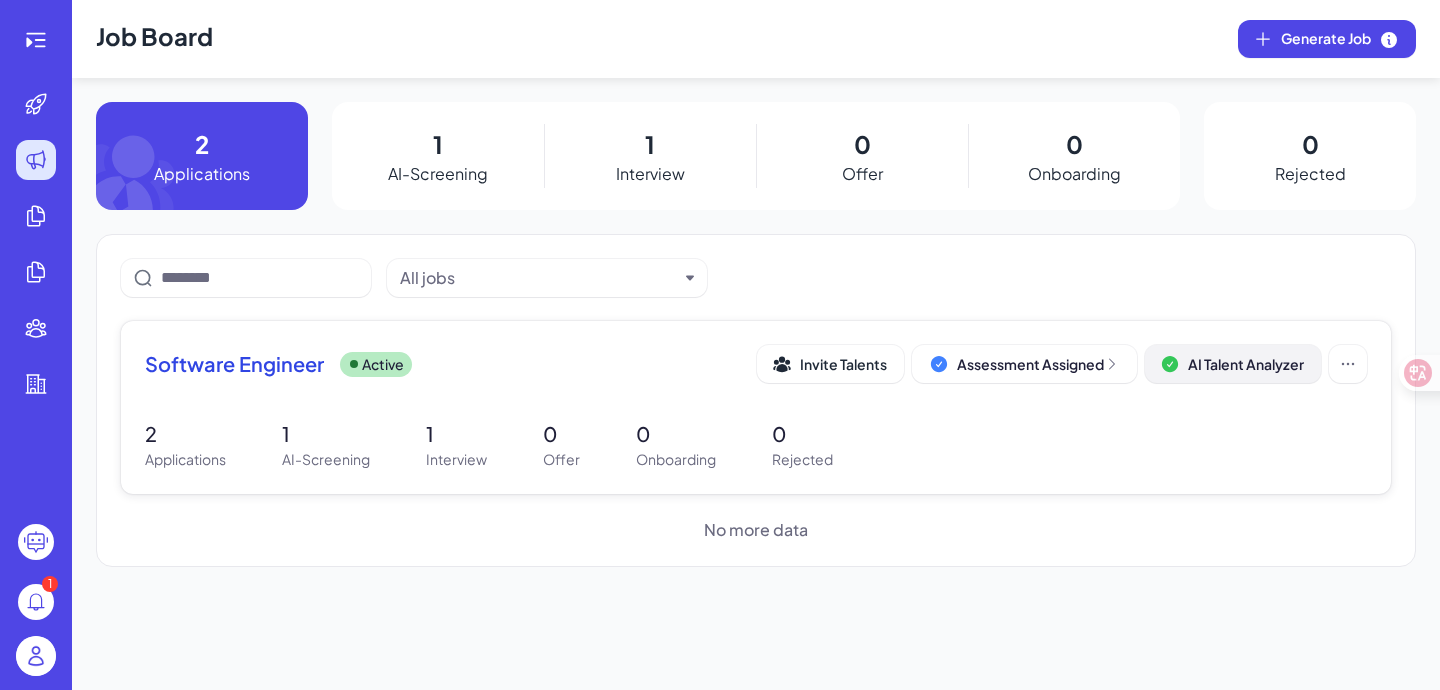 click on "AI Talent Analyzer" at bounding box center (1233, 364) 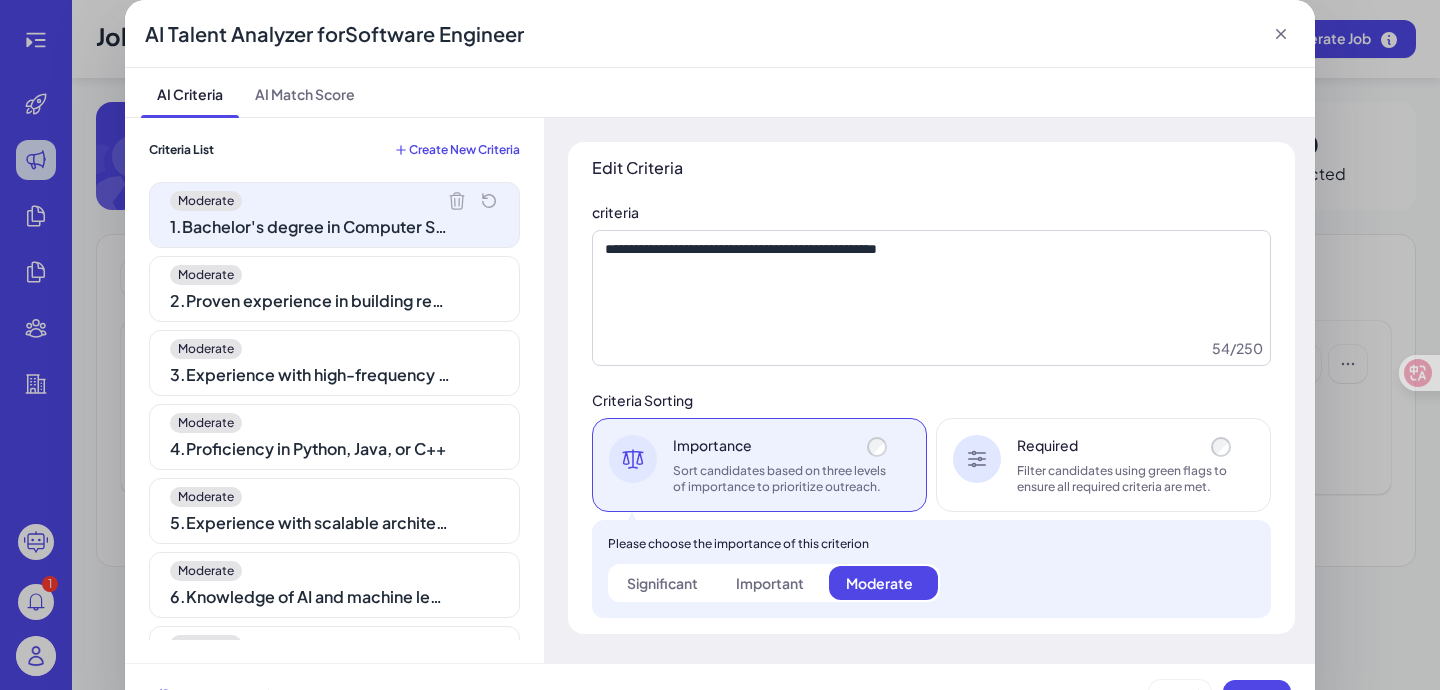 click on "Criteria List Create New Criteria Moderate 1 .  Bachelor's degree in Computer Science or related field Moderate 2 .  Proven experience in building real-time systems Moderate 3 .  Experience with high-frequency transaction environments Moderate 4 .  Proficiency in Python, Java, or C++ Moderate 5 .  Experience with scalable architecture design Moderate 6 .  Knowledge of AI and machine learning integration Moderate 7 .  Ability to architect scalable systems handling over 2 million transactions per second Moderate 8 .  Skill in developing features with user interaction latency under 10ms Moderate 9 .  Capability to maintain a bug resolution rate of at least 95% Moderate 10 .  Strong collaboration skills Moderate 11 .  Excellent problem-solving abilities Moderate 12 .  Effective communication and teamwork" at bounding box center [334, 391] 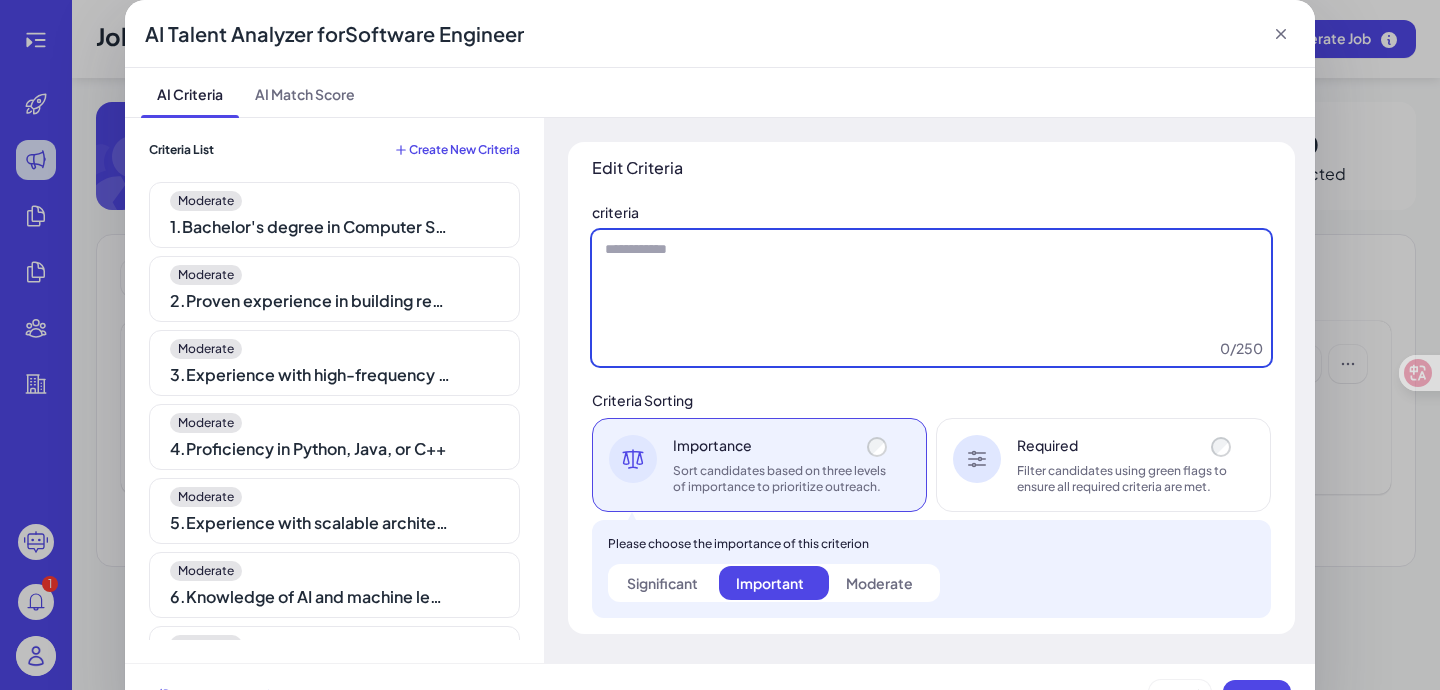 click at bounding box center [931, 298] 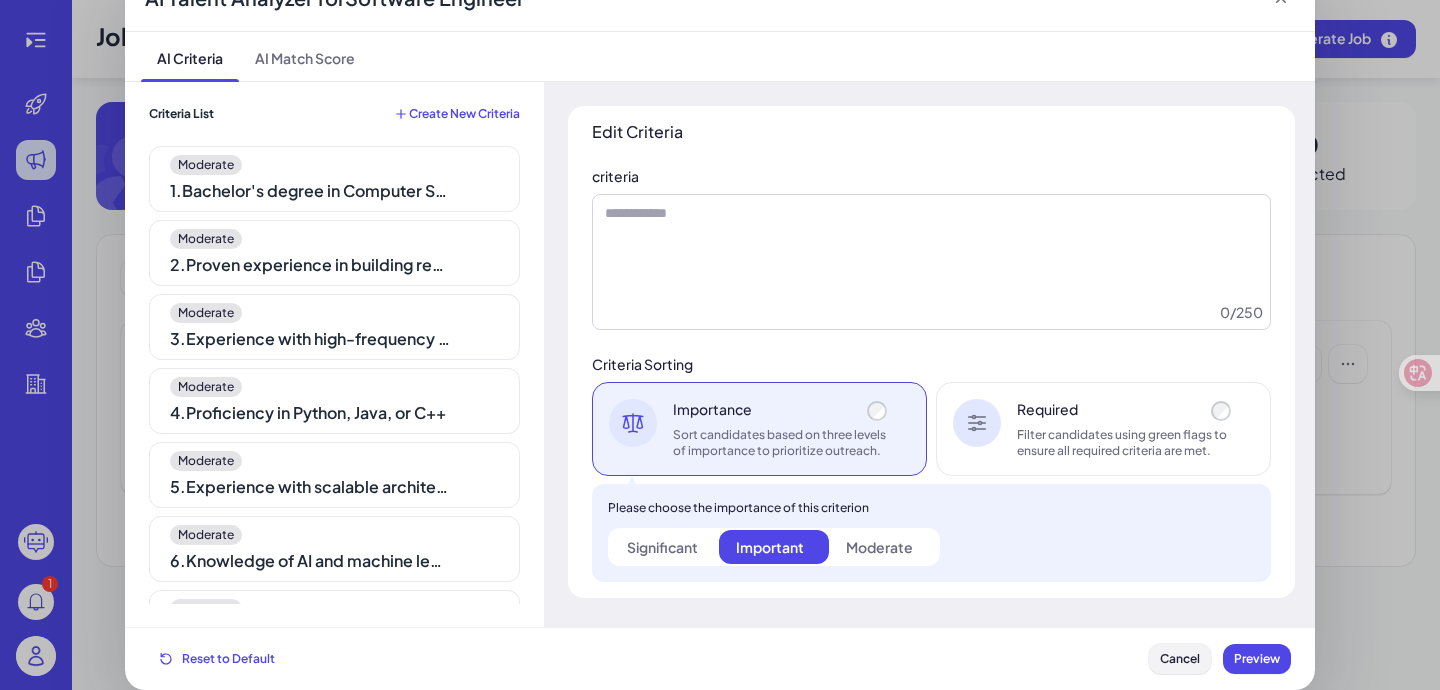 click on "Cancel" at bounding box center (1180, 659) 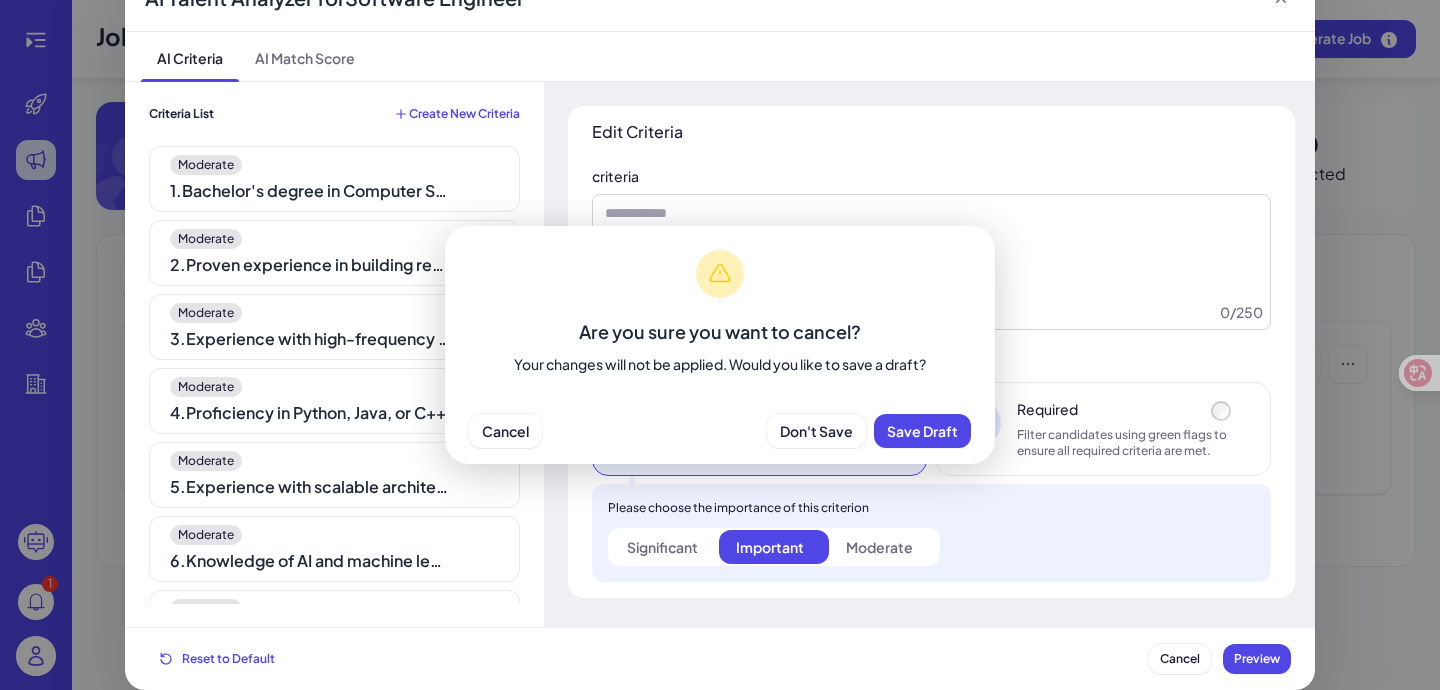 click on "Are you sure you want to cancel? Your changes will not be applied. Would you like to save a draft? Cancel Don't Save Save Draft" at bounding box center (720, 345) 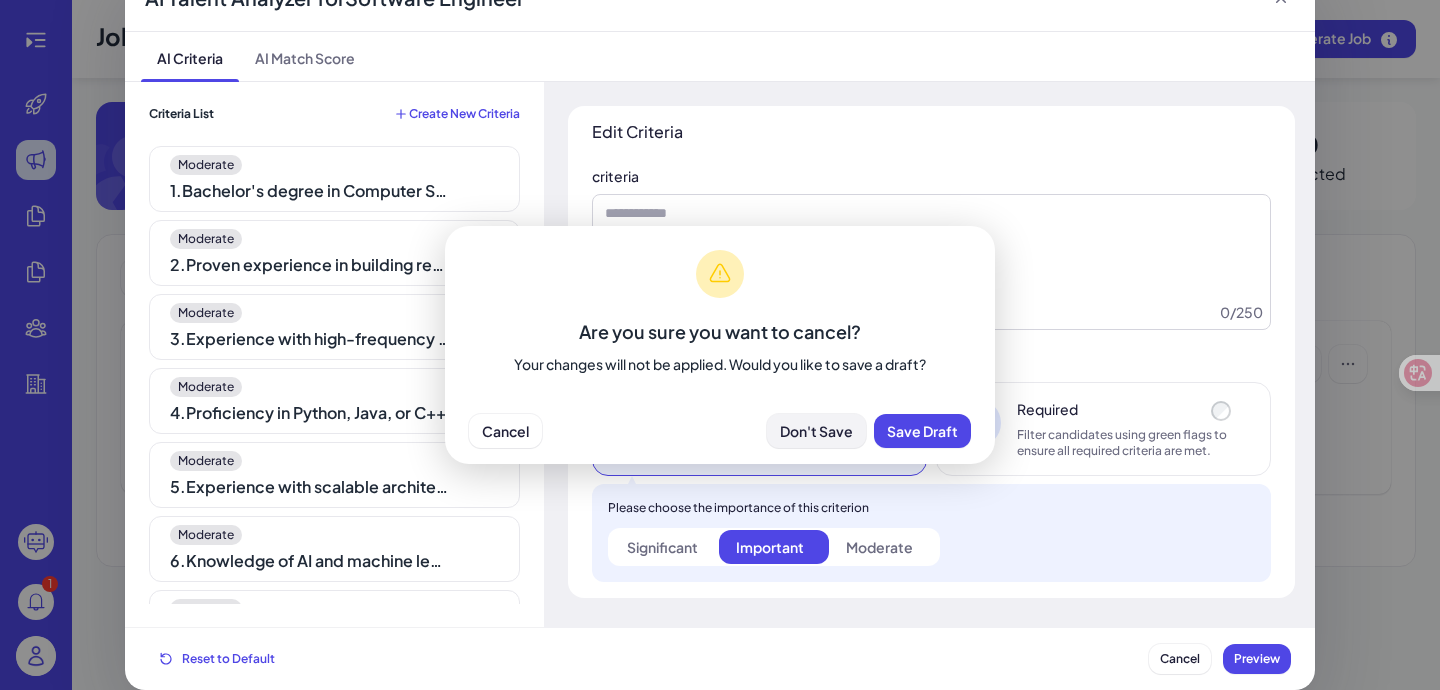 click on "Don't Save" at bounding box center [816, 431] 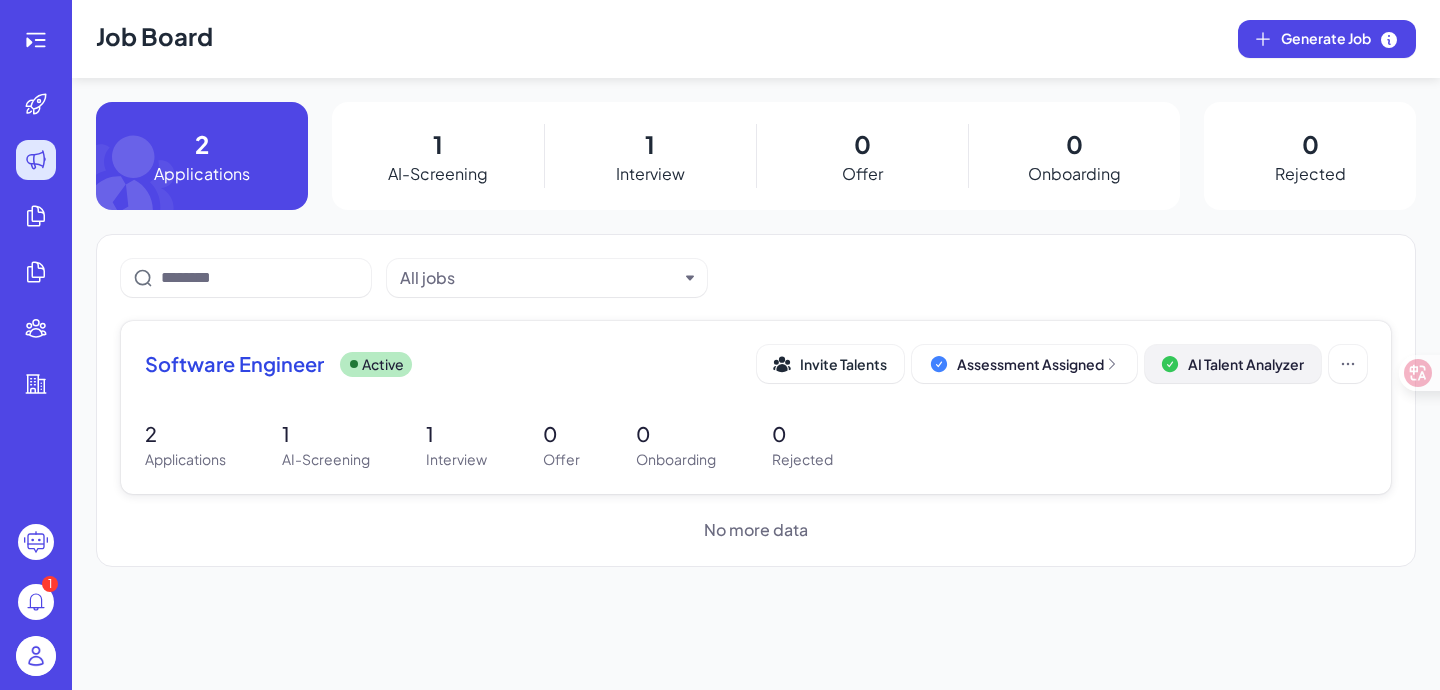 click on "AI Talent Analyzer" at bounding box center [1246, 364] 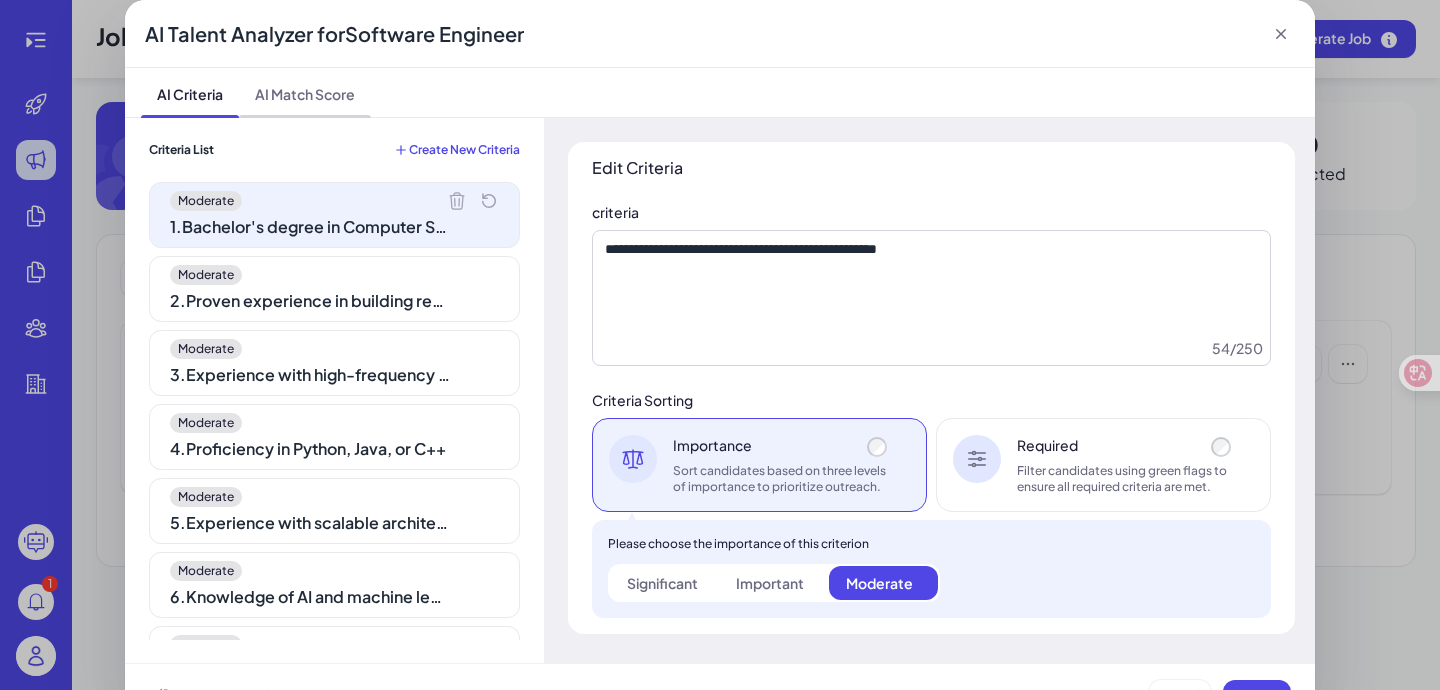 click on "AI Match Score" at bounding box center [305, 92] 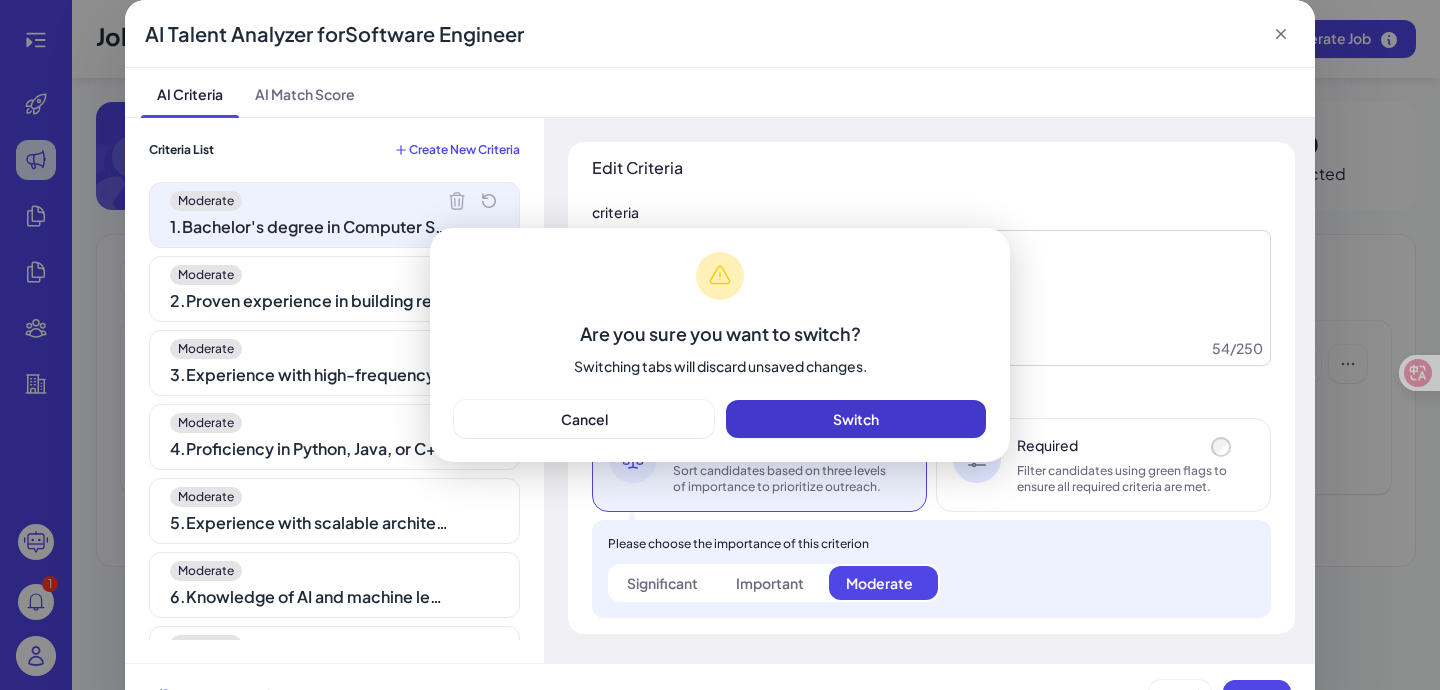 click on "Switch" at bounding box center (856, 419) 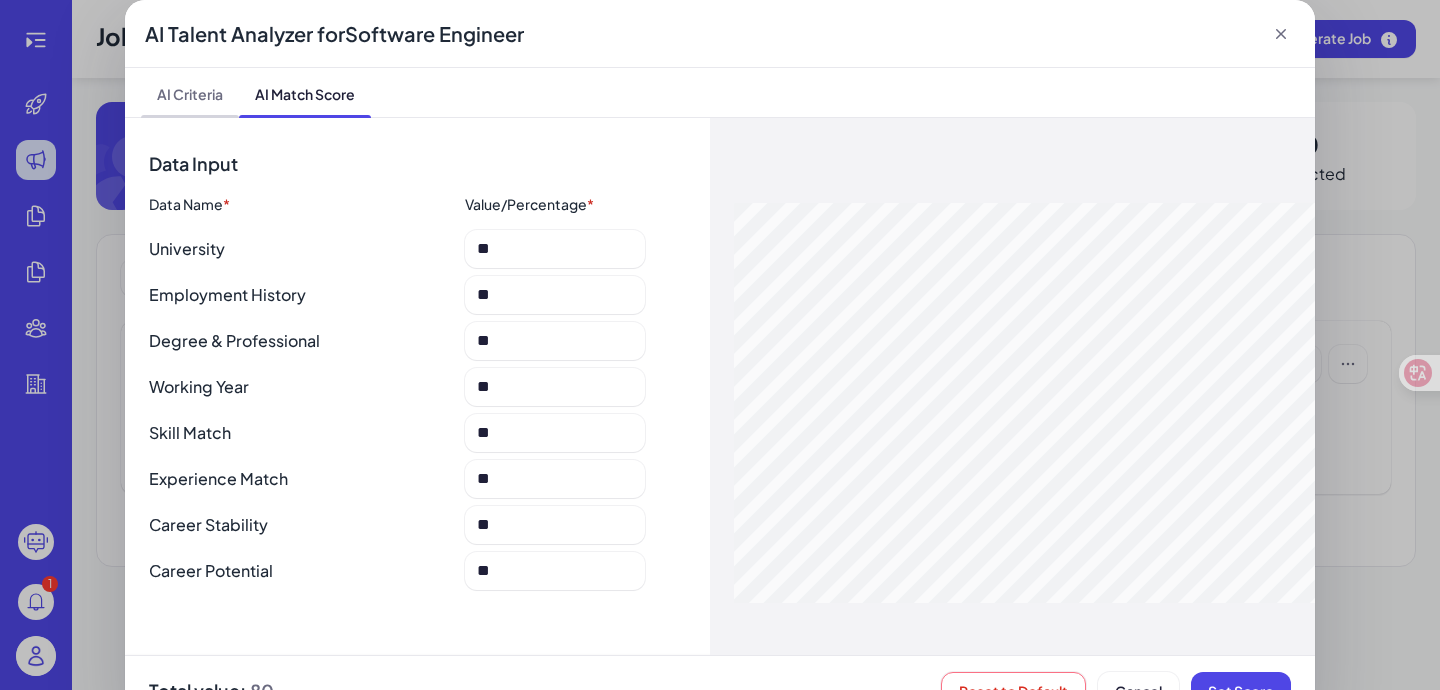 scroll, scrollTop: 36, scrollLeft: 0, axis: vertical 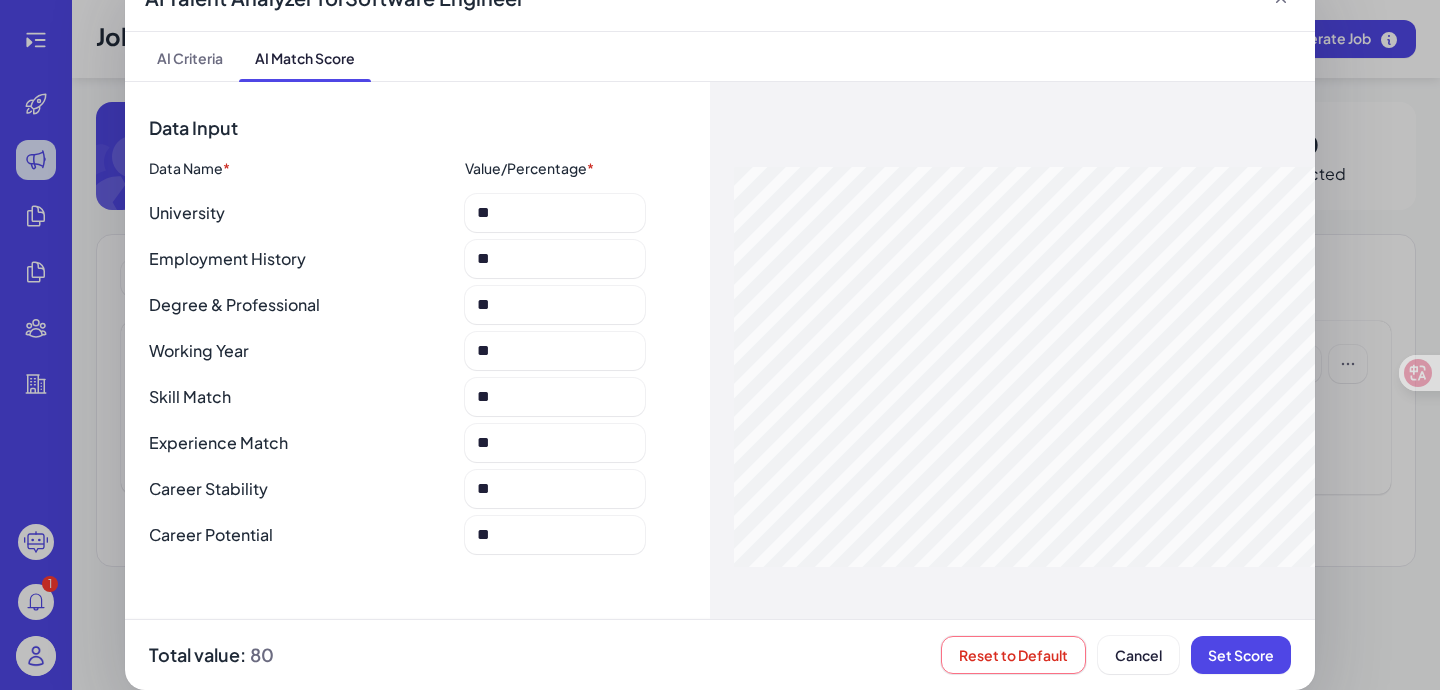 click on "Employment History" at bounding box center (299, 259) 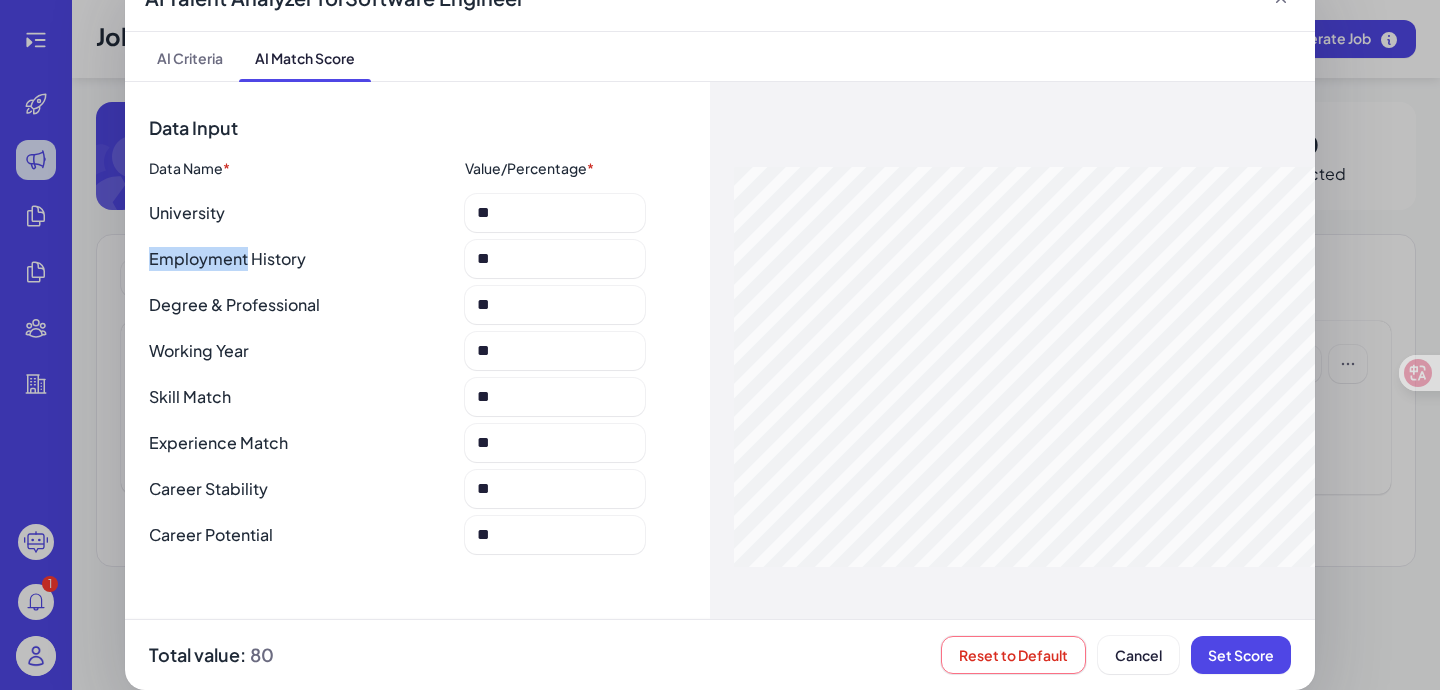 click on "Employment History" at bounding box center (299, 259) 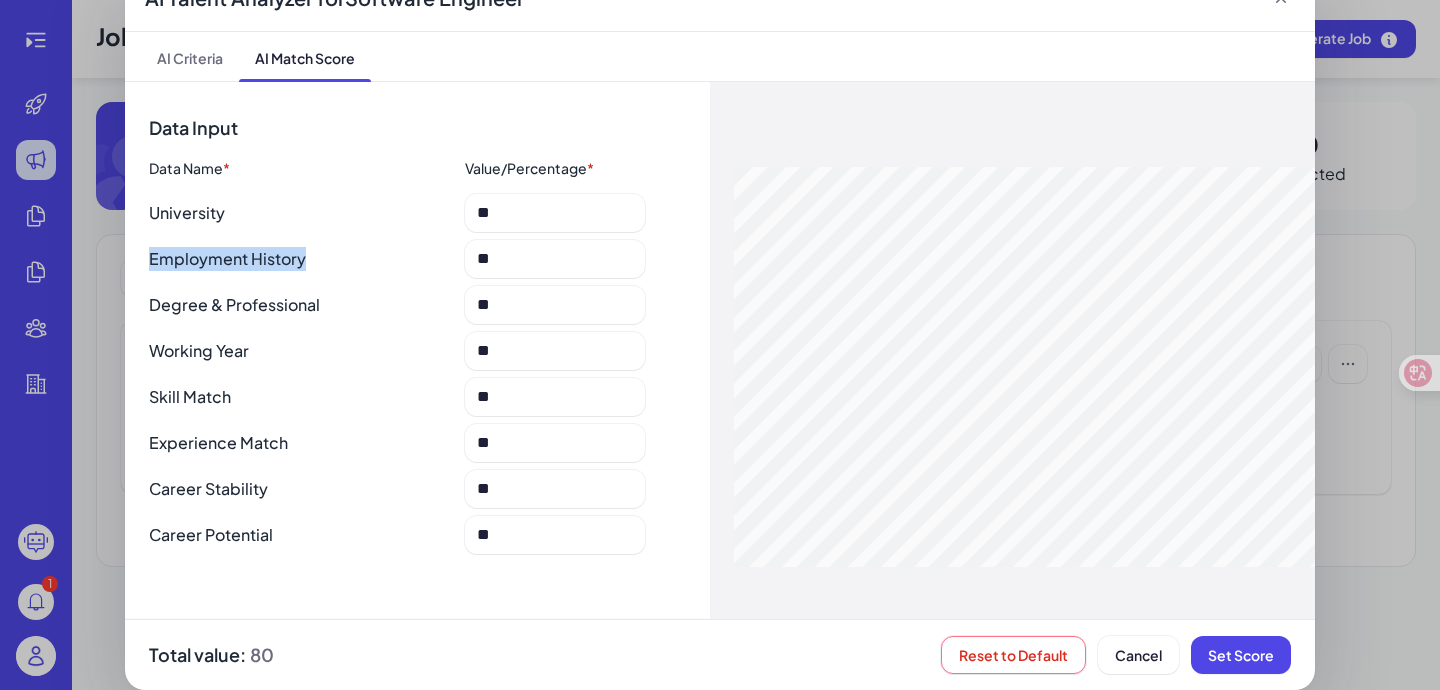 click on "Employment History" at bounding box center [299, 259] 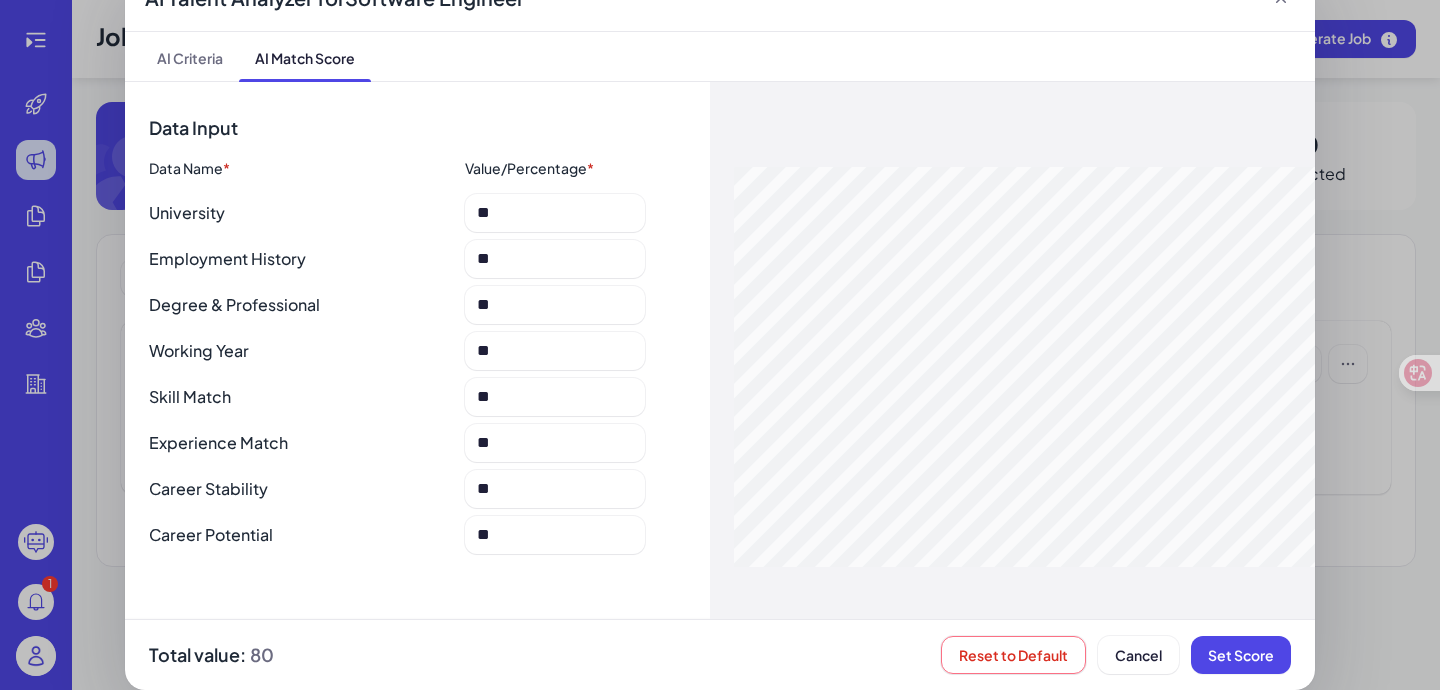 click on "Degree & Professional" at bounding box center (299, 305) 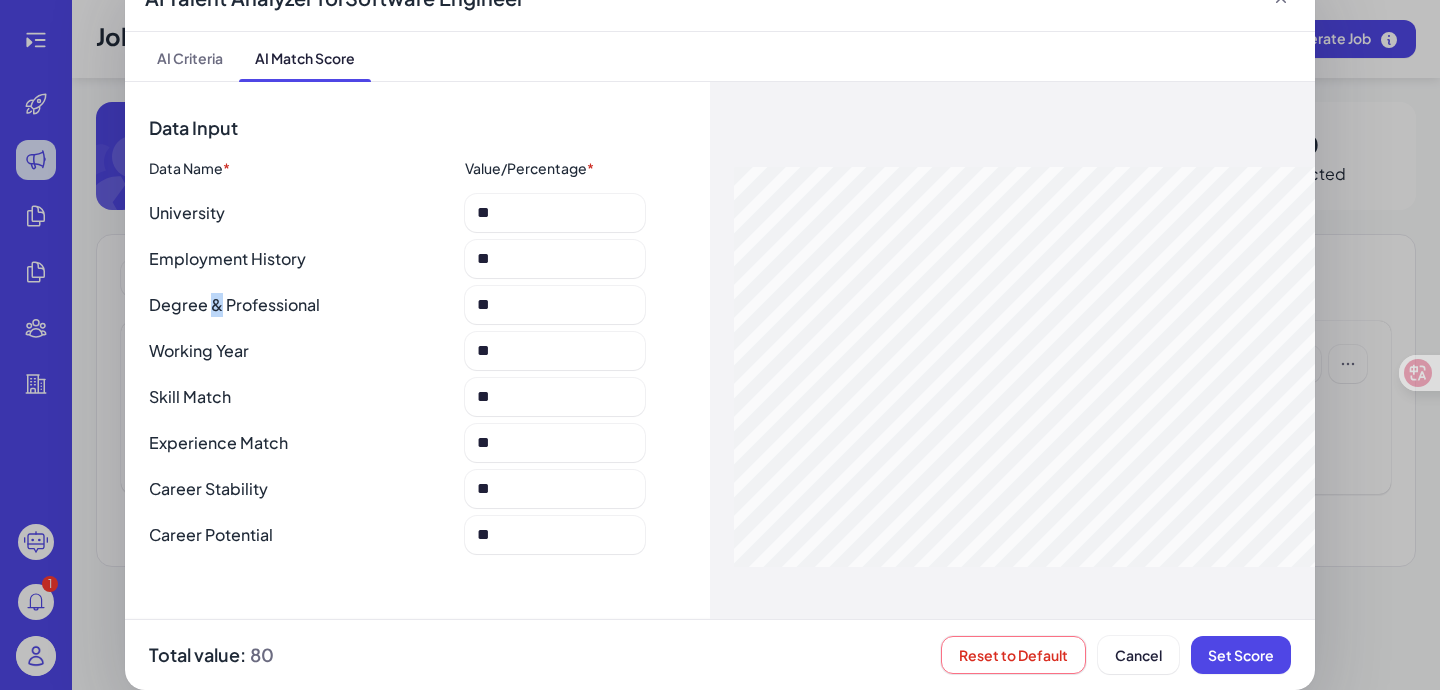 click on "Degree & Professional" at bounding box center (299, 305) 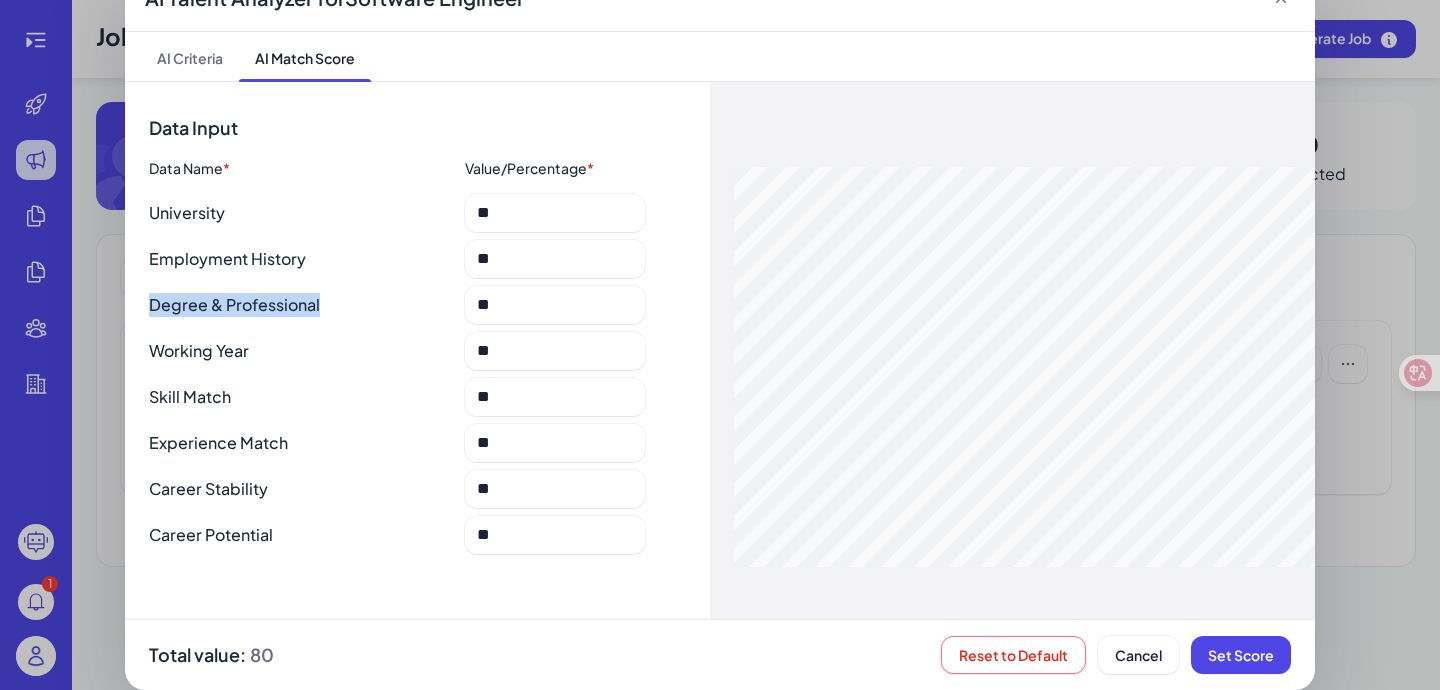 click on "Degree & Professional" at bounding box center [299, 305] 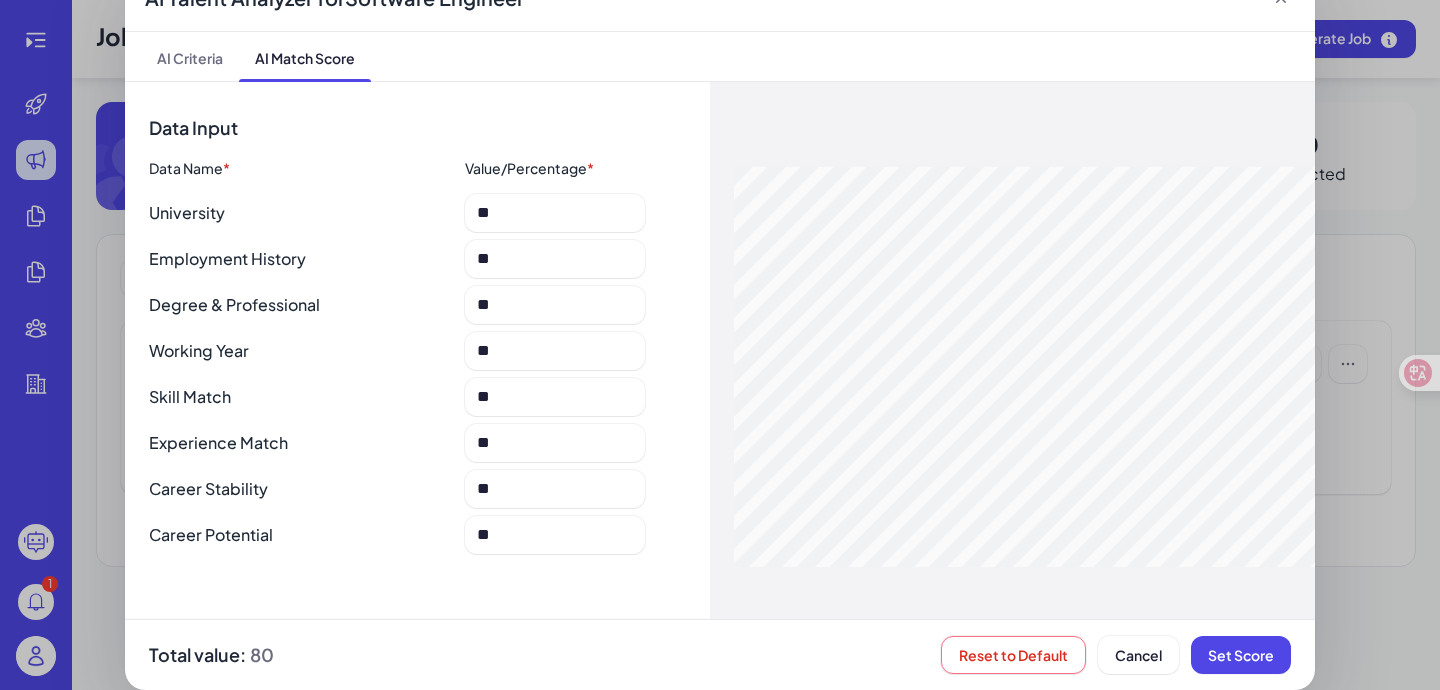 click on "Working Year **" at bounding box center [417, 351] 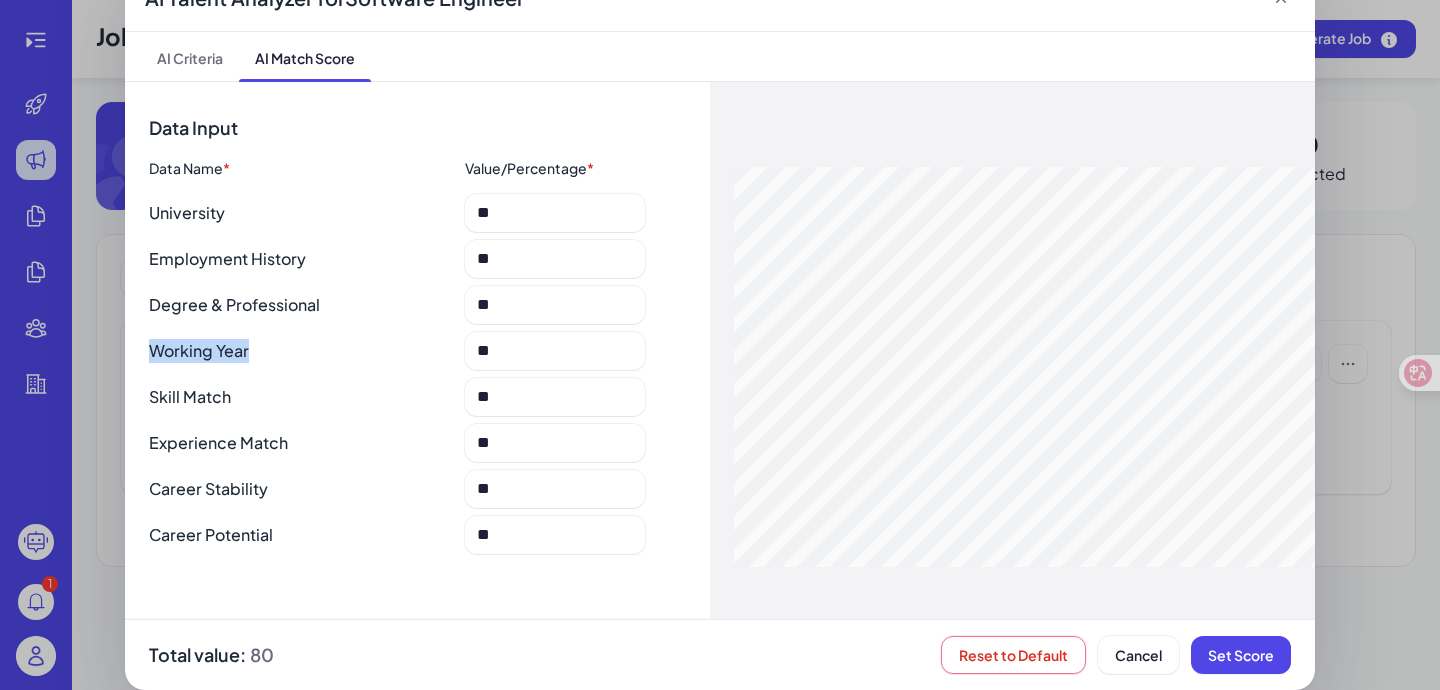 click on "Working Year **" at bounding box center [417, 351] 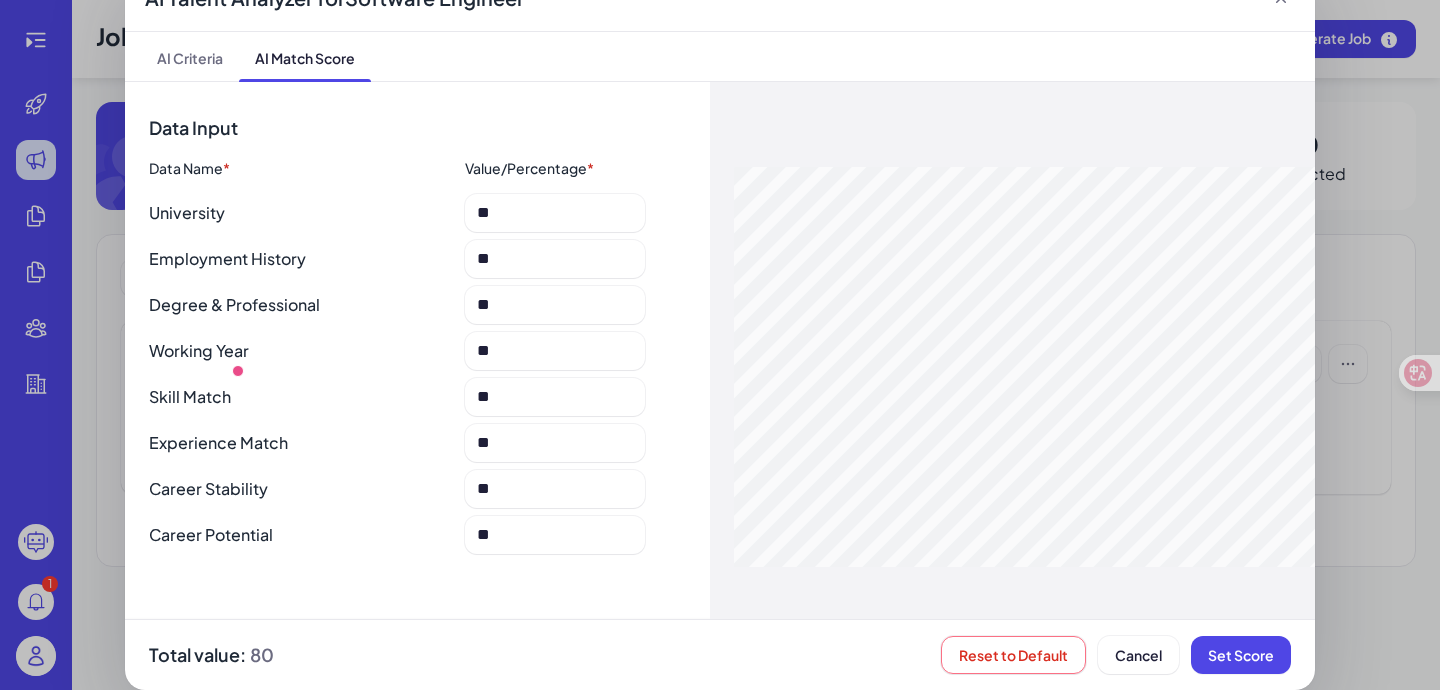 click on "Skill Match" at bounding box center (299, 397) 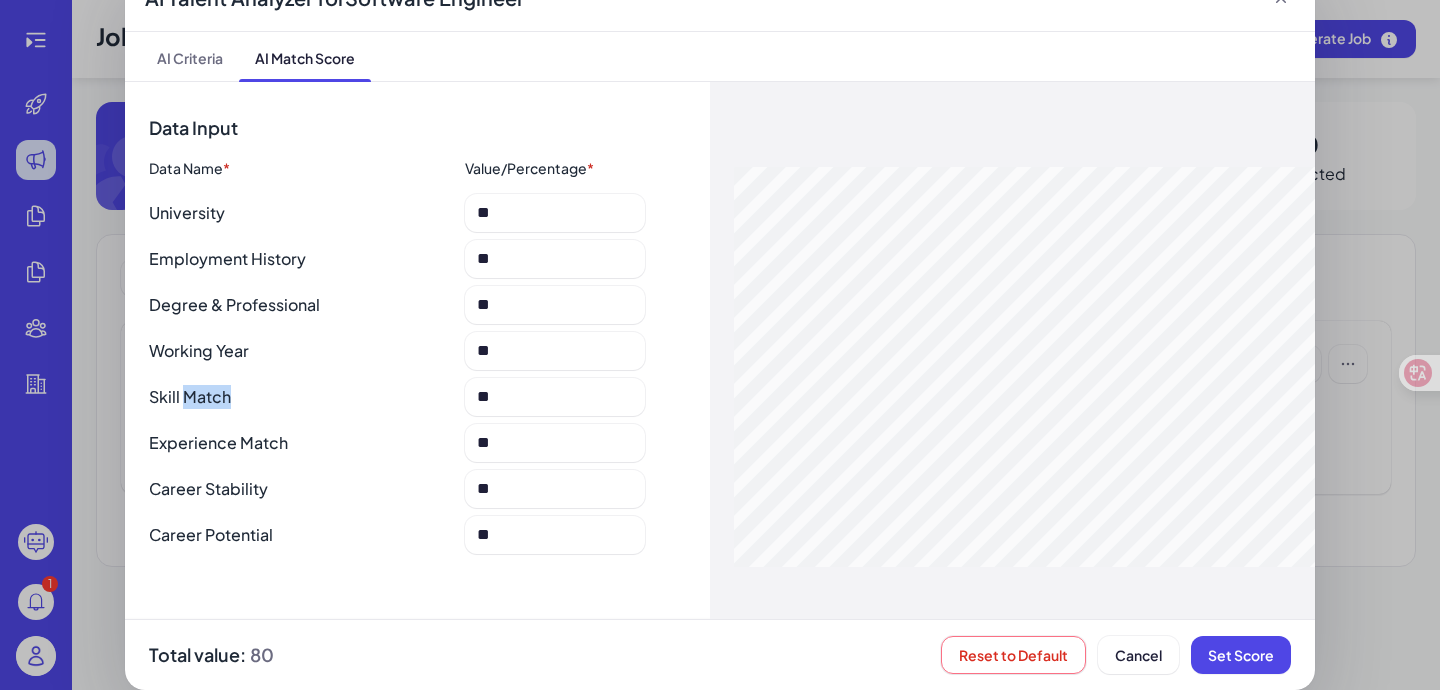 click on "Skill Match" at bounding box center (299, 397) 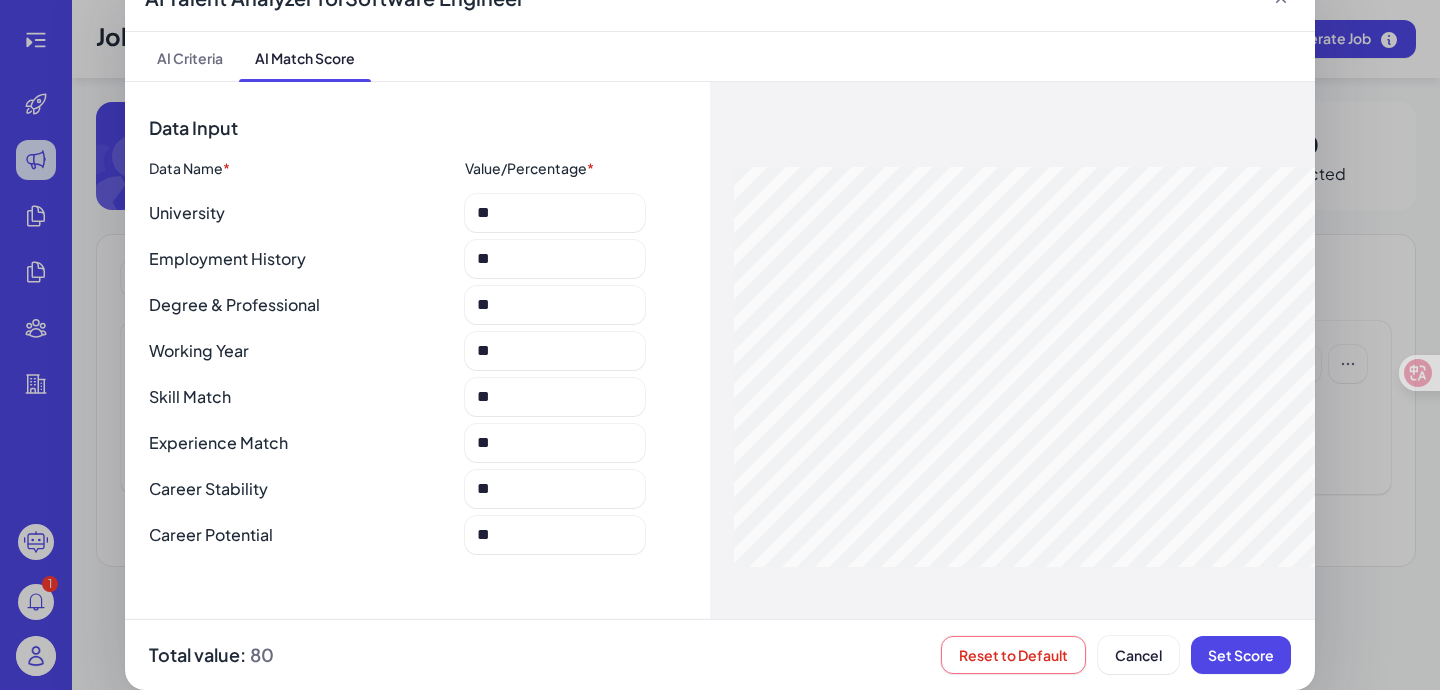 click on "Experience Match" at bounding box center [299, 443] 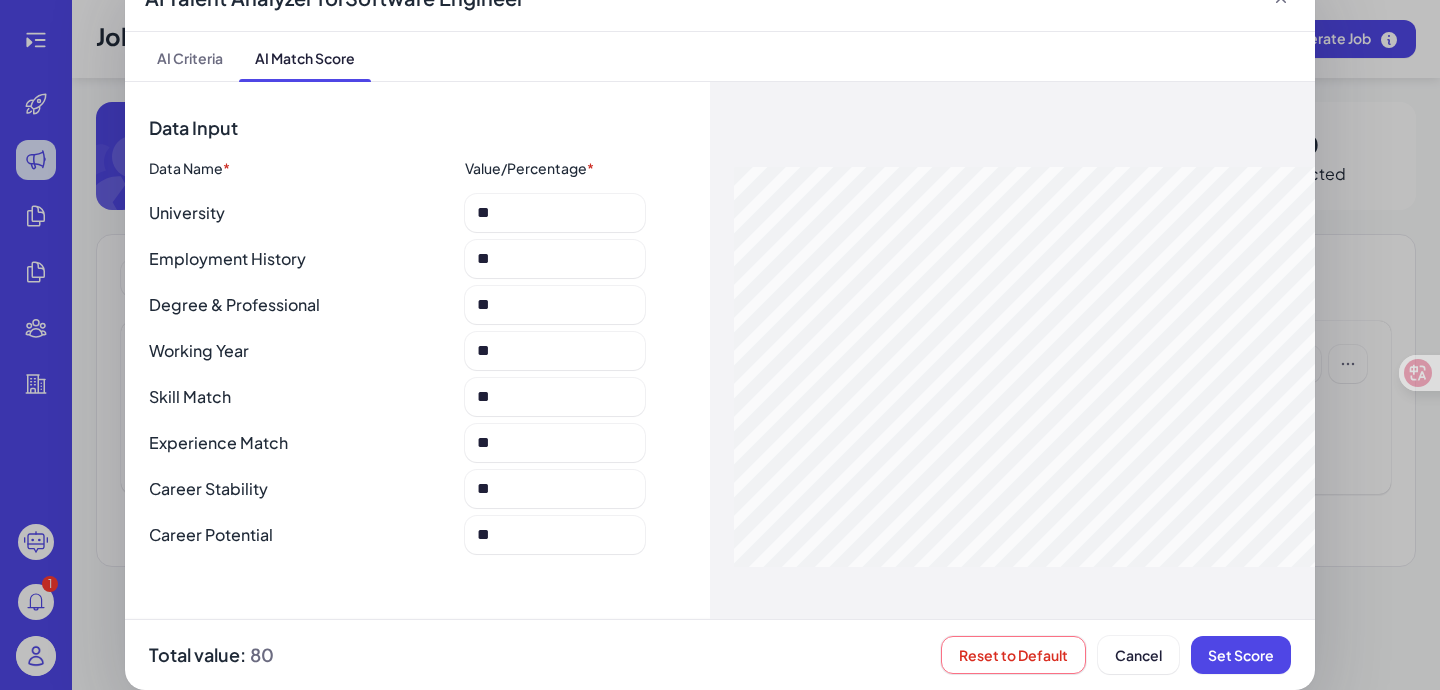 click on "AI Talent Analyzer for  Software Engineer AI Criteria AI Match Score Data Input Data Name * Value/Percentage * University ** Employment History ** Degree & Professional ** Working Year ** Skill Match ** Experience Match ** Career Stability ** Career Potential ** Total value: 80 Reset to Default Cancel Set Score" at bounding box center (720, 327) 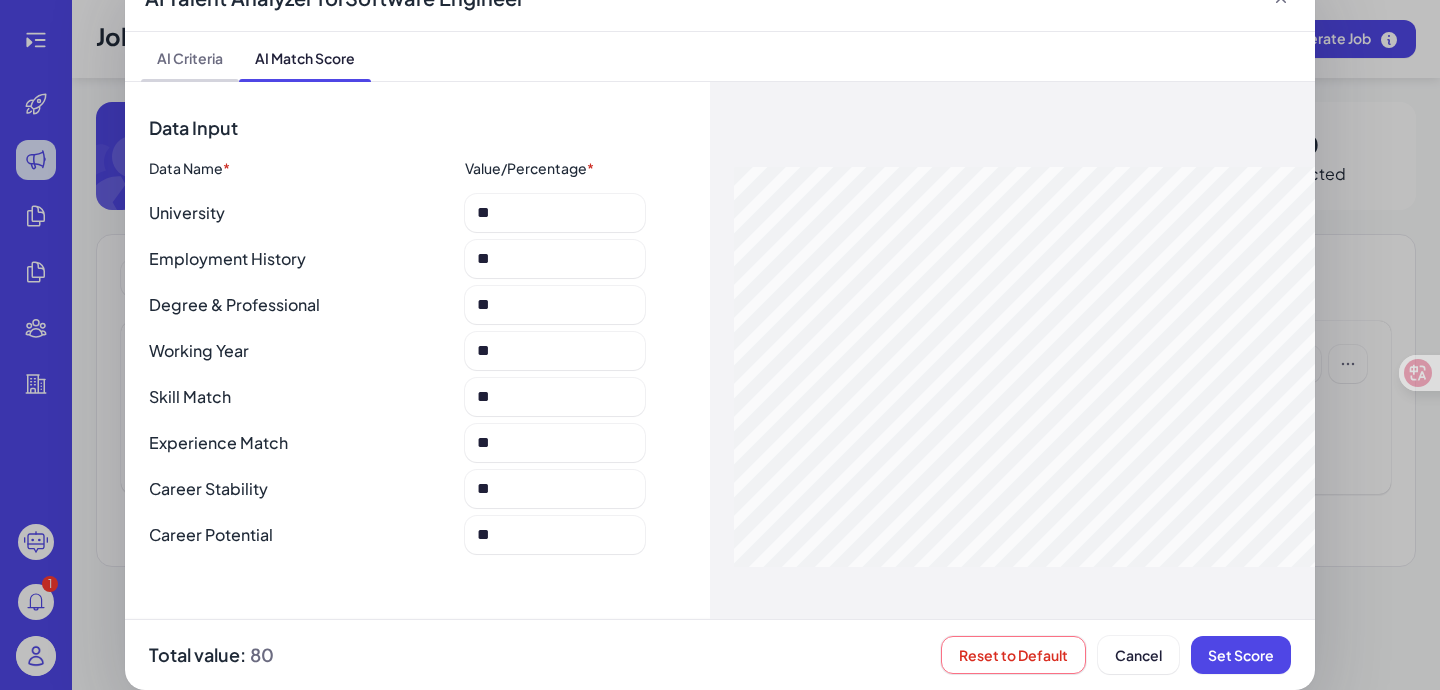 click on "AI Criteria" at bounding box center (190, 56) 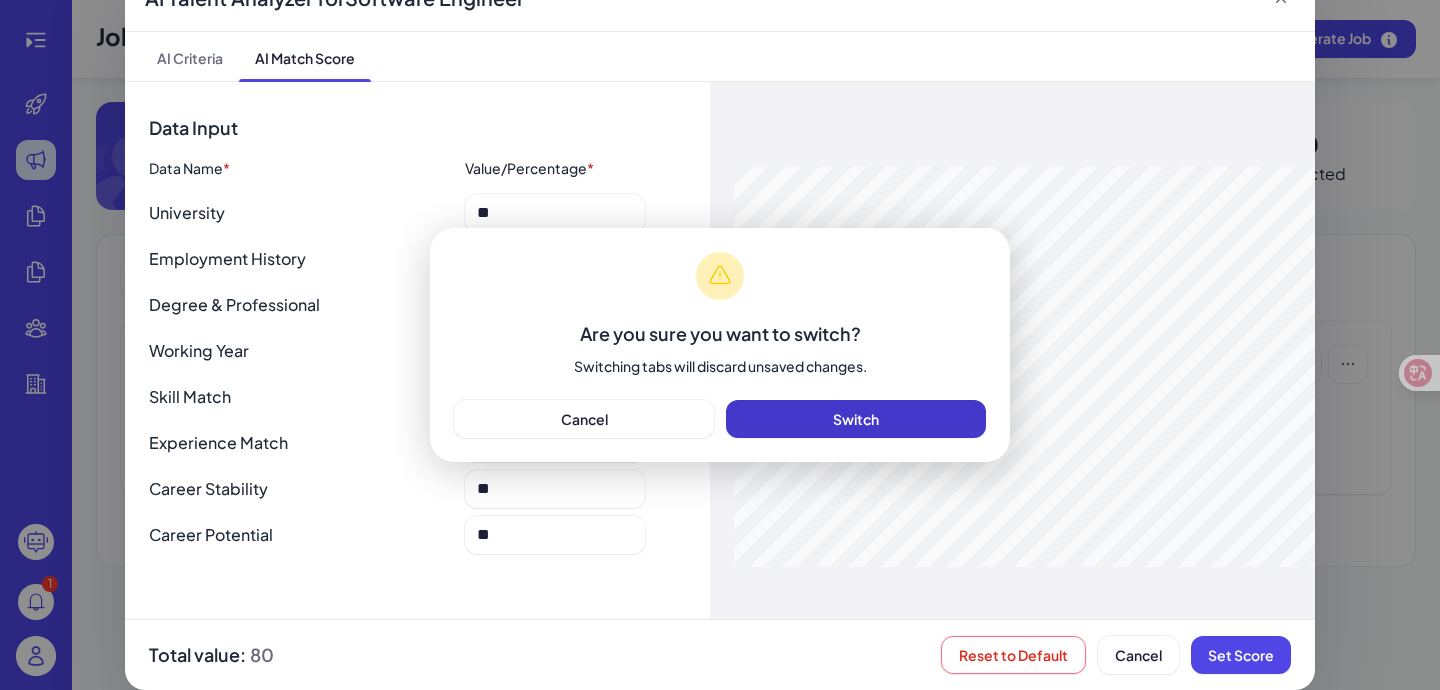 click on "Switch" at bounding box center [856, 419] 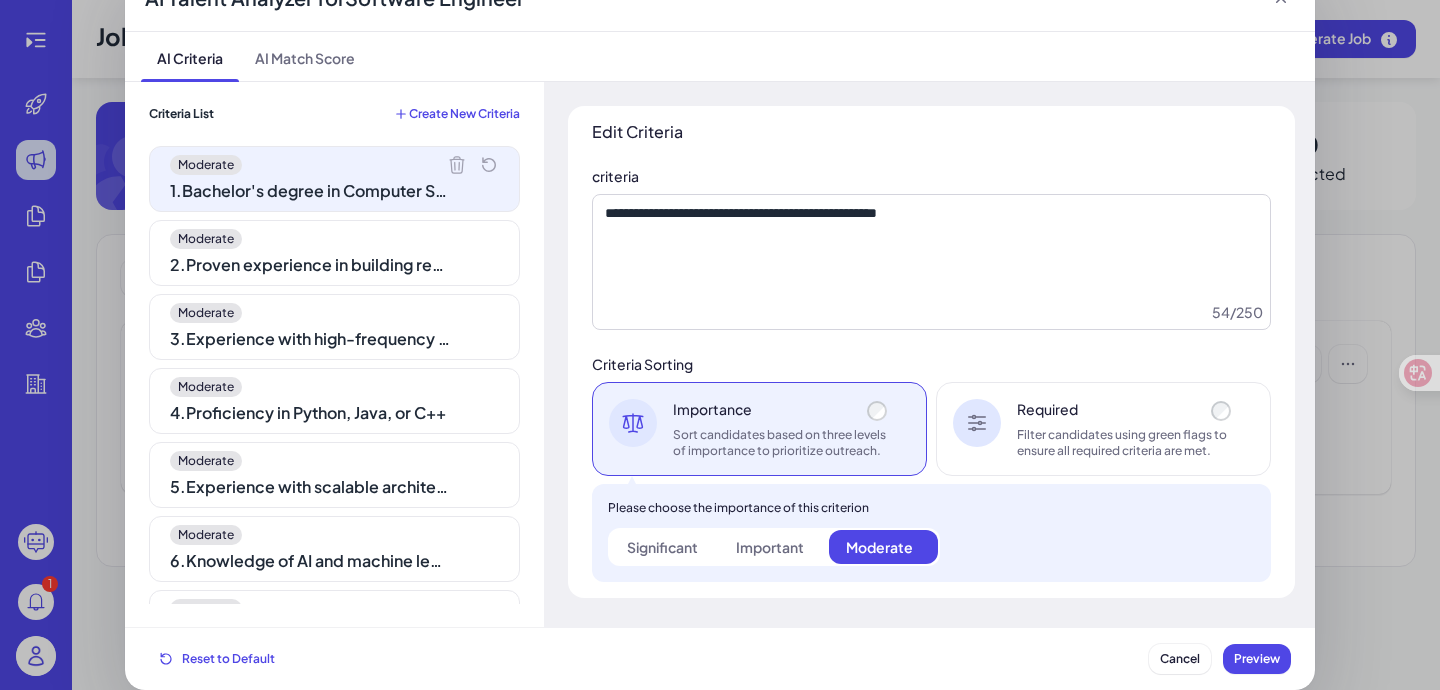 click on "Required" at bounding box center [1126, 409] 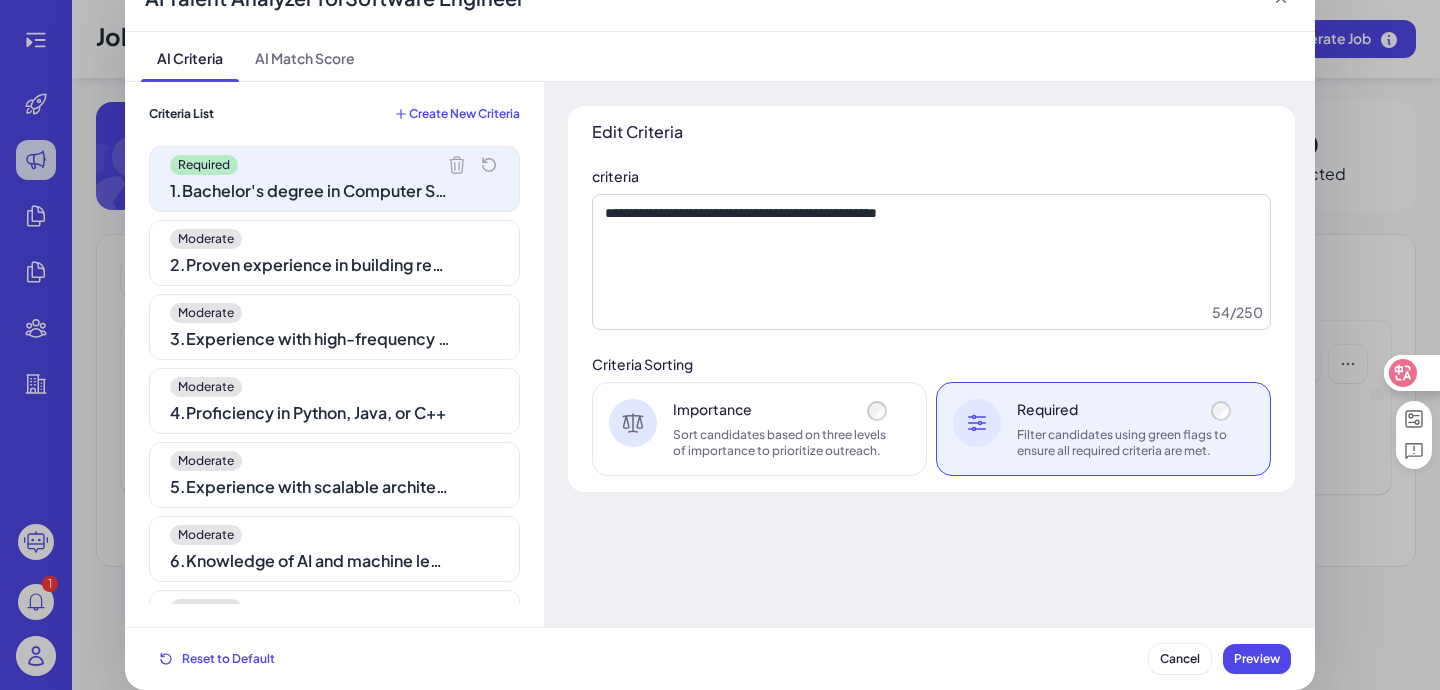 click 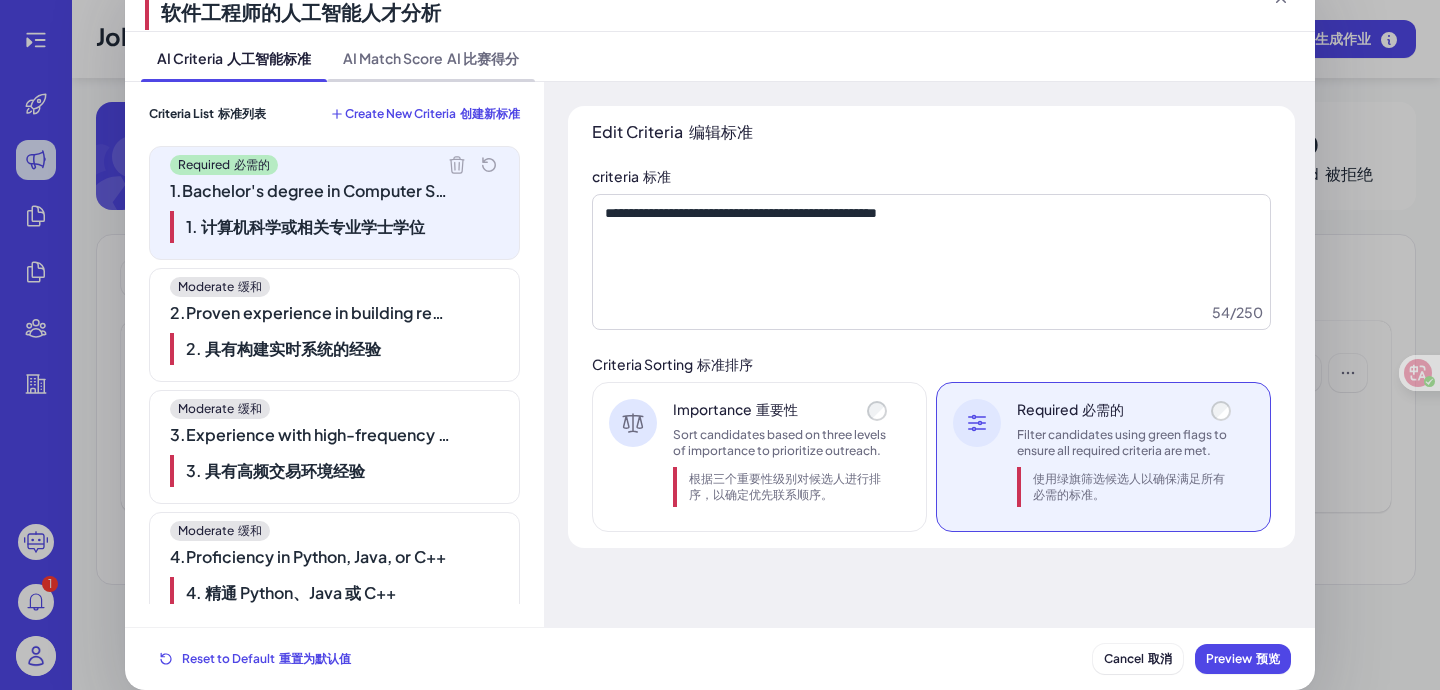 click on "AI Match Score    AI 比赛得分" at bounding box center (431, 56) 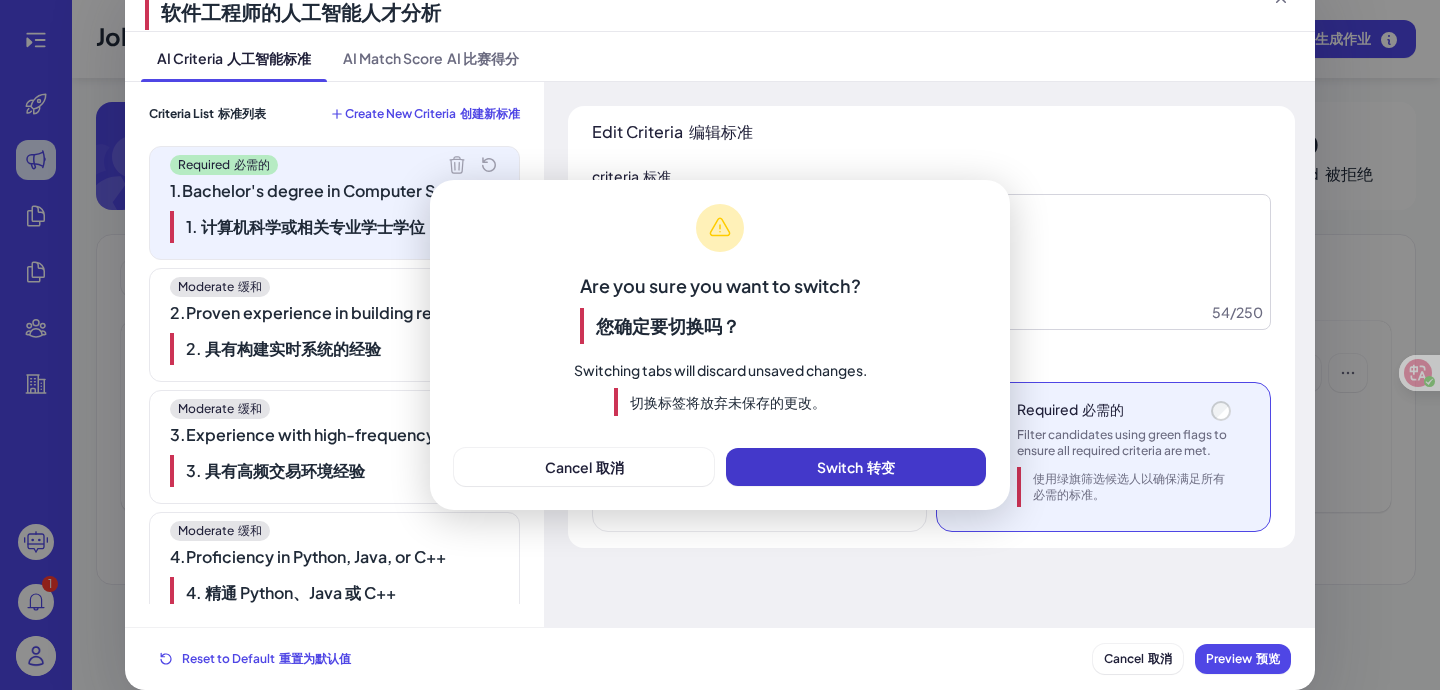 click on "Switch    转变" at bounding box center (856, 467) 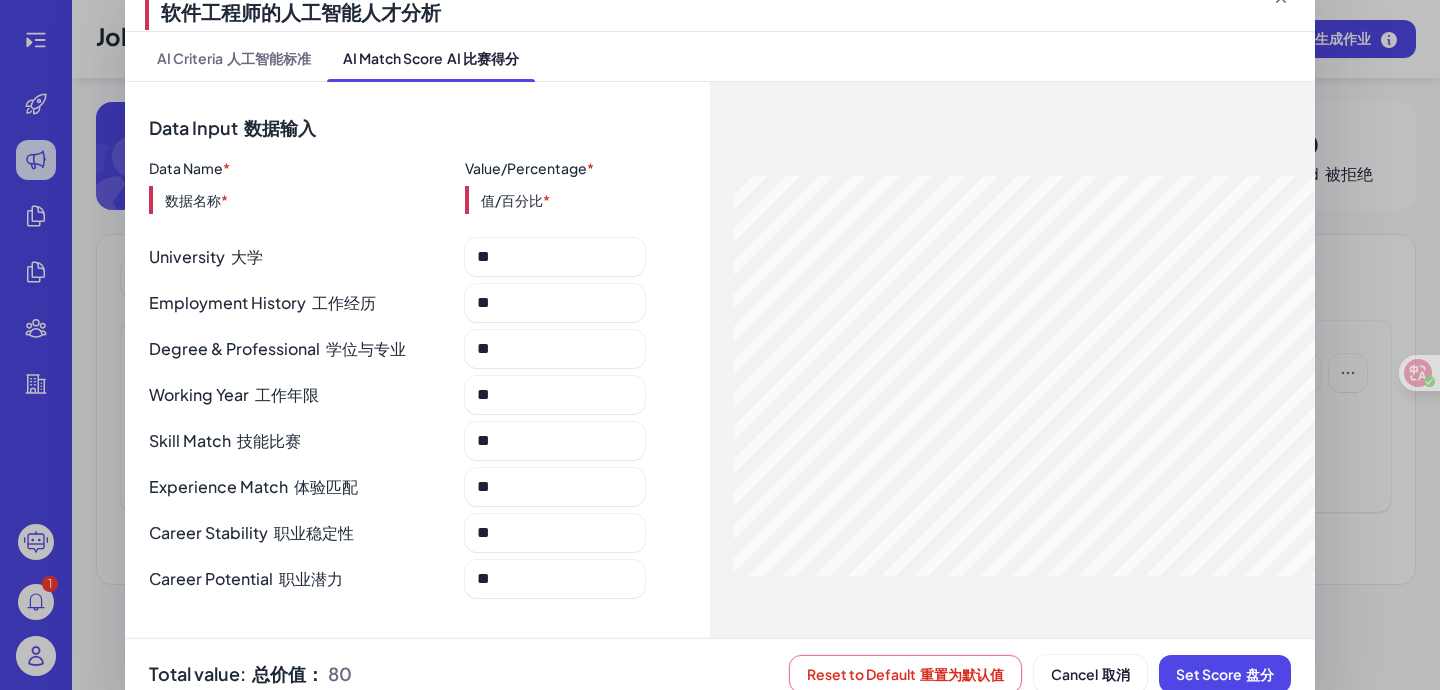 scroll, scrollTop: 55, scrollLeft: 0, axis: vertical 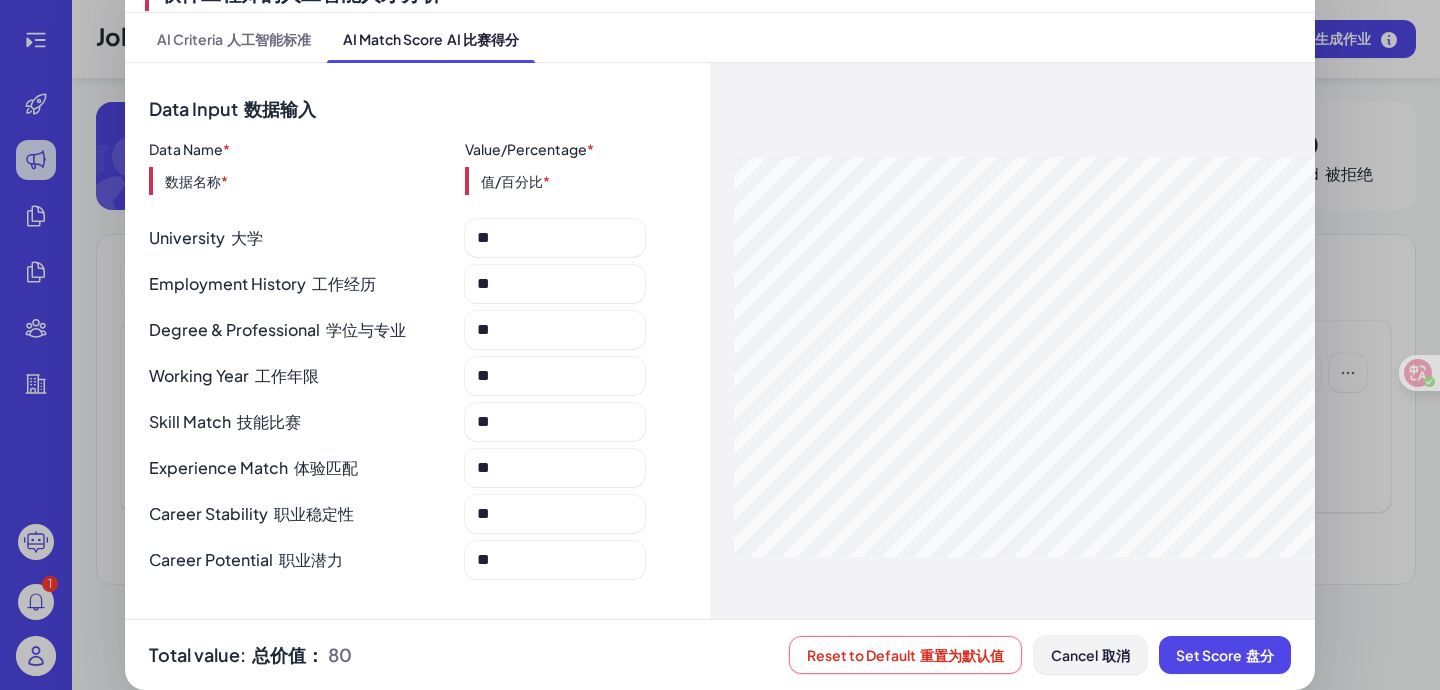 click on "Cancel    取消" at bounding box center (1090, 655) 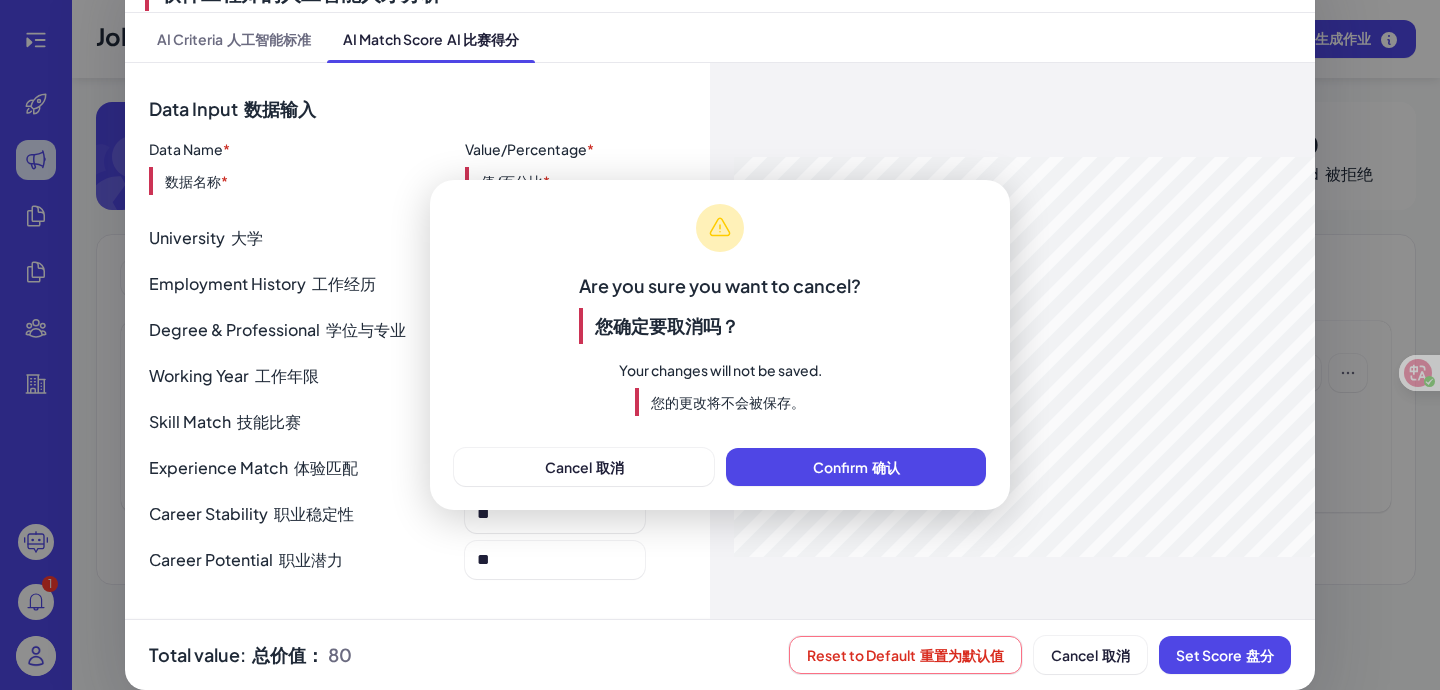 click on "Are you sure you want to cancel? 您确定要取消吗？ Your changes will not be saved. 您的更改将不会被保存。" at bounding box center (720, 314) 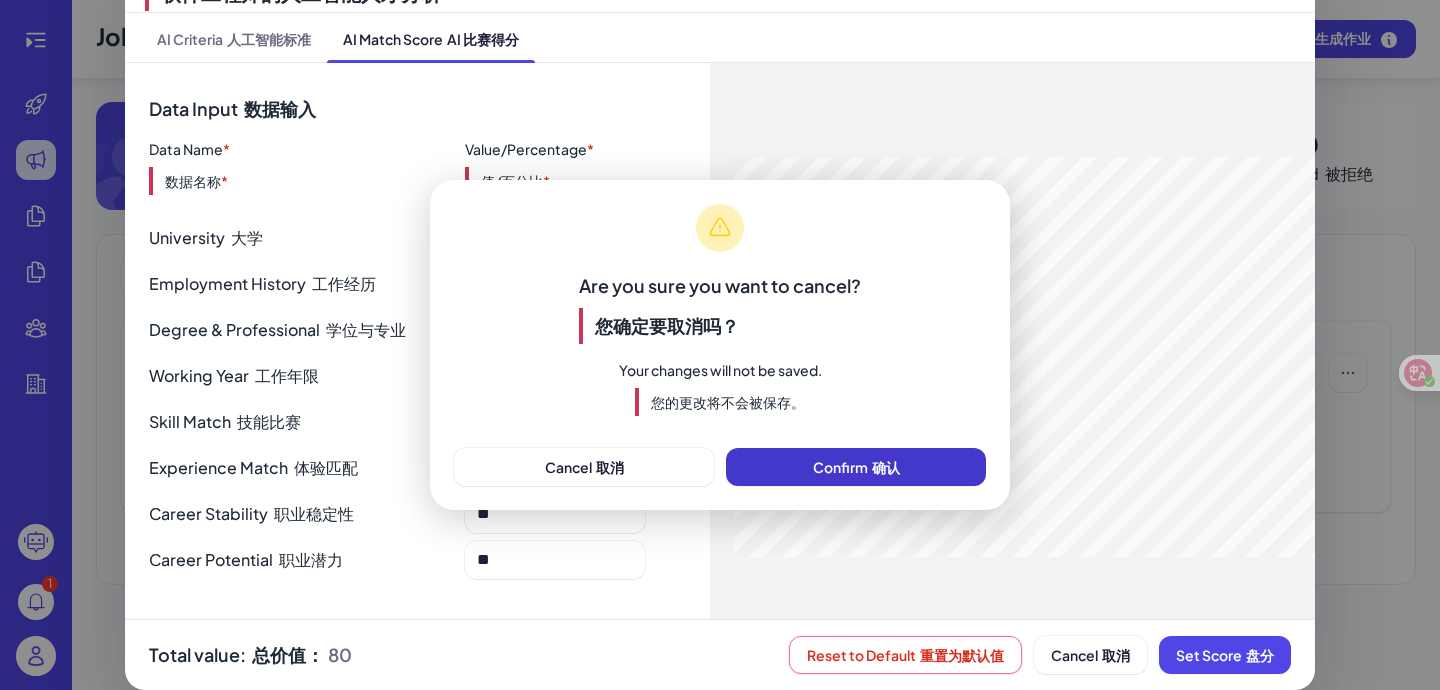 click on "Confirm    确认" at bounding box center (856, 467) 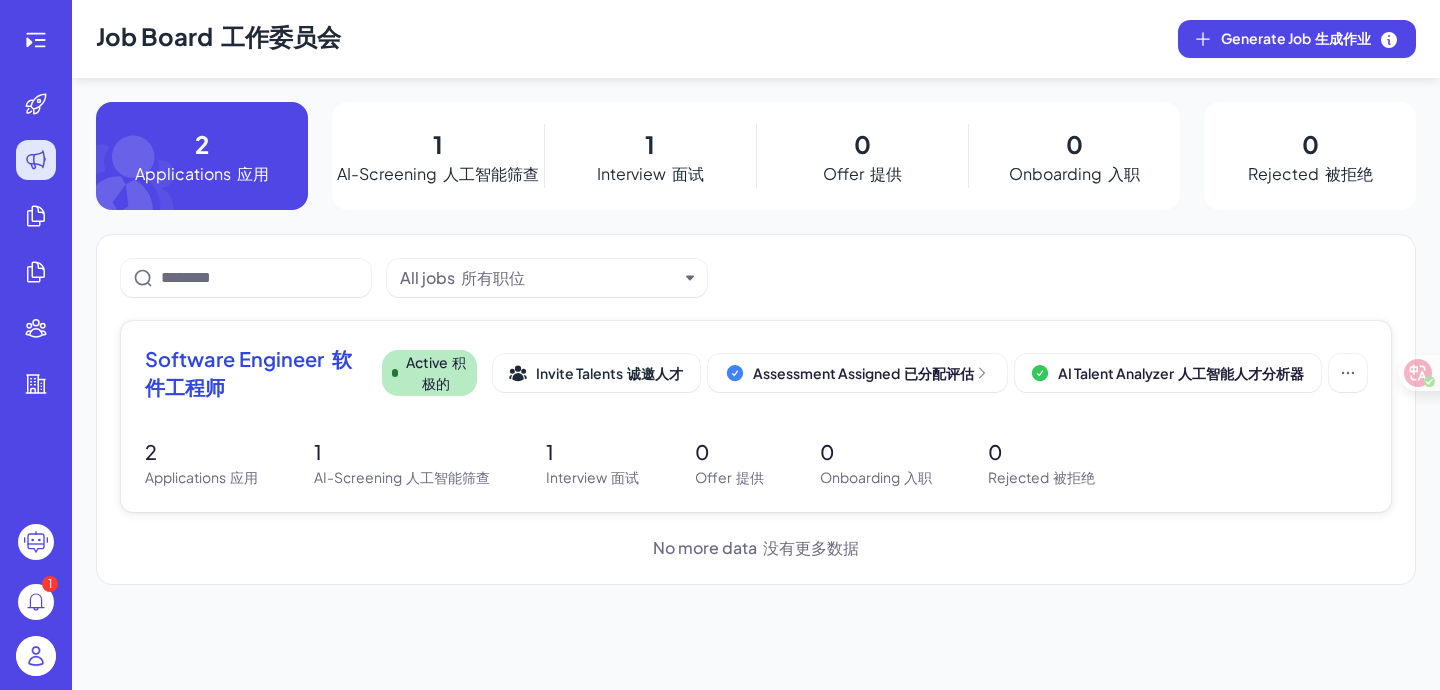 click on "Software Engineer    软件工程师 Active    积极的 Invite Talents    诚邀人才 Assessment Assigned    已分配评估 AI Talent Analyzer    人工智能人才分析器 2   Applications    应用 1 AI-Screening    人工智能筛查 1 Interview    面试 0 Offer    提供 0 Onboarding    入职 0 Rejected    被拒绝" at bounding box center [756, 416] 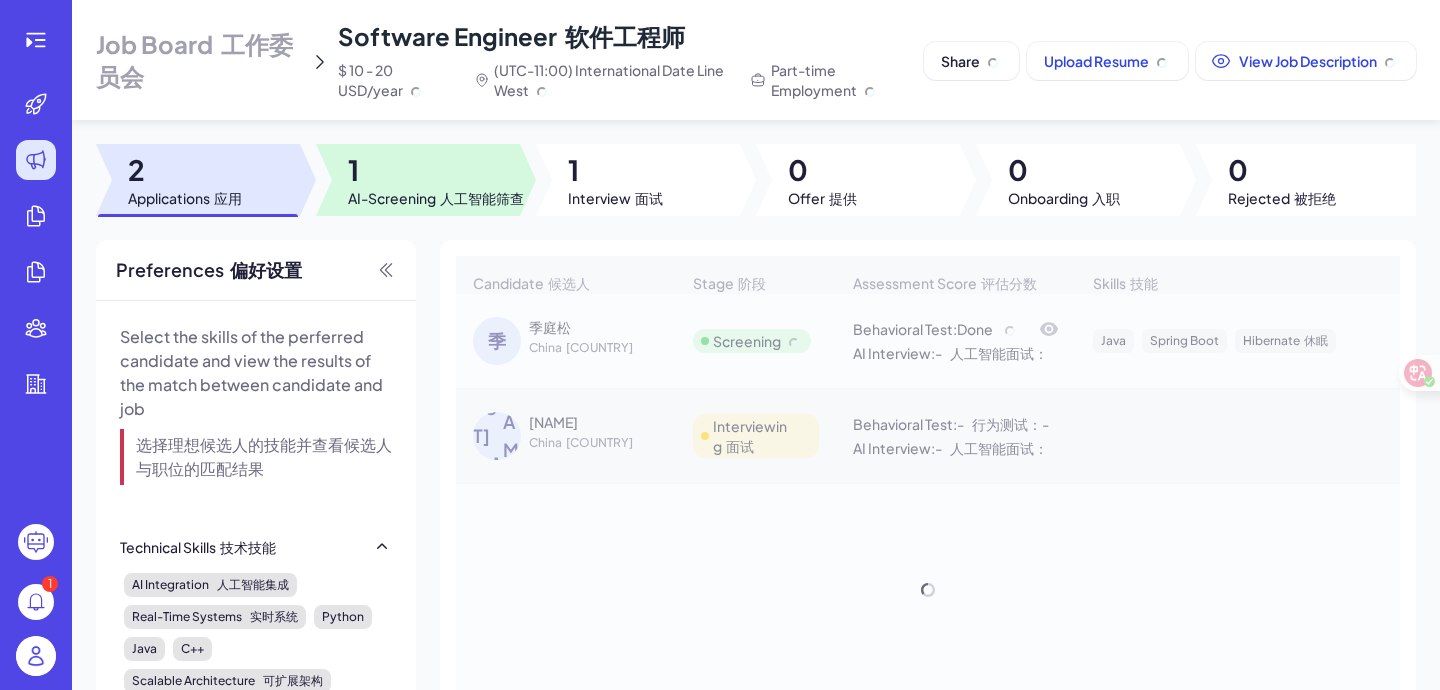 click on "1" at bounding box center [436, 170] 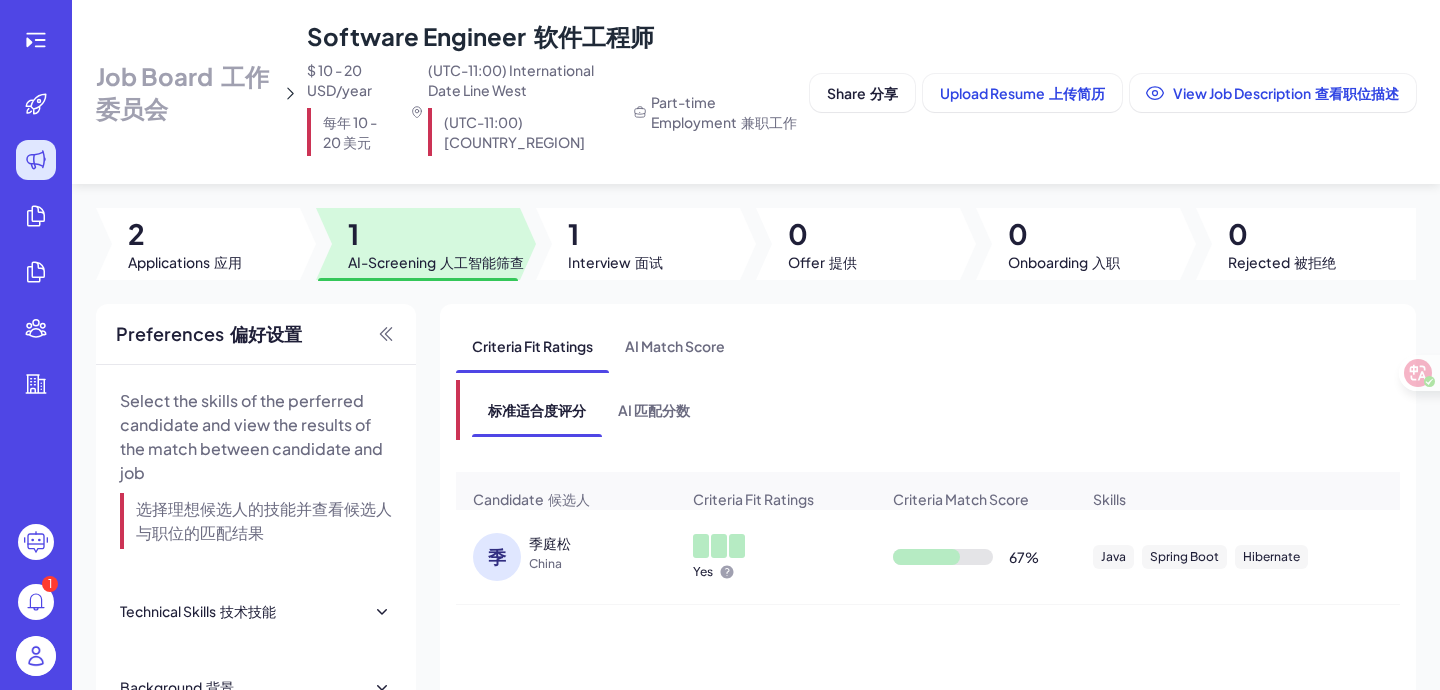 click on "Candidate    候选人" at bounding box center (566, 499) 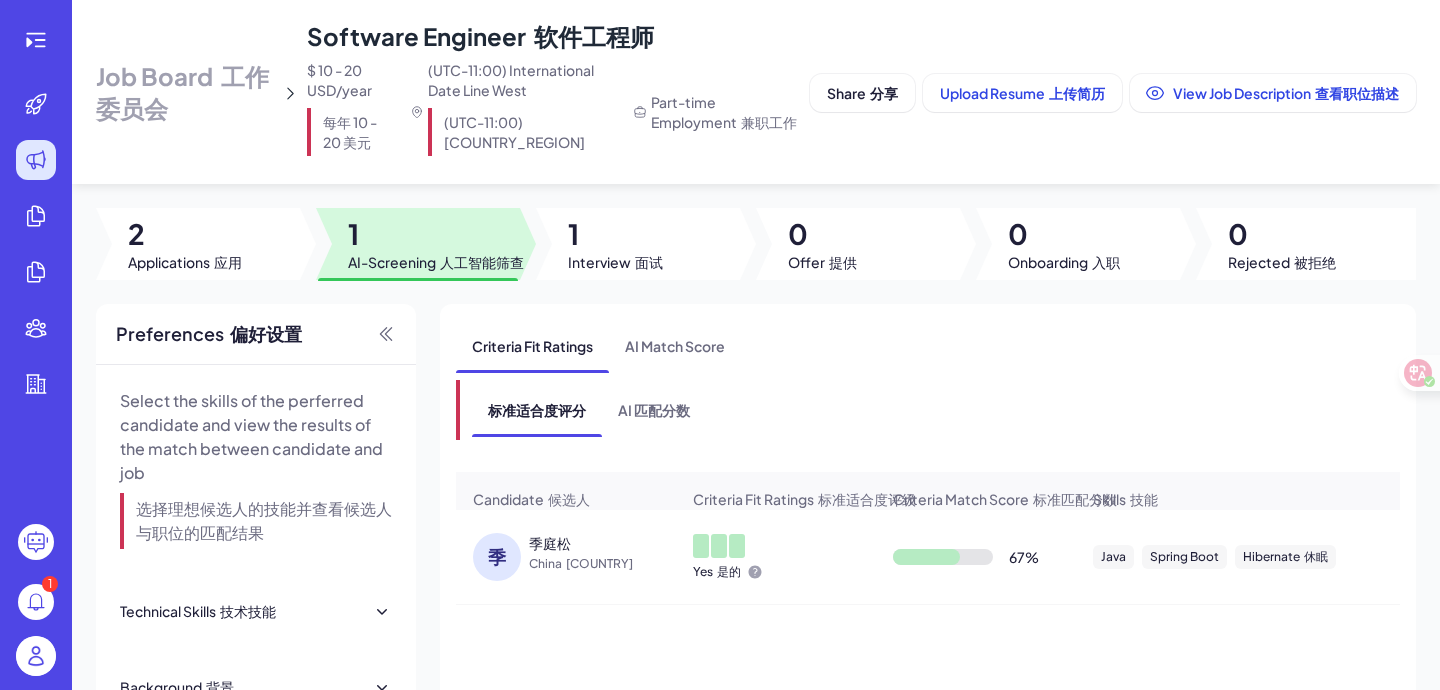 click on "季庭松" at bounding box center [604, 543] 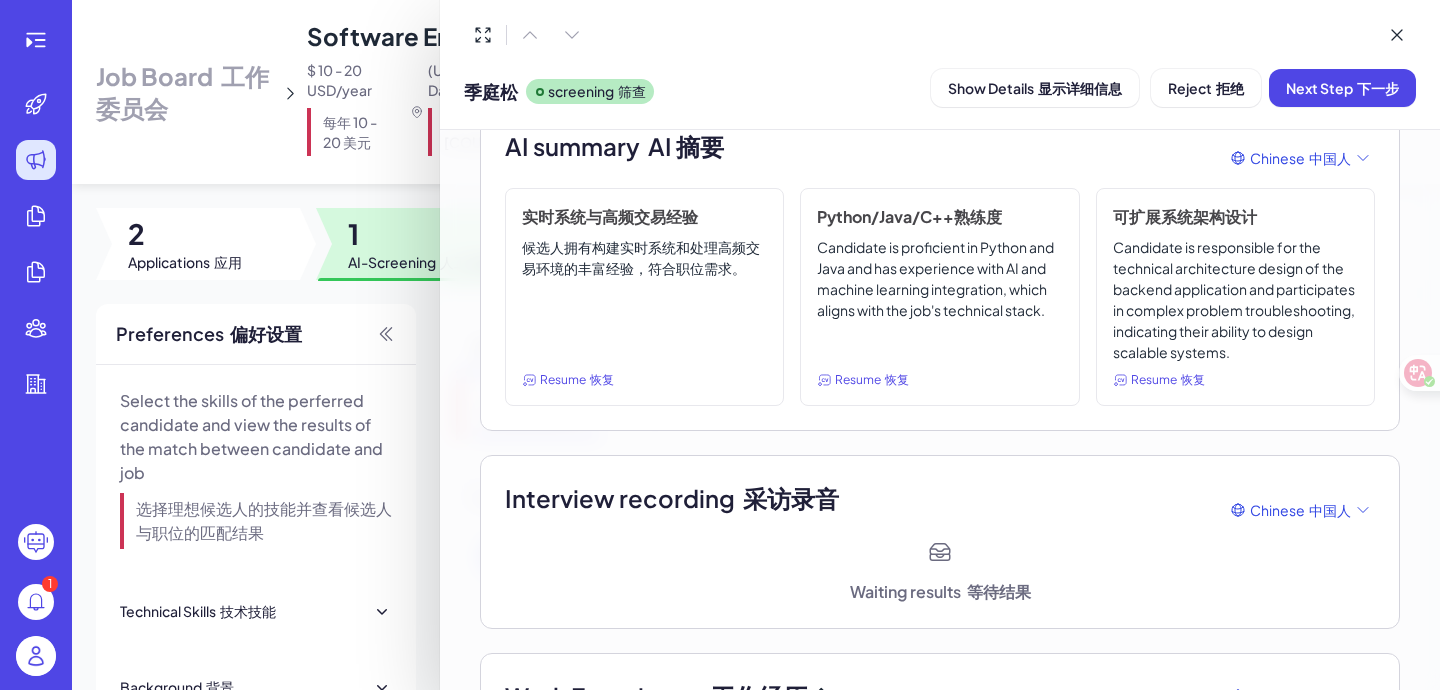 scroll, scrollTop: 0, scrollLeft: 0, axis: both 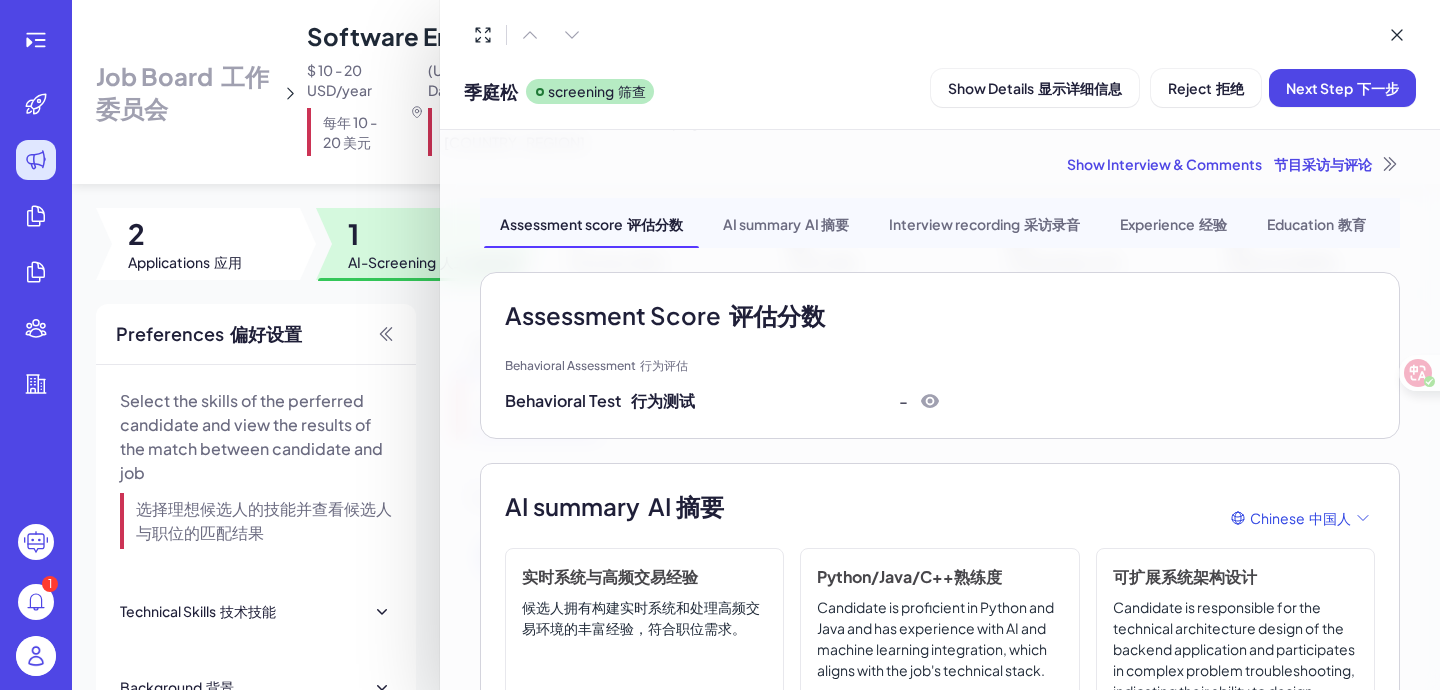 click on "Interview recording    采访录音" at bounding box center (984, 223) 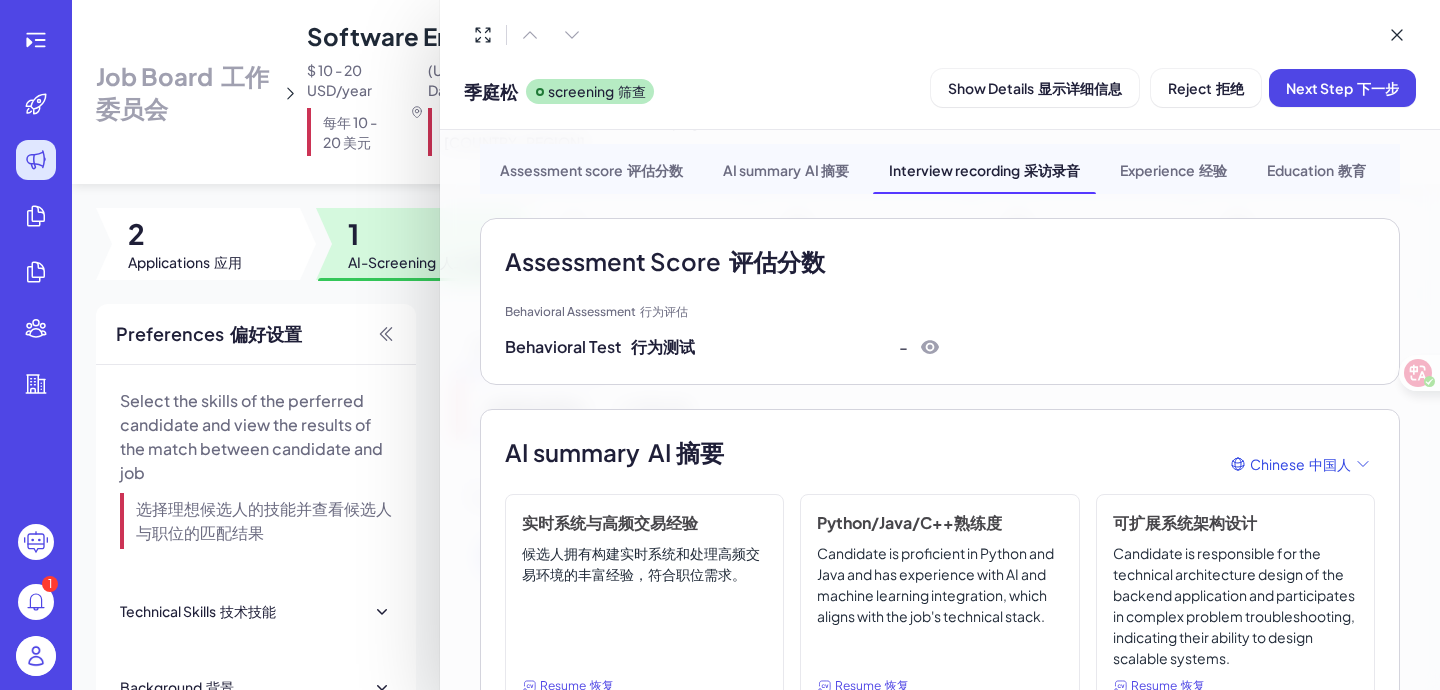 scroll, scrollTop: 0, scrollLeft: 0, axis: both 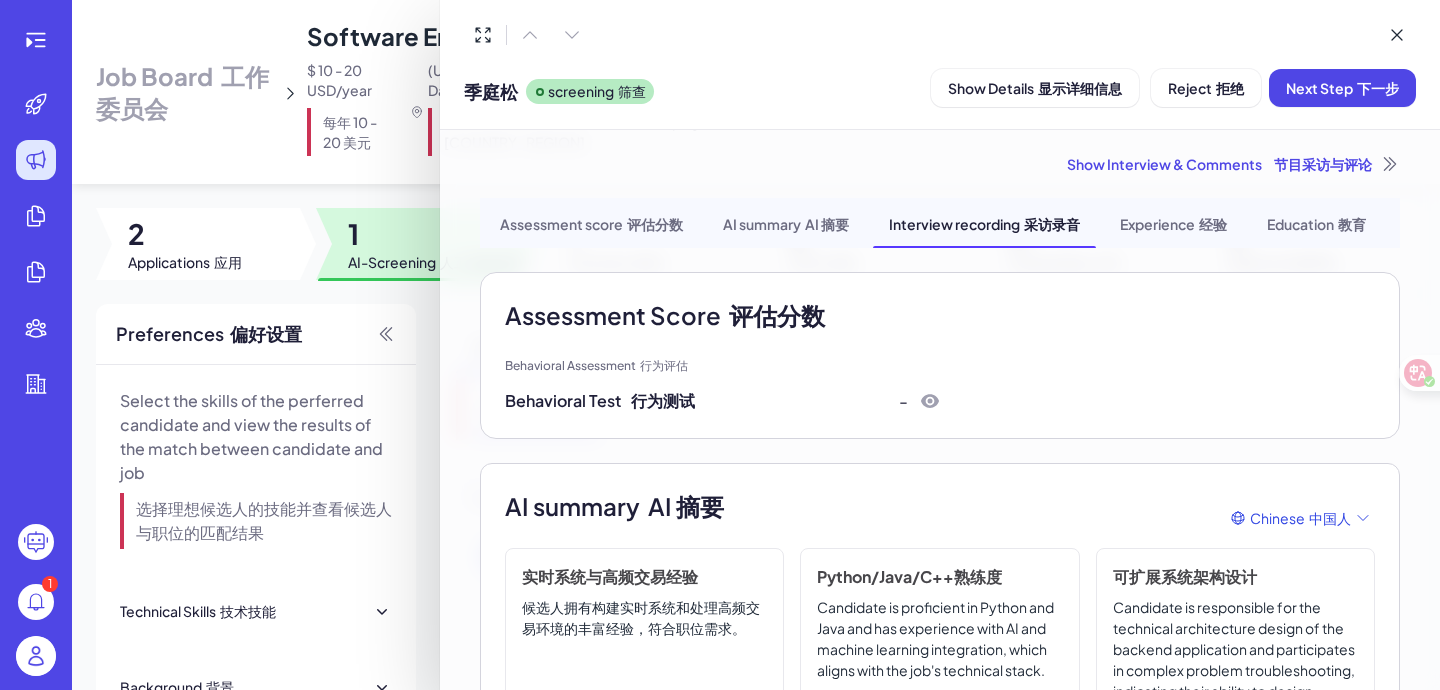 click on "节目采访与评论" at bounding box center (1323, 164) 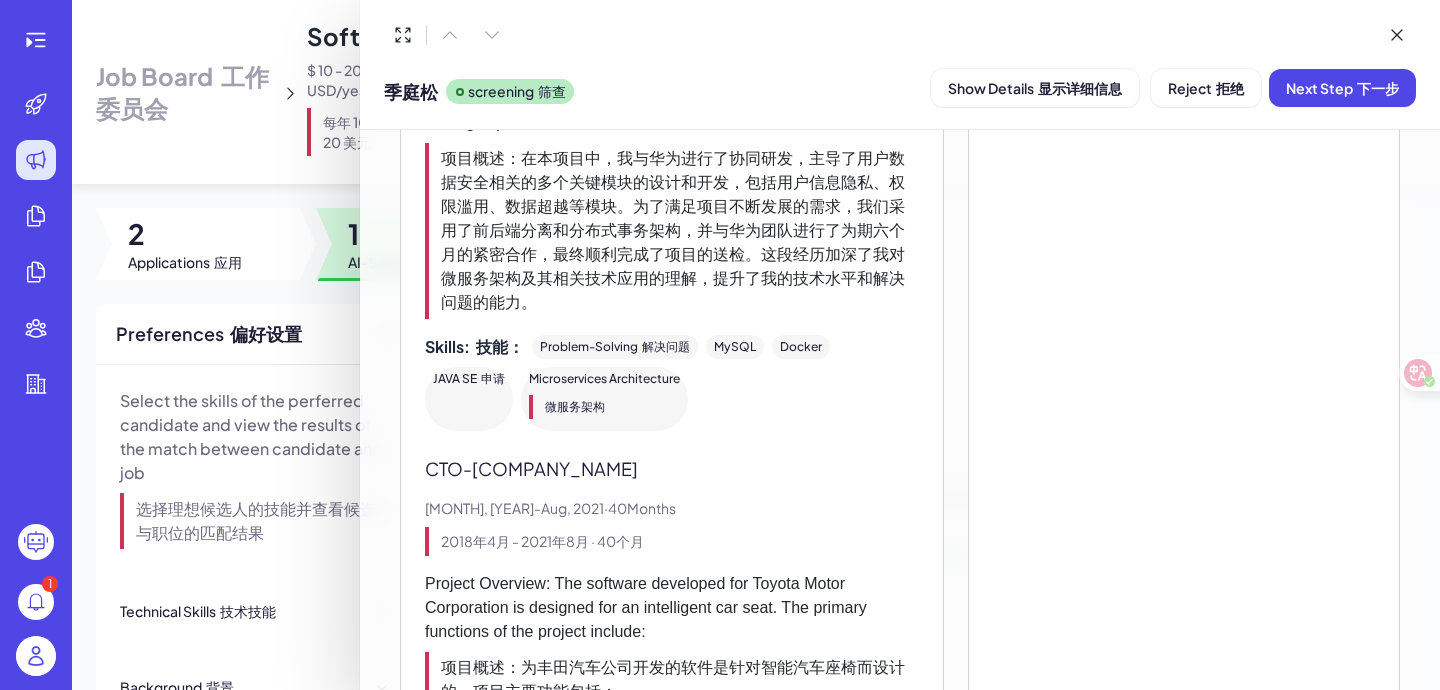 scroll, scrollTop: 3396, scrollLeft: 0, axis: vertical 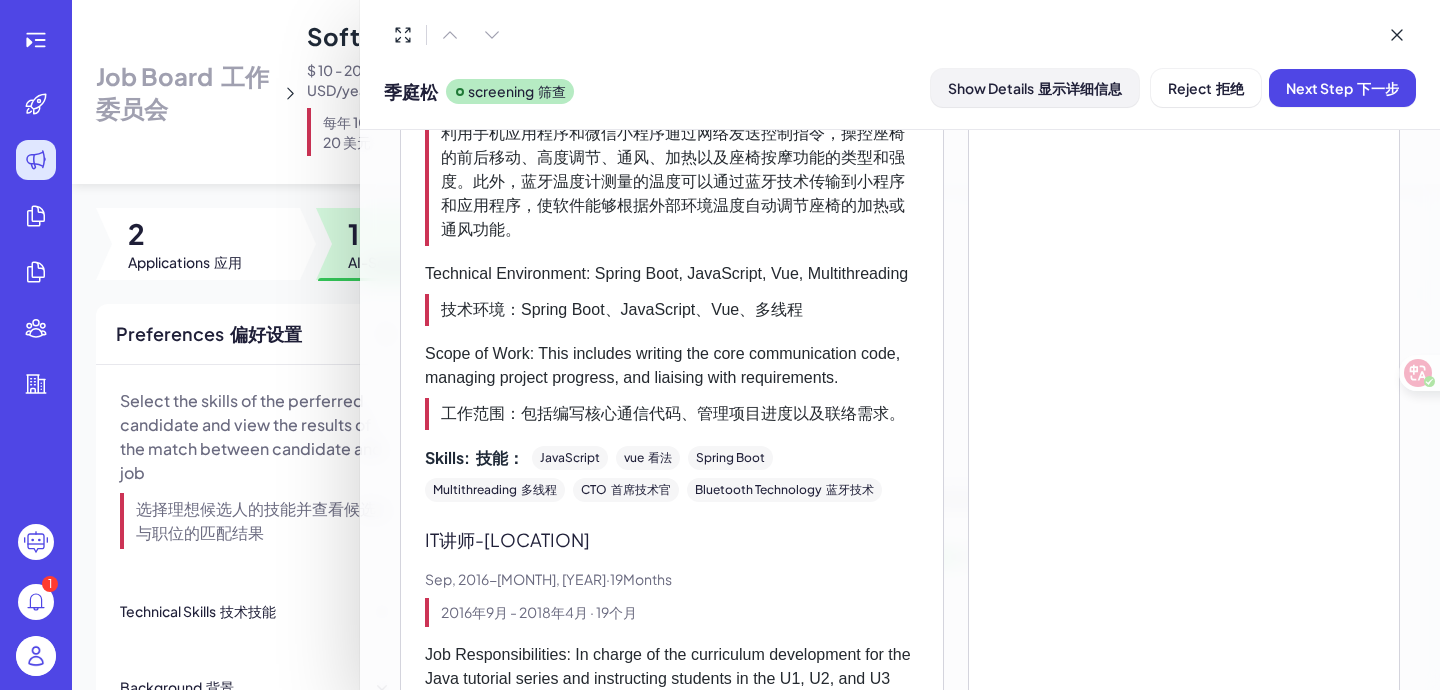 click on "Show Details    显示详细信息" at bounding box center (1035, 88) 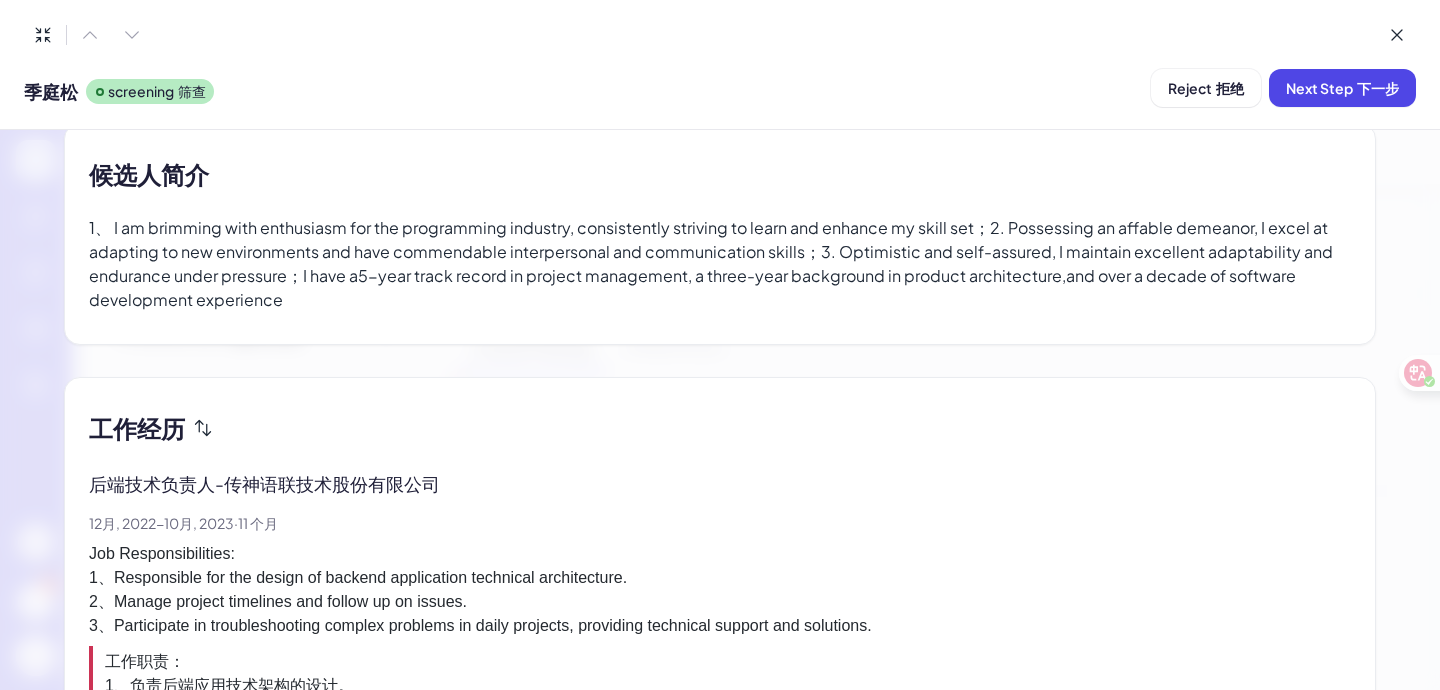 scroll, scrollTop: 613, scrollLeft: 0, axis: vertical 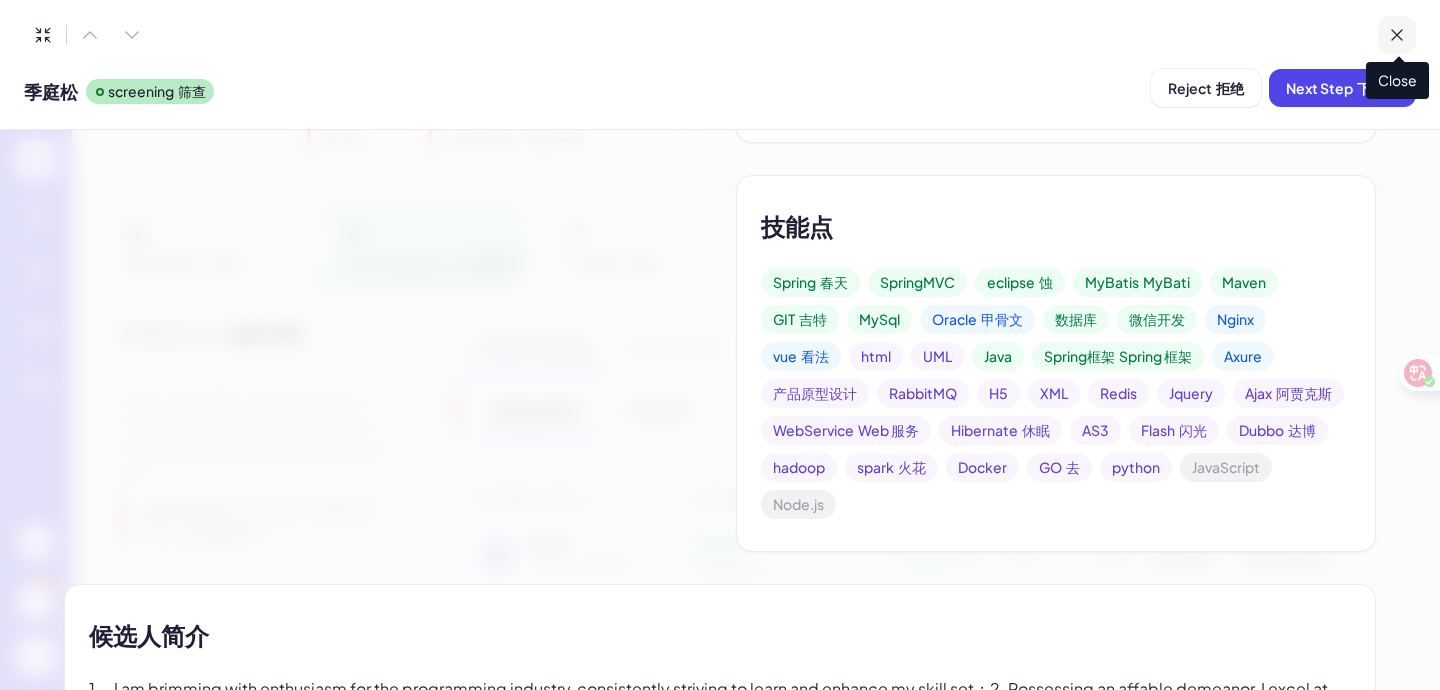 click at bounding box center (1397, 35) 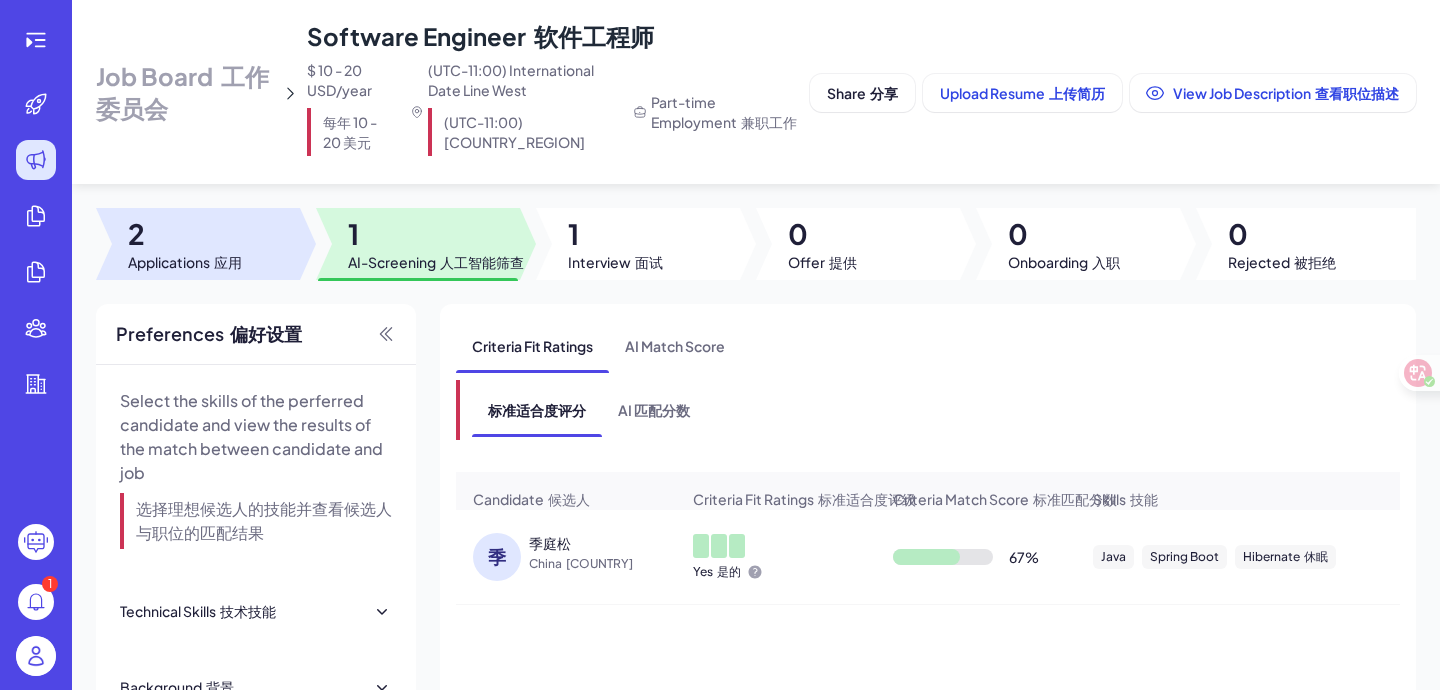 click on "应用" at bounding box center [228, 262] 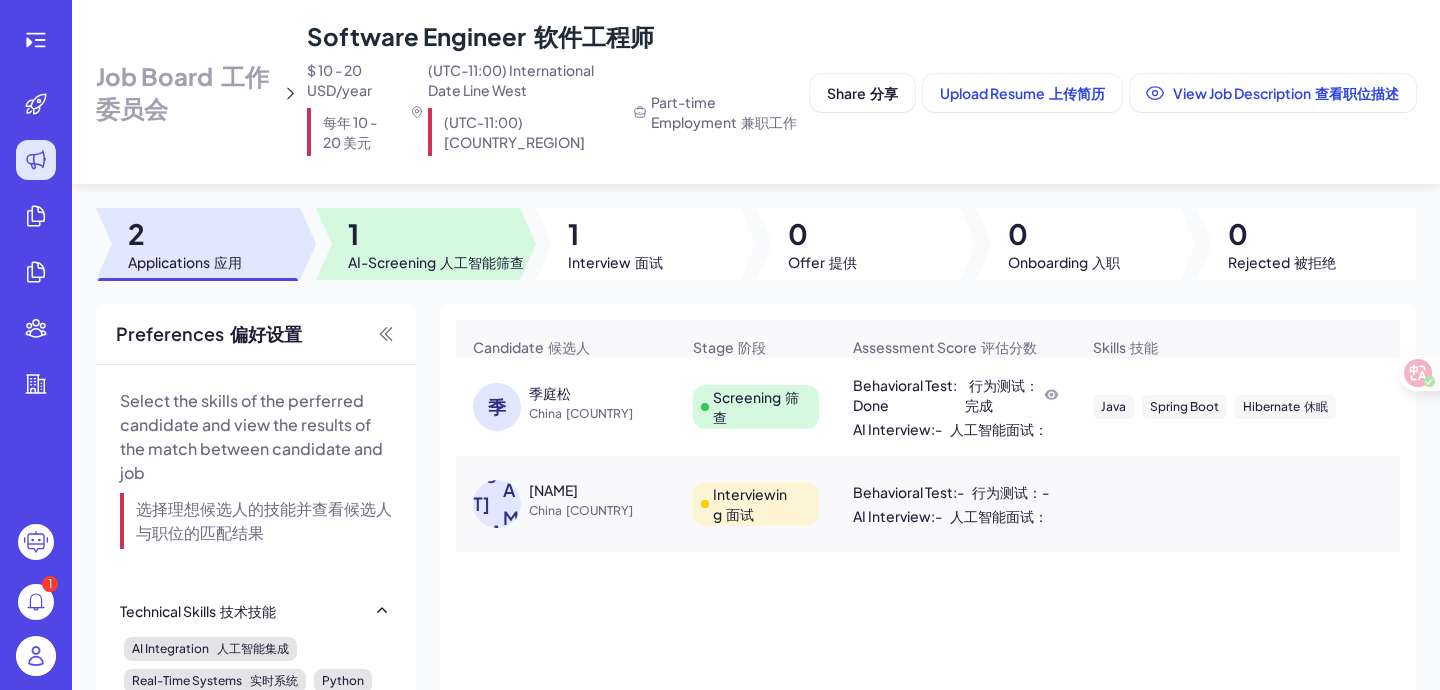 click at bounding box center (418, 244) 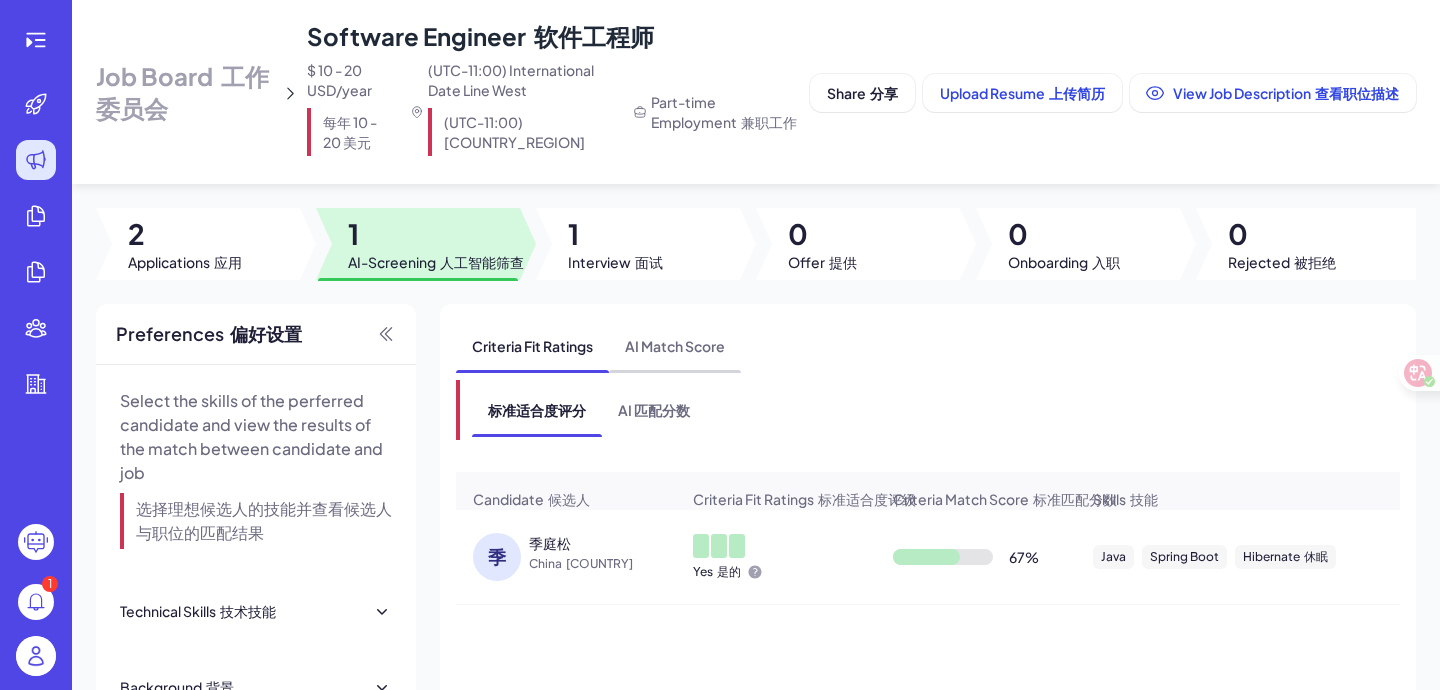 click on "AI Match Score" at bounding box center [675, 346] 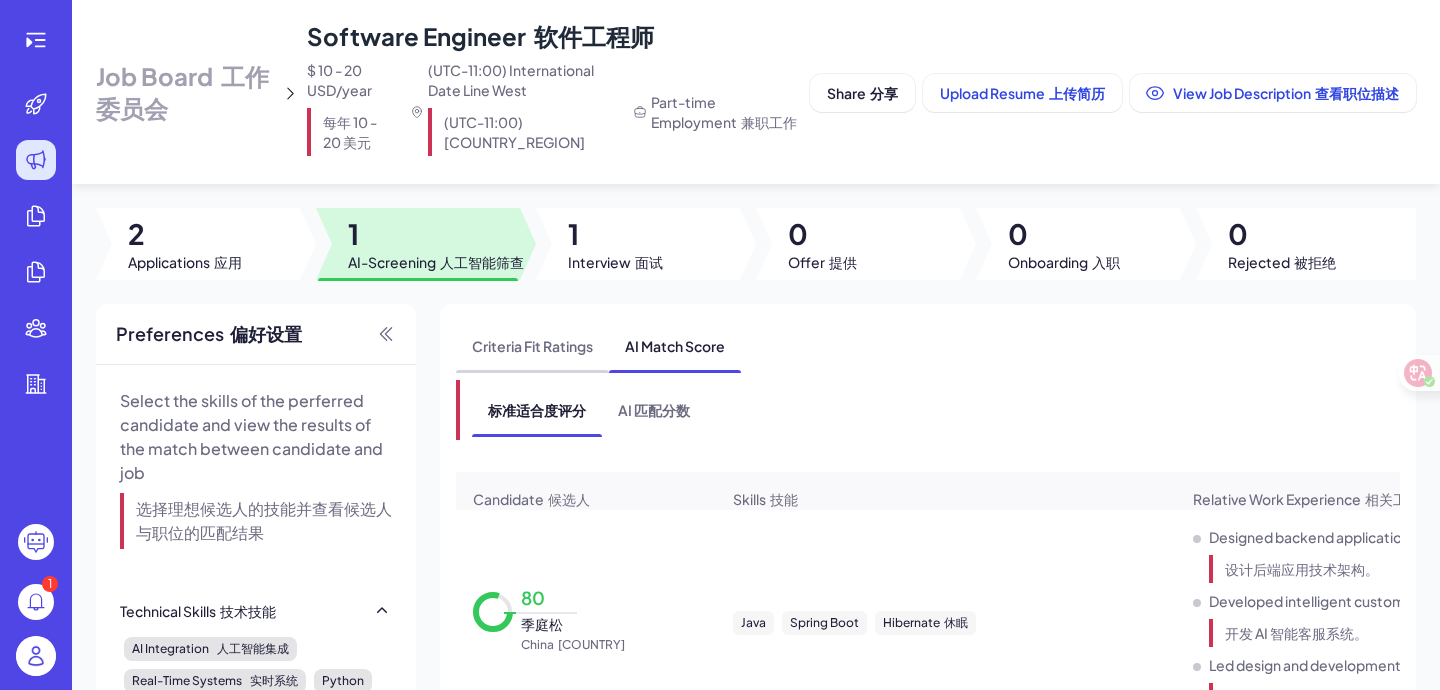 click on "Criteria Fit Ratings" at bounding box center (532, 346) 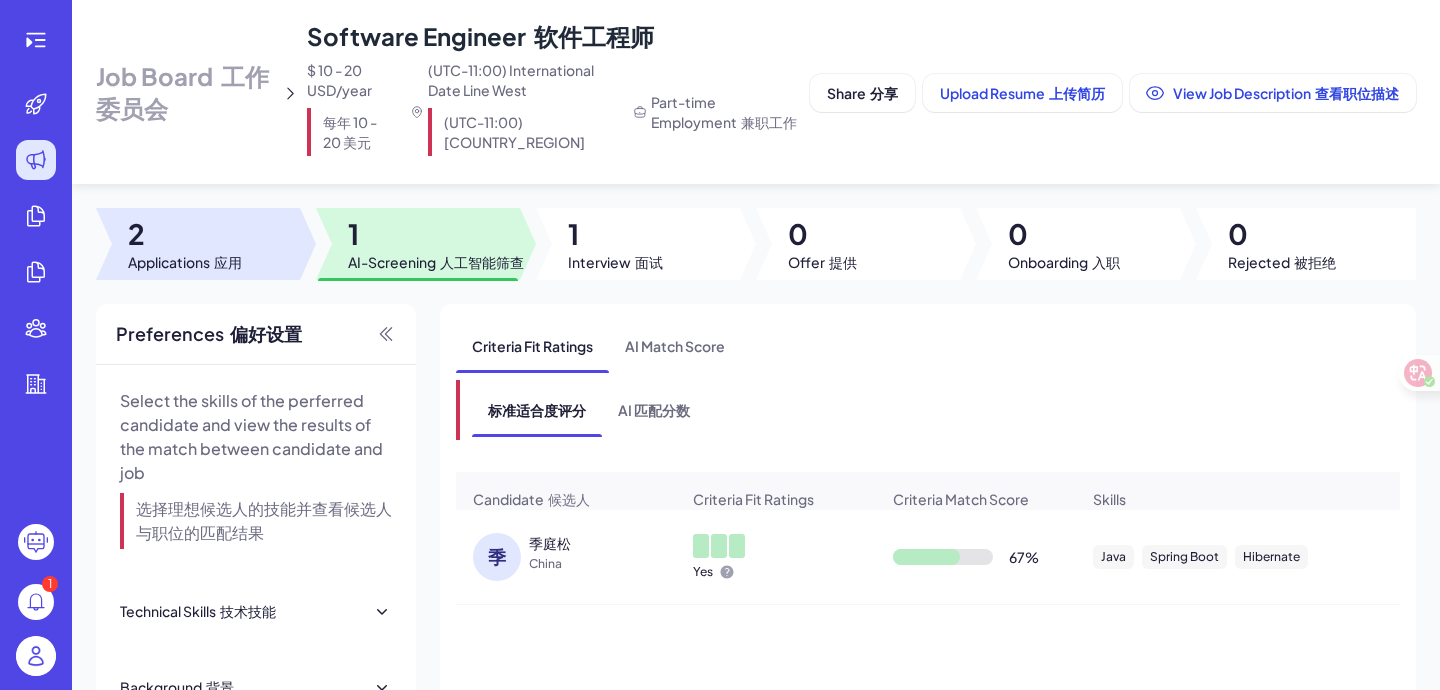 click at bounding box center [198, 244] 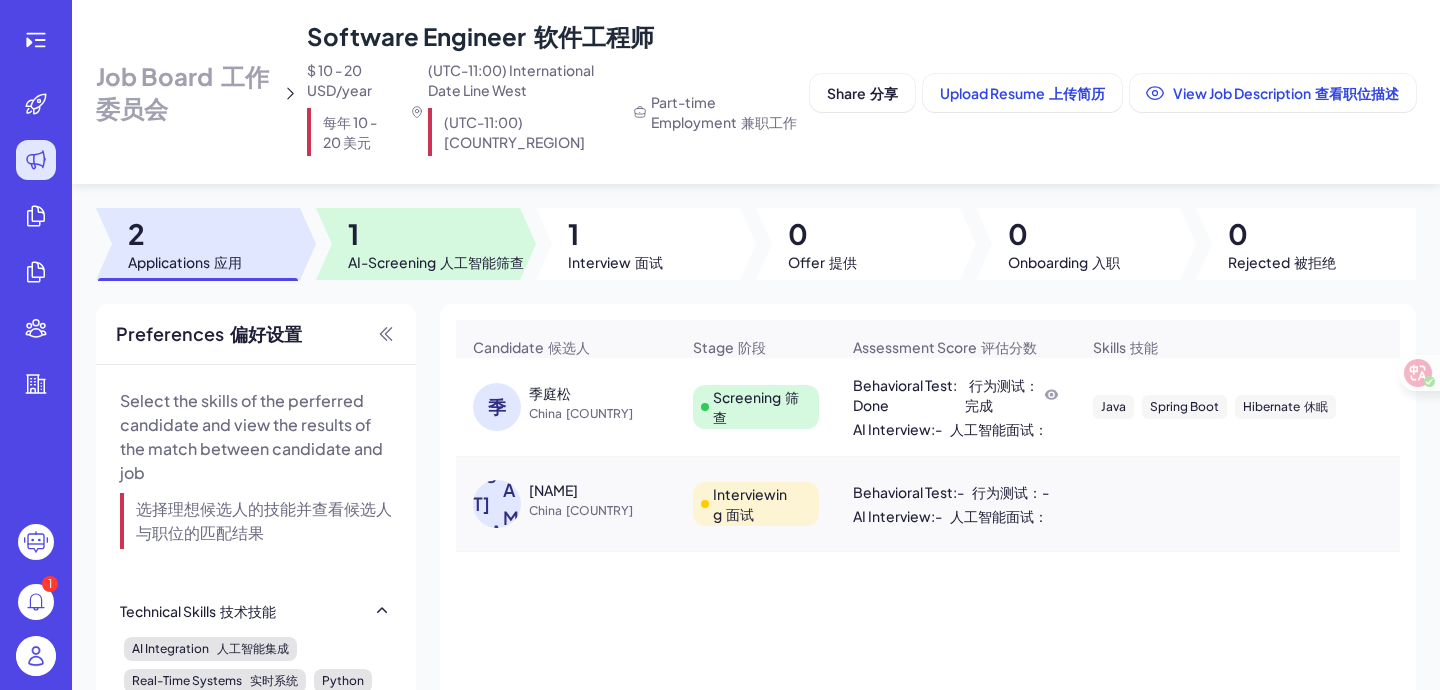 click on "1" at bounding box center [436, 234] 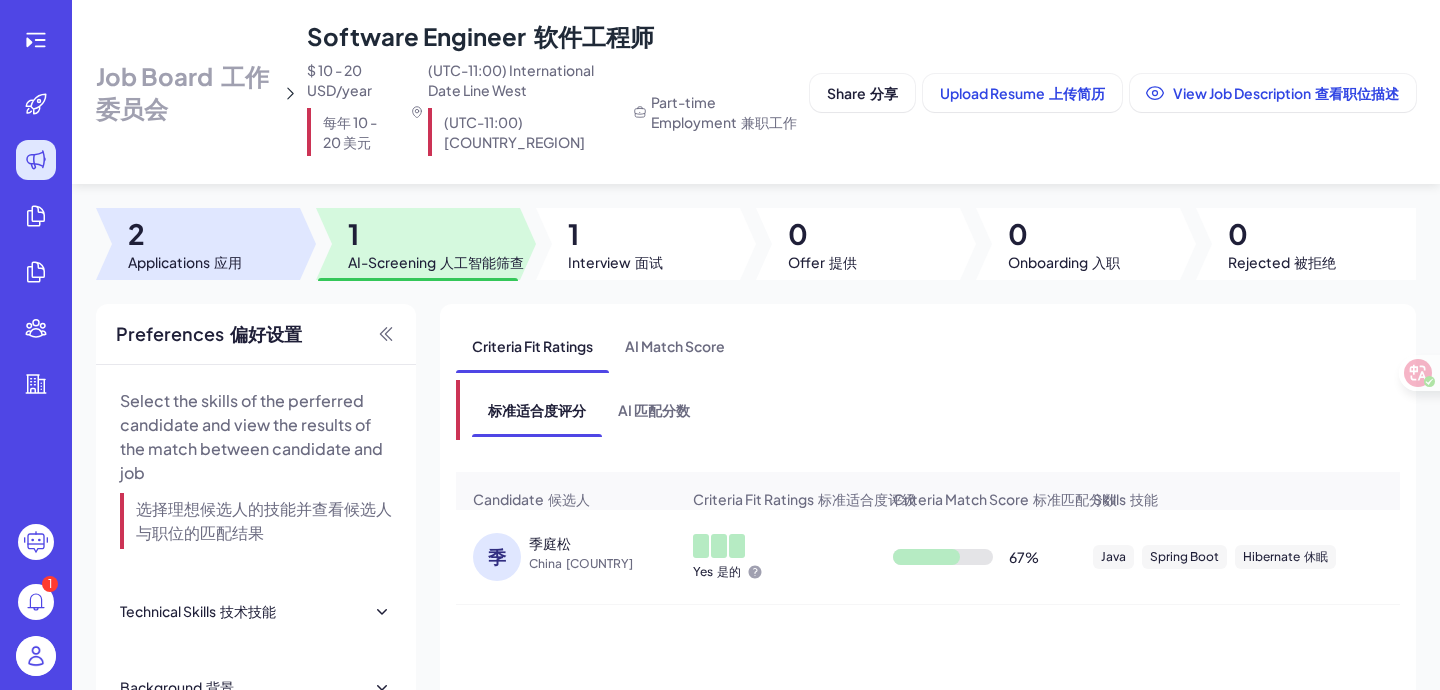 click on "应用" at bounding box center [228, 262] 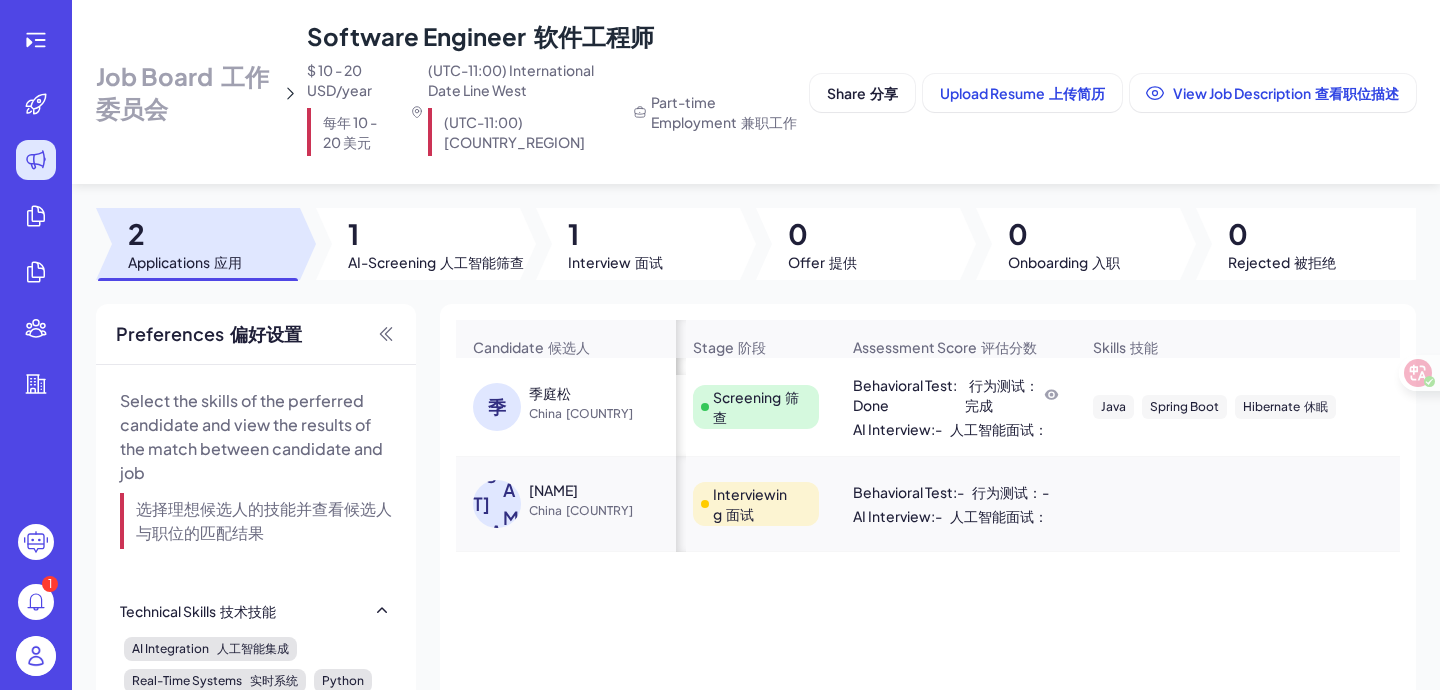 scroll, scrollTop: 0, scrollLeft: 261, axis: horizontal 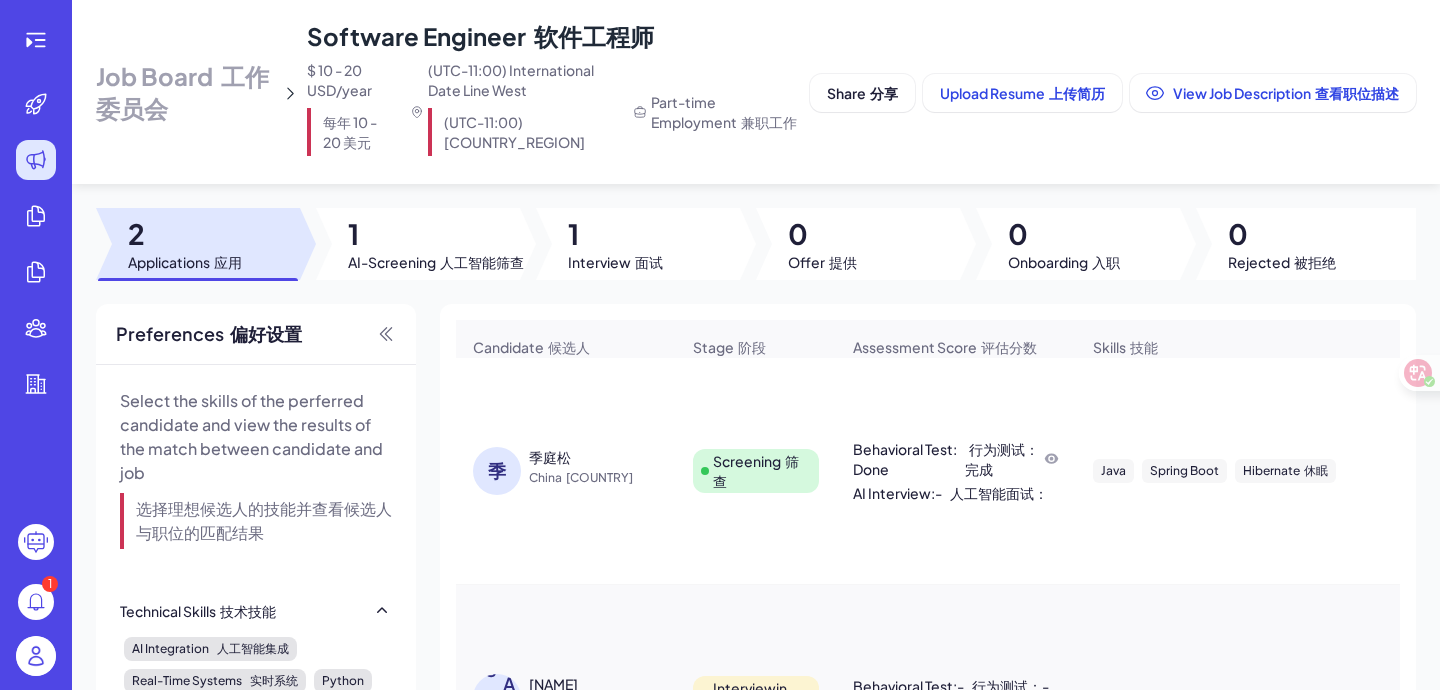 click on "Preferences    偏好设置" at bounding box center [256, 334] 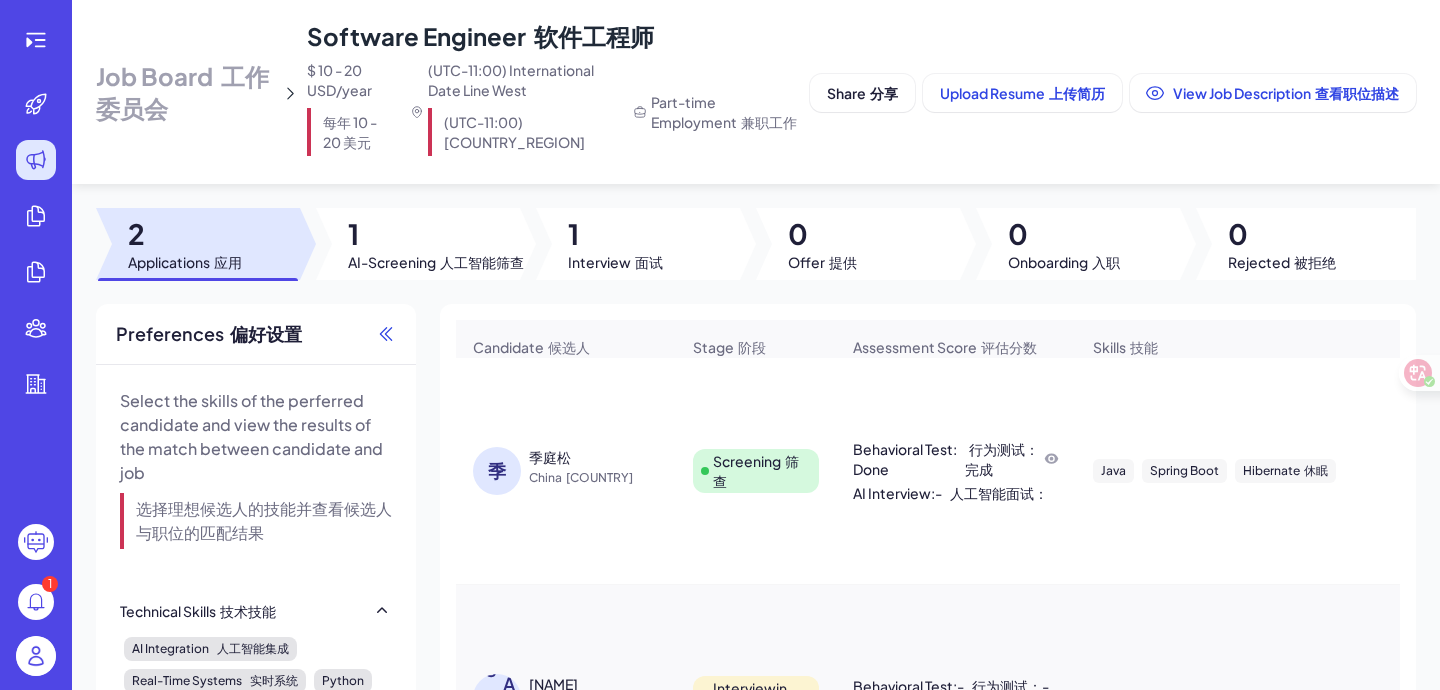 click 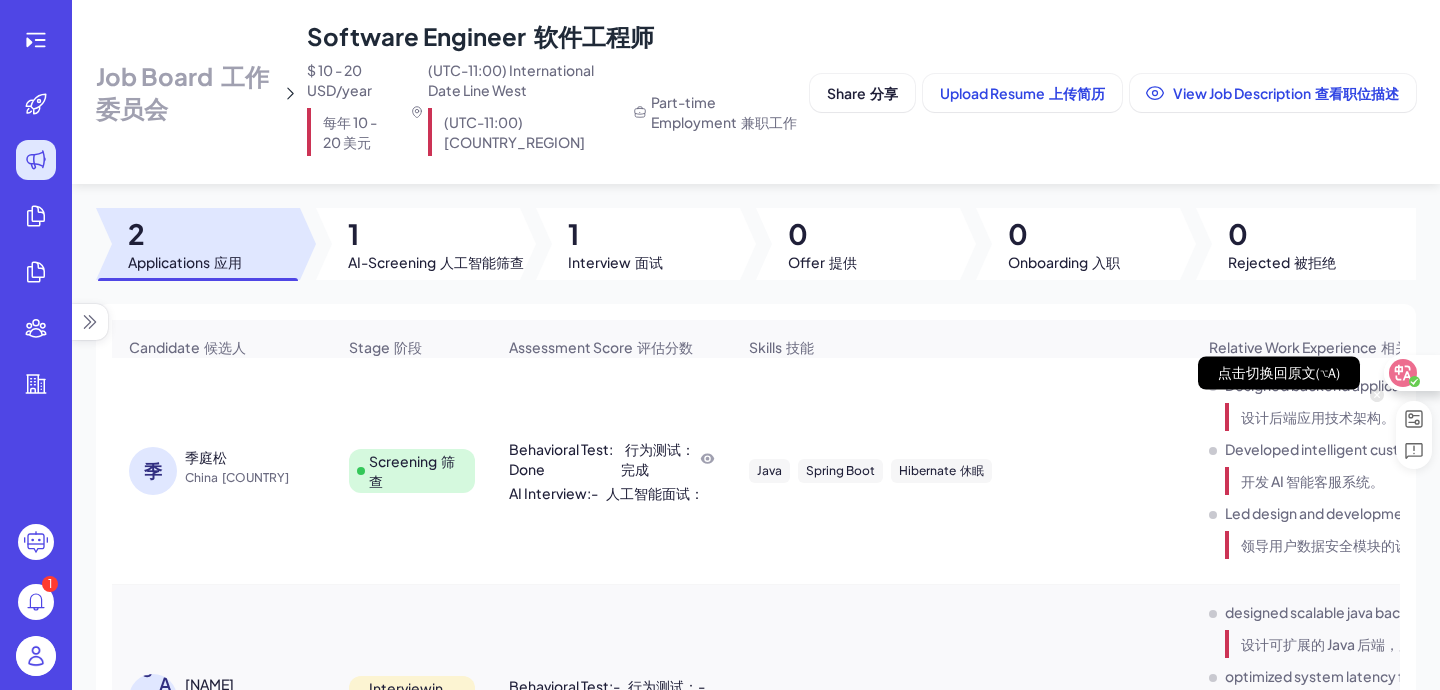 click 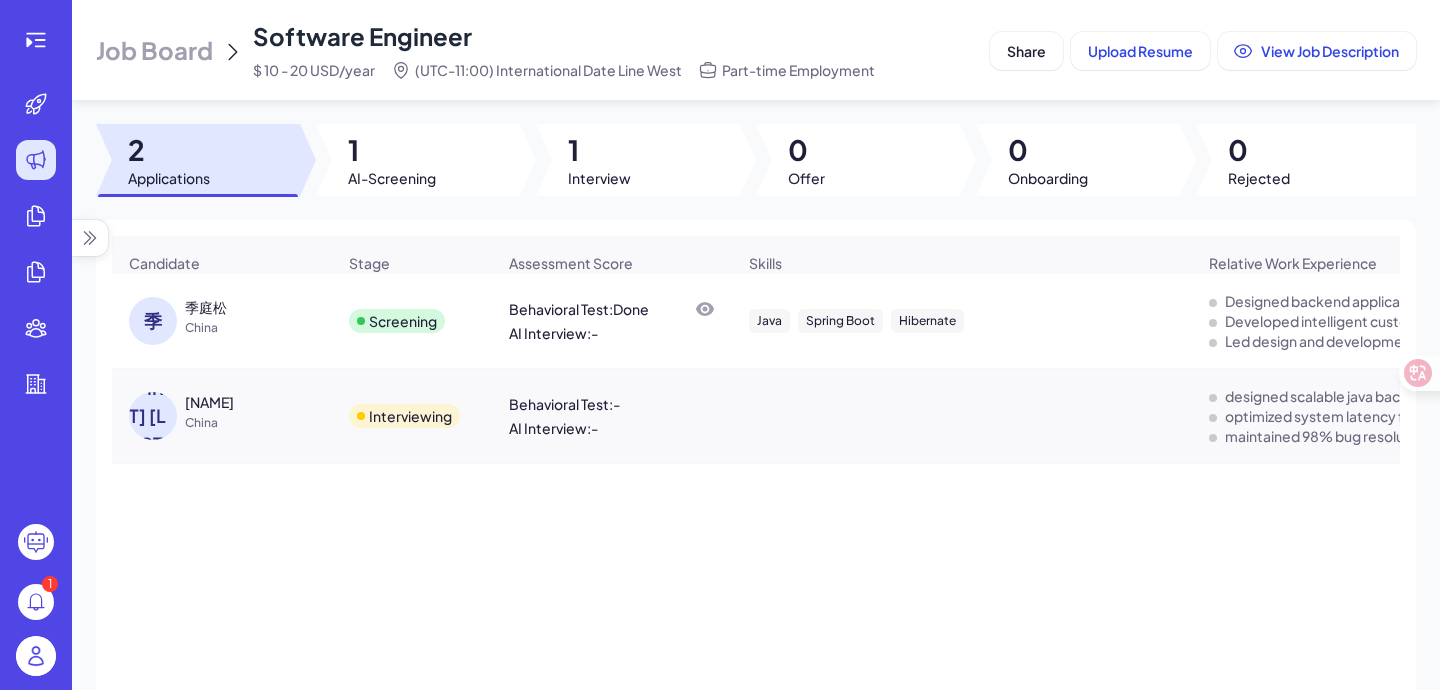 click on "Job Board Software Engineer $  10 - 20 USD/year (UTC-11:00) International Date Line West Part-time Employment Share Upload Resume View Job Description 2 Applications 1 AI-Screening 1 Interview 0 Offer 0 Onboarding 0 Rejected Candidate Stage Assessment Score Skills Relative Work Experience Other Skills Background Highlights Application Date Email [NAME] [NAME] China Screening Behavioral Test :  Done AI Interview :  - Java Spring Boot Hibernate Designed backend application technical architecture. Developed intelligent customer service system with AI. Led design and development of user data security modules. Distributed transaction architecture Intelligent customer service Frontend-backend separation Top 100 Universities Jul 18, 2025 [EMAIL] f.j [NAME] China Interviewing Behavioral Test :  - AI Interview :  - designed scalable java backend for e-commerce handling 1m+ transactions optimized system latency for high-frequency trading platform Jul 18, 2025 [EMAIL]" at bounding box center (756, 345) 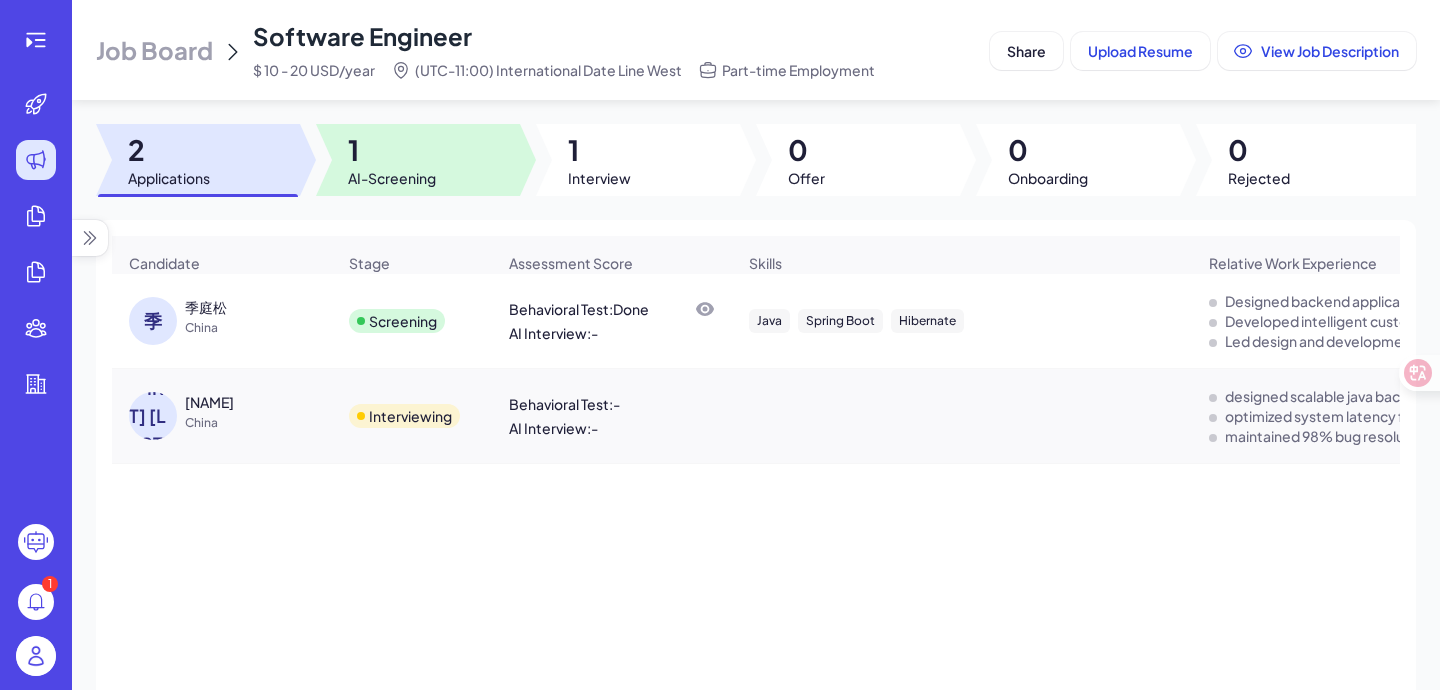click on "AI-Screening" at bounding box center (392, 178) 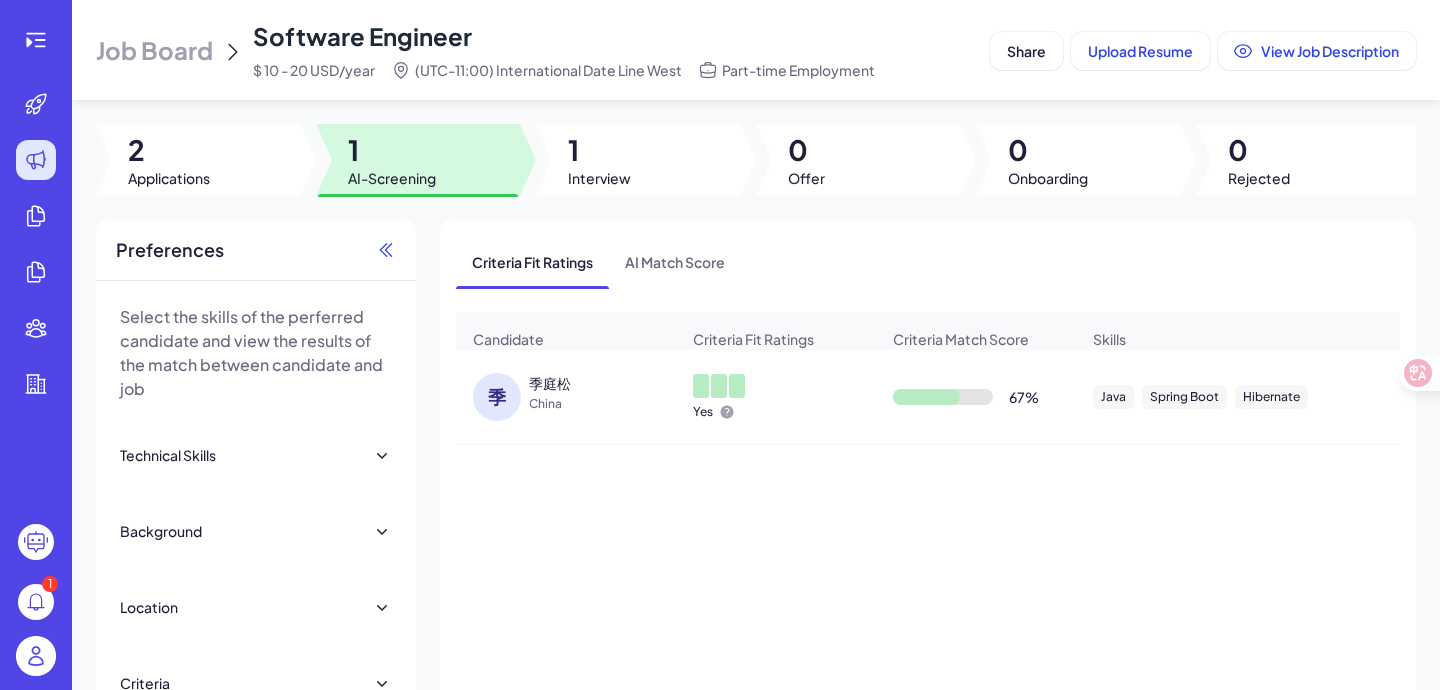 click 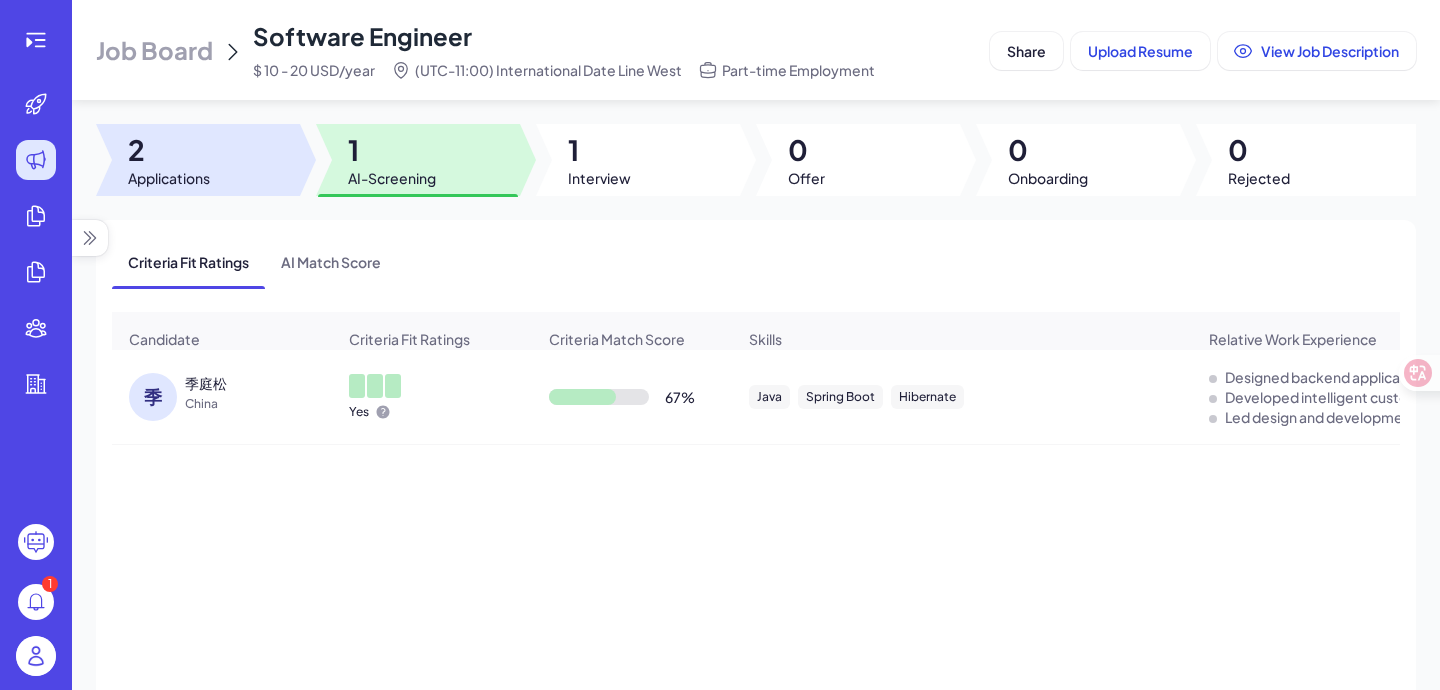 click at bounding box center [308, 160] 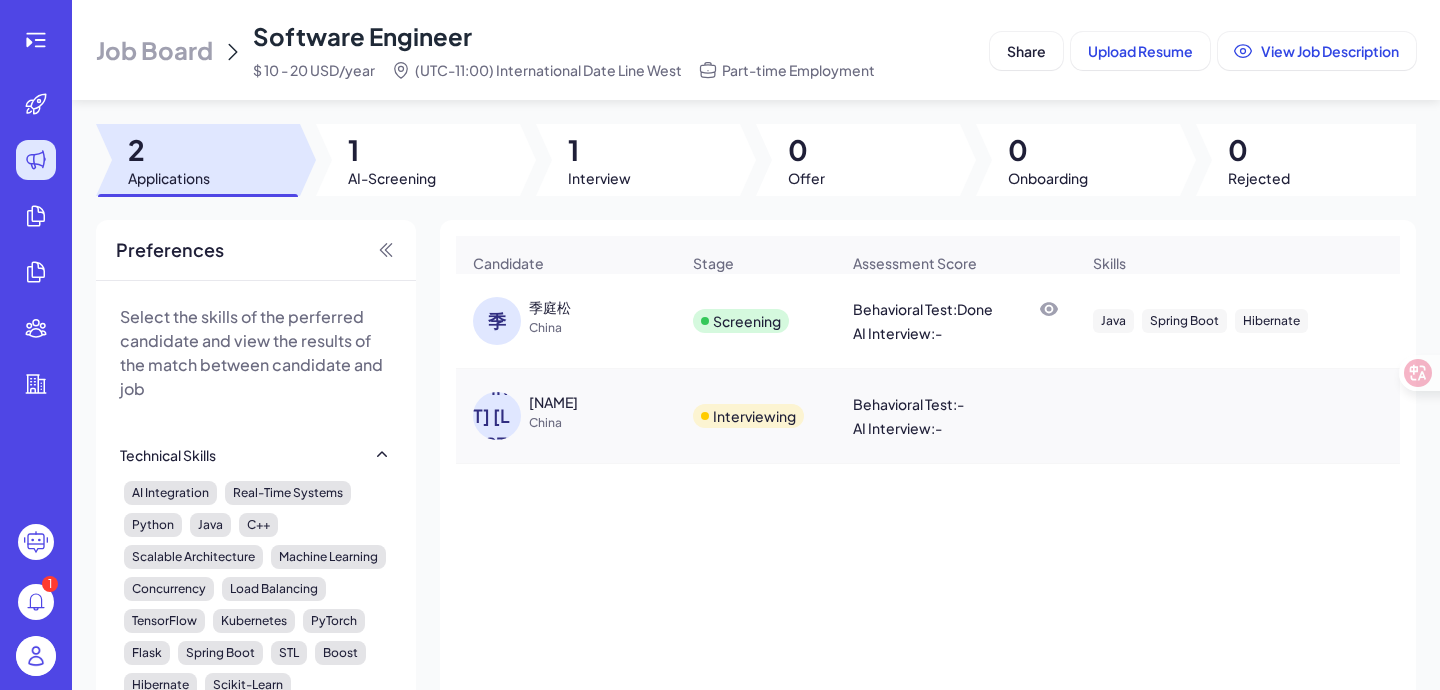 click on "季" at bounding box center [501, 321] 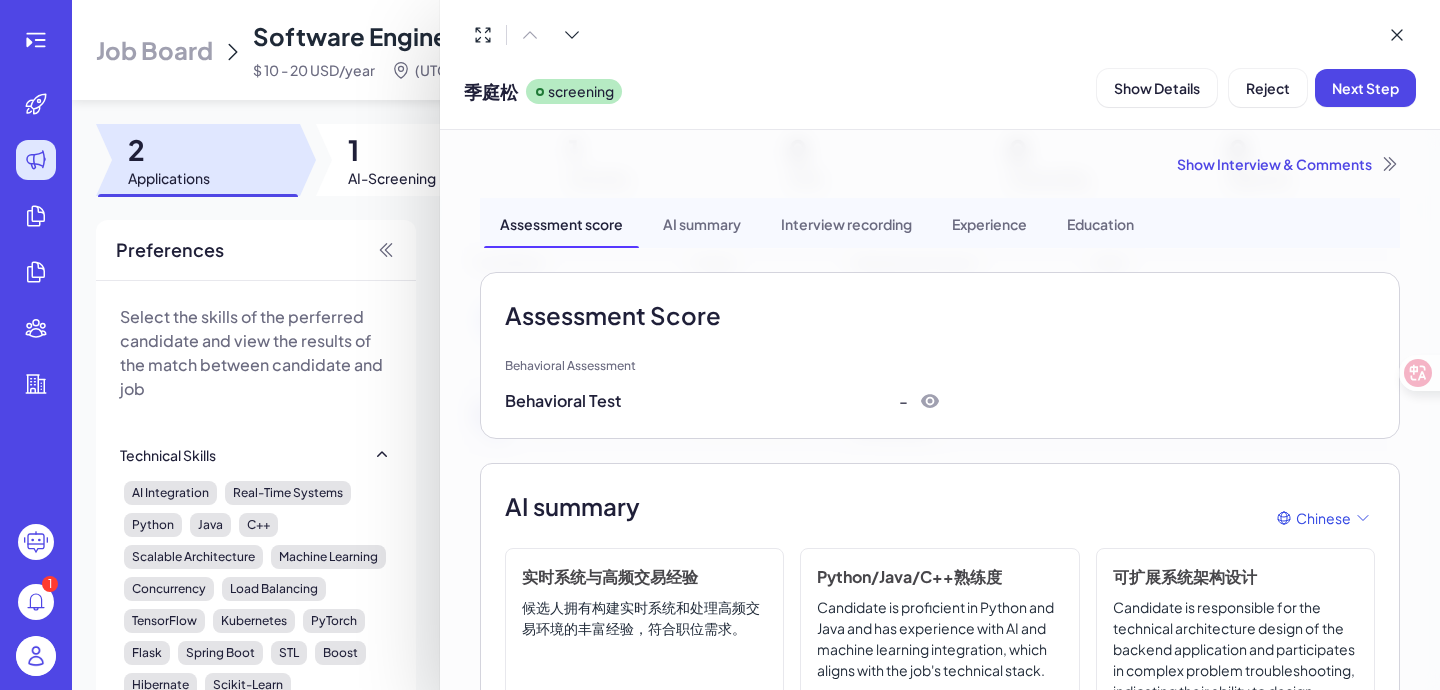 click at bounding box center [720, 345] 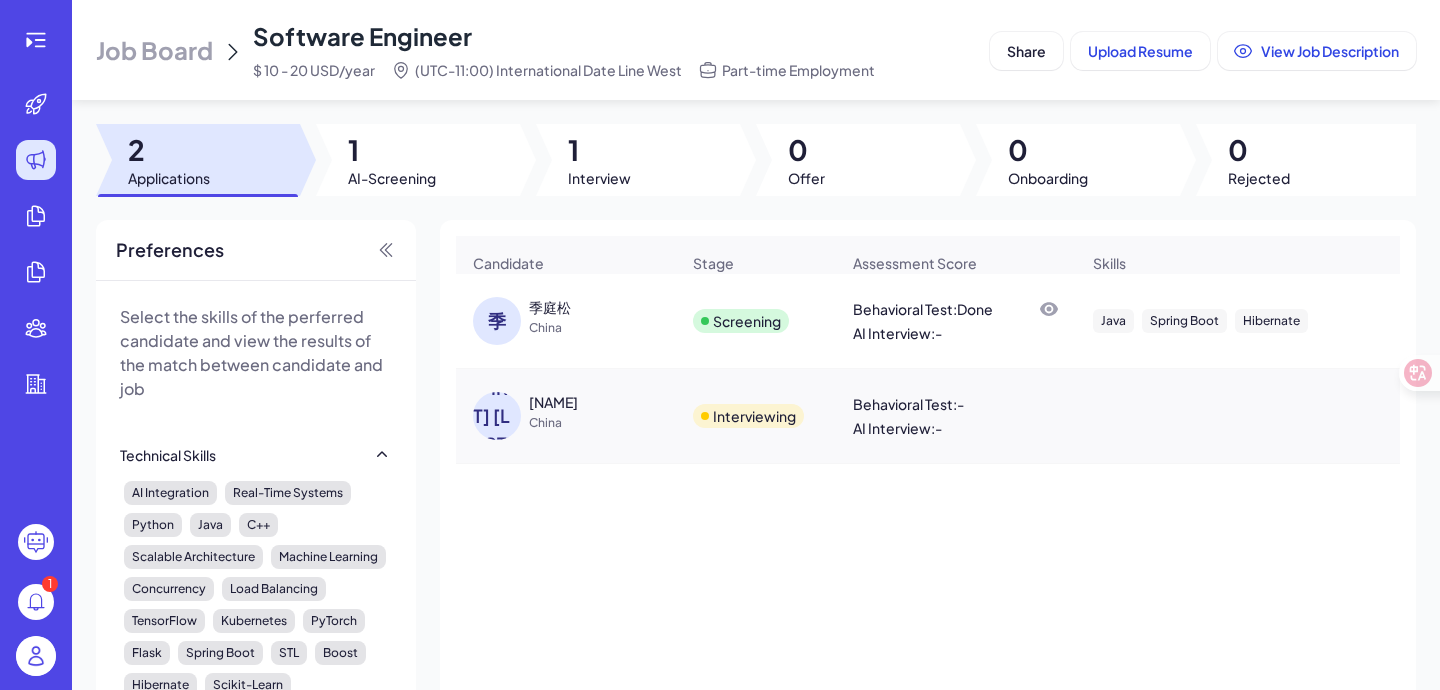 click on "Software Engineer" at bounding box center [362, 36] 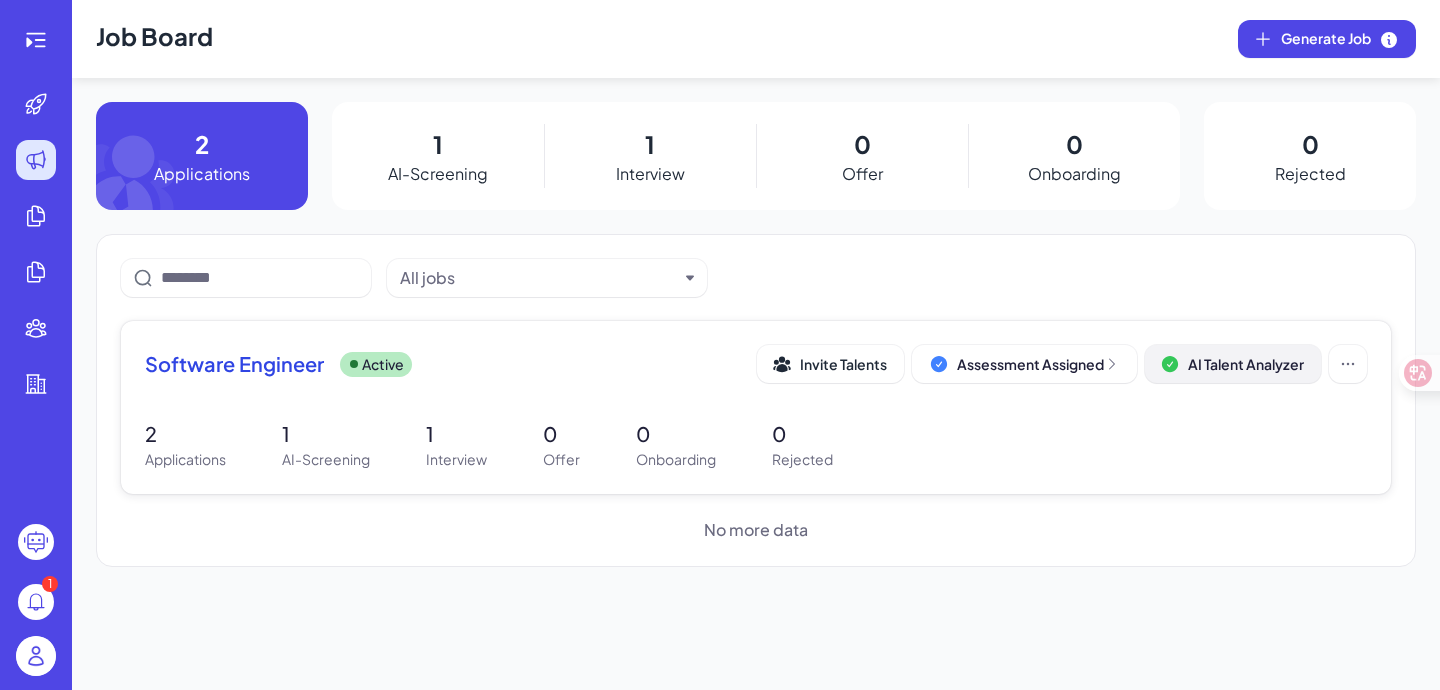 click on "AI Talent Analyzer" at bounding box center [1233, 364] 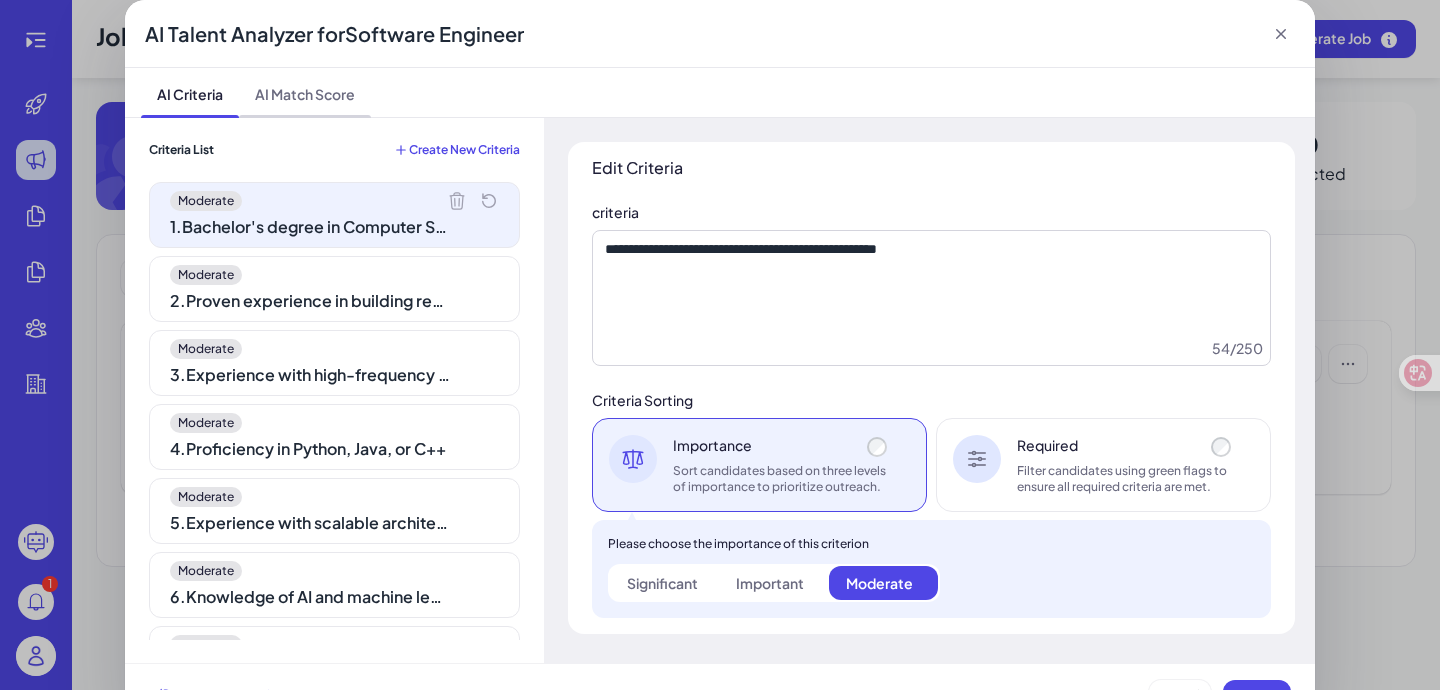 click on "AI Match Score" at bounding box center (305, 92) 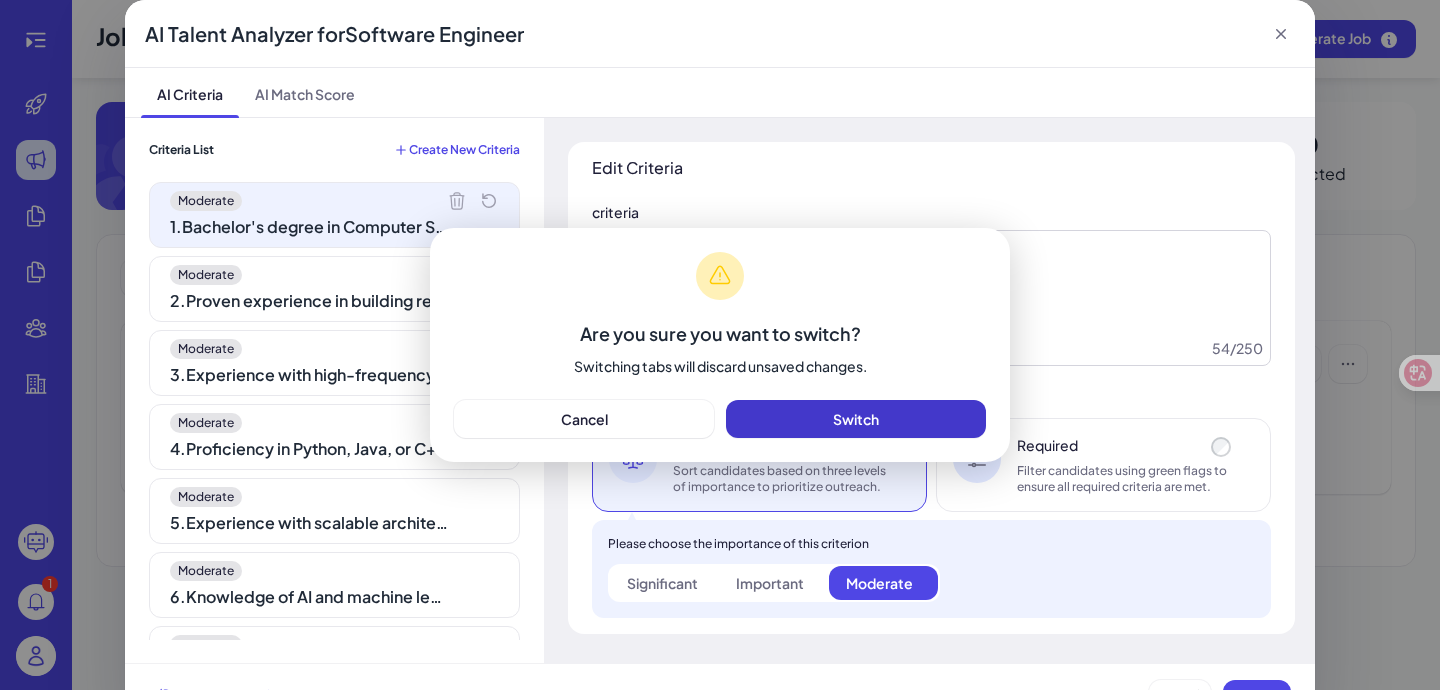click on "Switch" at bounding box center (856, 419) 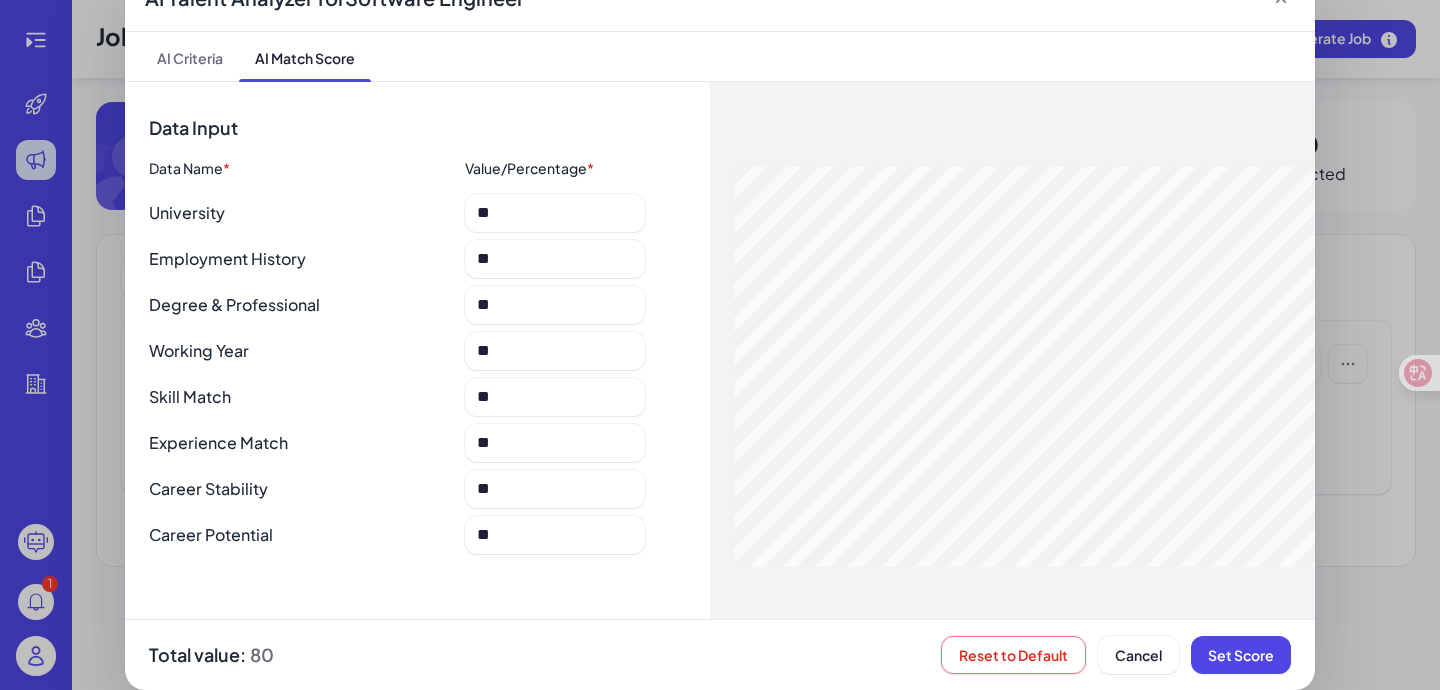 scroll, scrollTop: 35, scrollLeft: 0, axis: vertical 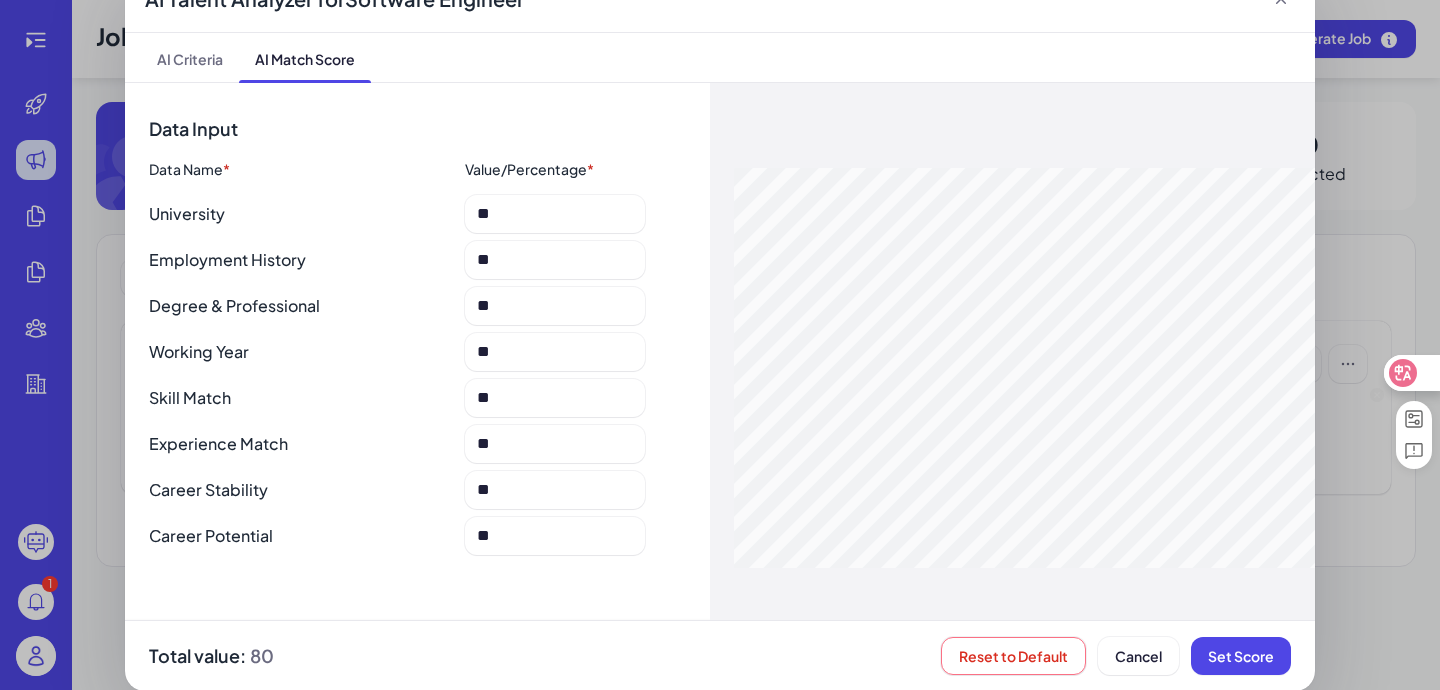 click at bounding box center [1411, 373] 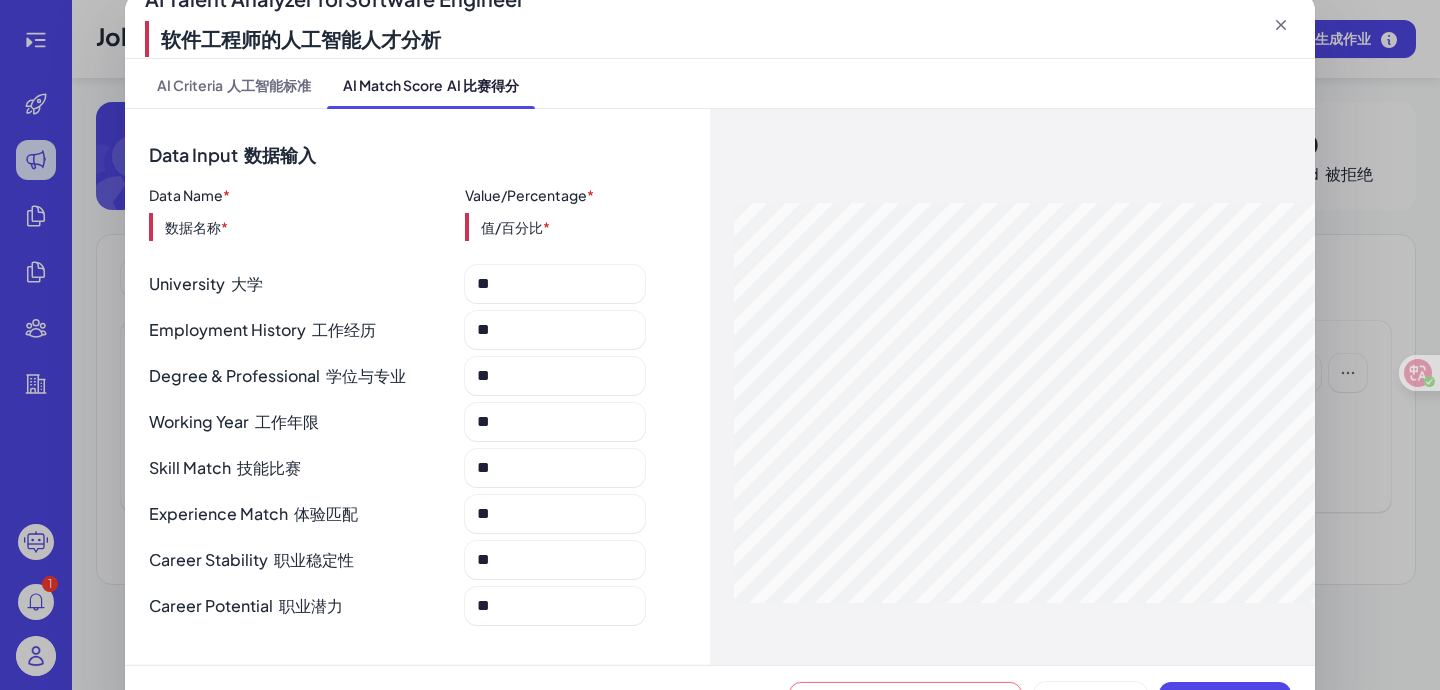 scroll, scrollTop: 55, scrollLeft: 0, axis: vertical 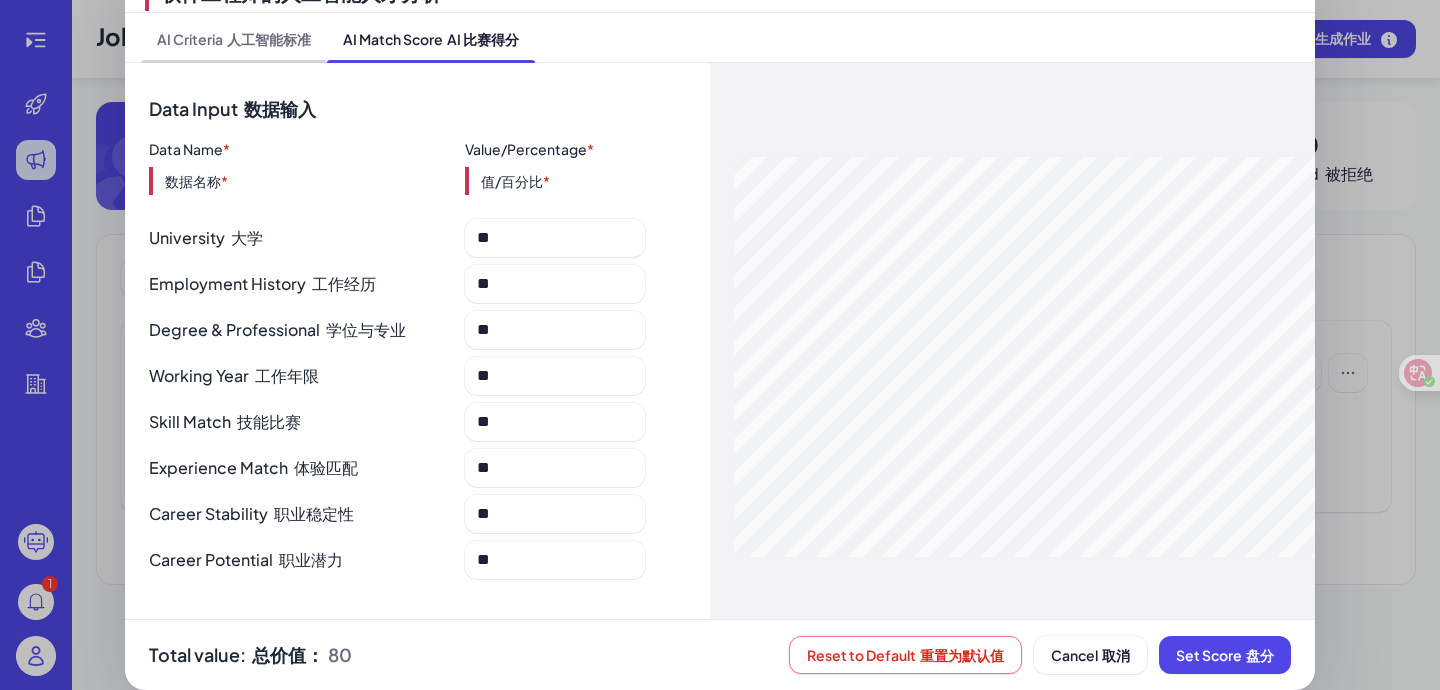 click on "人工智能标准" at bounding box center [269, 39] 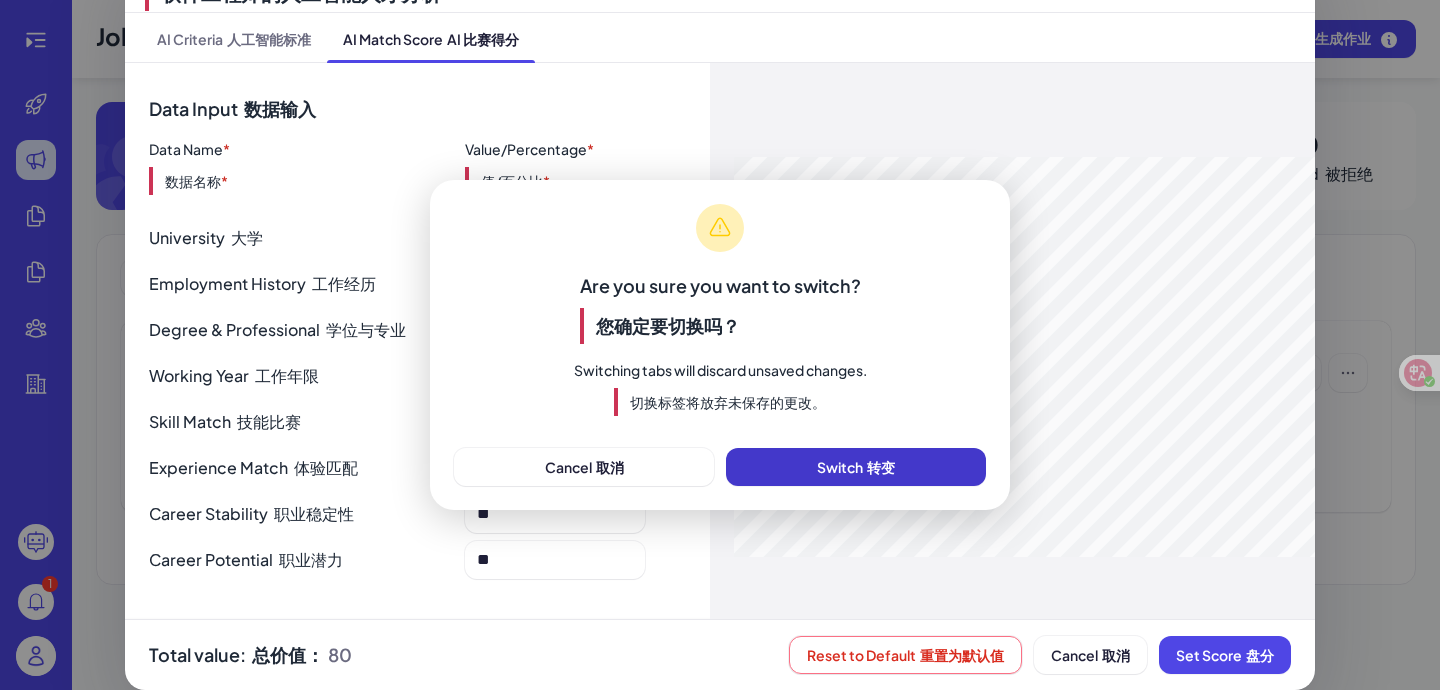 click on "Switch    转变" at bounding box center (856, 467) 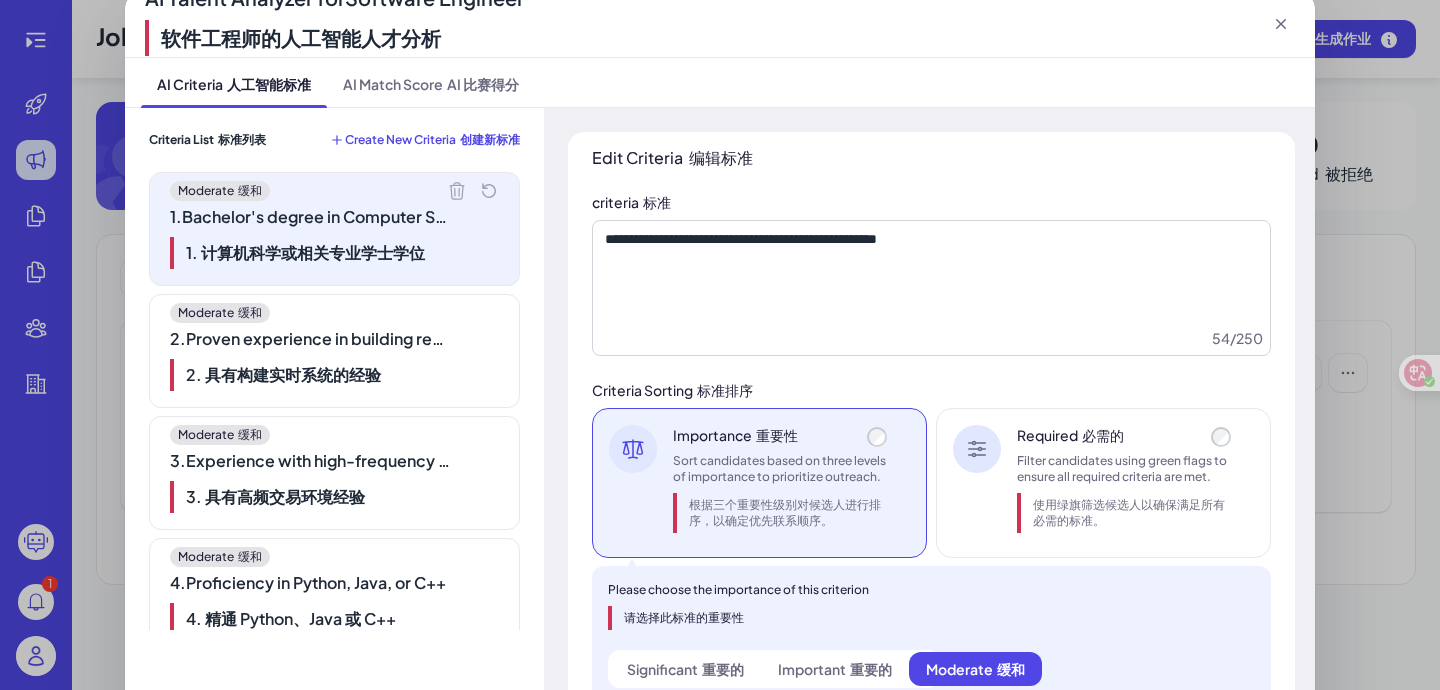 scroll, scrollTop: 0, scrollLeft: 0, axis: both 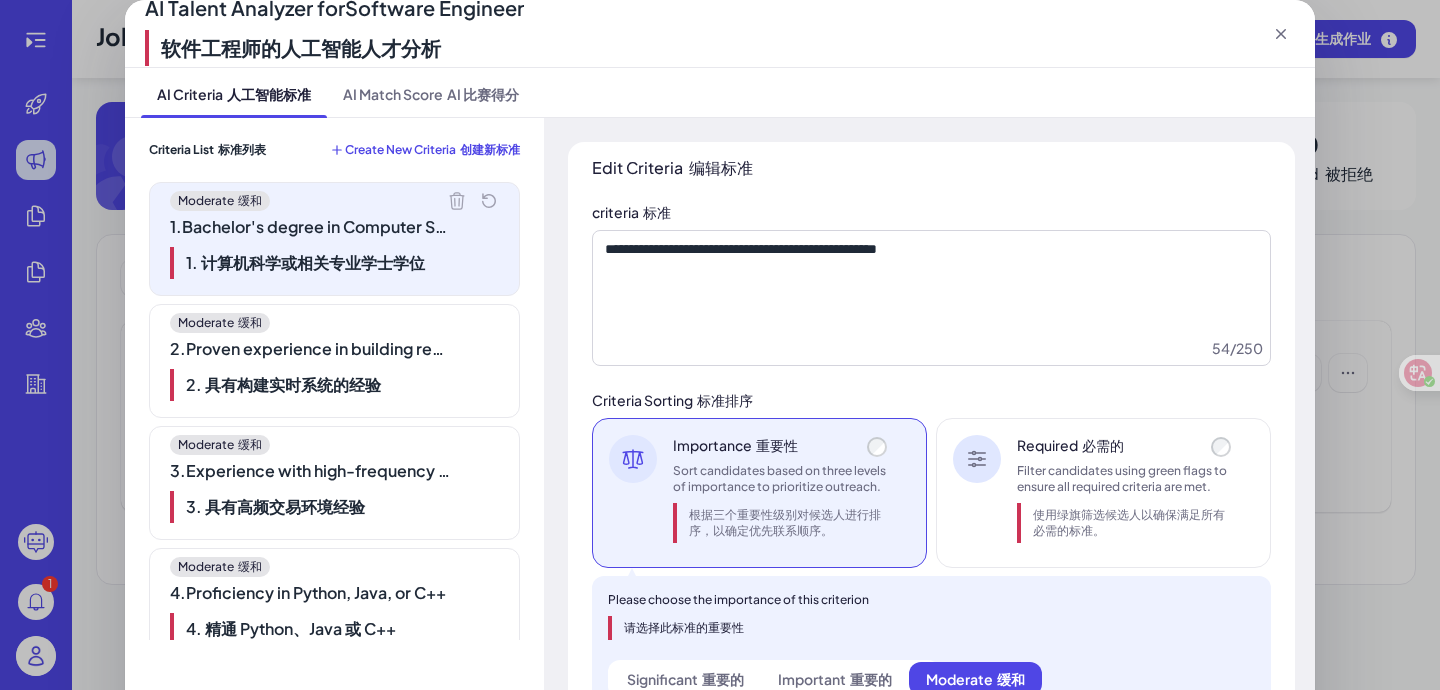 click on "Create New Criteria    创建新标准" at bounding box center [432, 150] 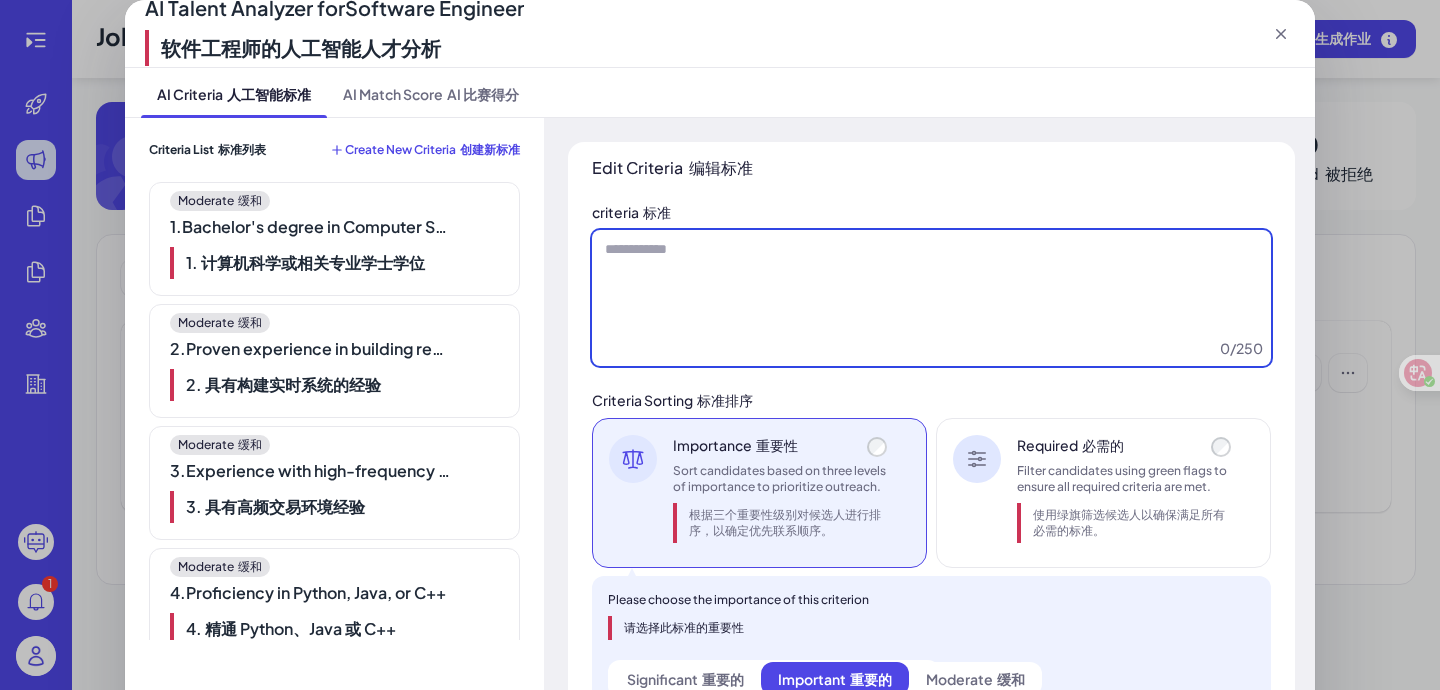 click at bounding box center (931, 298) 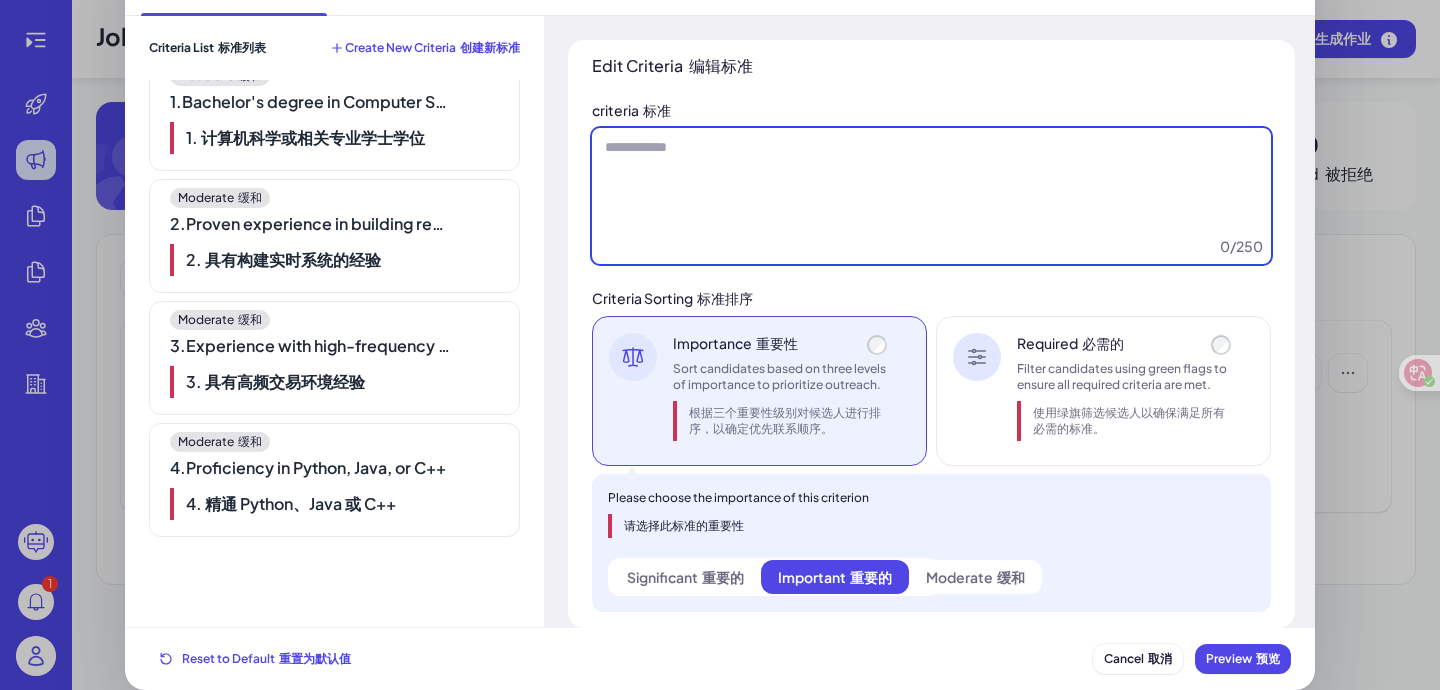 scroll, scrollTop: 41, scrollLeft: 0, axis: vertical 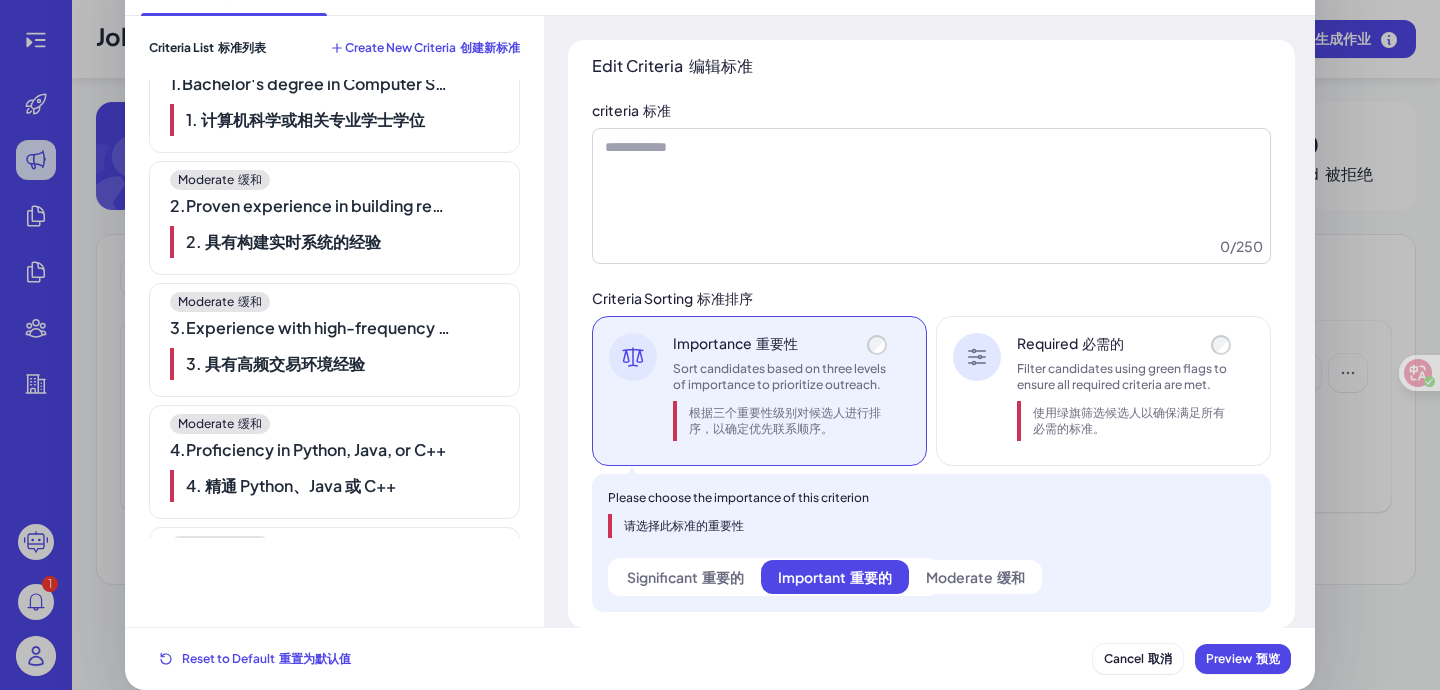 click on "Moderate    缓和" at bounding box center [334, 424] 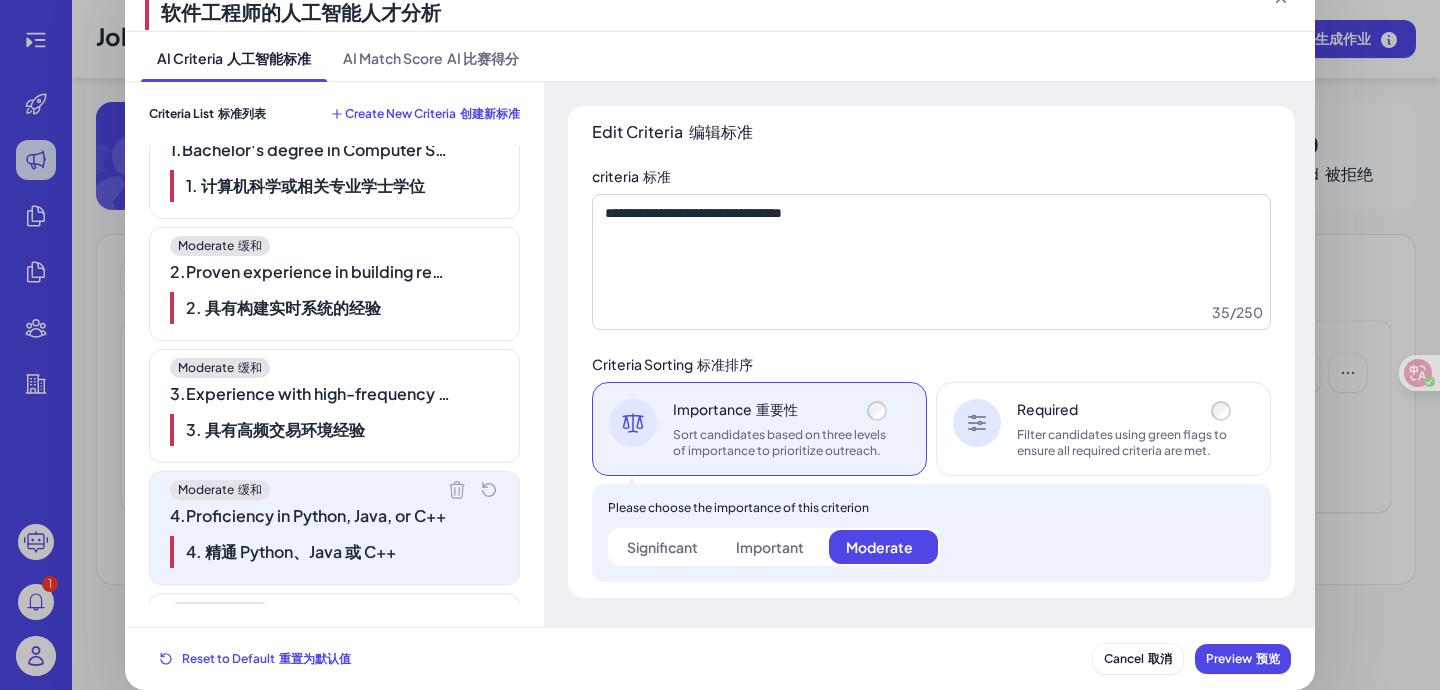 scroll, scrollTop: 102, scrollLeft: 0, axis: vertical 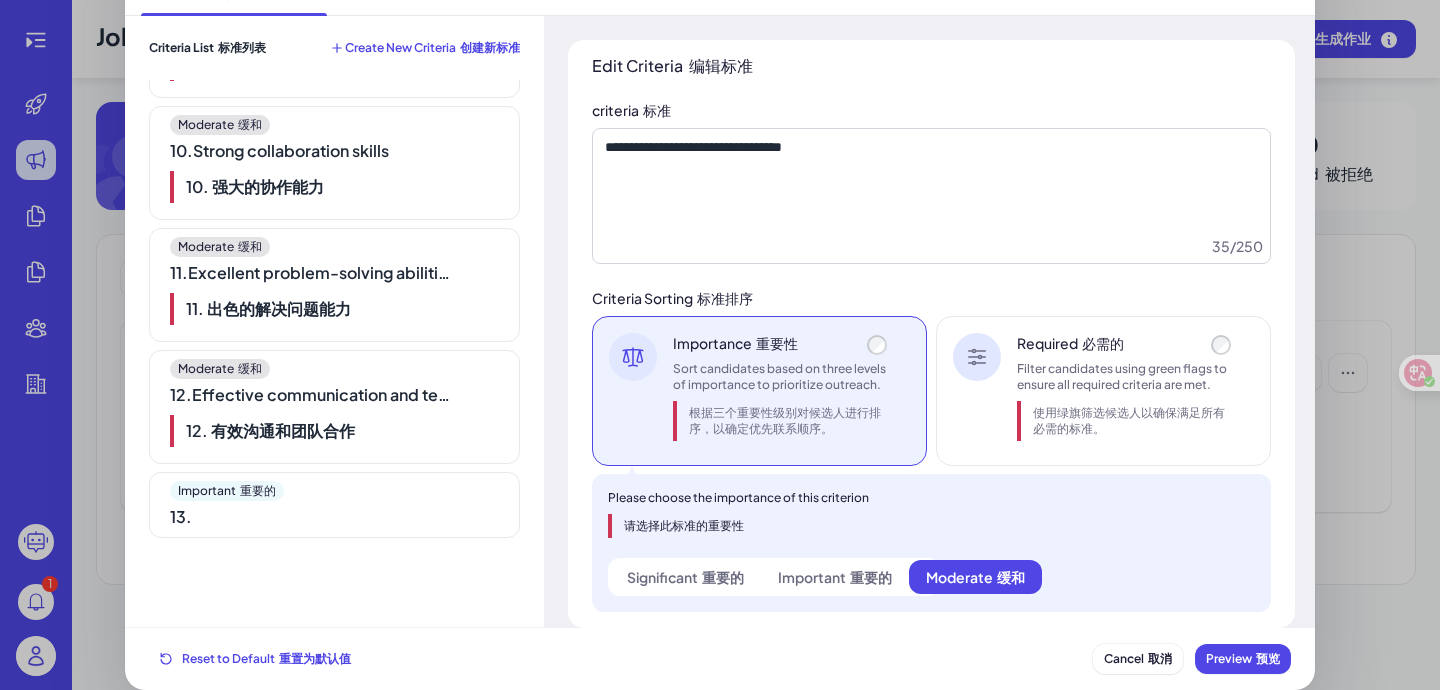 click on "Important    重要的 13 ." at bounding box center (334, 505) 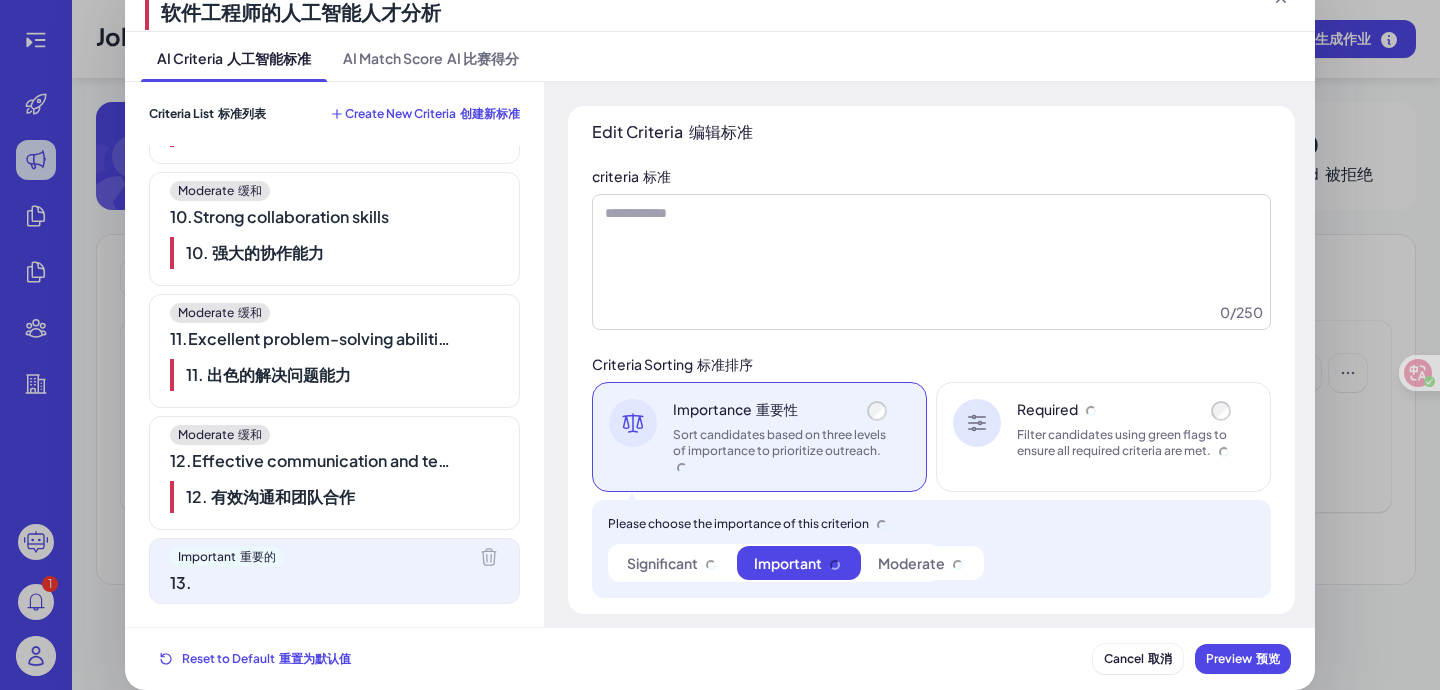 click on "12 .  Effective communication and teamwork 12. 有效沟通和团队合作" at bounding box center [310, 485] 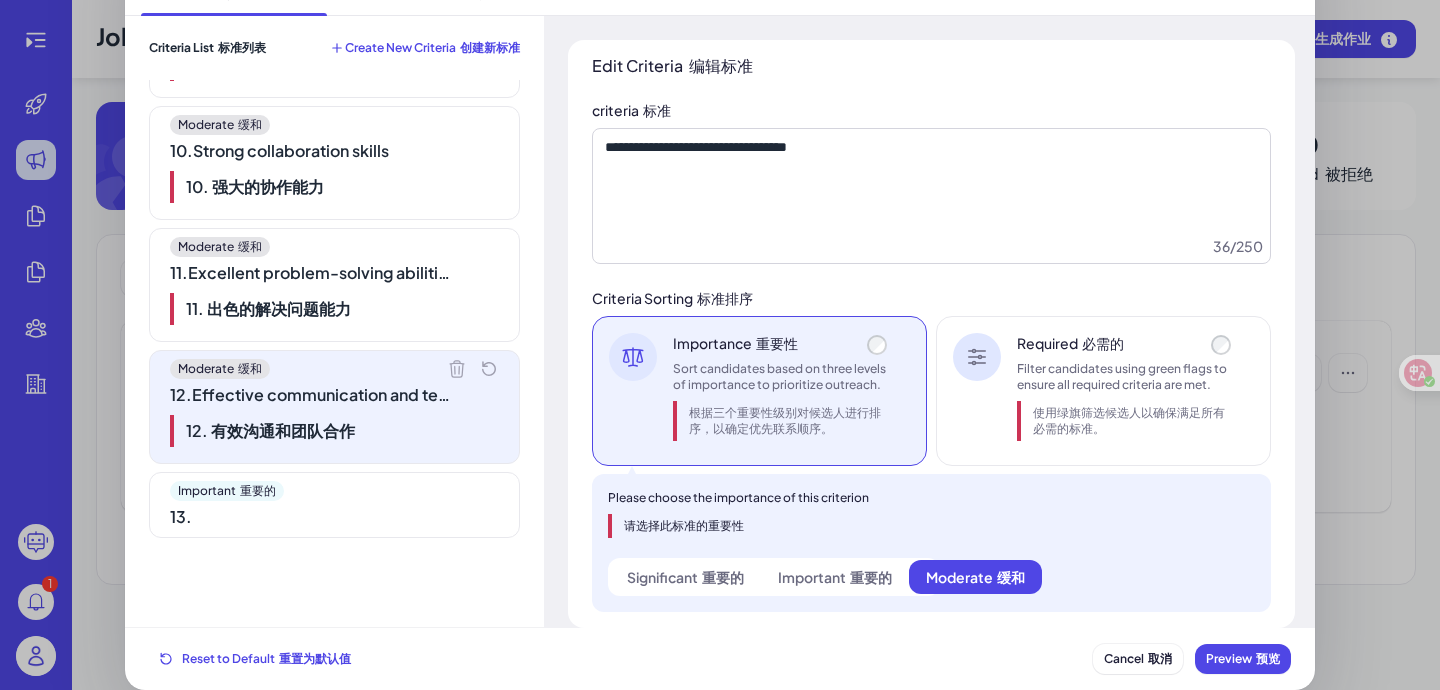 click on "Criteria List    标准列表 Create New Criteria    创建新标准 Moderate    缓和 1 .  Bachelor's degree in Computer Science or related field 1. 计算机科学或相关专业学士学位 Moderate    缓和 2 .  Proven experience in building real-time systems 2. 具有构建实时系统的经验 Moderate    缓和 3 .  Experience with high-frequency transaction environments 3. 具有高频交易环境经验 Moderate    缓和 4 .  Proficiency in Python, Java, or C++ 4. 精通 Python、Java 或 C++ Moderate    缓和 5 .  Experience with scalable architecture design 5. 具有可扩展架构设计经验 Moderate    缓和 6 .  Knowledge of AI and machine learning integration 6. 了解人工智能和机器学习集成 Moderate    缓和 7 .  Ability to architect scalable systems handling over 2 million transactions per second 7. 能够构建每秒处理超过 200 万笔交易的可扩展系统 Moderate    缓和 8 .  8. 能够开发用户交互延迟低于 10ms 的功能    9" at bounding box center (334, 322) 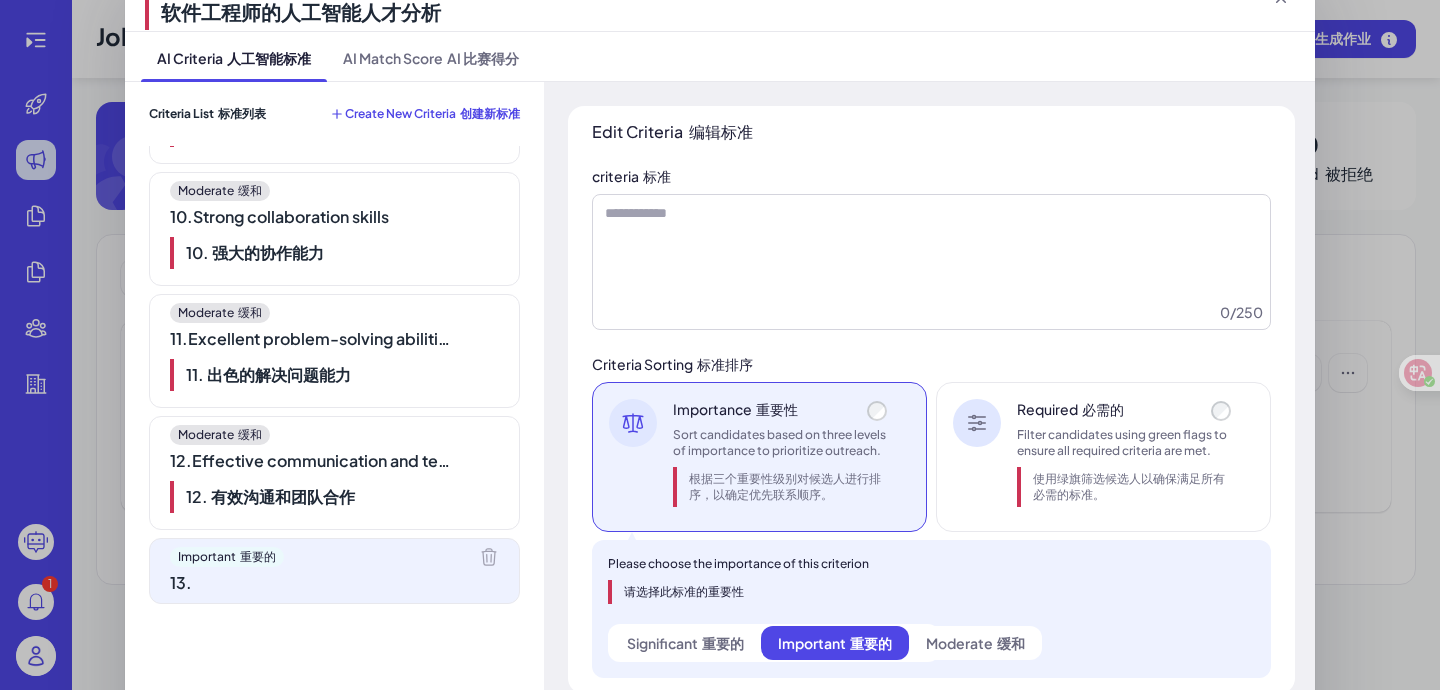scroll, scrollTop: 102, scrollLeft: 0, axis: vertical 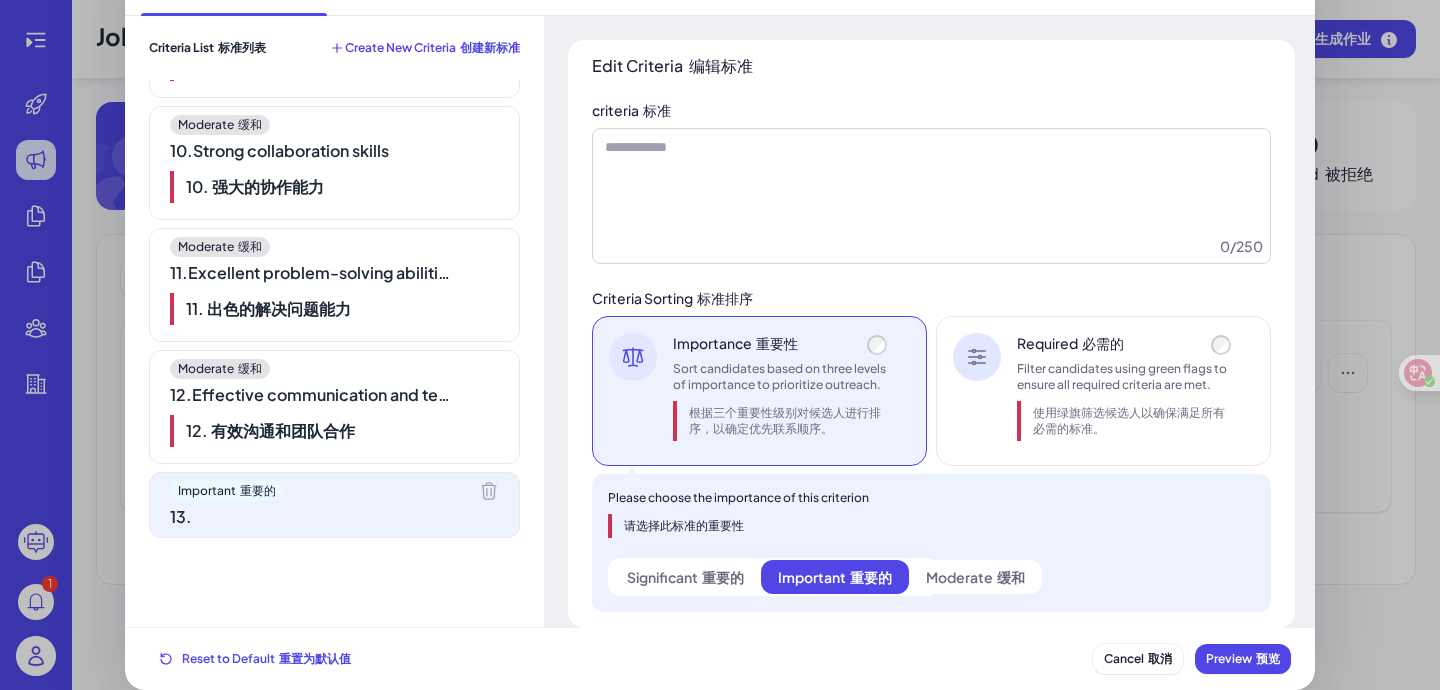click 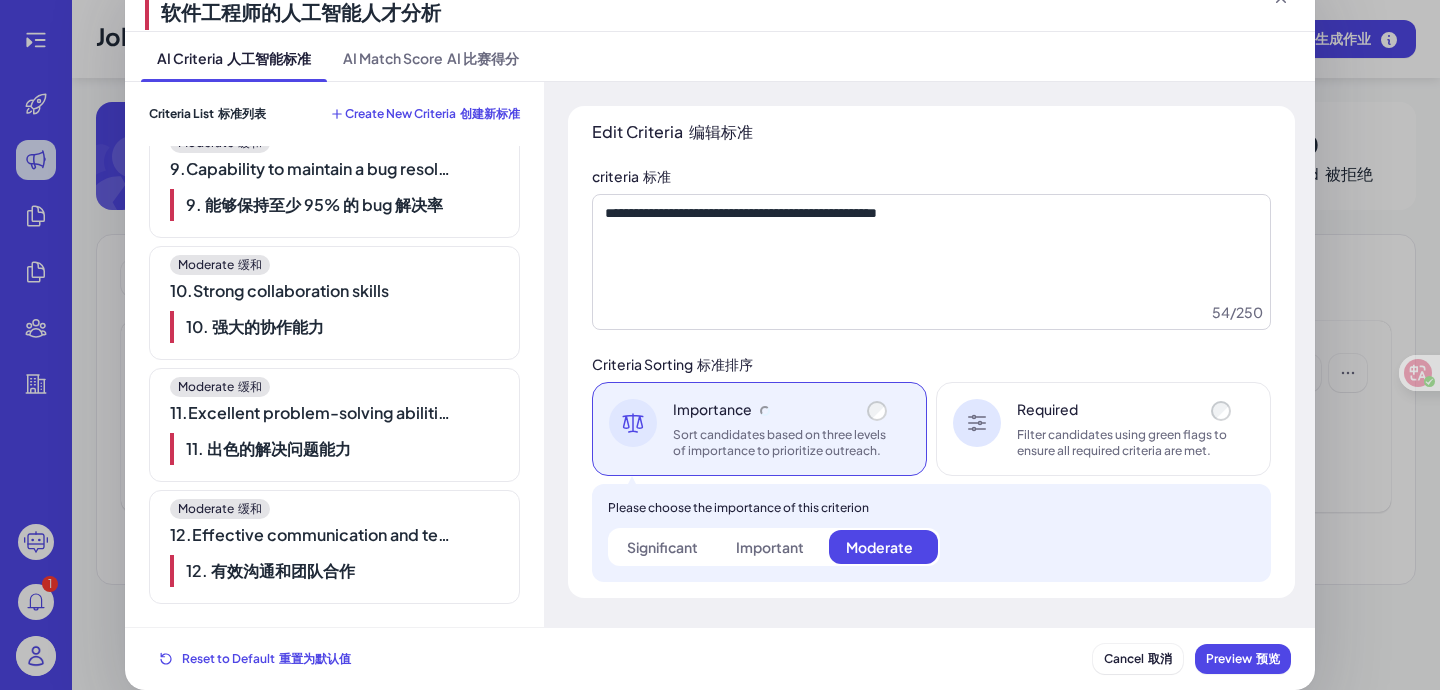 scroll, scrollTop: 998, scrollLeft: 0, axis: vertical 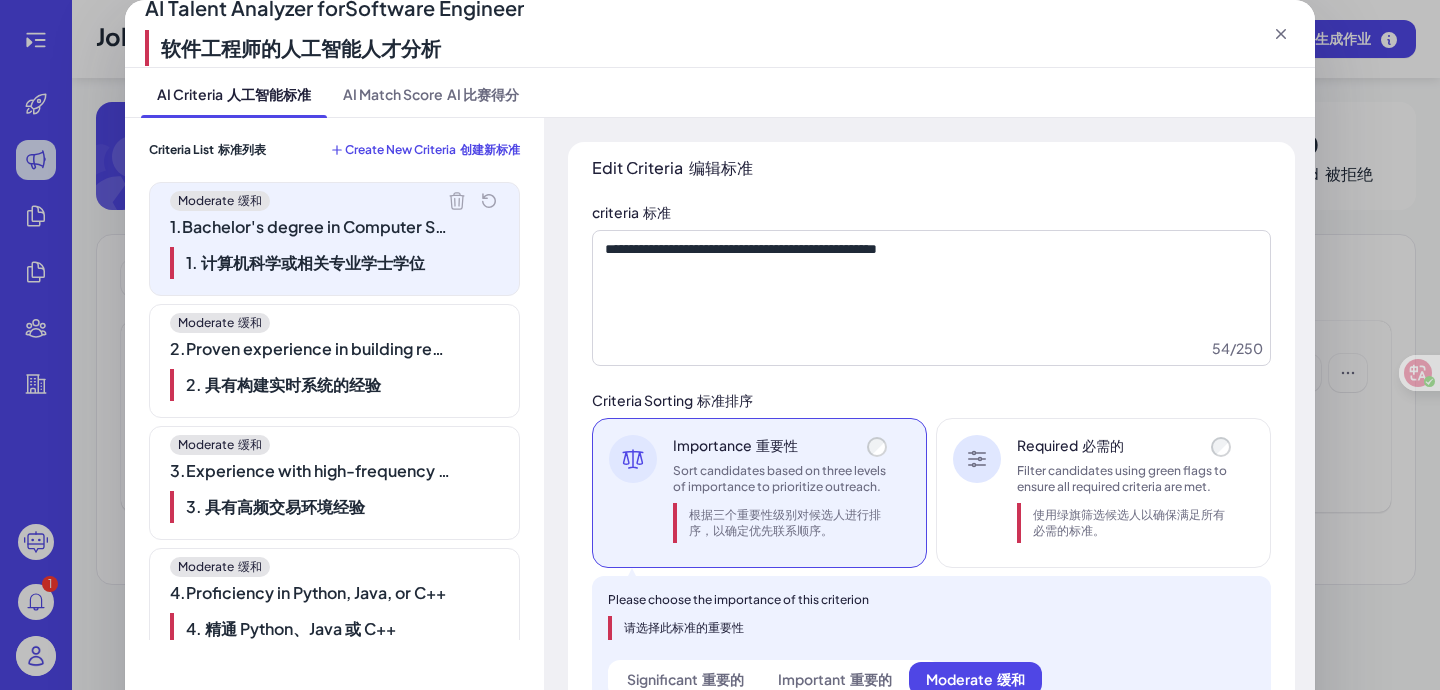 click 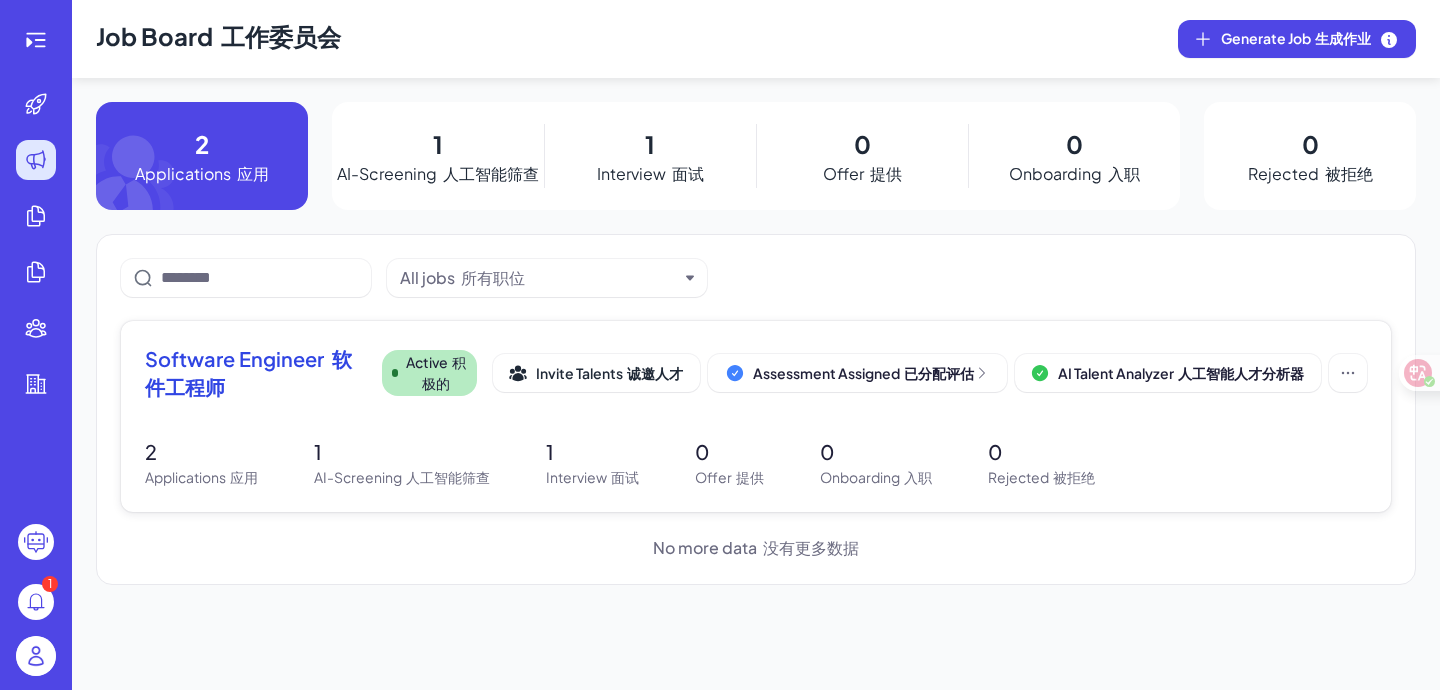 click on "Software Engineer    软件工程师 Active    积极的 Invite Talents    诚邀人才 Assessment Assigned    已分配评估 AI Talent Analyzer    人工智能人才分析器" at bounding box center [756, 379] 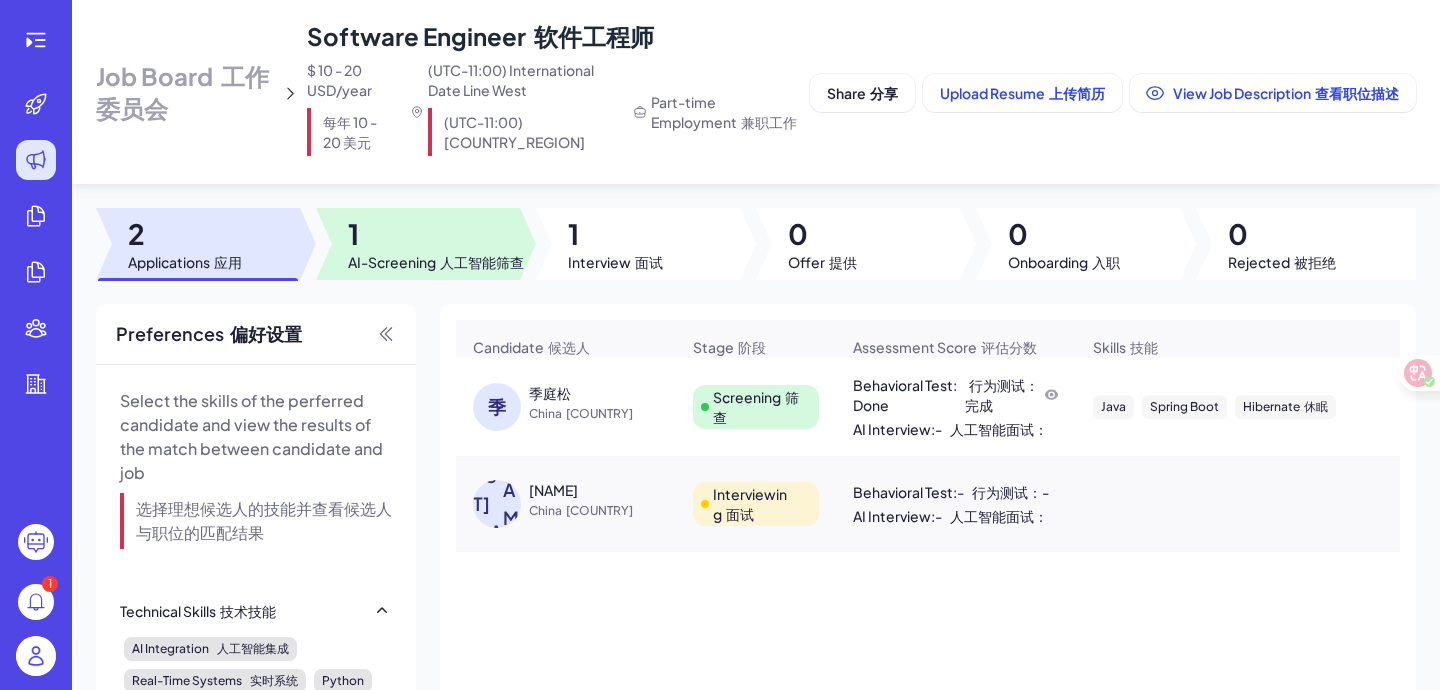 click on "人工智能筛查" at bounding box center (482, 262) 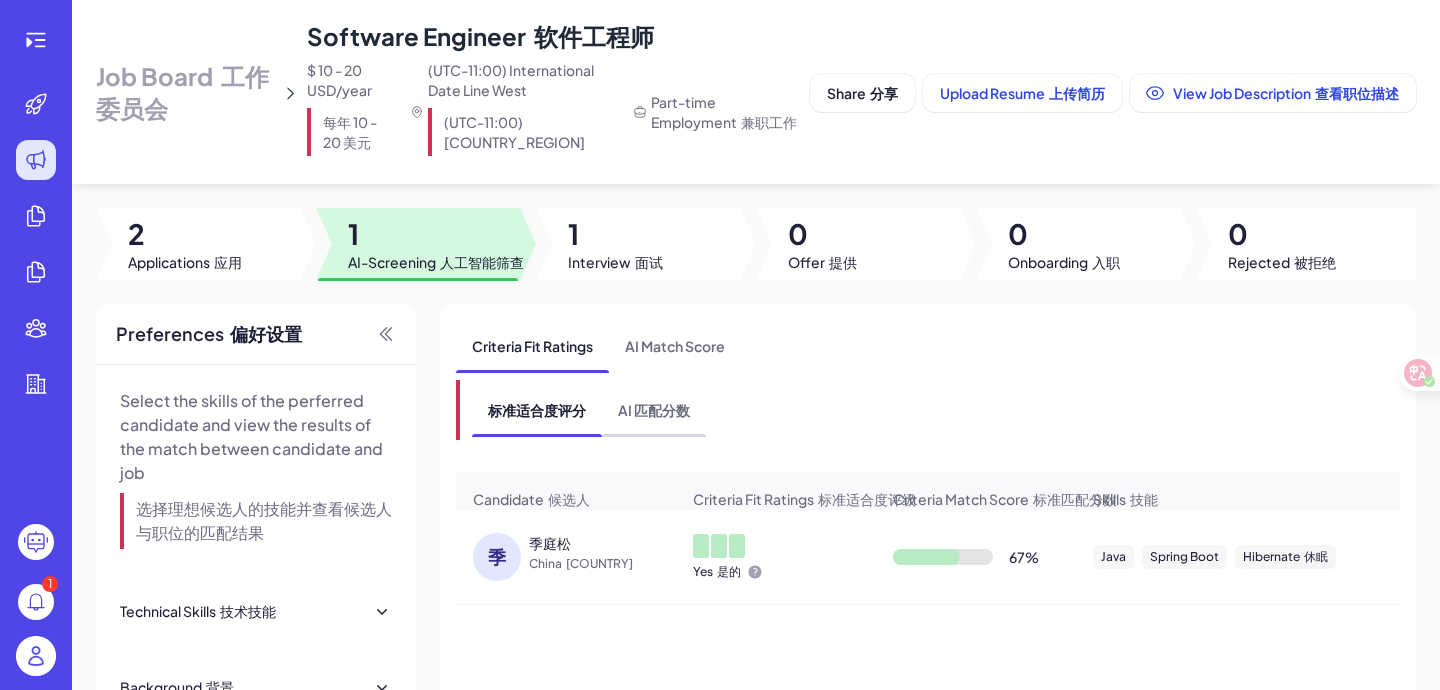 click on "AI 匹配分数" at bounding box center [654, 410] 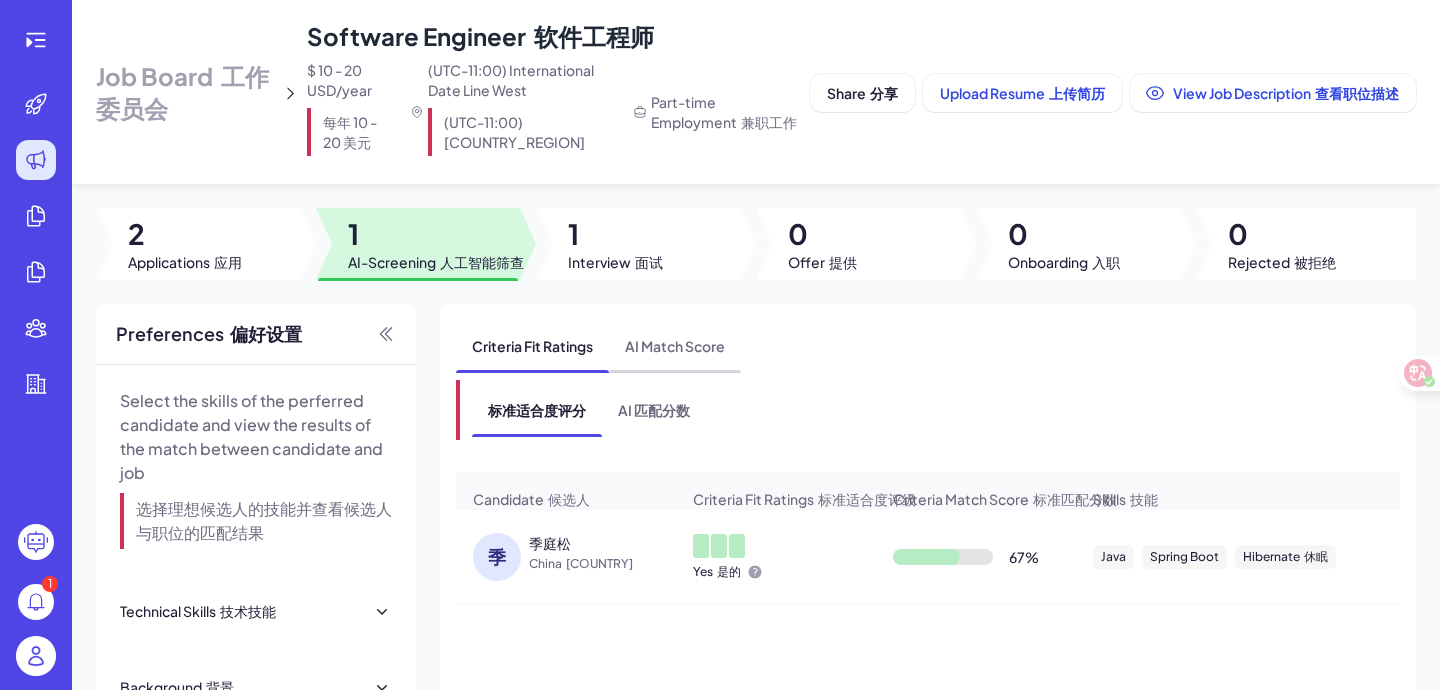 click on "AI Match Score" at bounding box center (675, 346) 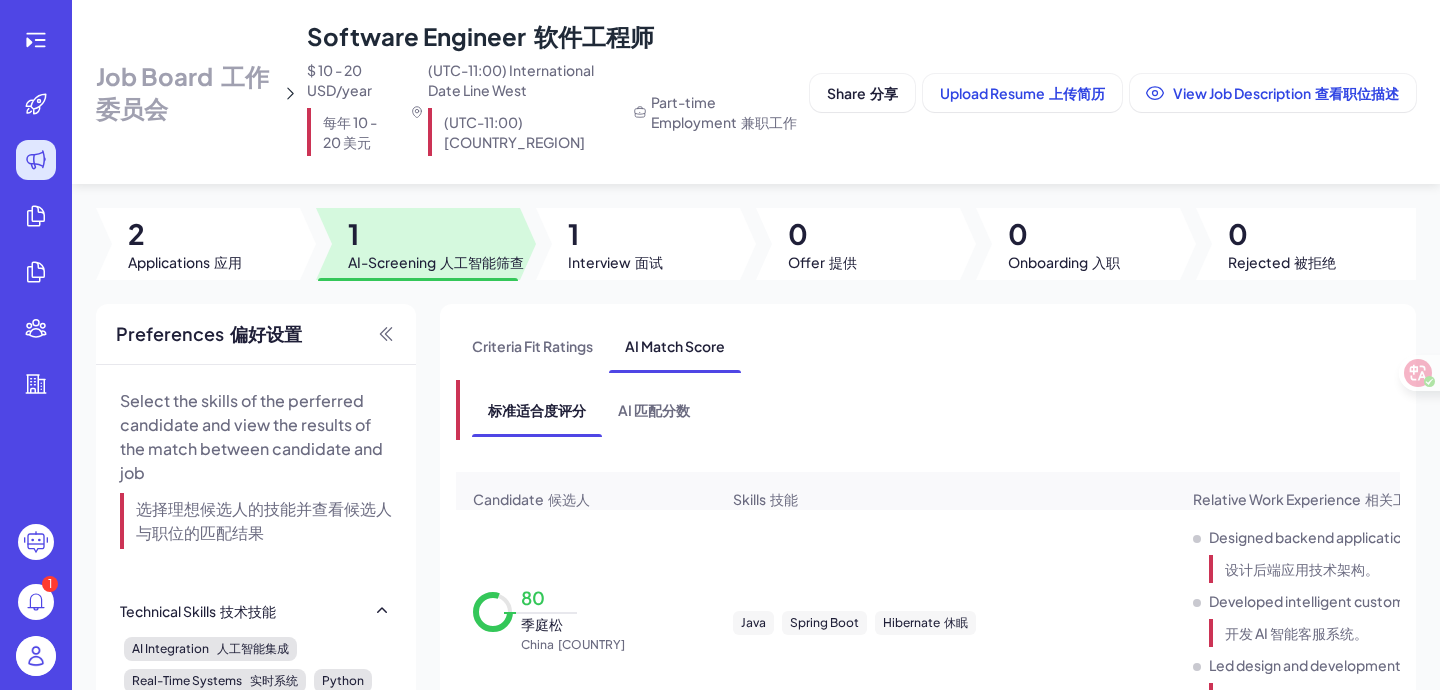scroll, scrollTop: 0, scrollLeft: 63, axis: horizontal 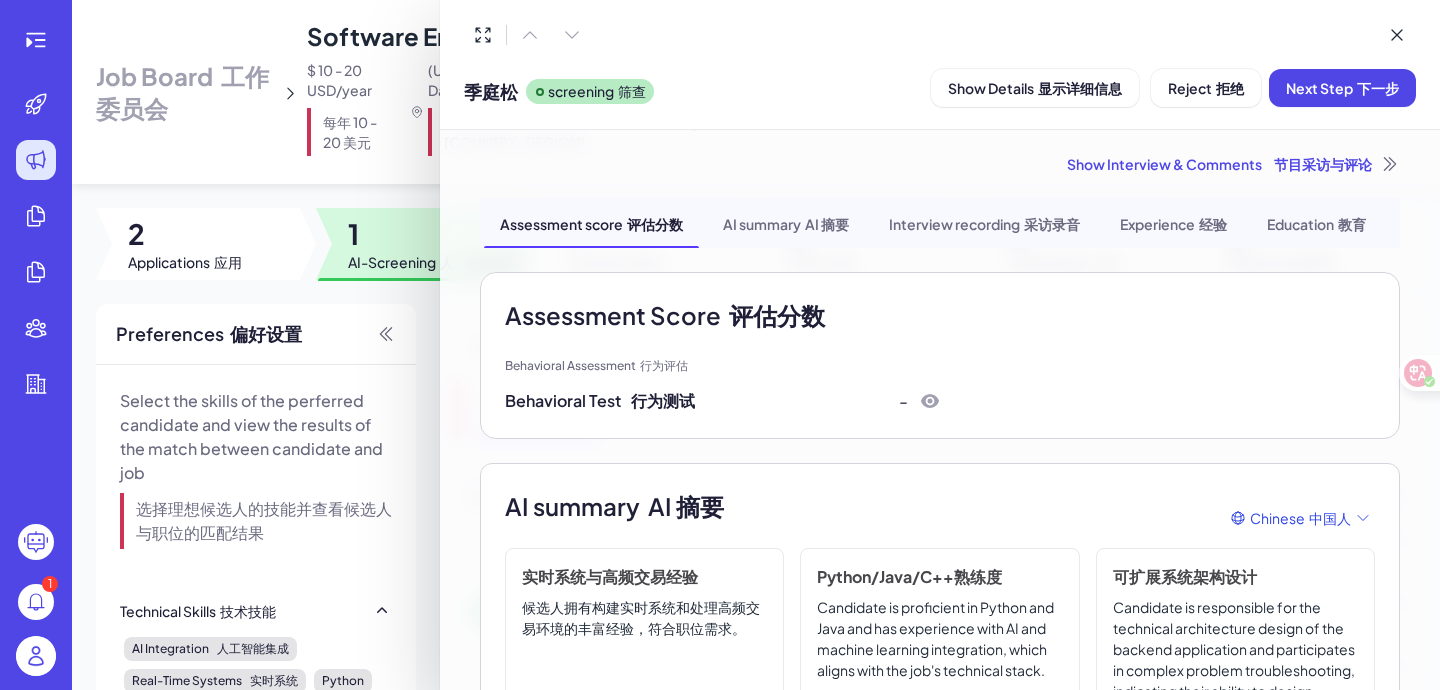 click on "AI summary    AI 摘要" at bounding box center [786, 223] 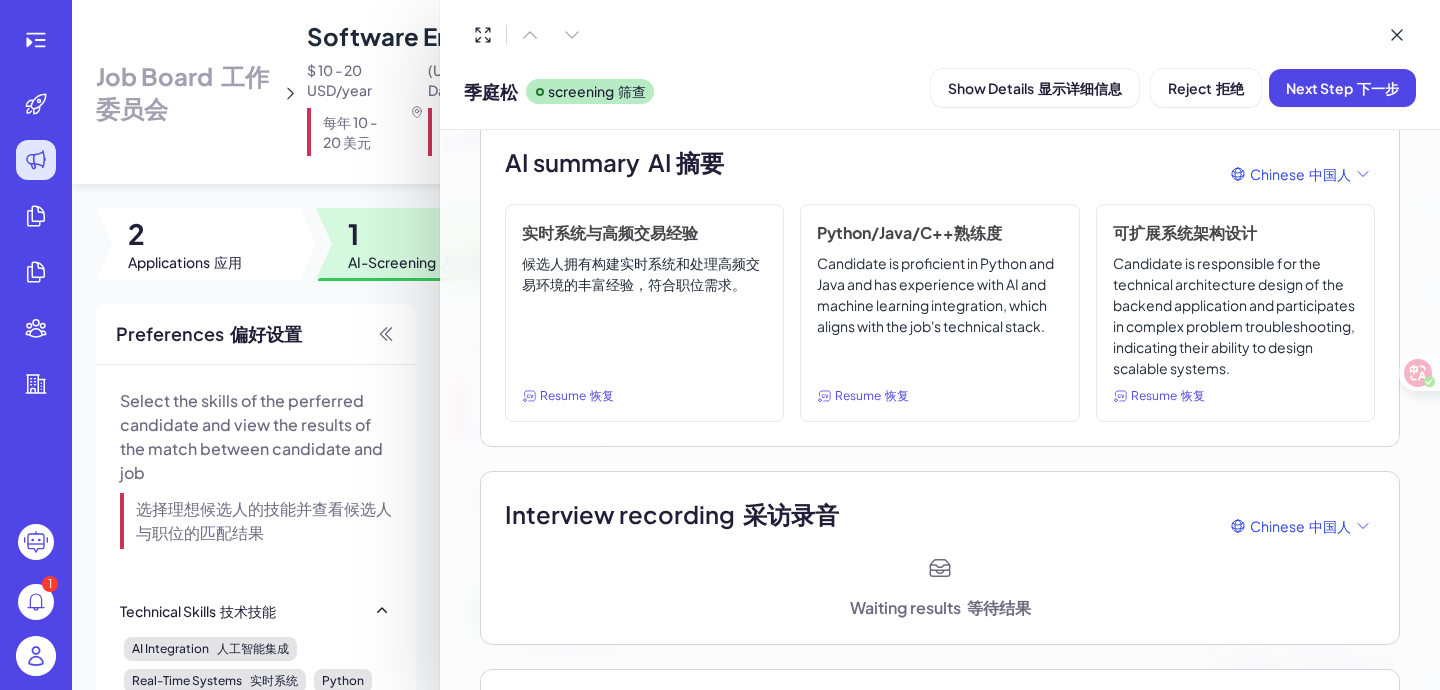 click on "候选人拥有构建实时系统和处理高频交易环境的丰富经验，符合职位需求。" at bounding box center [644, 316] 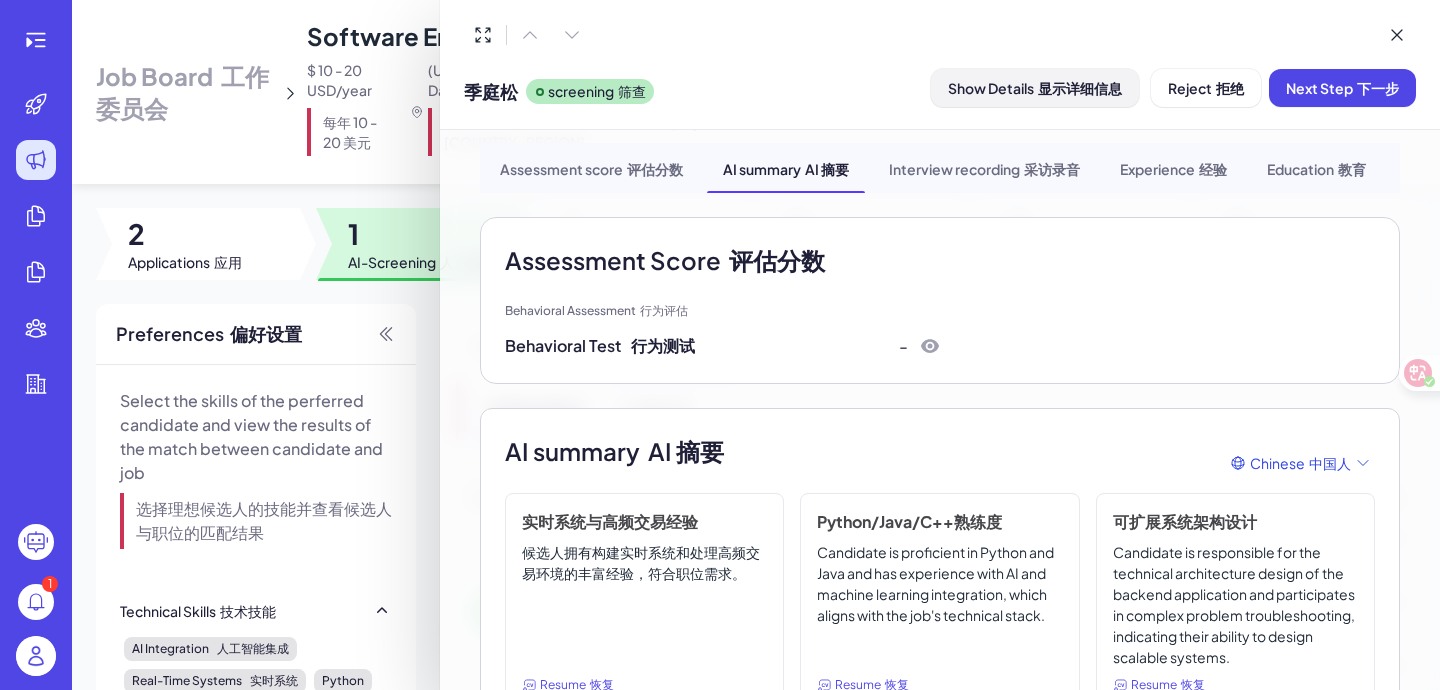 click on "Show Details    显示详细信息" at bounding box center [1035, 88] 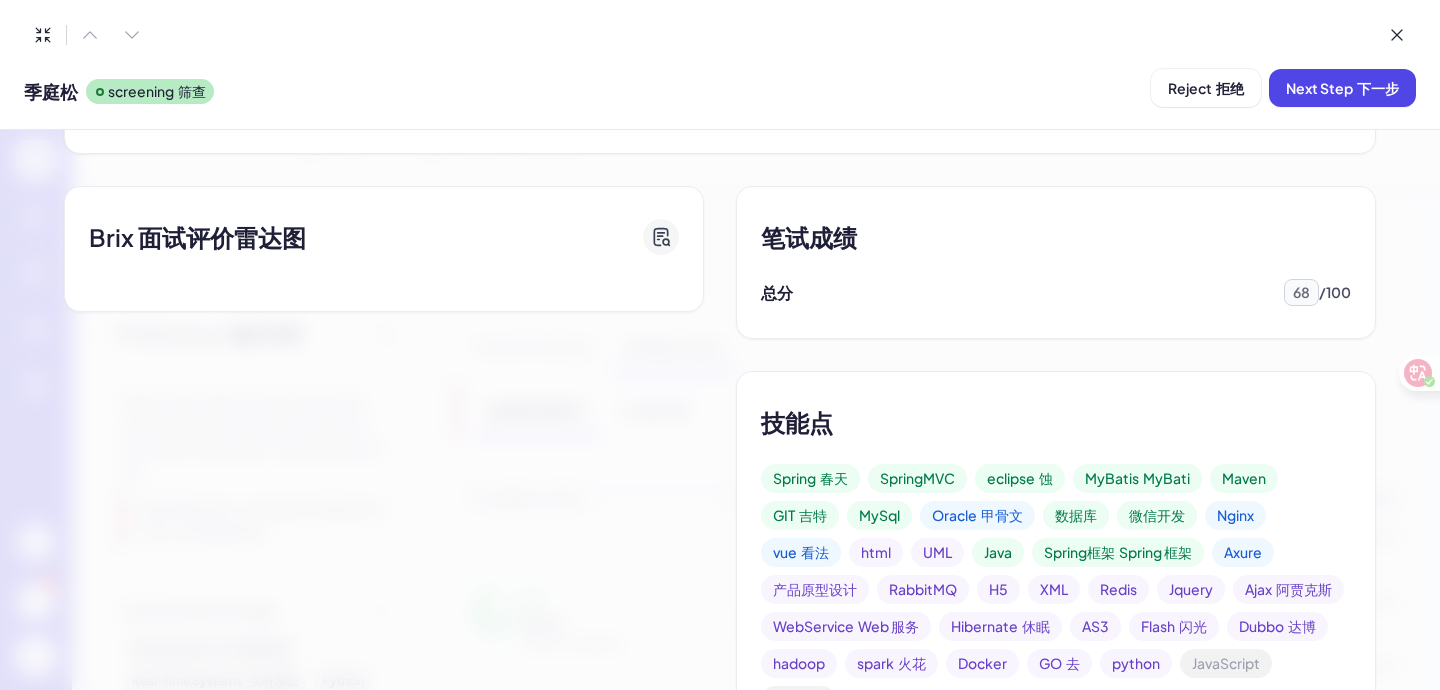 click 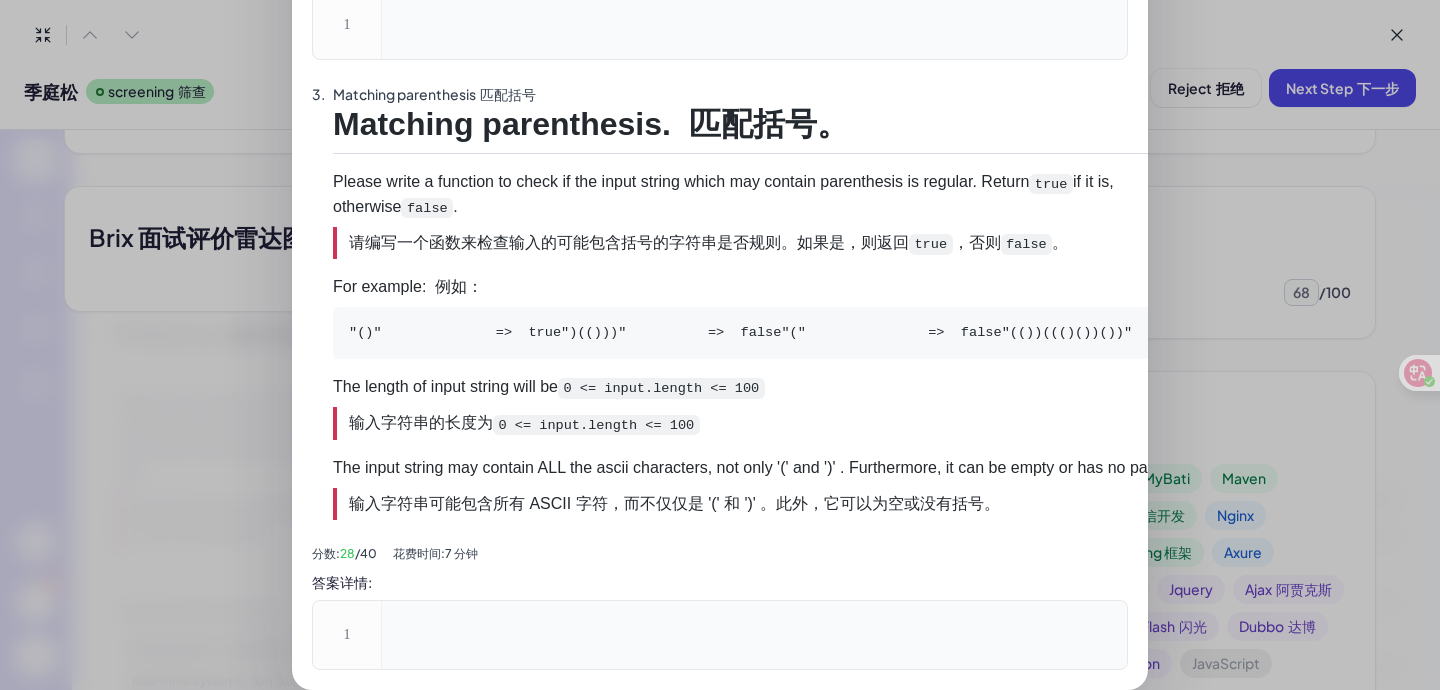 click on "Test Report Written Test Information Candidate Test Content Difficulty [NAME] Brix Coding Test (Entry)    Brix Coding Test (Entry) Easy    Easy Test Date Test Score Result 2023-11-21 10:13:07 68  /  100 Passed    Passed Score Details Dimension Time Spent Questions Passed / Total Questions Score / Total Score Score Rate paas    paas 32   minutes    32 minutes 0 / 3 68 / 100 68.00% Answers Programming Programming Score :  68 / 100 Score Percentage :  68% Time Spent :  32   minutes 1 .  Move 0s to the end To implement a function that move ALL the 0s to the end of given array, maintaining the order of other elements. Implement a function that moves all 0s to the end of the given array while maintaining the order of other elements.
Hint: if the input array is empty, you should return an empty array as well. Hint: If the input array is empty, you should also return an empty array.
Example 1:    Example 1:
Input：[1,0,1,2,0,1,3]
Output：[1,1,2,1,3,0,0]
Example 2：    Example 2：
Input：[]
Output：[]
Score 21" at bounding box center [720, 256] 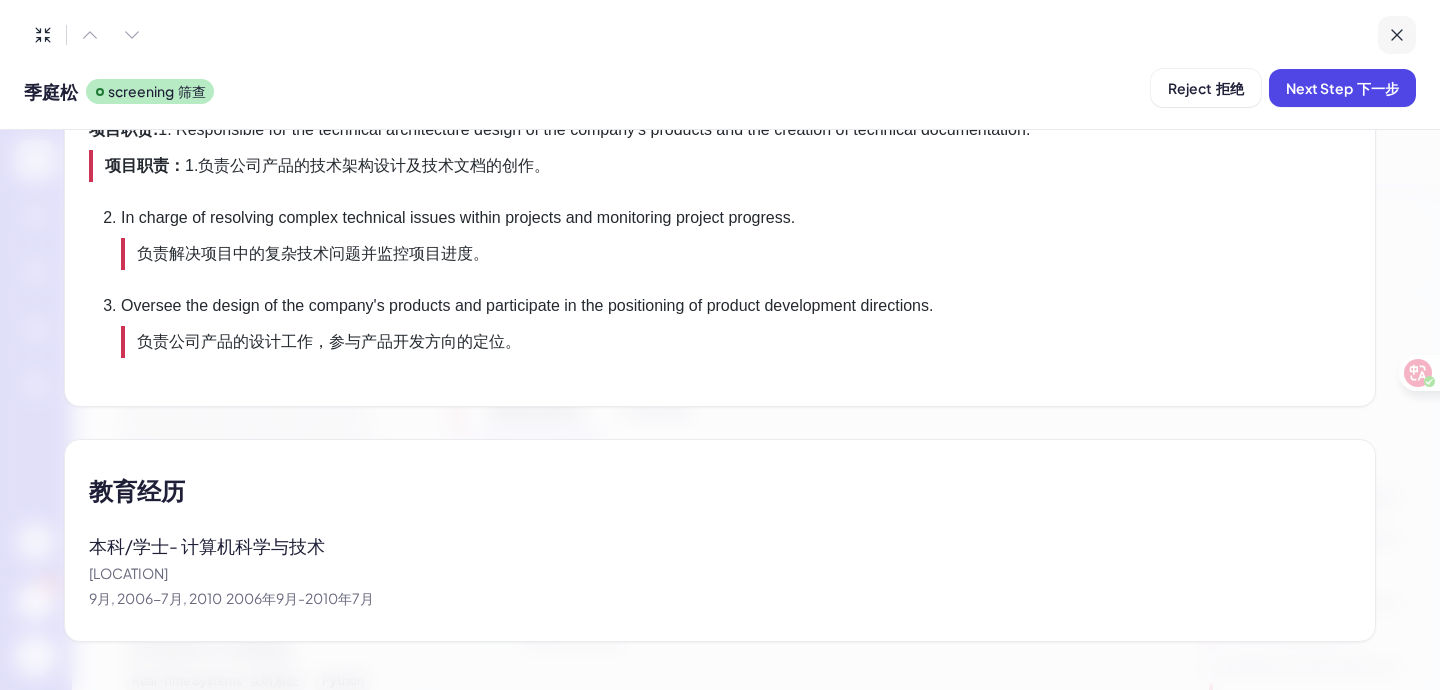 click 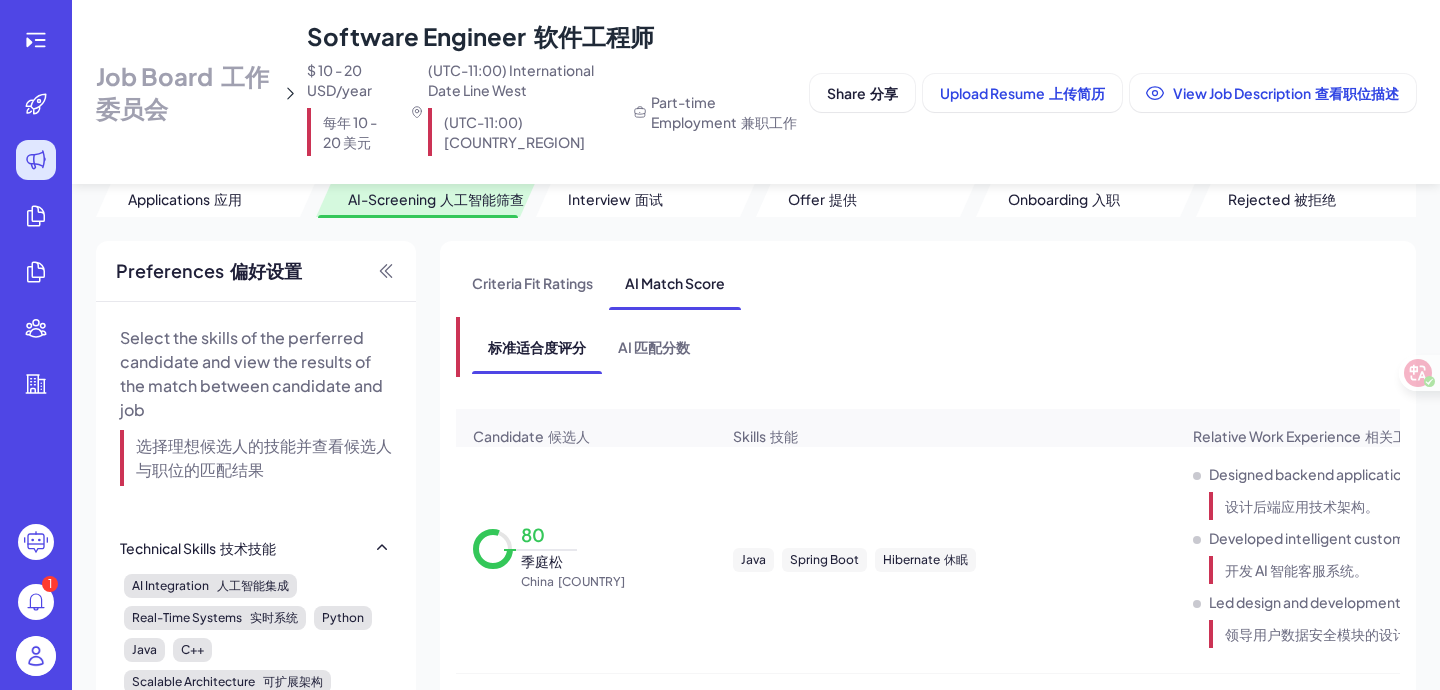 scroll, scrollTop: 152, scrollLeft: 0, axis: vertical 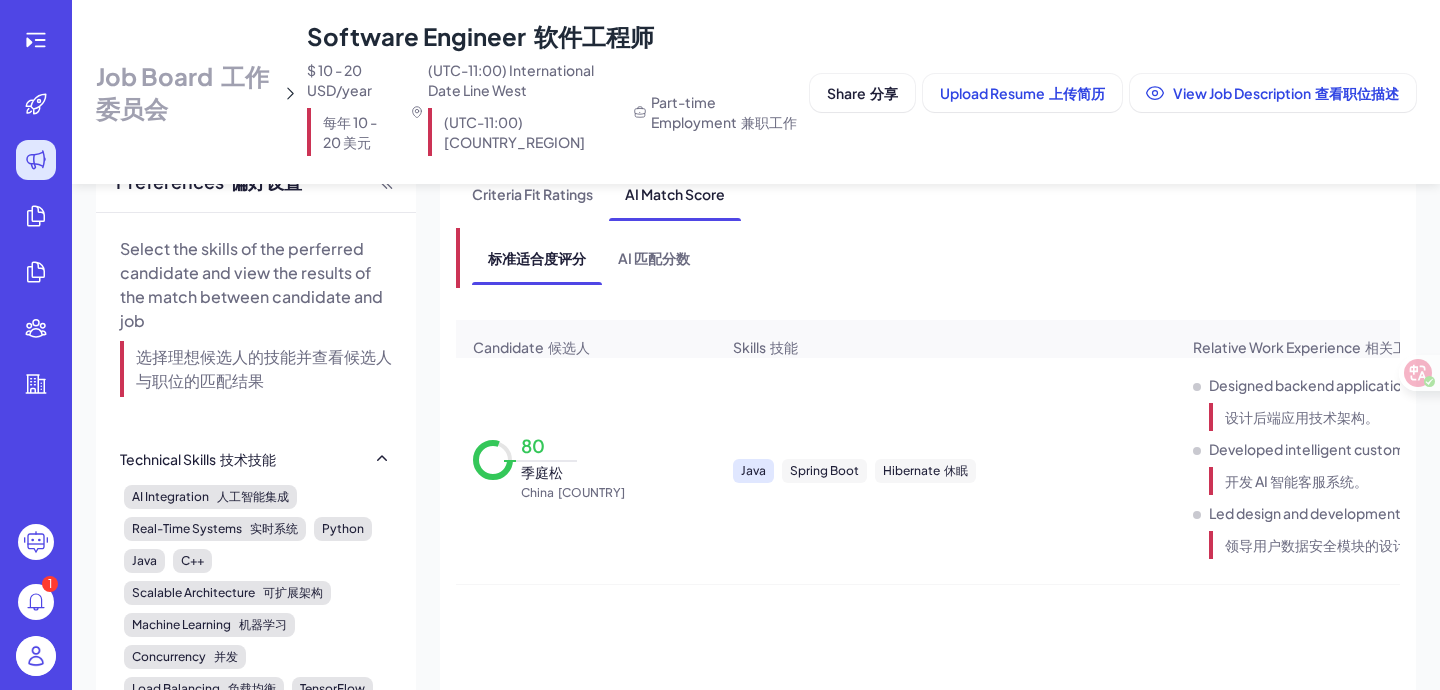 click on "Java" at bounding box center (753, 471) 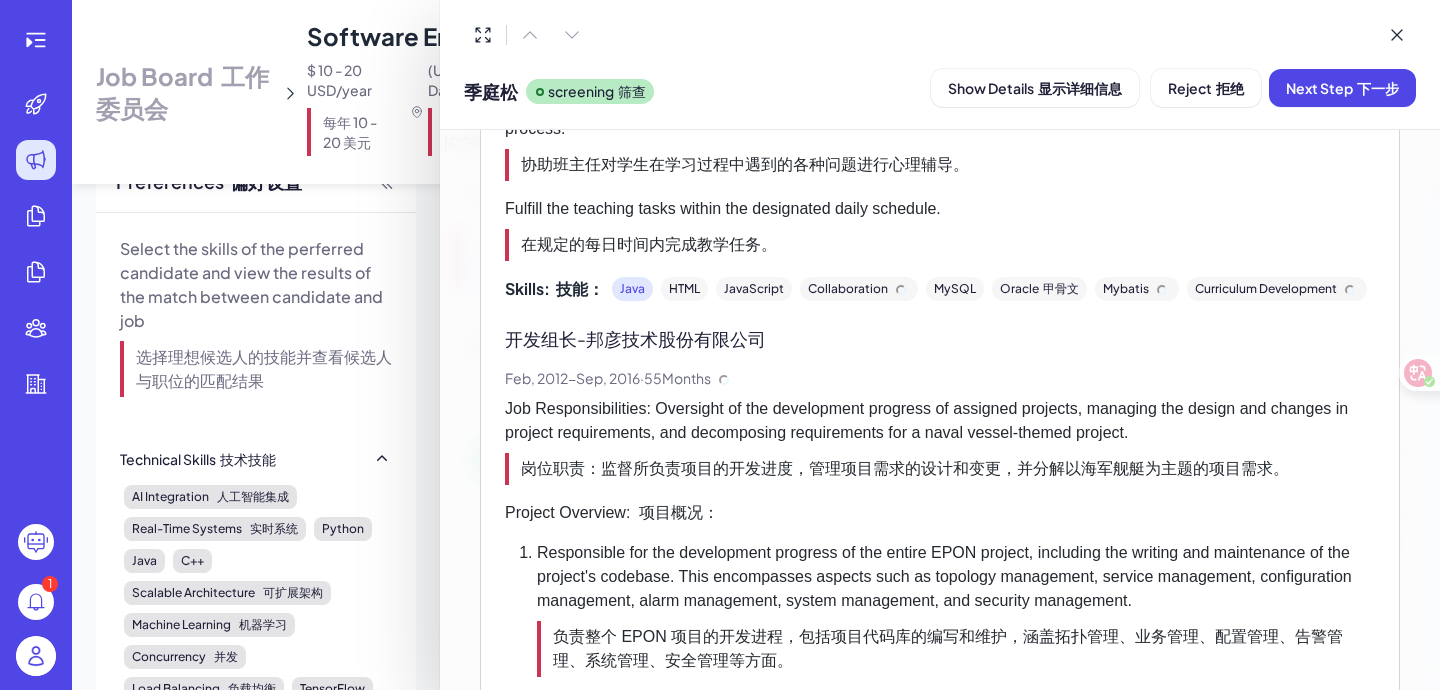 scroll, scrollTop: 3473, scrollLeft: 0, axis: vertical 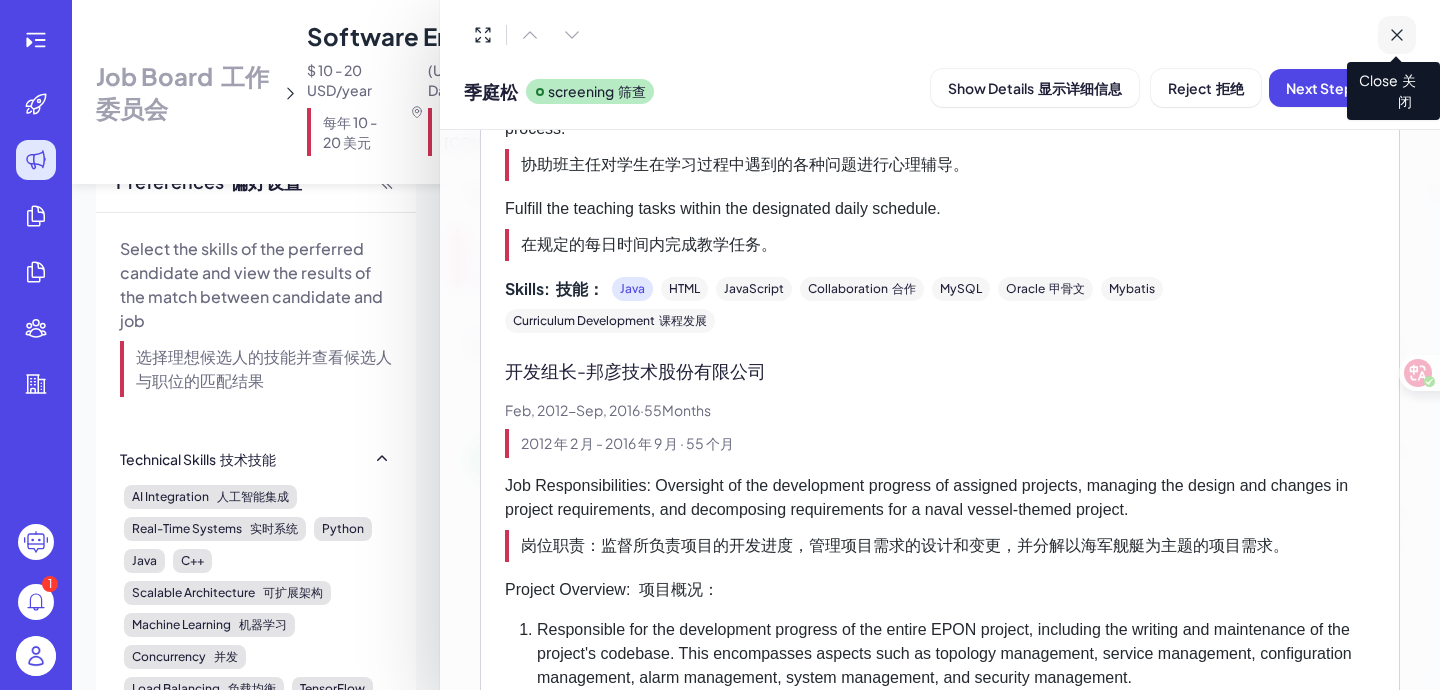 click 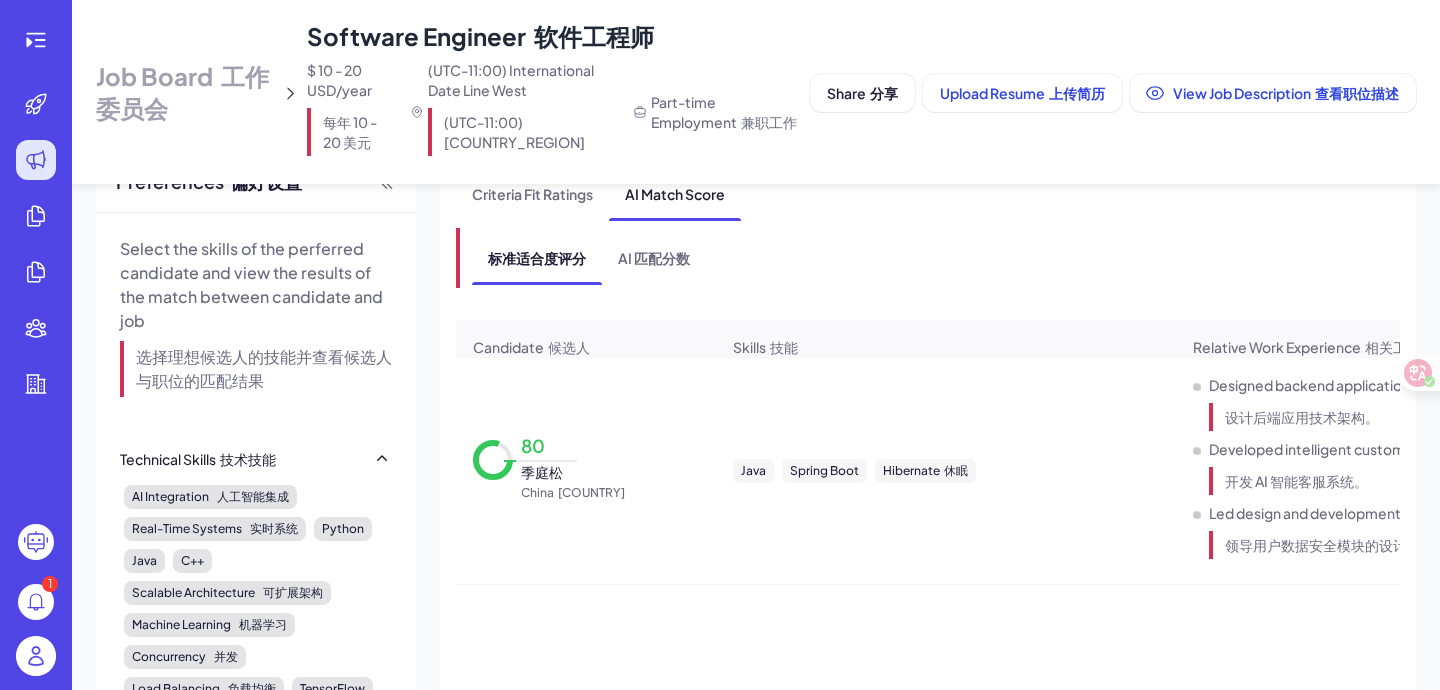 scroll, scrollTop: 103, scrollLeft: 0, axis: vertical 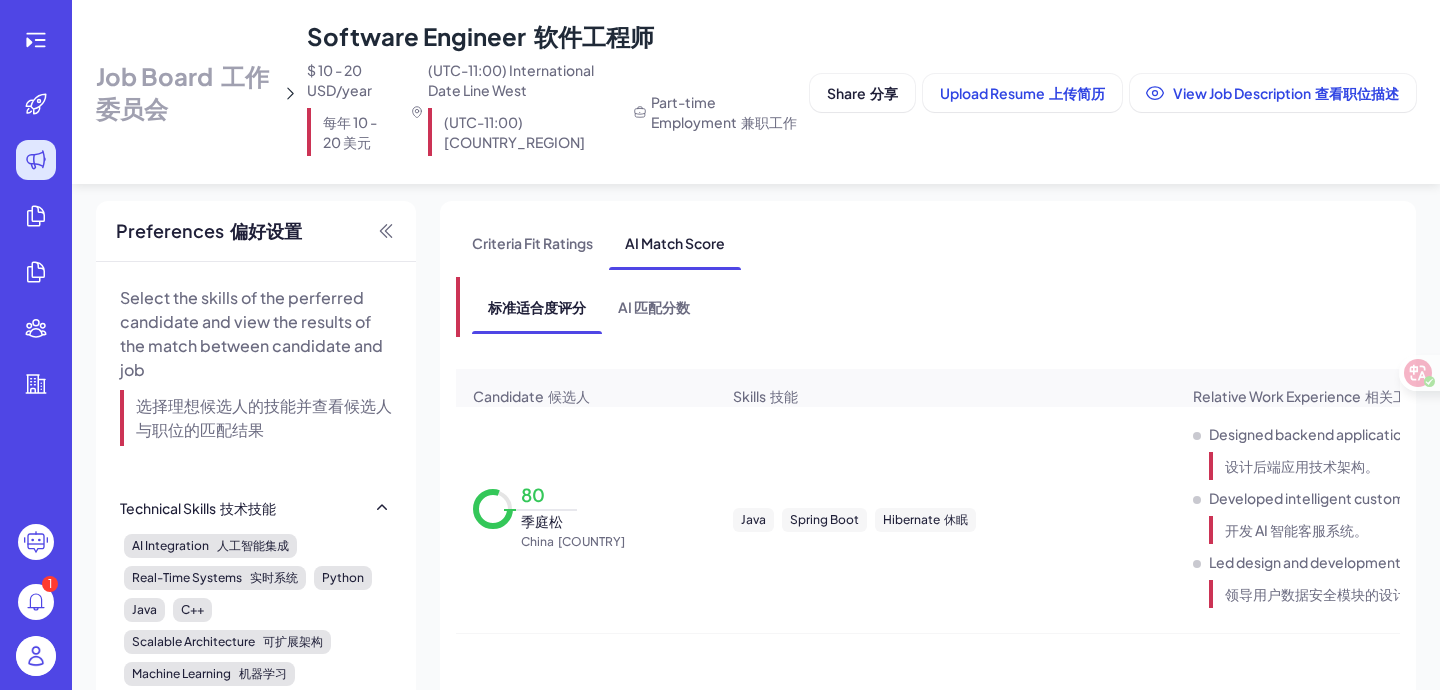 click at bounding box center (217, 76) 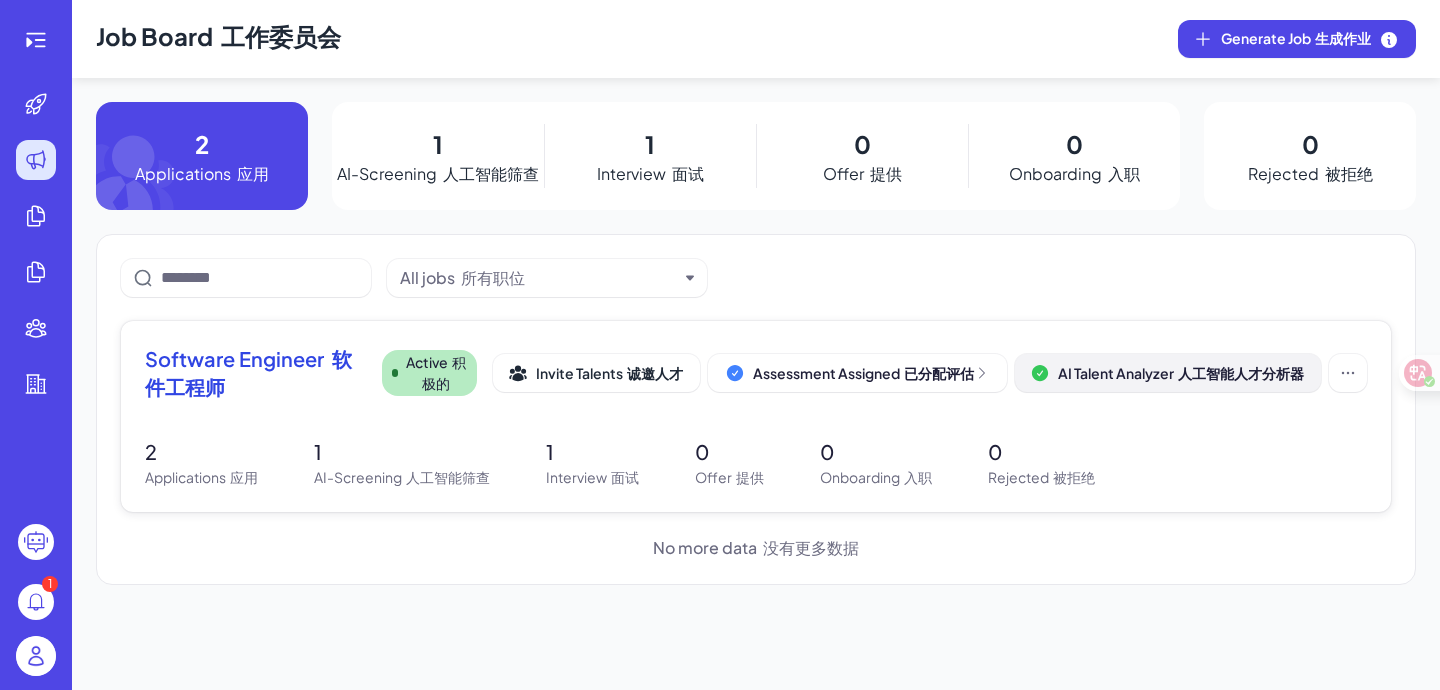 click on "人工智能人才分析器" at bounding box center (1241, 373) 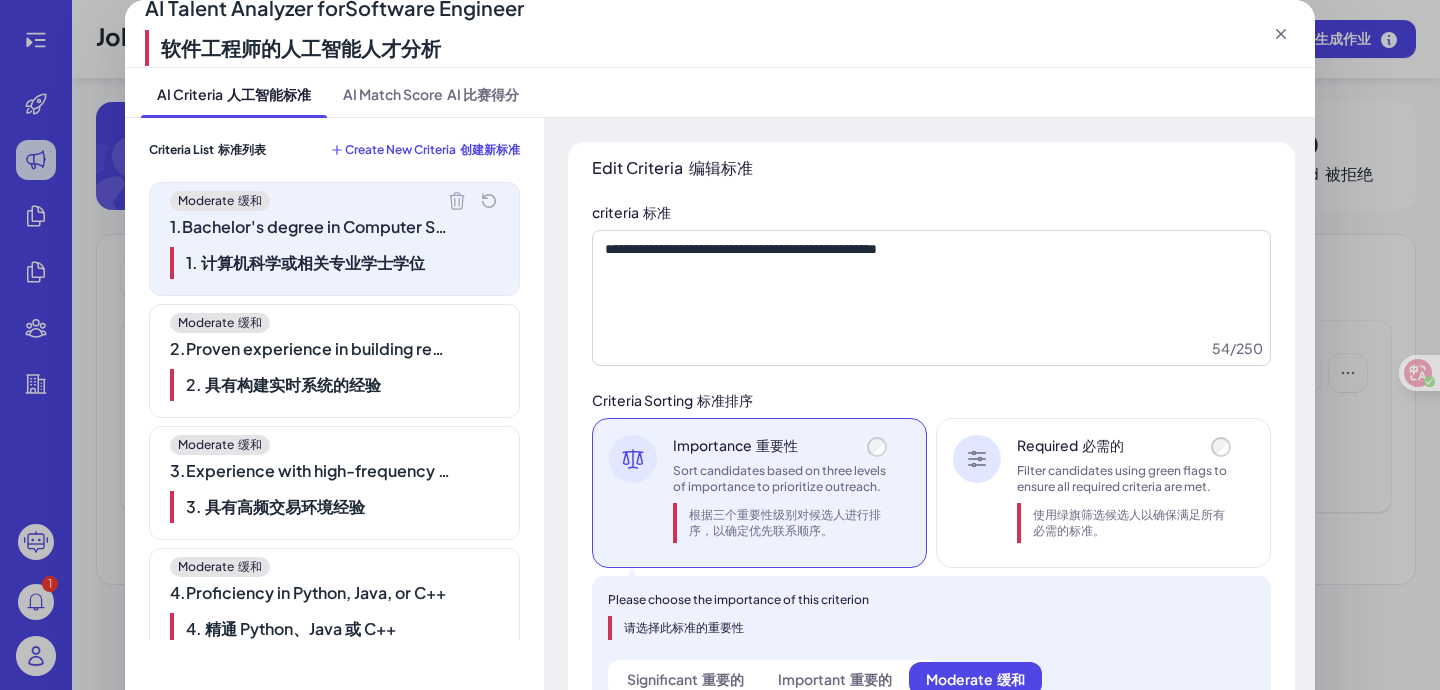 click 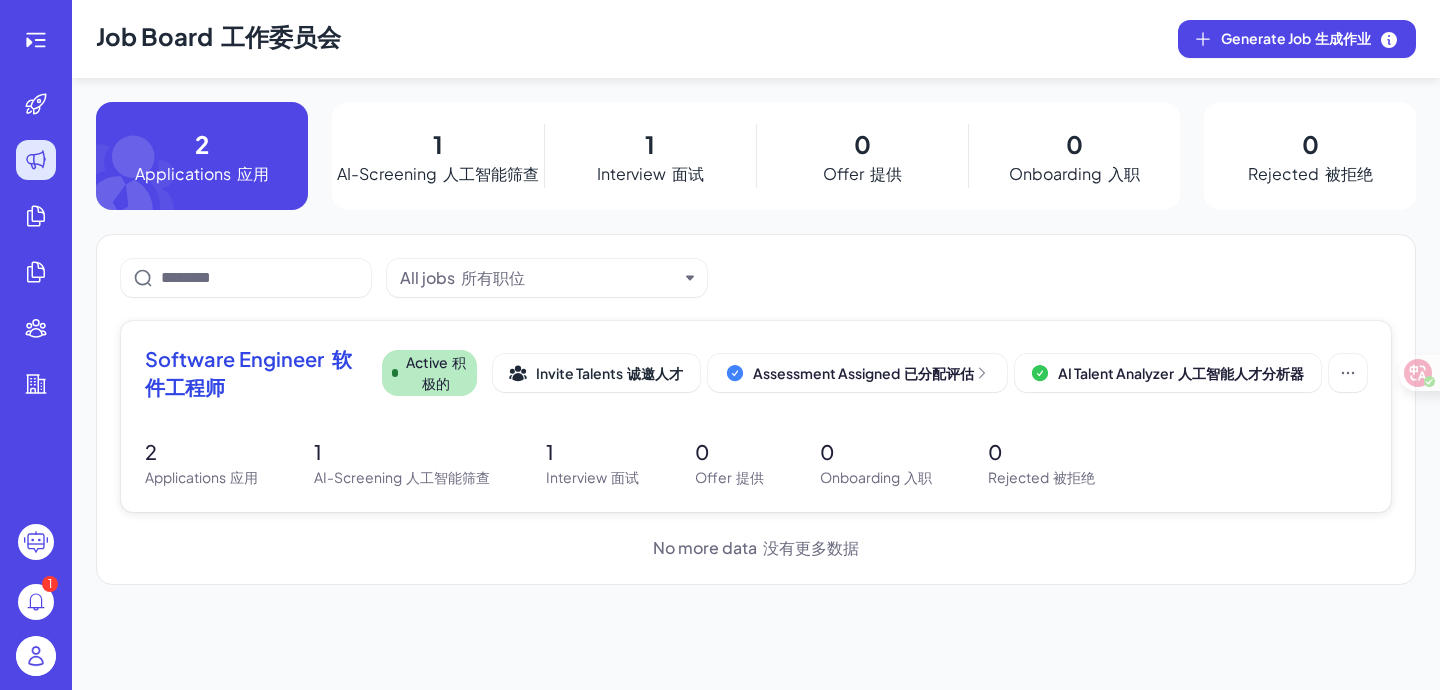 click on "Software Engineer    软件工程师 Active    积极的 Invite Talents    诚邀人才 Assessment Assigned    已分配评估 AI Talent Analyzer    人工智能人才分析器" at bounding box center [756, 373] 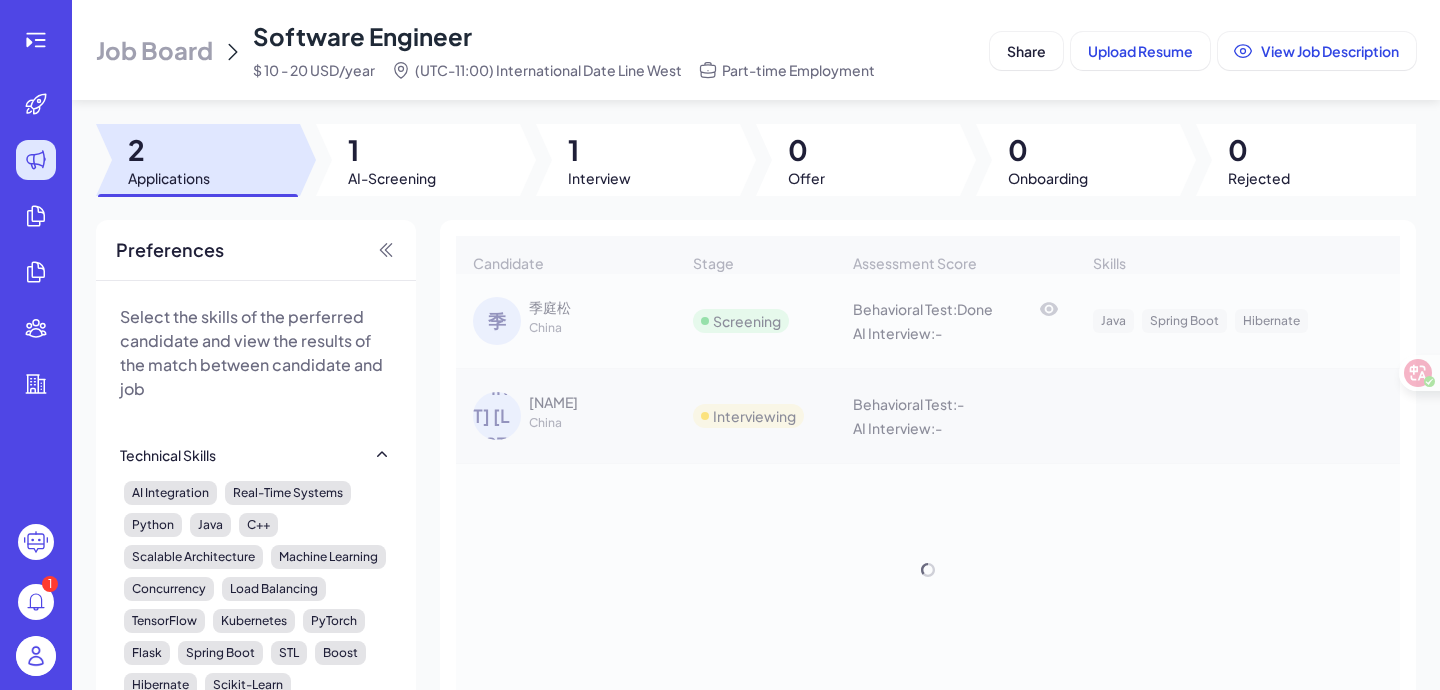 click on "Candidate Stage Assessment Score Skills Relative Work Experience Other Skills Background Highlights Application Date Email [NAME] [LOCATION] Screening Behavioral Test : Done AI Interview : - Java Spring Boot Hibernate Designed backend application technical architecture. Developed intelligent customer service system with AI. Led design and development of user data security modules. Distributed transaction architecture Intelligent customer service Frontend-backend separation Top 100 Universities Jul 18, 2025 [EMAIL] f.j feng jiang [LOCATION] Interviewing Behavioral Test : - AI Interview : - designed scalable java backend for e-commerce handling 1m+ transactions optimized system latency for high-frequency trading platform maintained 98% bug resolution rate in a java-based analytics tool Jul 18, 2025 17602125688@163.com" at bounding box center (928, 570) 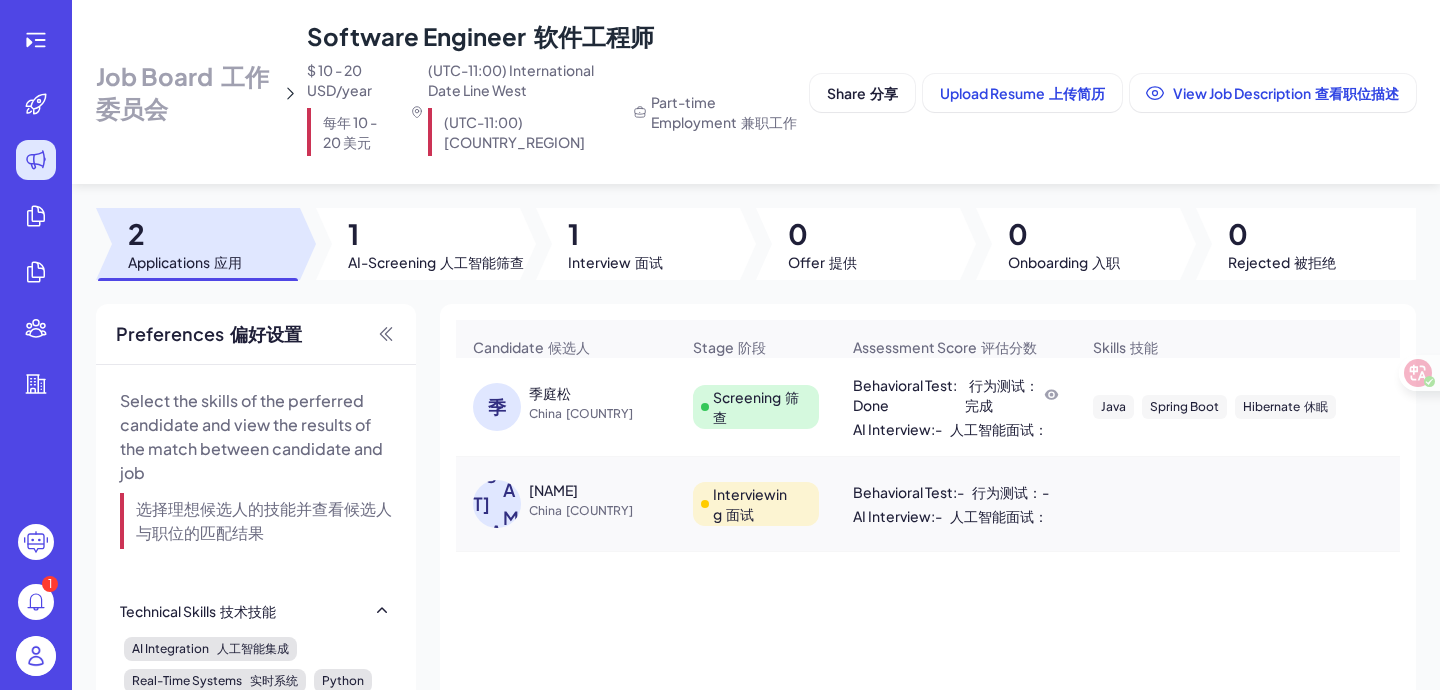 click on "Job Board    工作委员会" at bounding box center [185, 92] 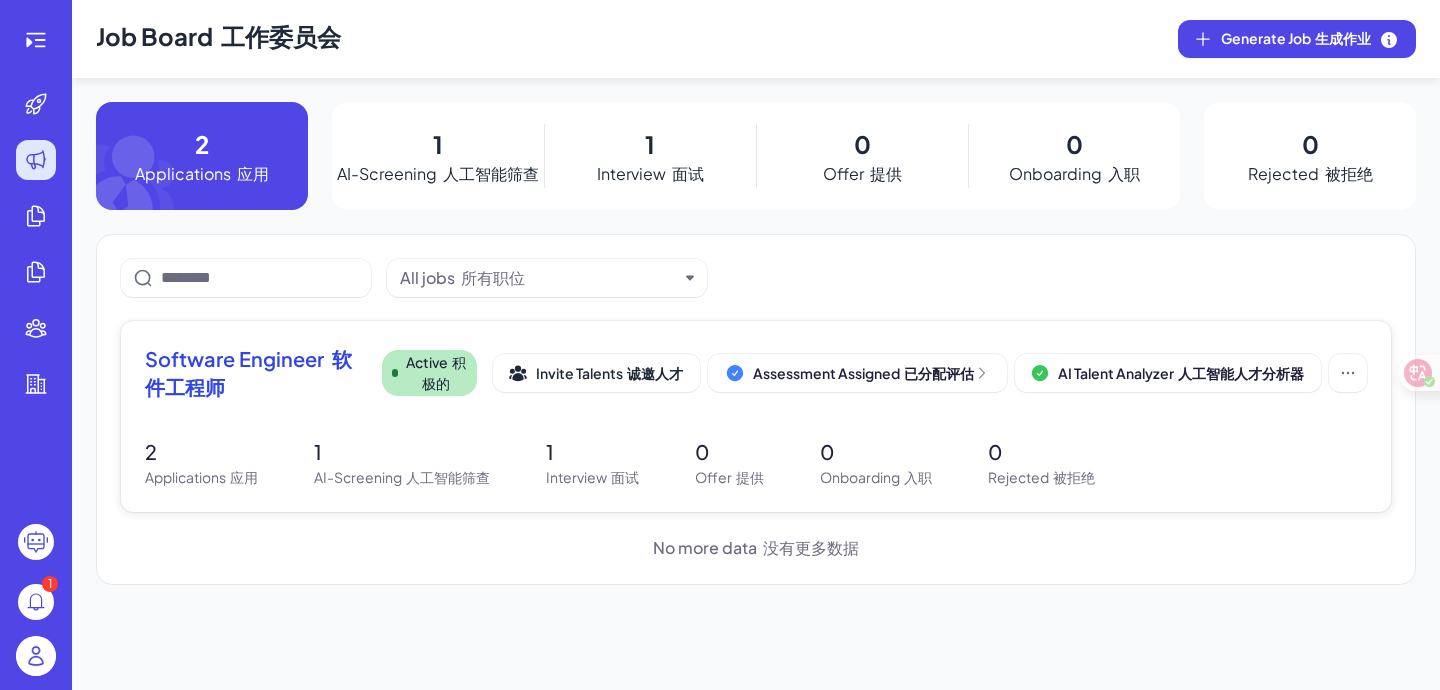 click on "Software Engineer    软件工程师 Active    积极的 Invite Talents    诚邀人才 Assessment Assigned    已分配评估 AI Talent Analyzer    人工智能人才分析器" at bounding box center (756, 373) 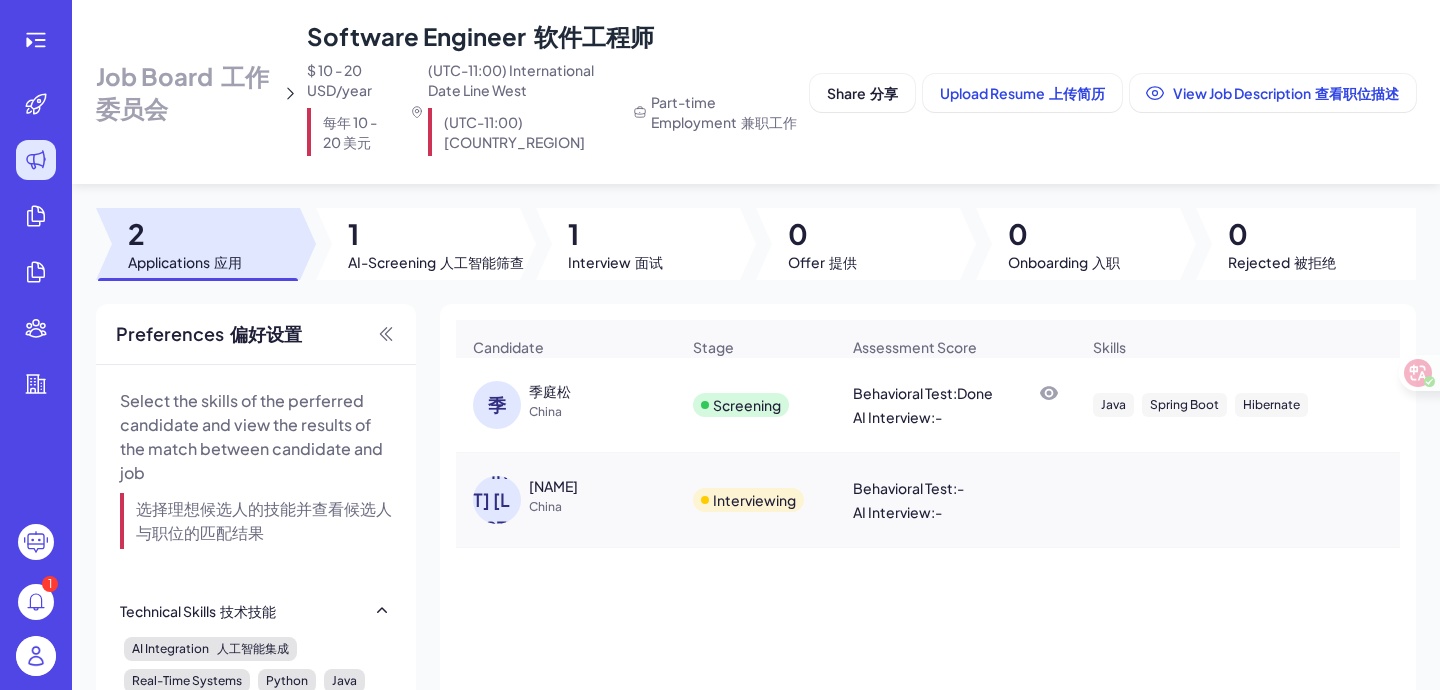 click on "Job Board    工作委员会 Software Engineer    软件工程师 $  10 - 20 USD/year 每年 10 - 20 美元 (UTC-11:00) International Date Line West (UTC-11:00) 国际日期变更线西 Part-time Employment    兼职工作" at bounding box center (449, 92) 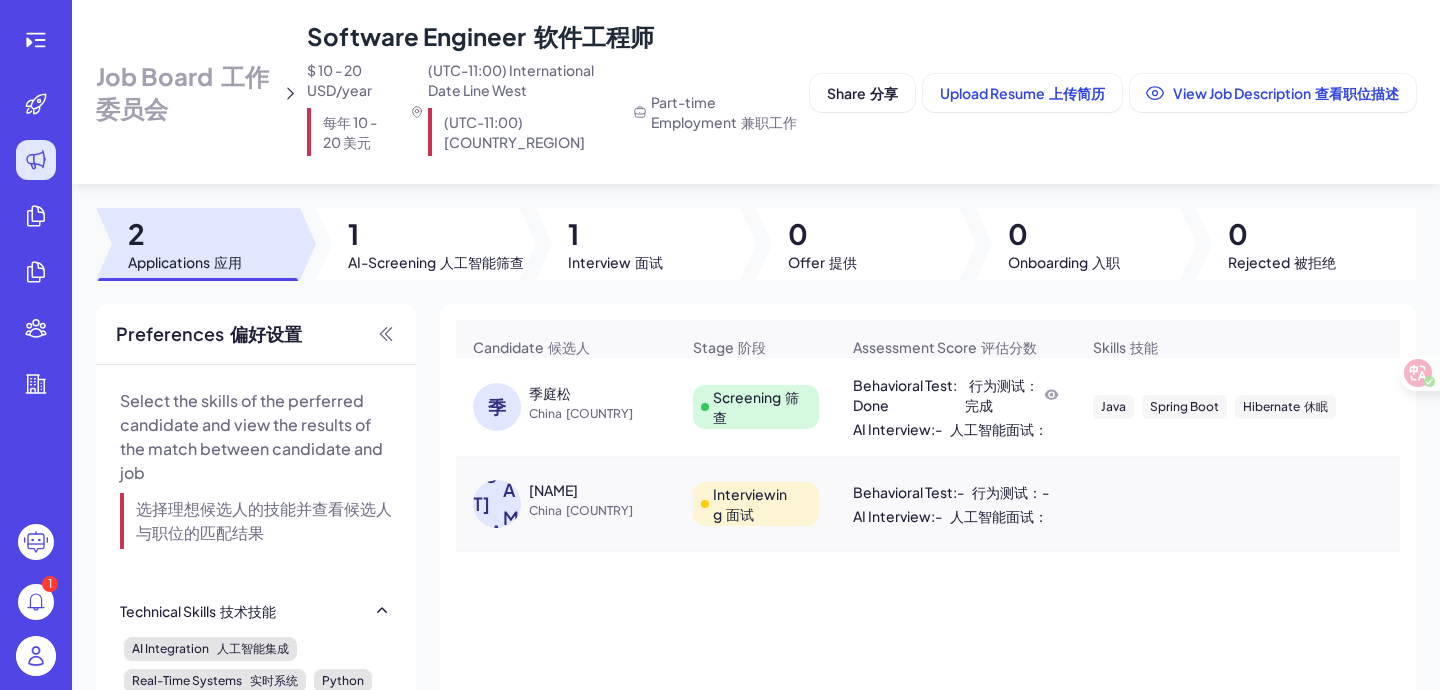 click on "Job Board    工作委员会" at bounding box center [185, 92] 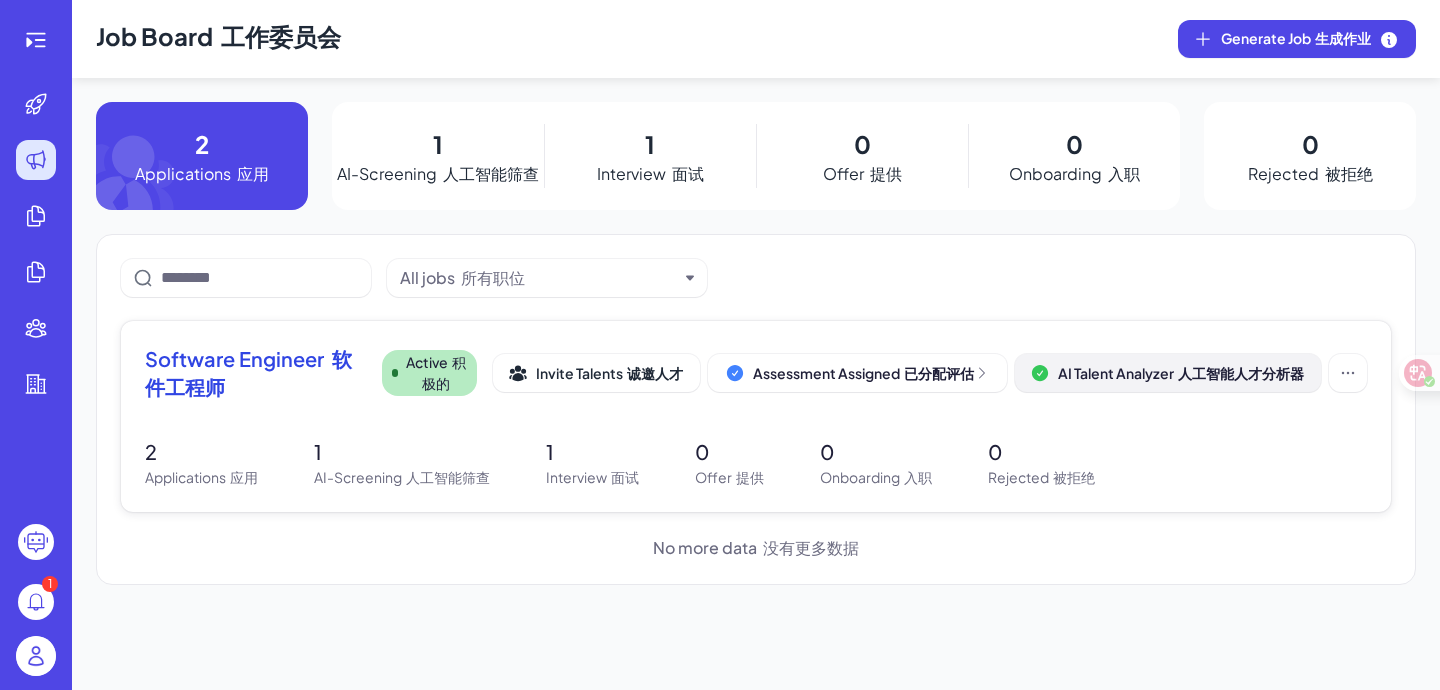 click on "人工智能人才分析器" at bounding box center (1241, 373) 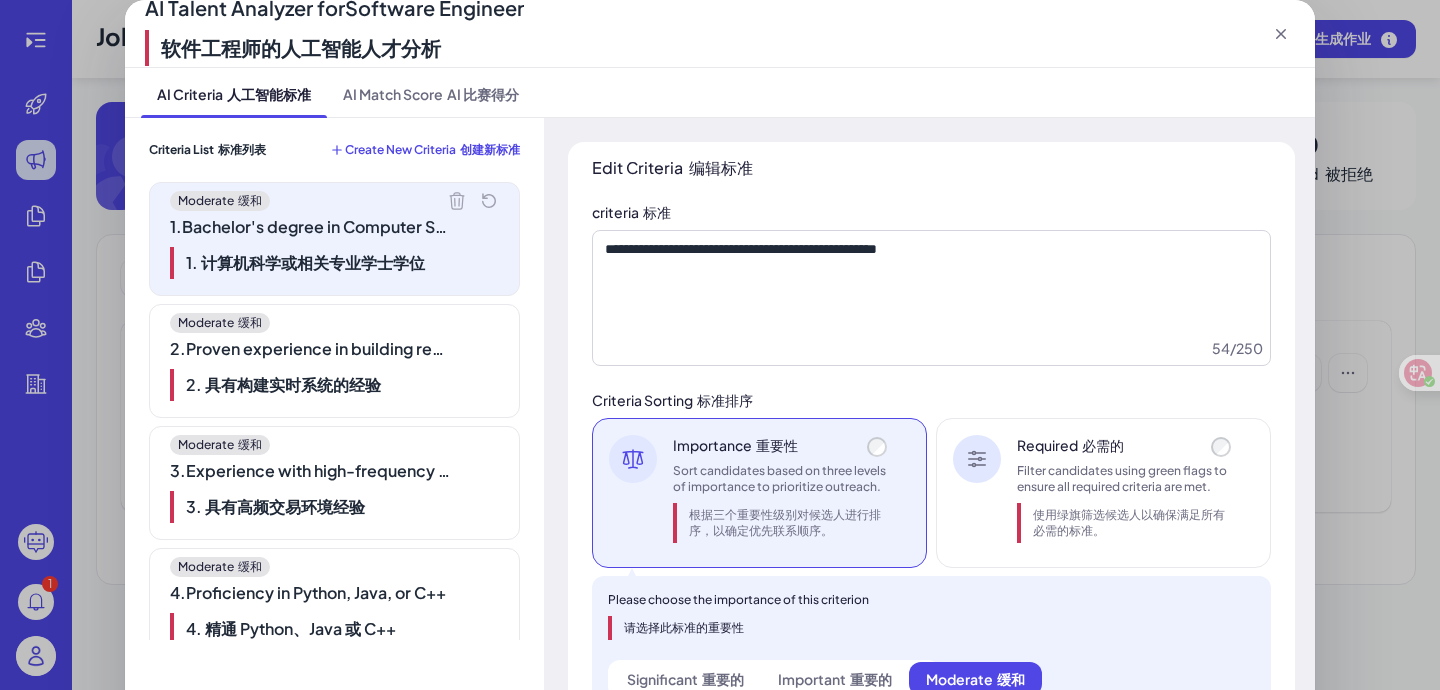 scroll, scrollTop: 758, scrollLeft: 0, axis: vertical 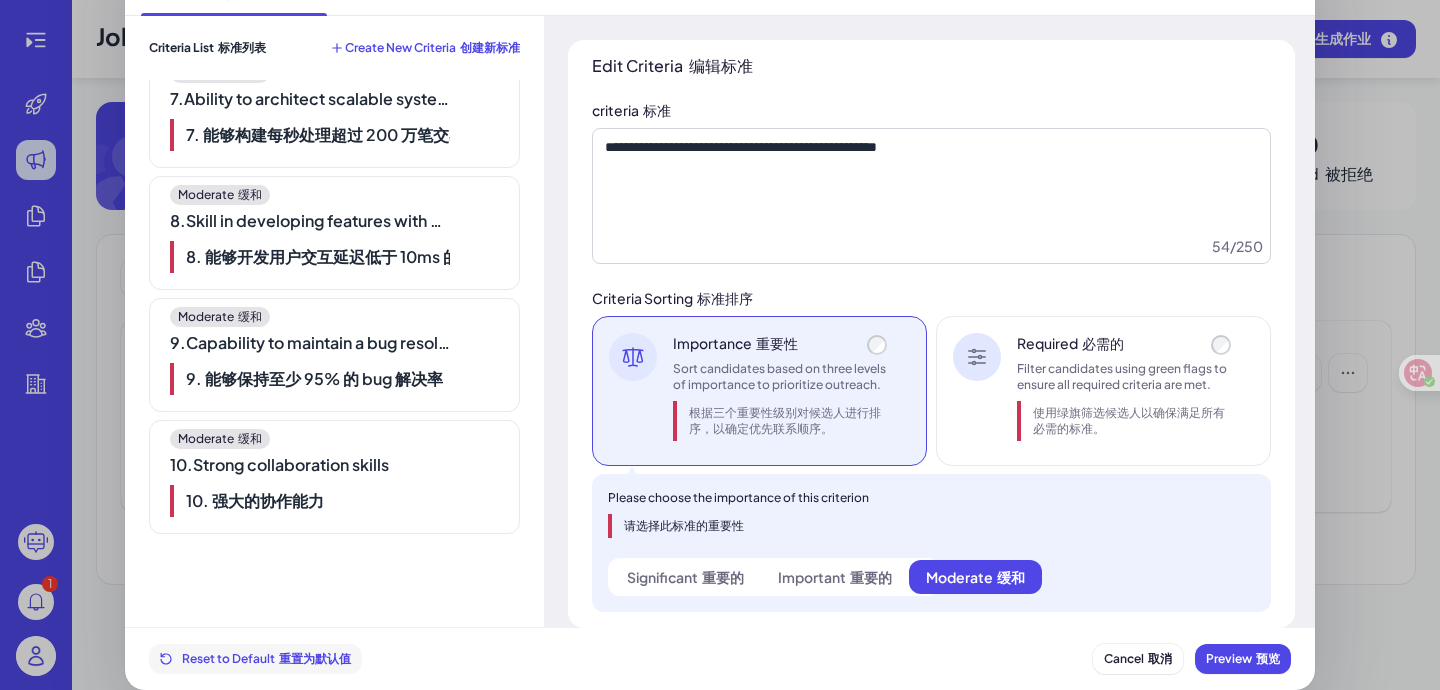 click on "重置为默认值" at bounding box center [315, 658] 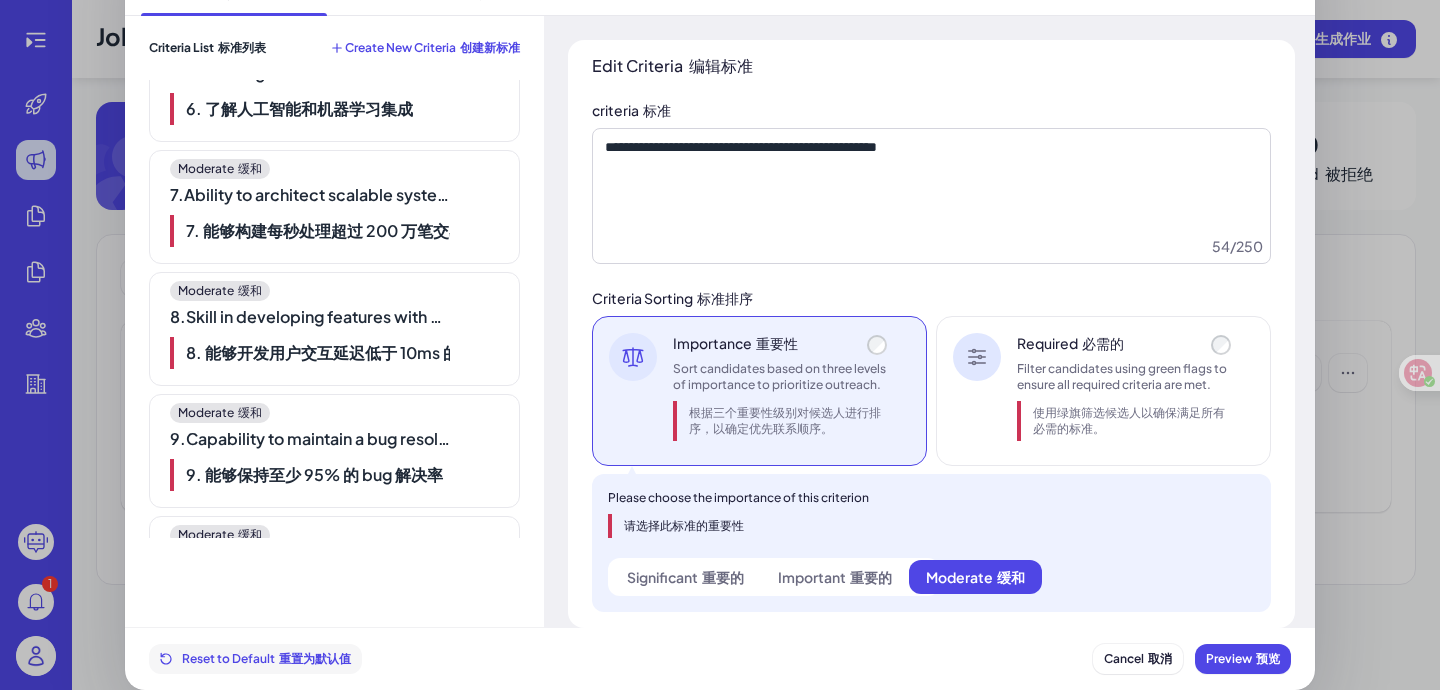 click on "重置为默认值" at bounding box center [315, 658] 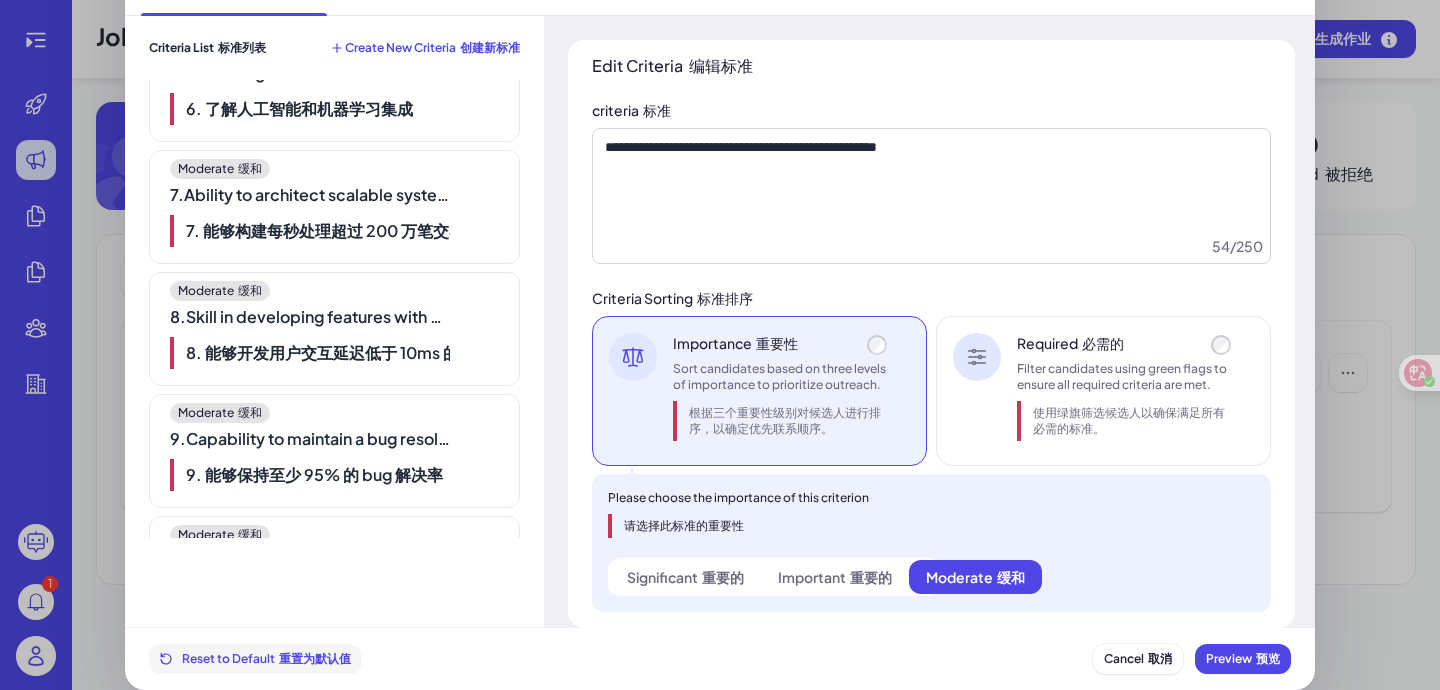 click on "重置为默认值" at bounding box center [315, 658] 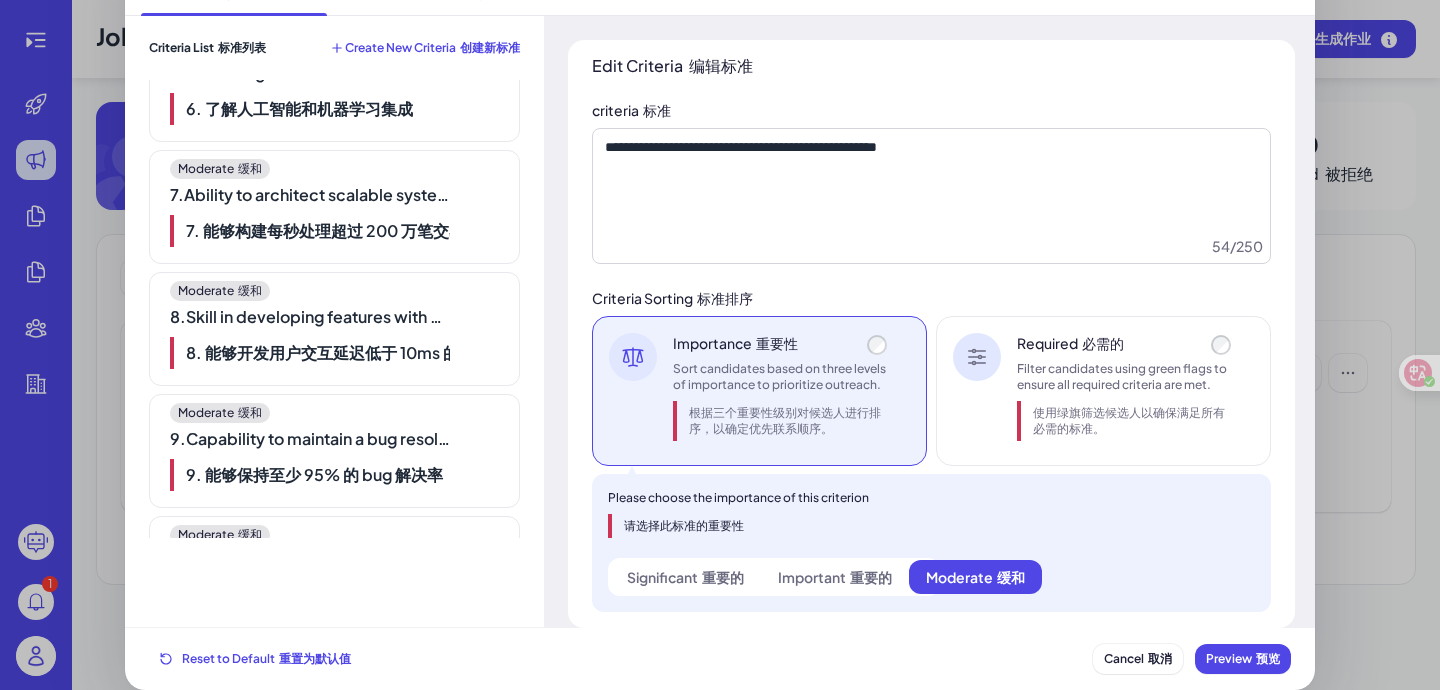 scroll, scrollTop: 0, scrollLeft: 0, axis: both 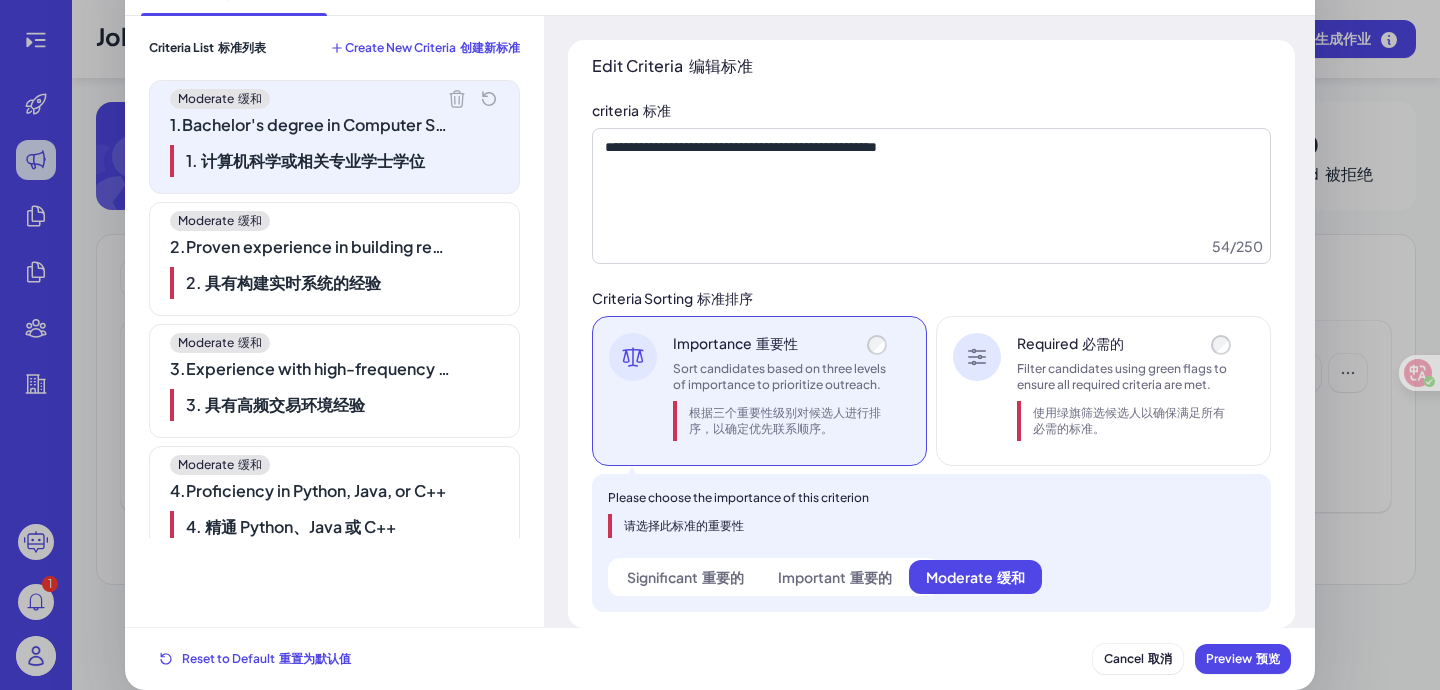 click 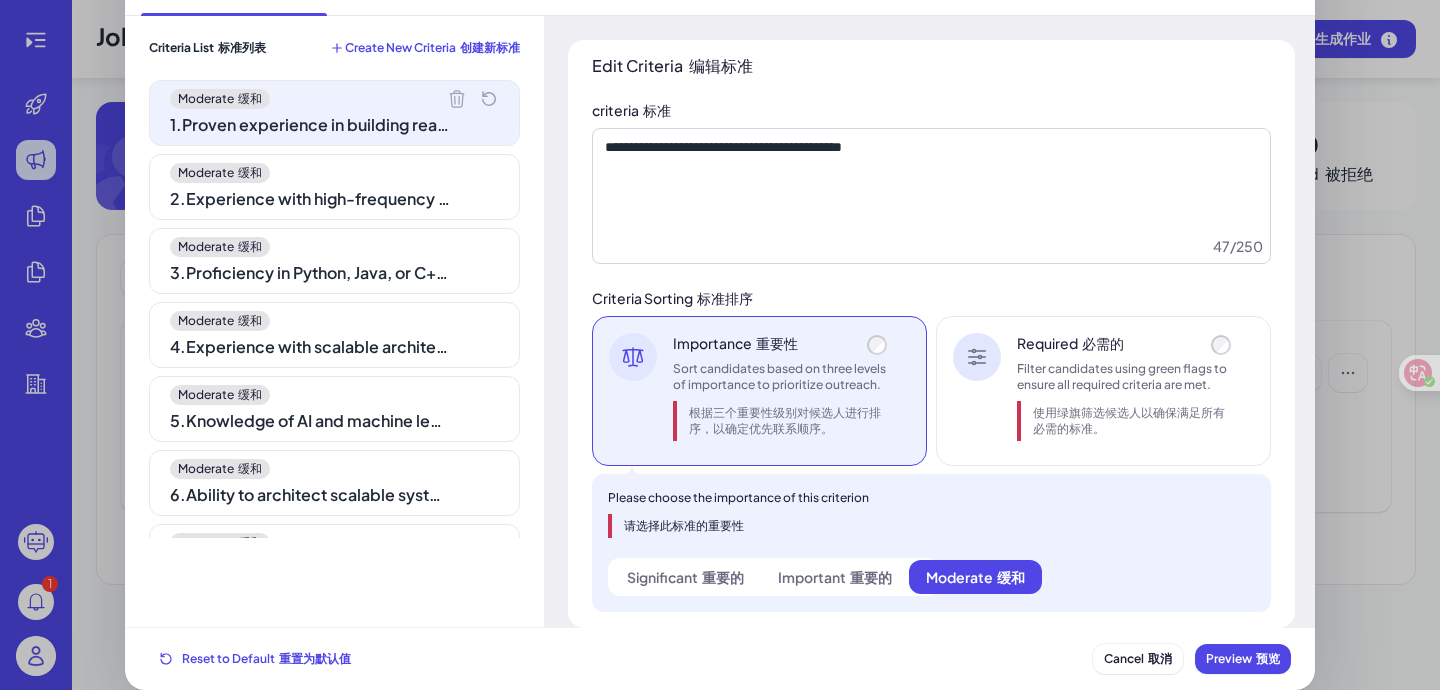 click 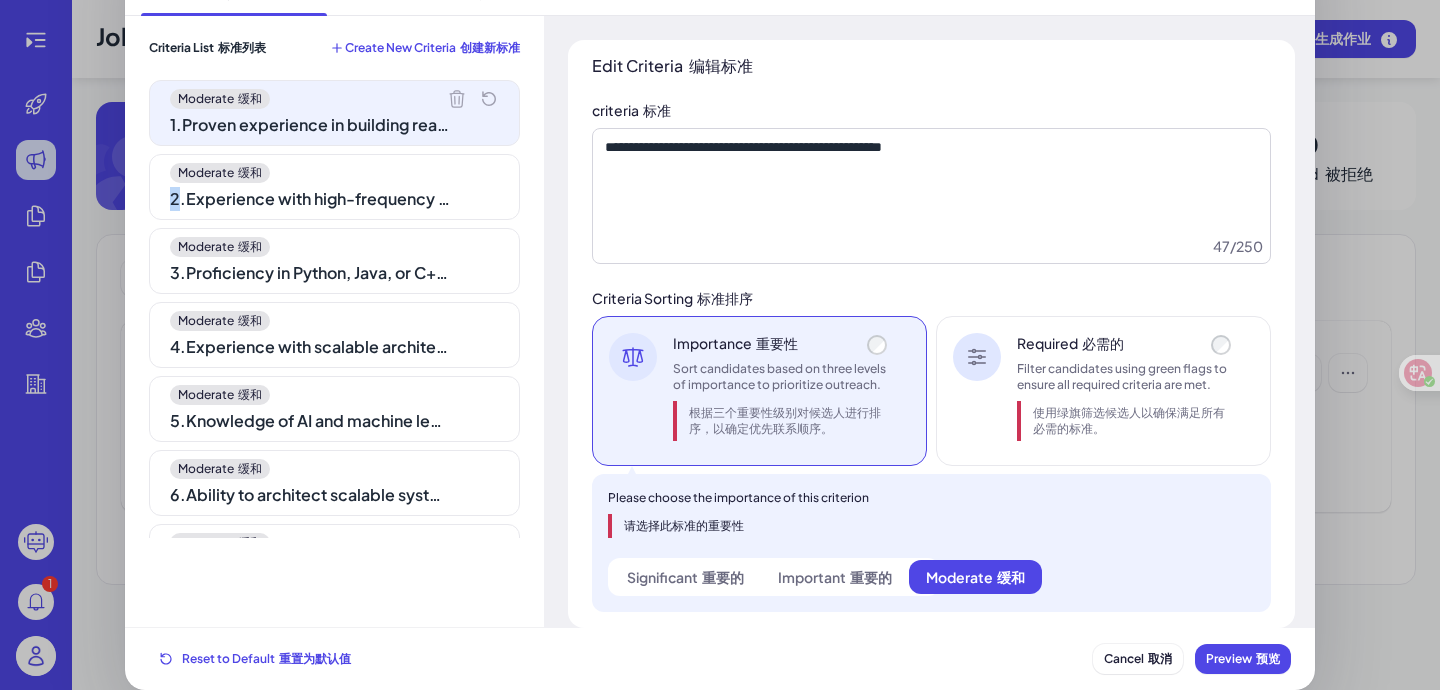 click 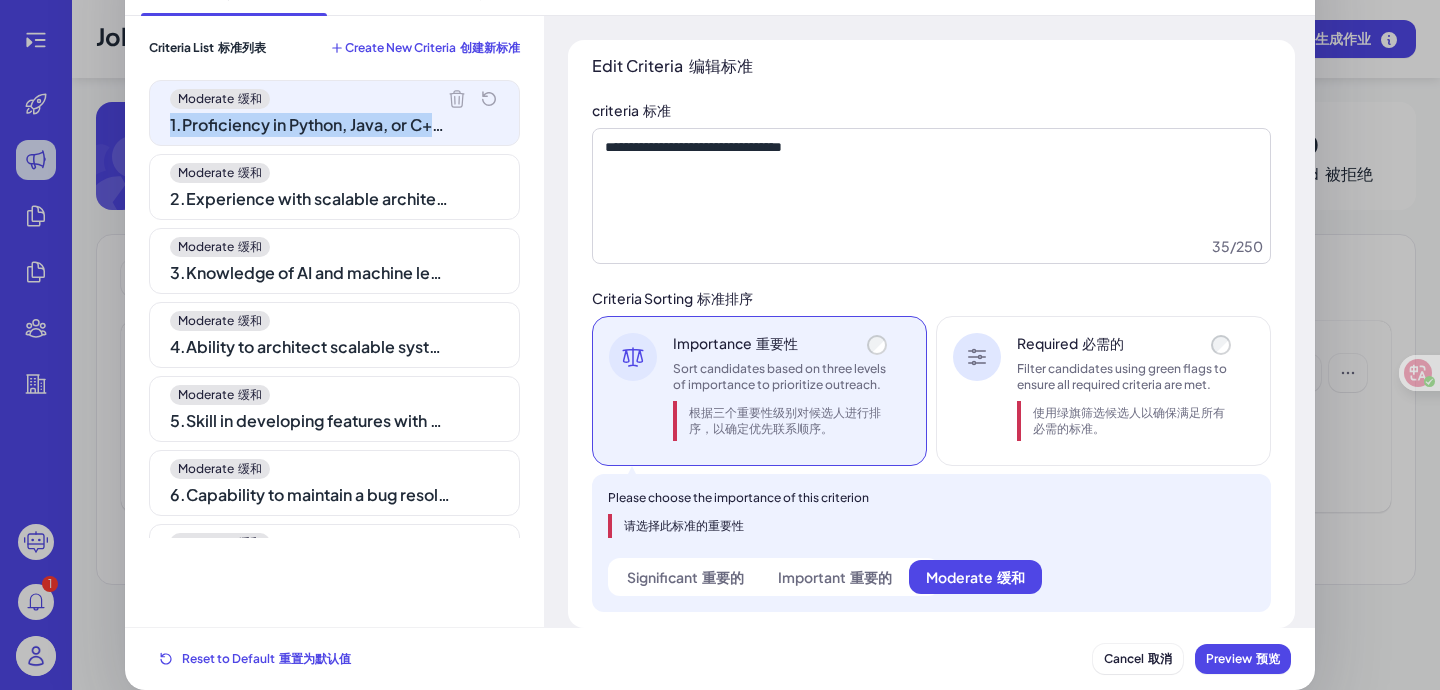 click 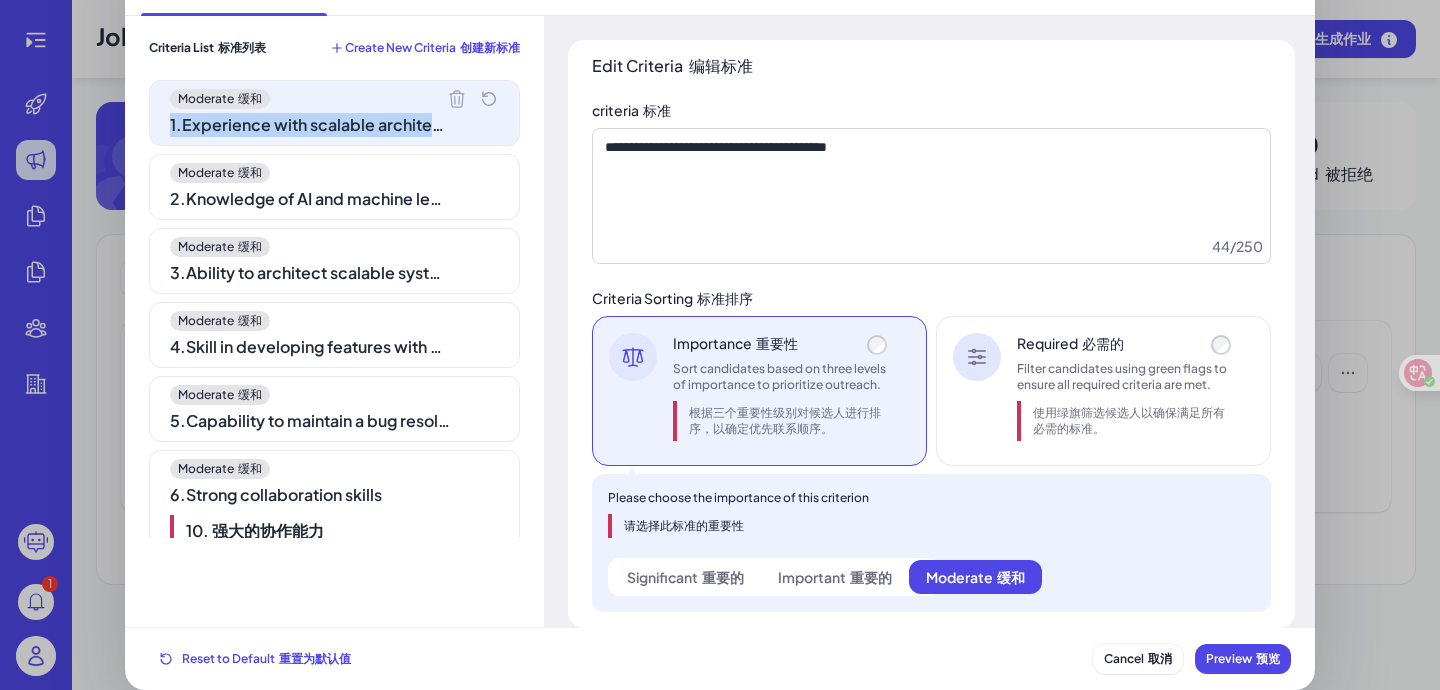 click 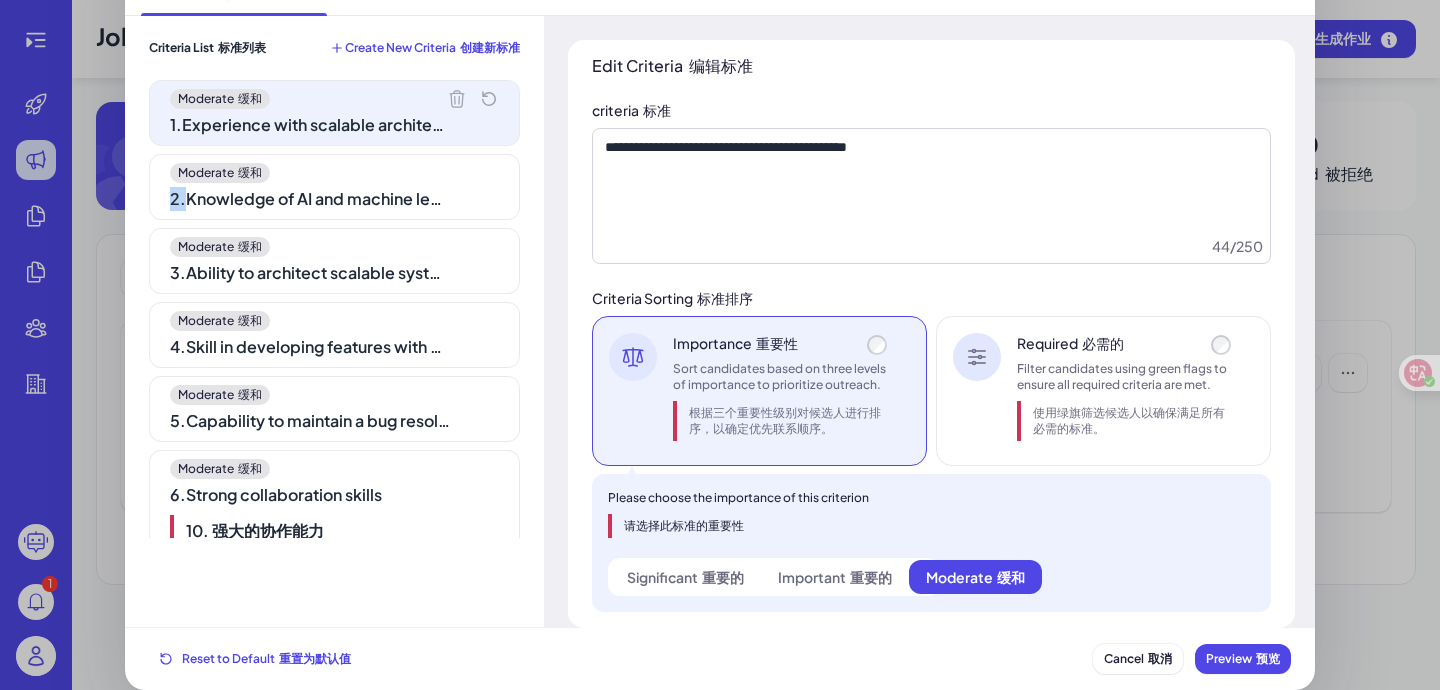 click 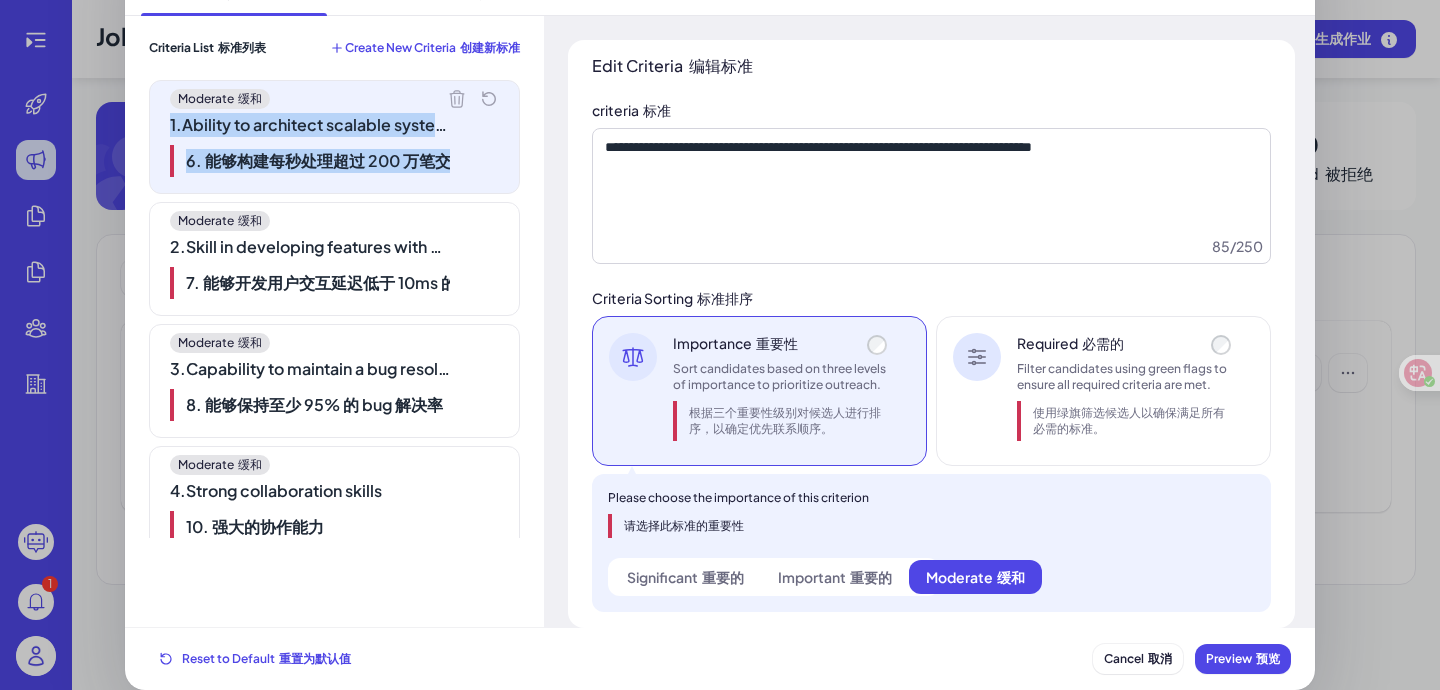 click 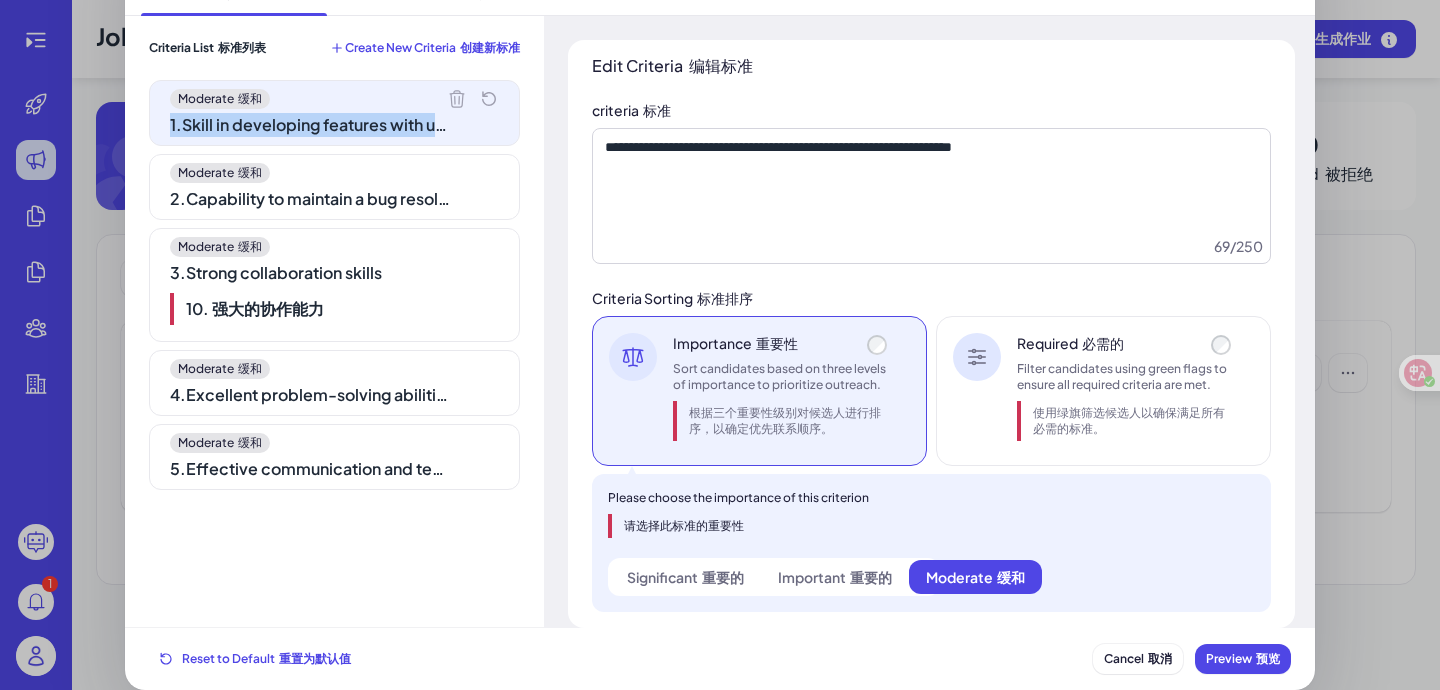 click 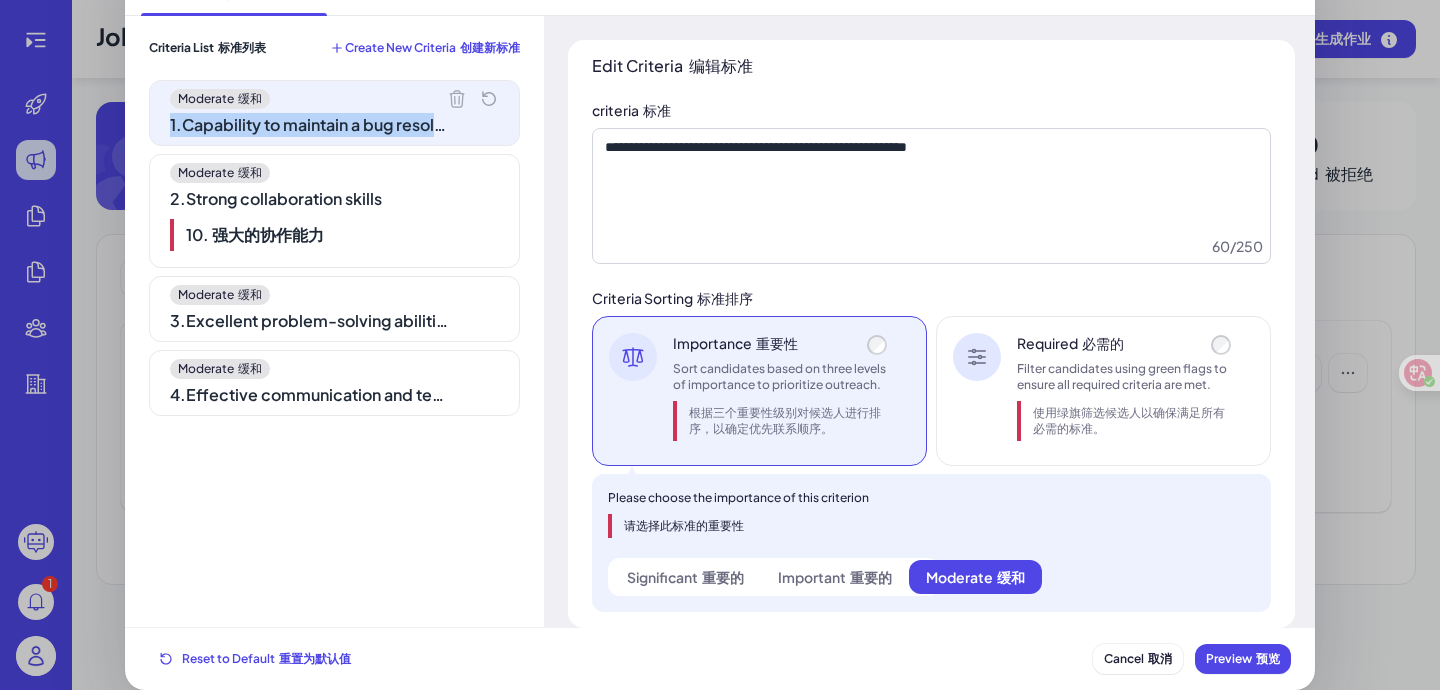 click 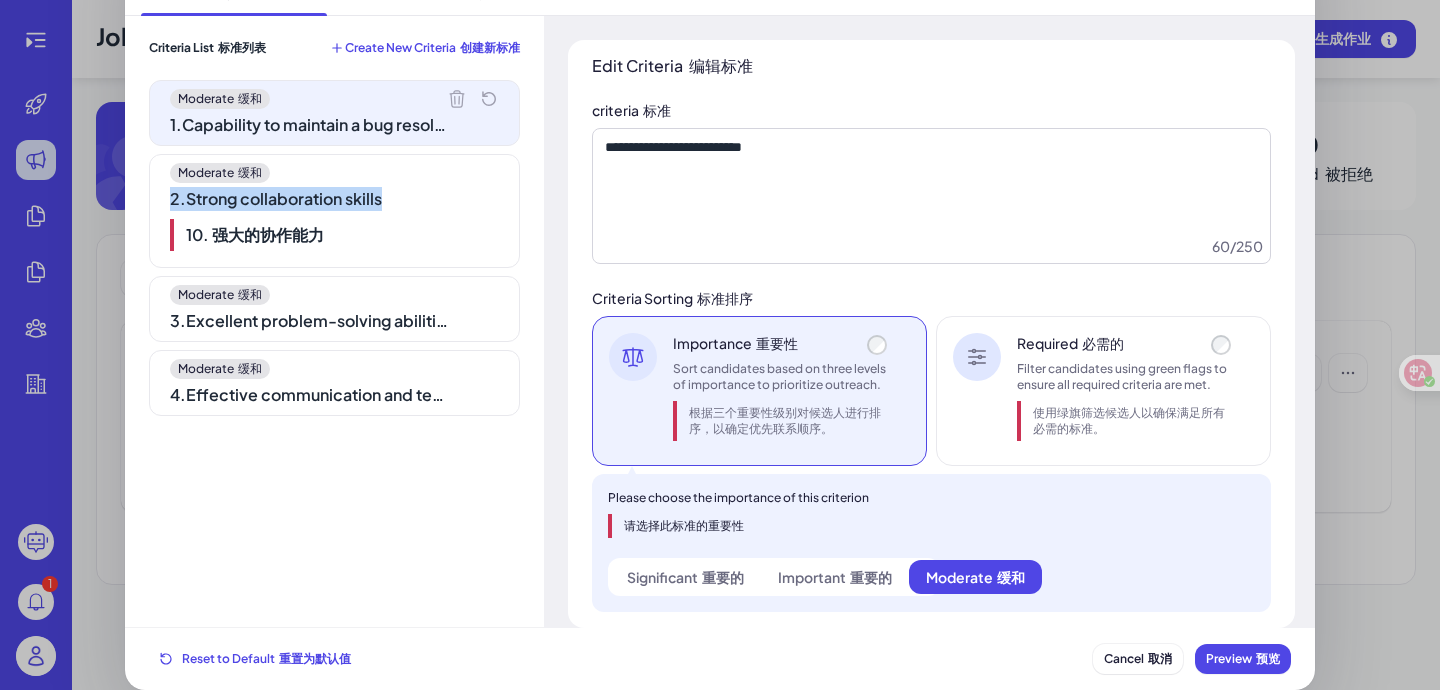 click 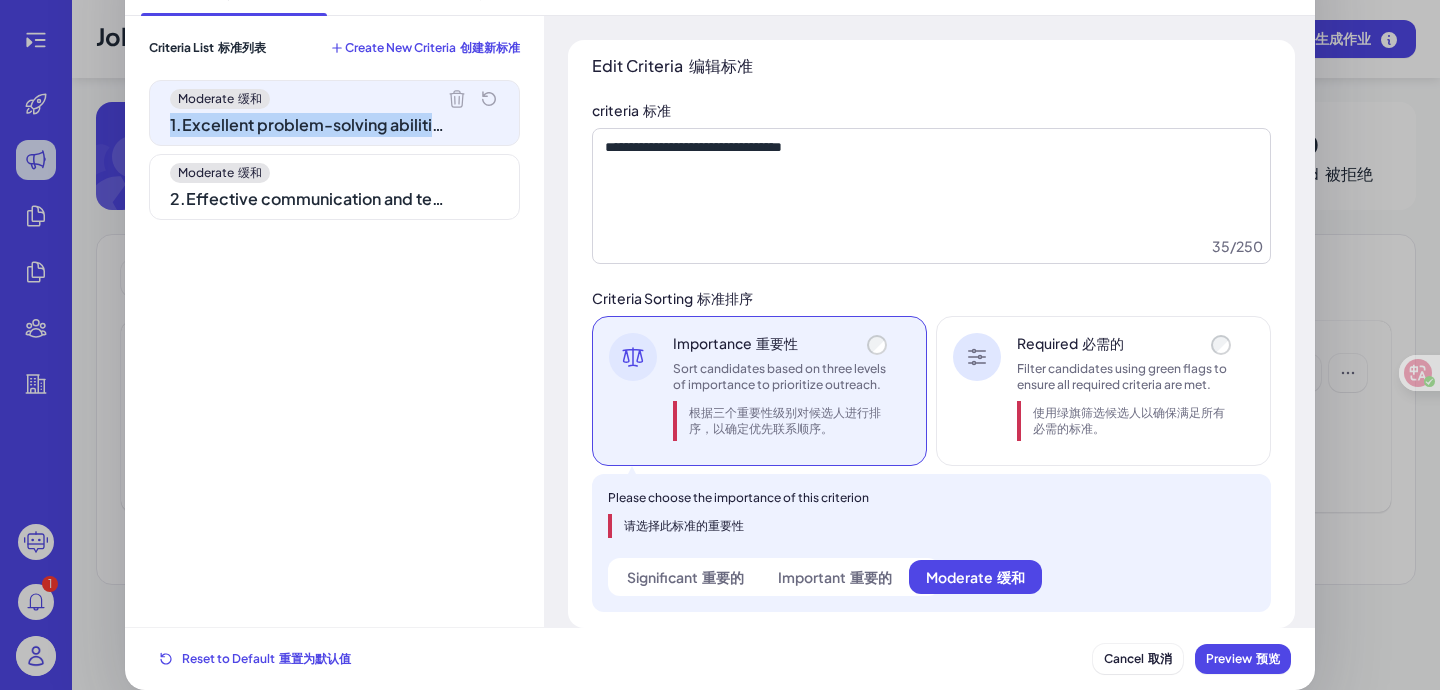 click 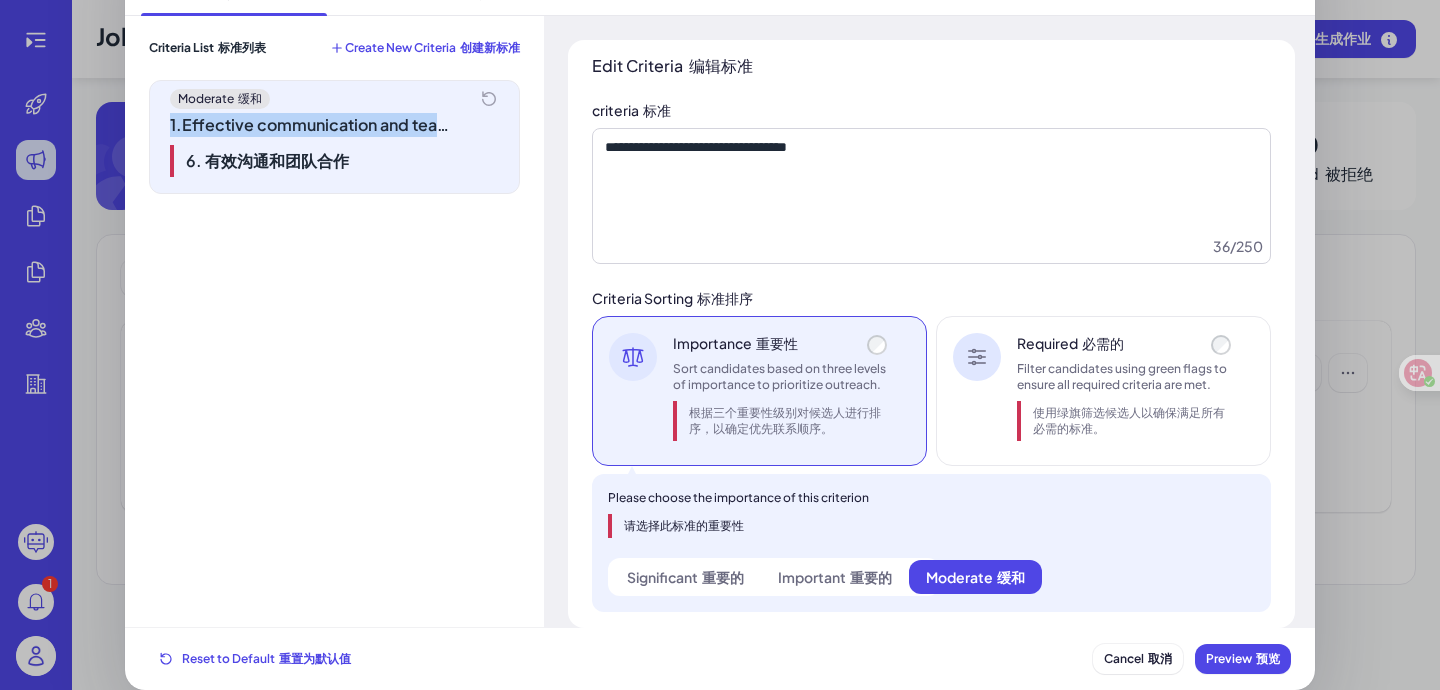 click on "Moderate    缓和" at bounding box center [334, 99] 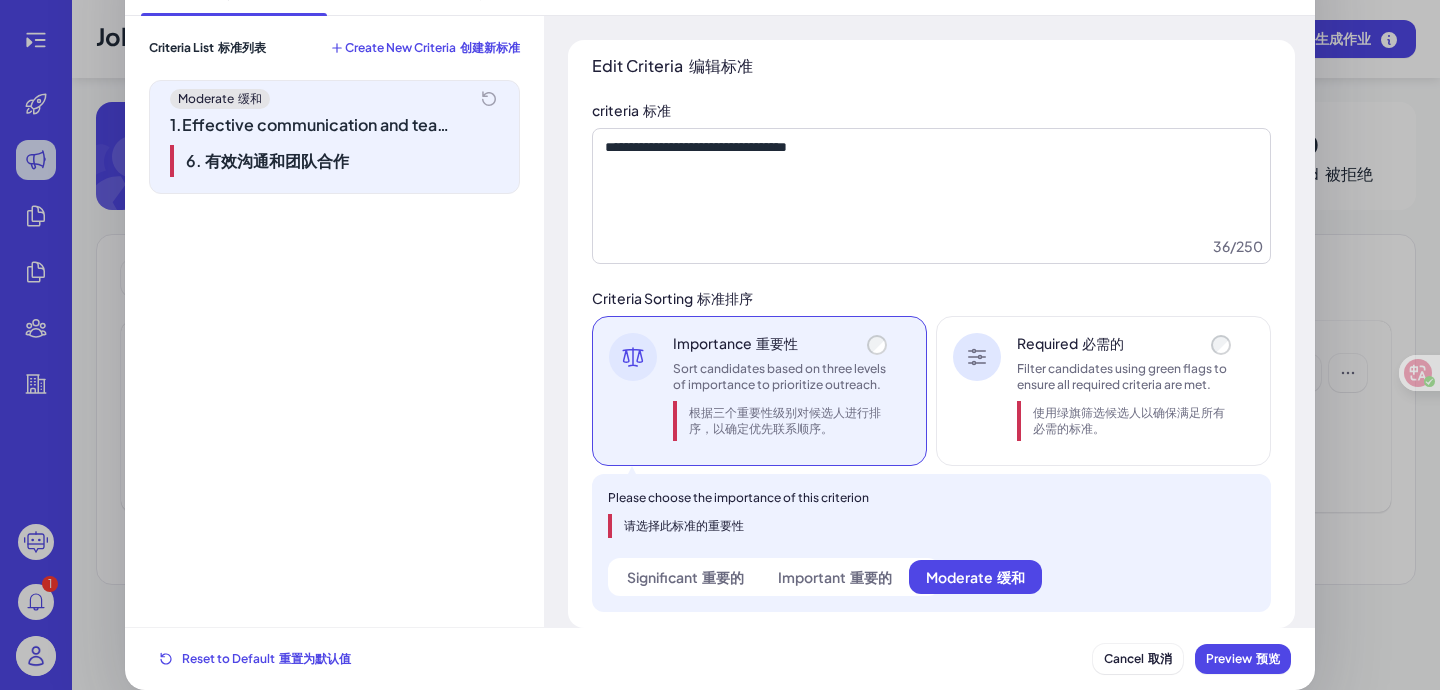 click on "Moderate    缓和" at bounding box center [334, 99] 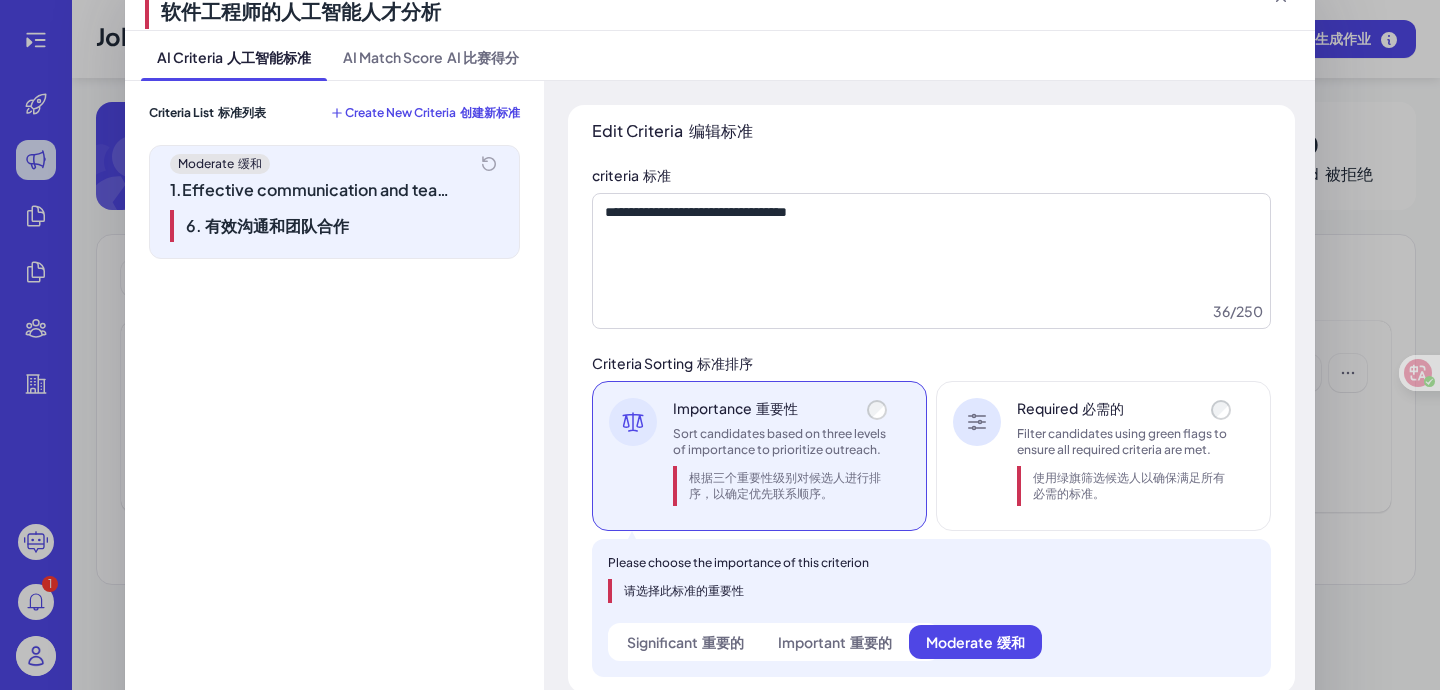 scroll, scrollTop: 34, scrollLeft: 0, axis: vertical 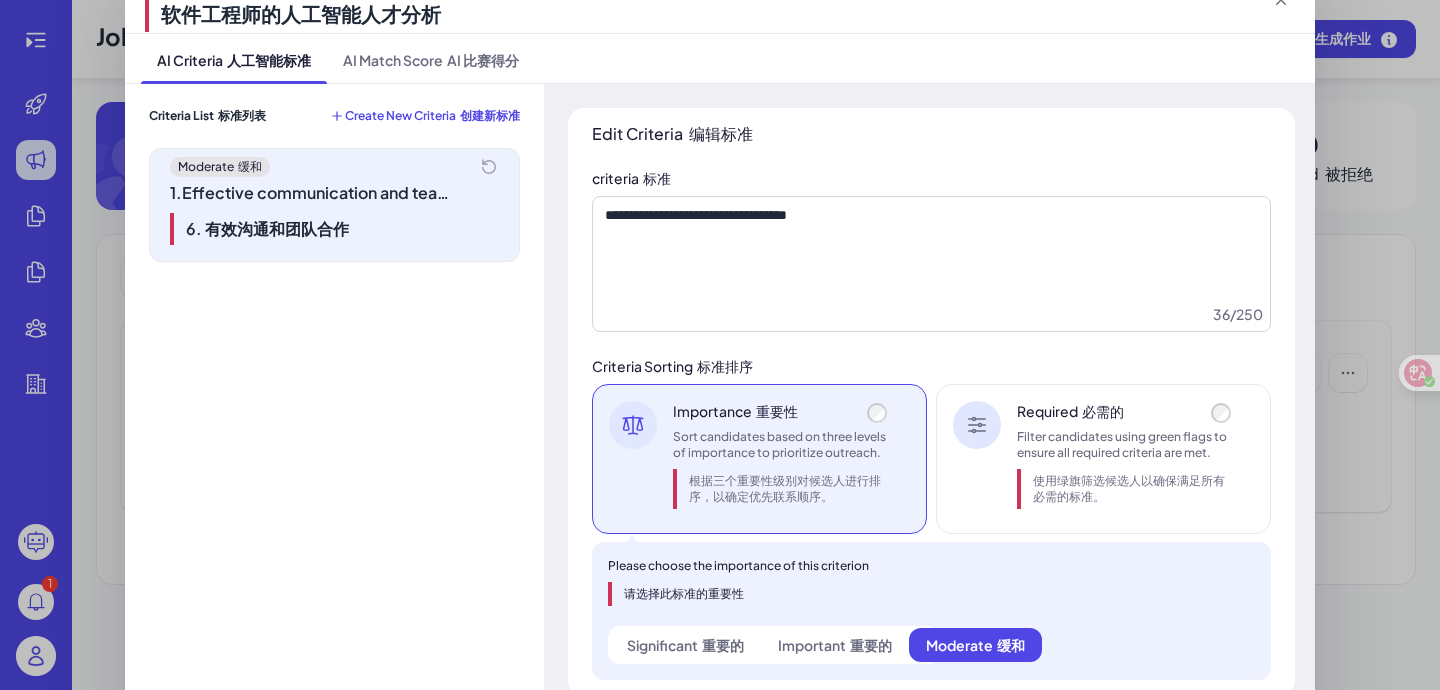 click on "**********" at bounding box center (720, 362) 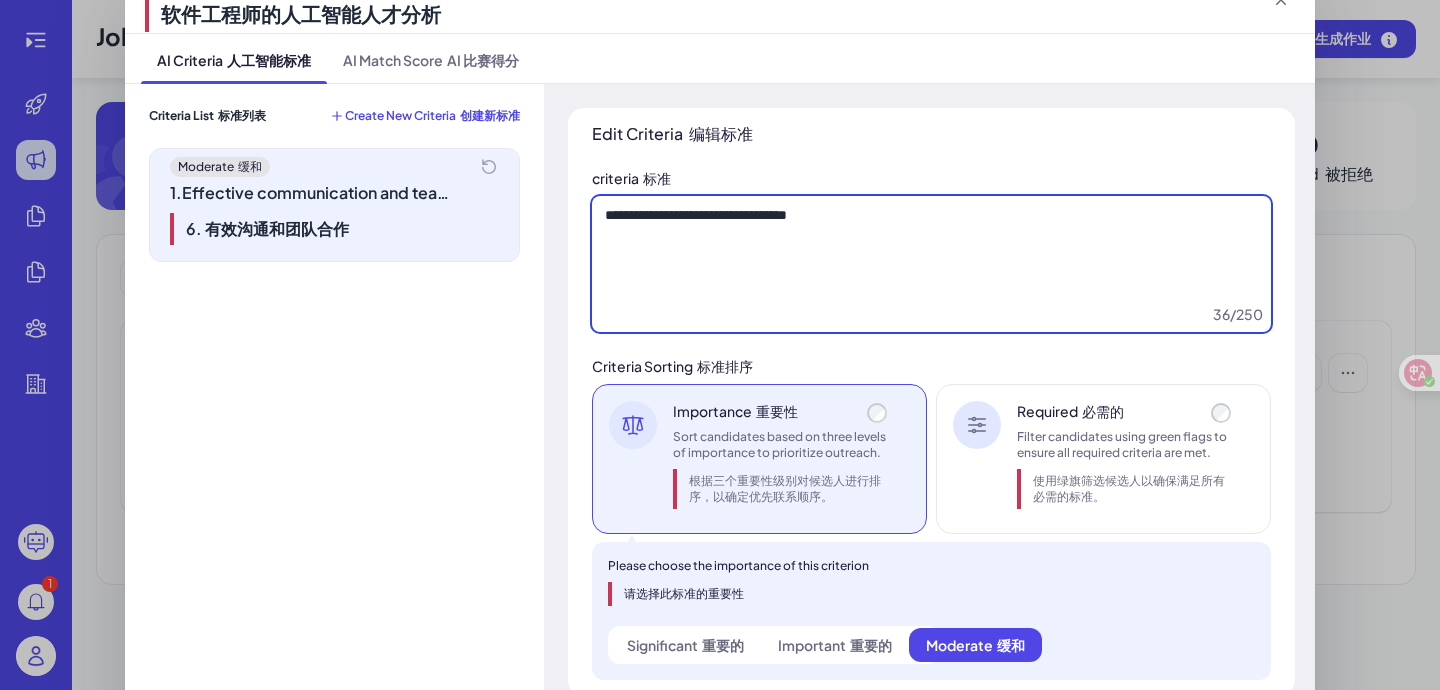 click on "**********" at bounding box center [931, 264] 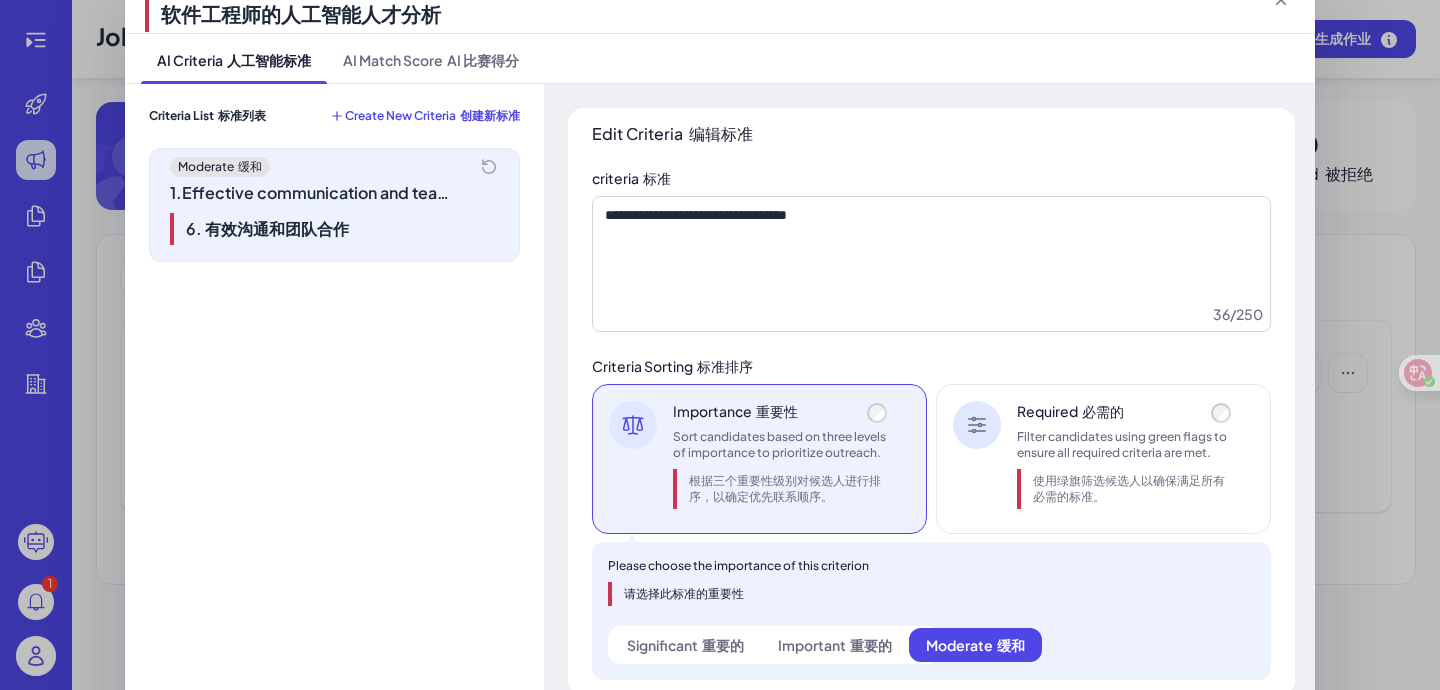 click on "1 .  Effective communication and teamwork 6. 有效沟通和团队合作" at bounding box center [310, 217] 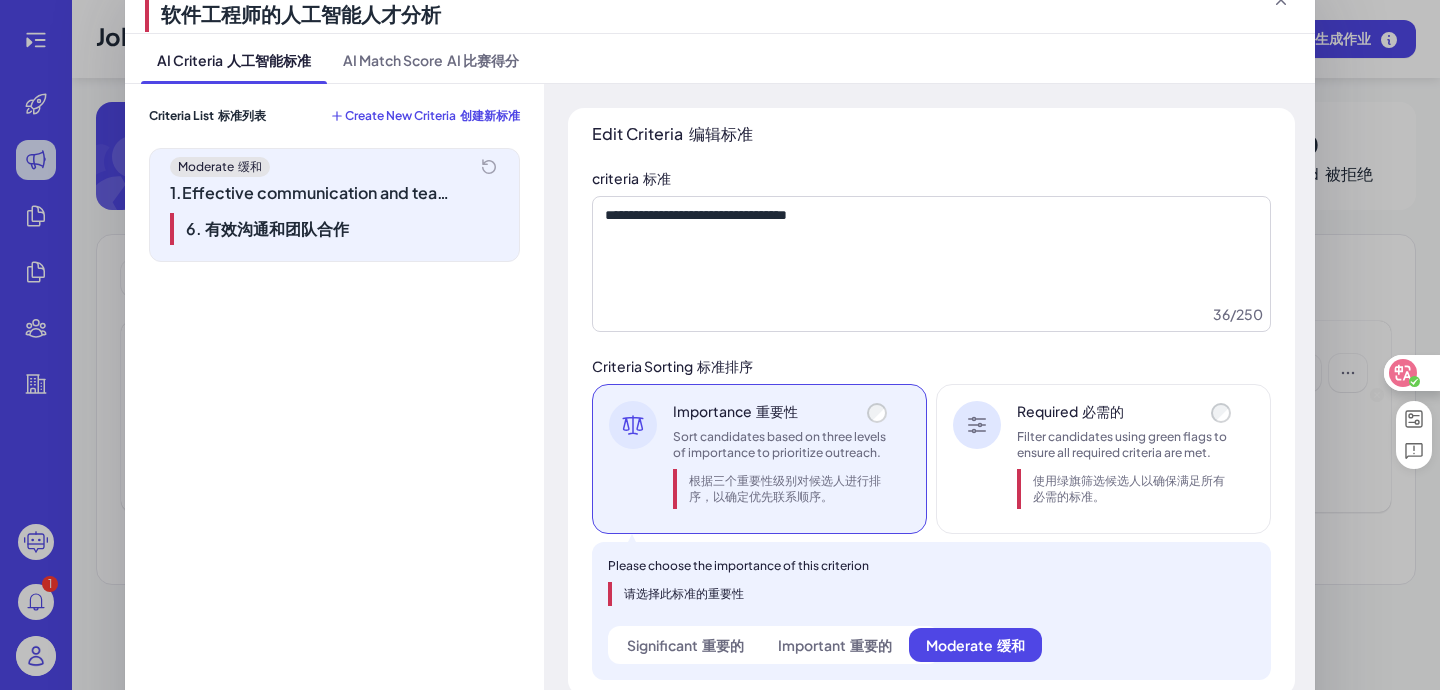 click 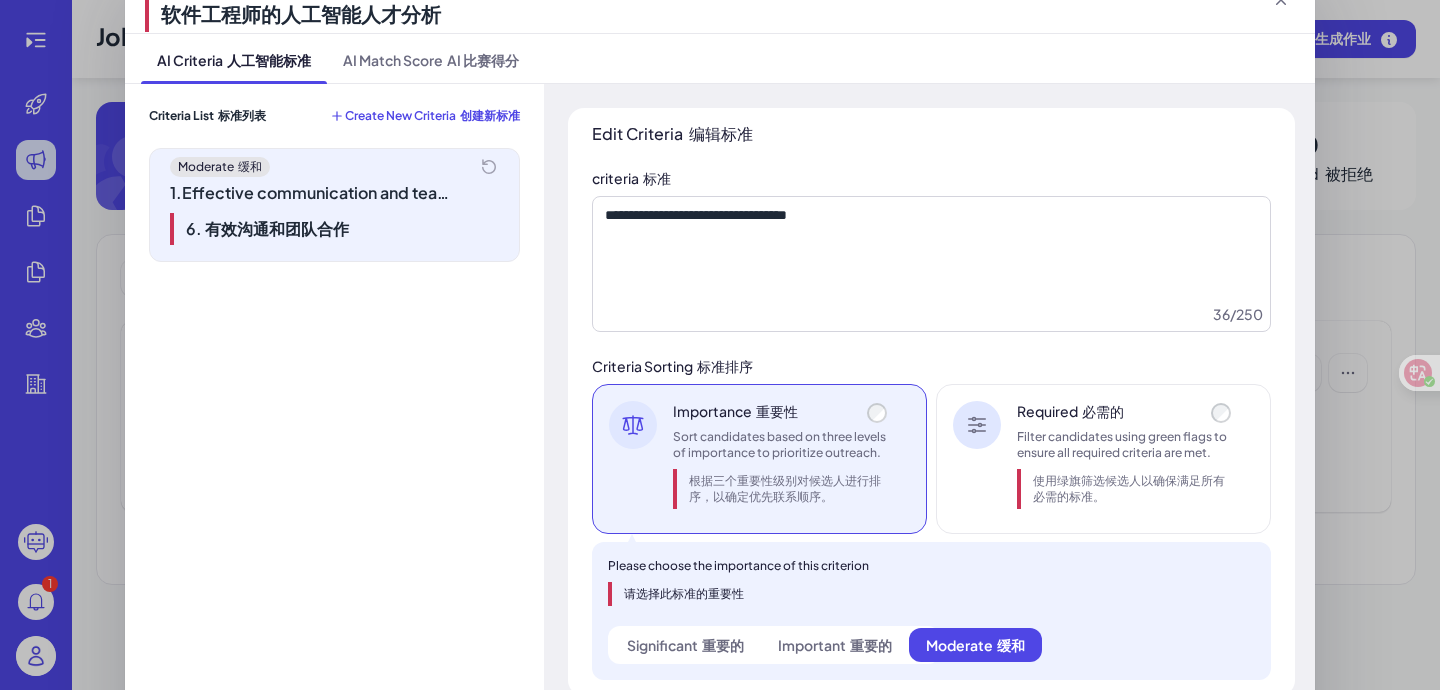 scroll, scrollTop: 36, scrollLeft: 0, axis: vertical 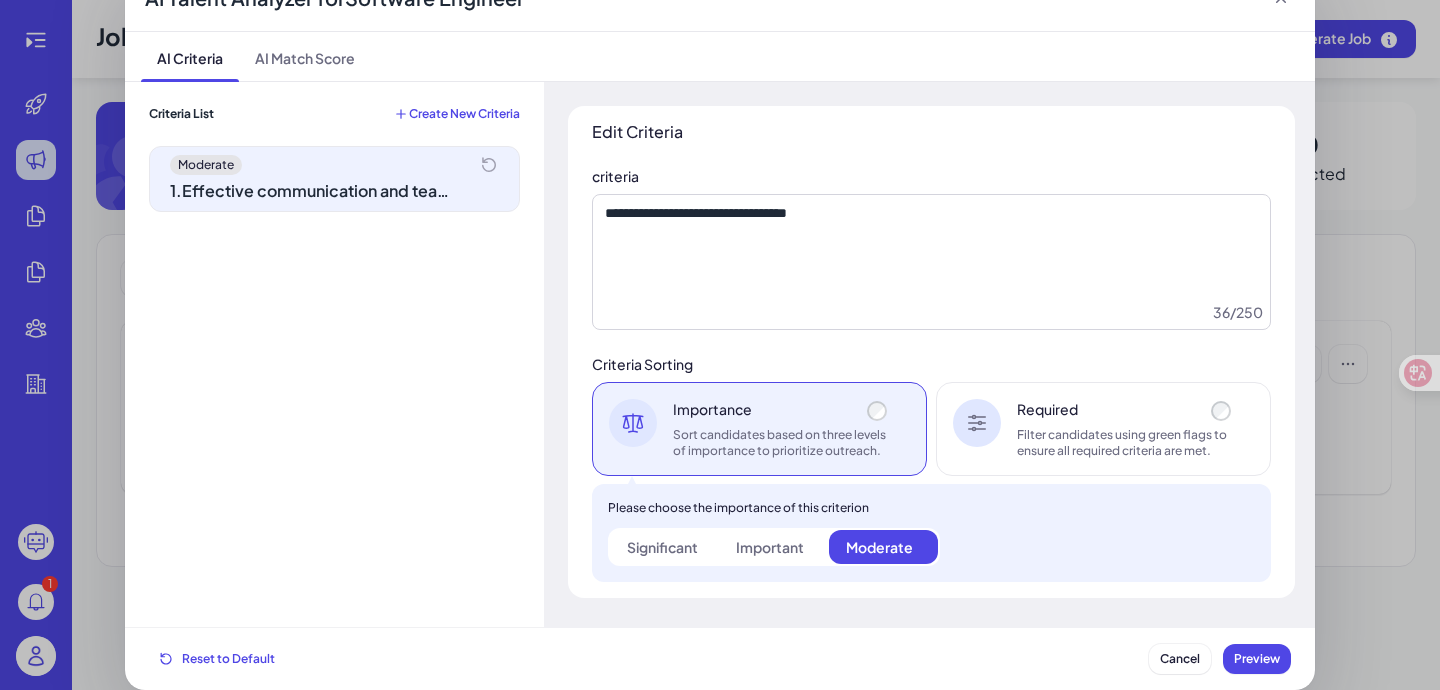 click 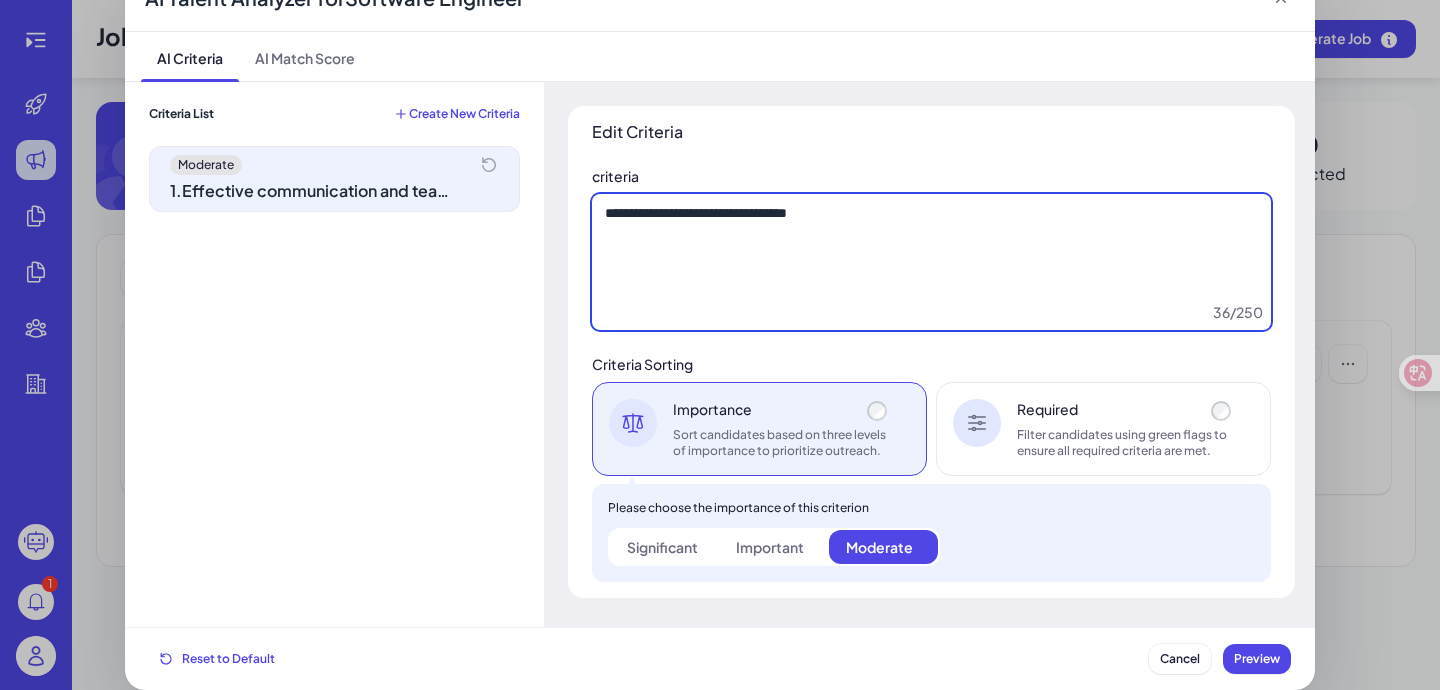 click on "**********" at bounding box center [931, 262] 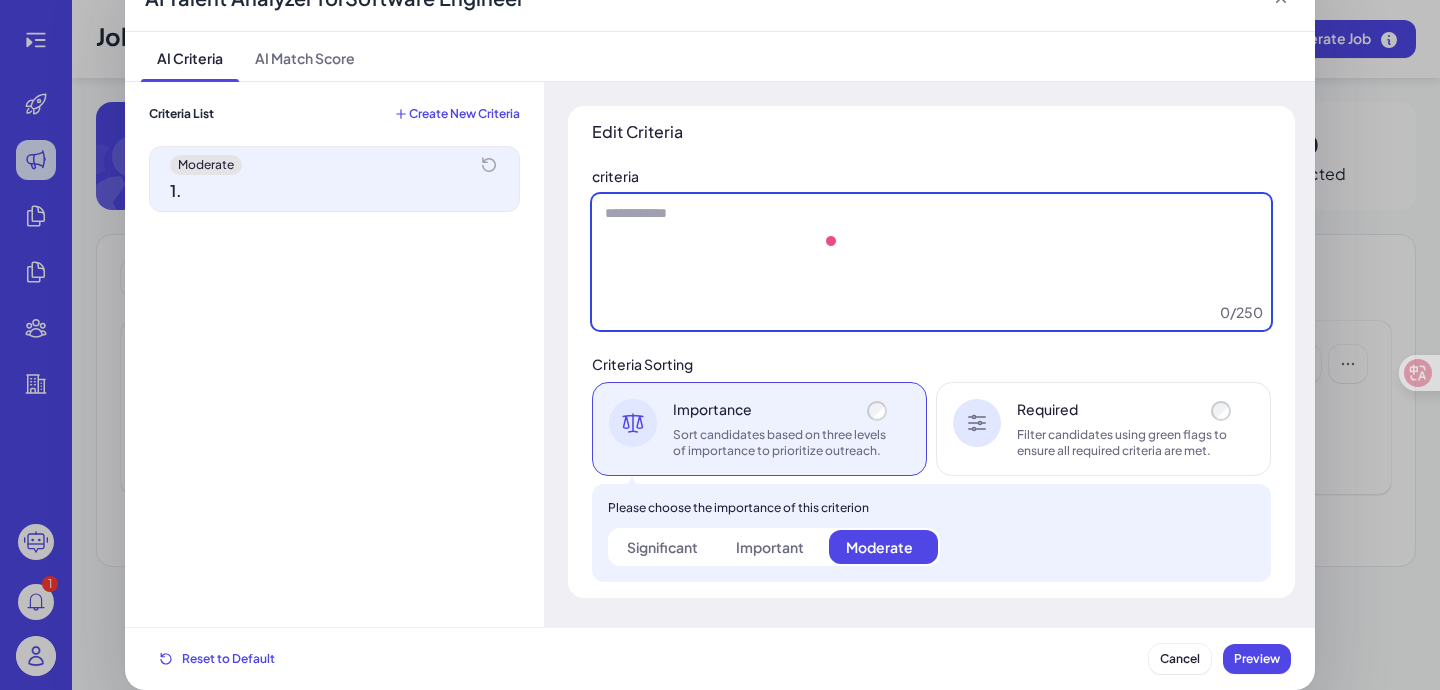 type 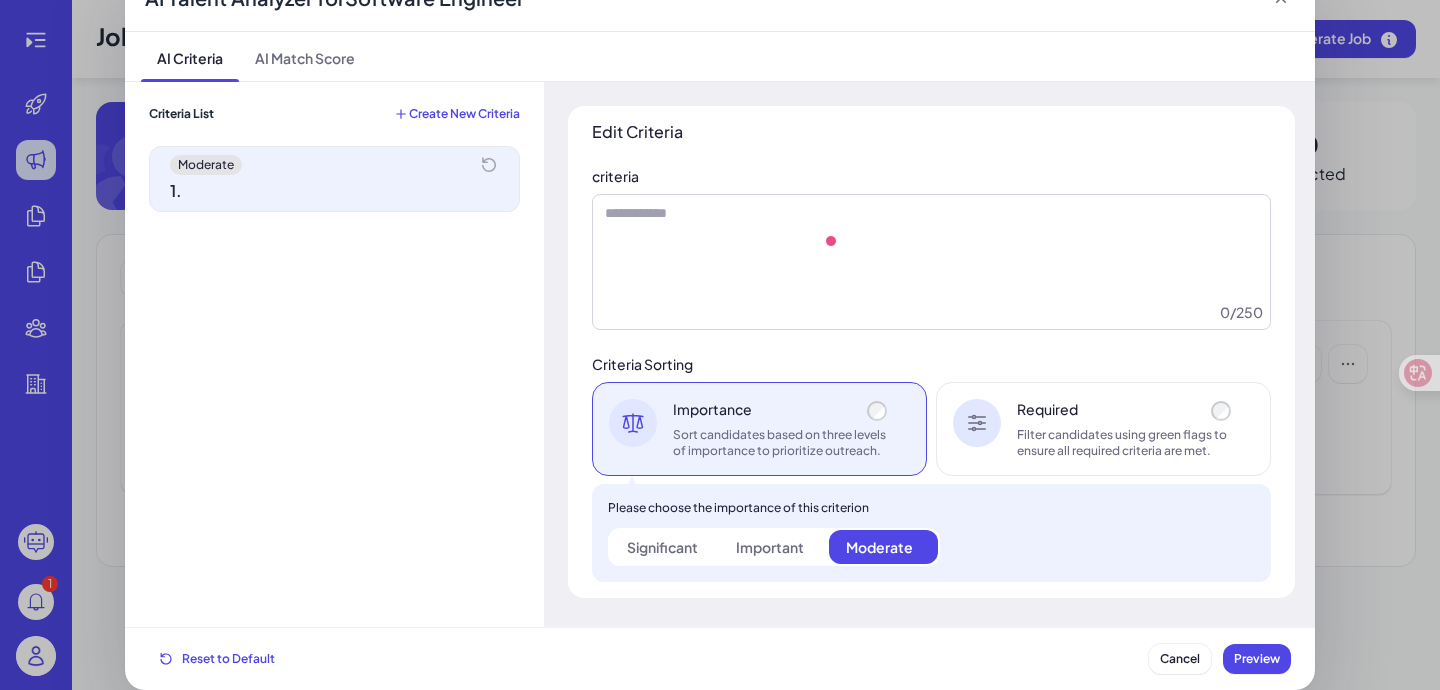 click on "criteria" at bounding box center (931, 176) 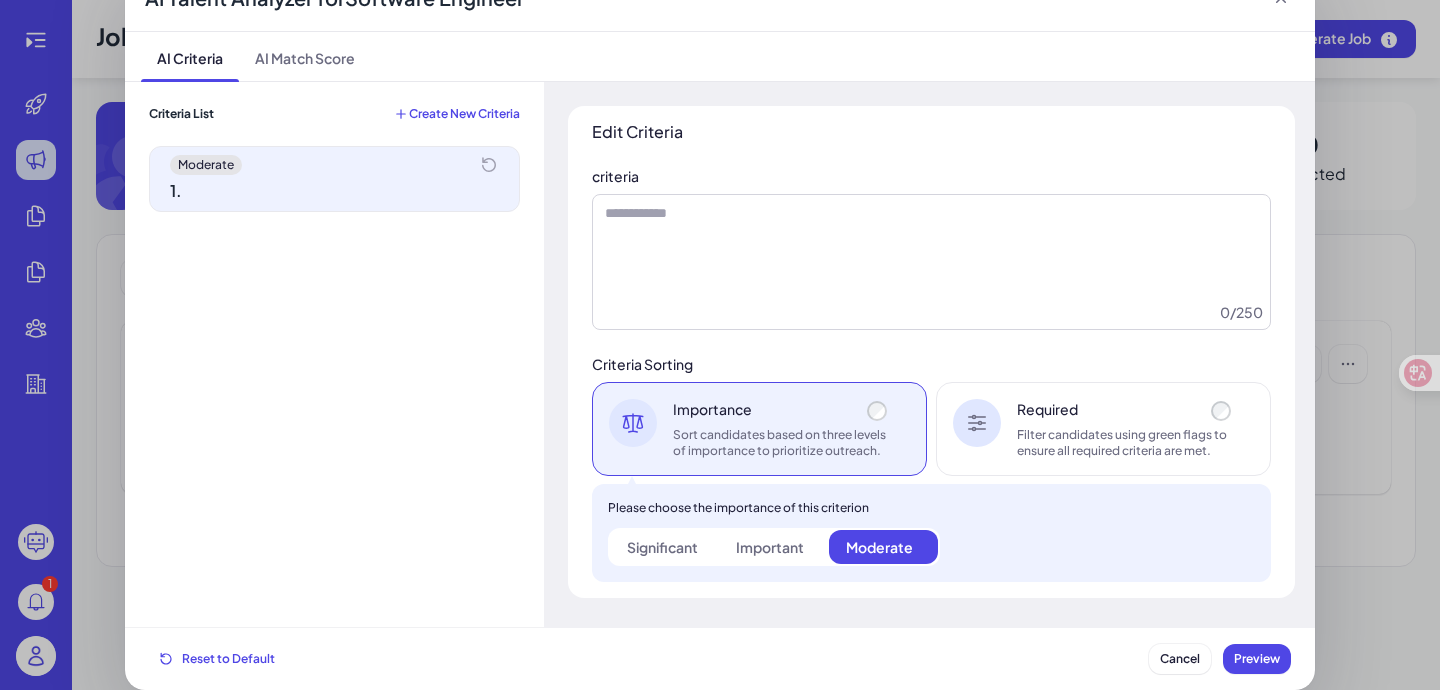 click on "Required" at bounding box center [1126, 409] 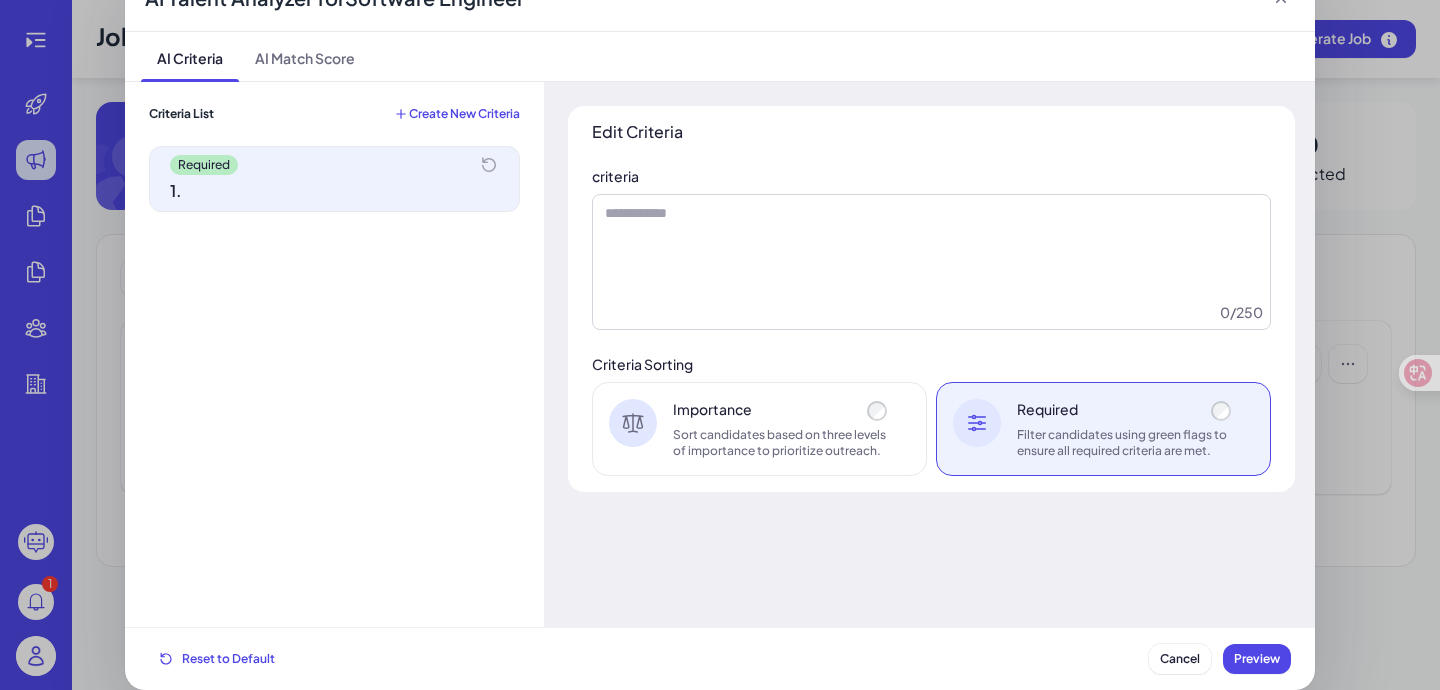 click on "Sort candidates based on three levels of importance to prioritize outreach." at bounding box center (782, 443) 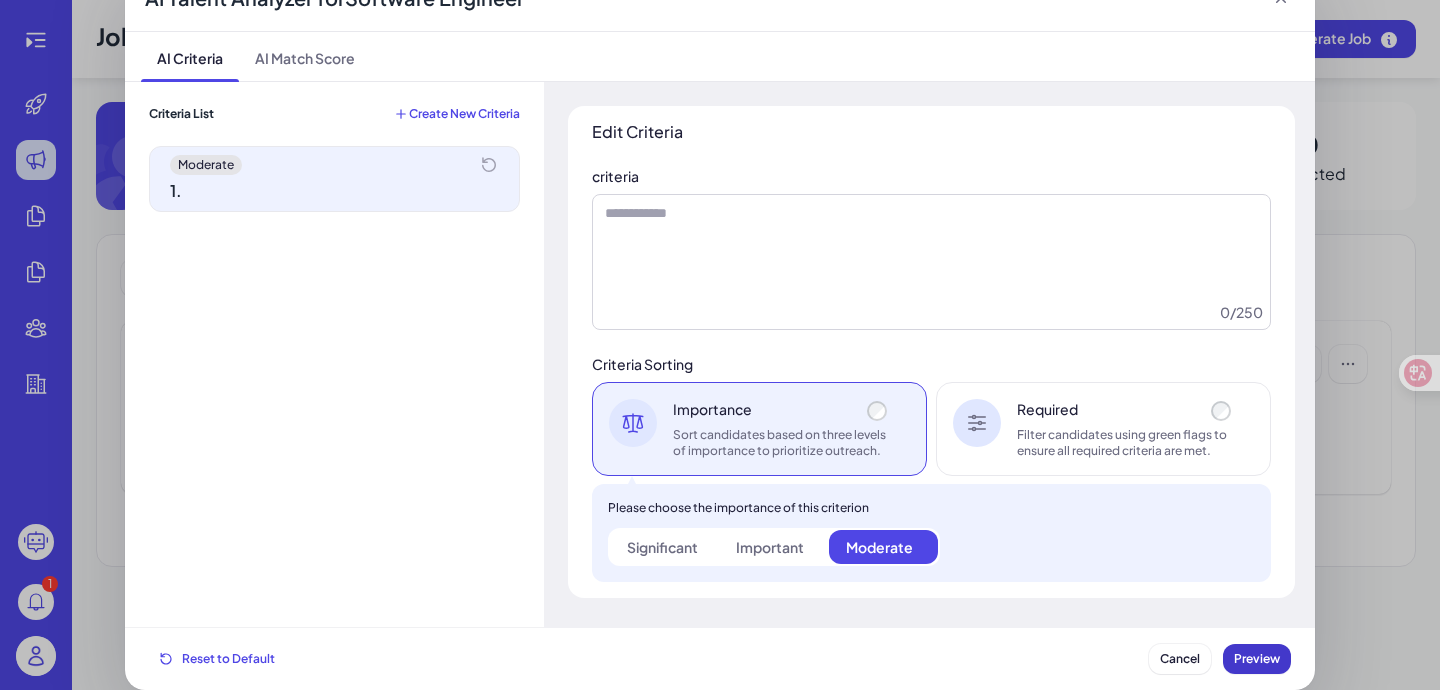 click on "Preview" at bounding box center (1257, 658) 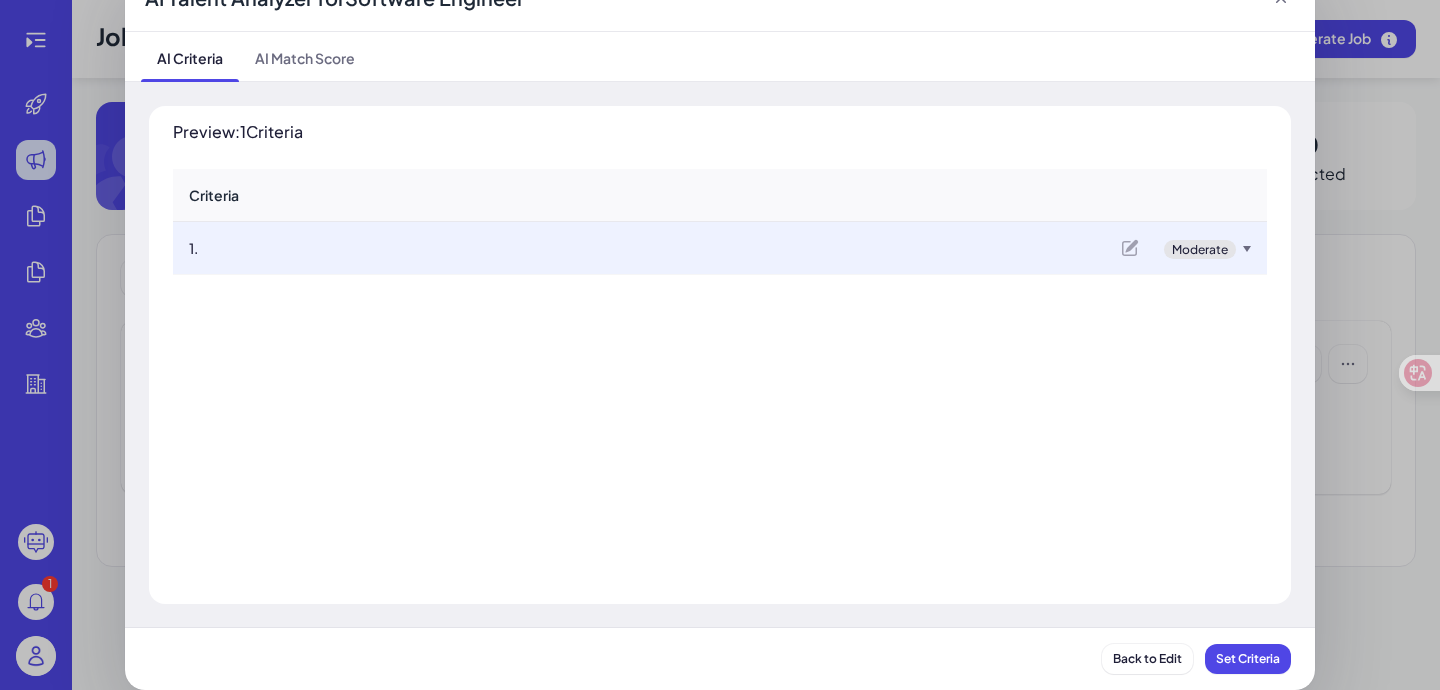 click on "Moderate" at bounding box center [1178, 248] 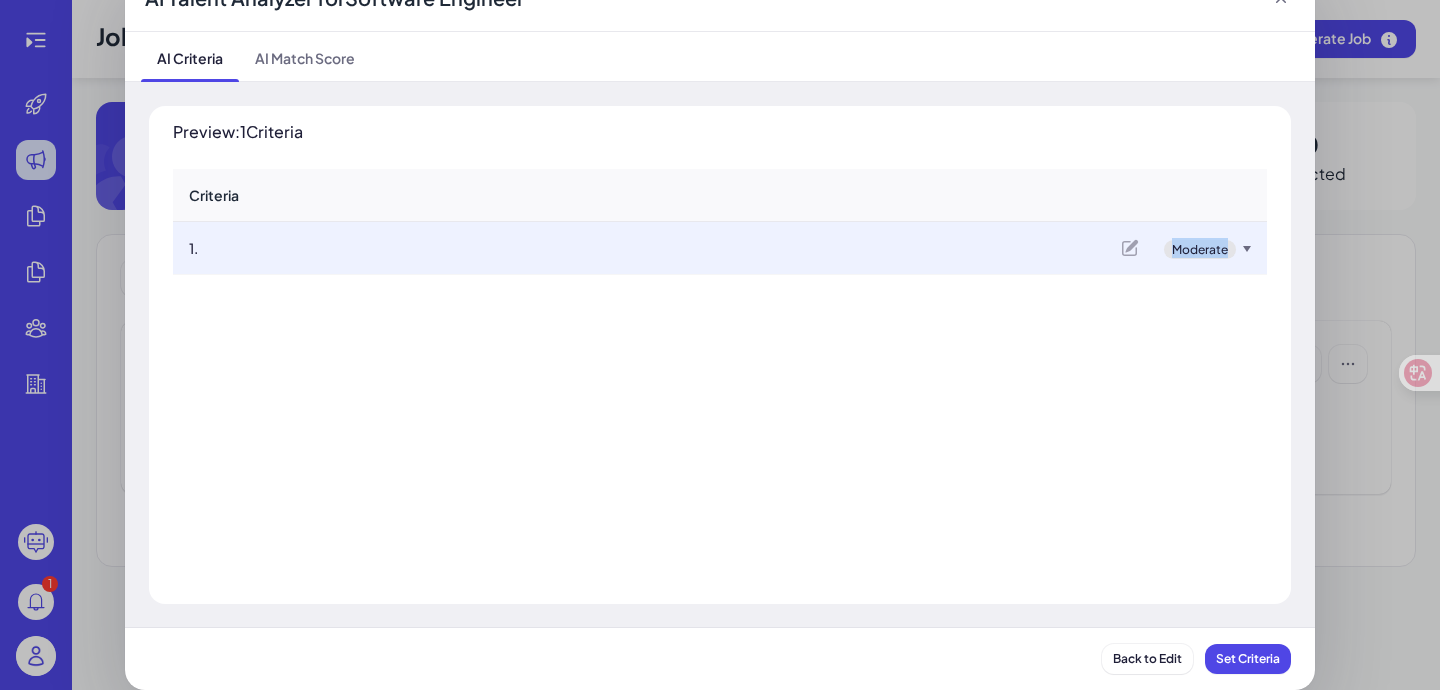 click on "Moderate" at bounding box center (1178, 248) 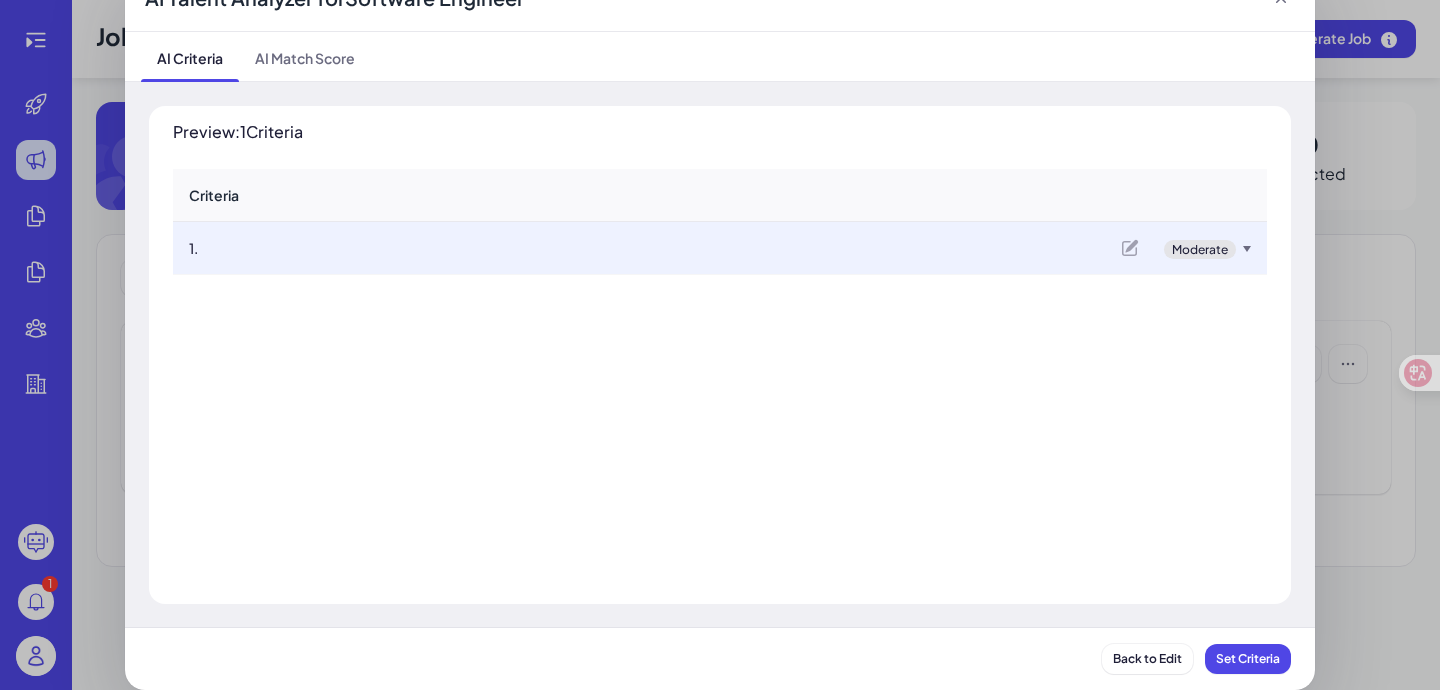 click on "1 .  Just Added Moderate" at bounding box center [720, 412] 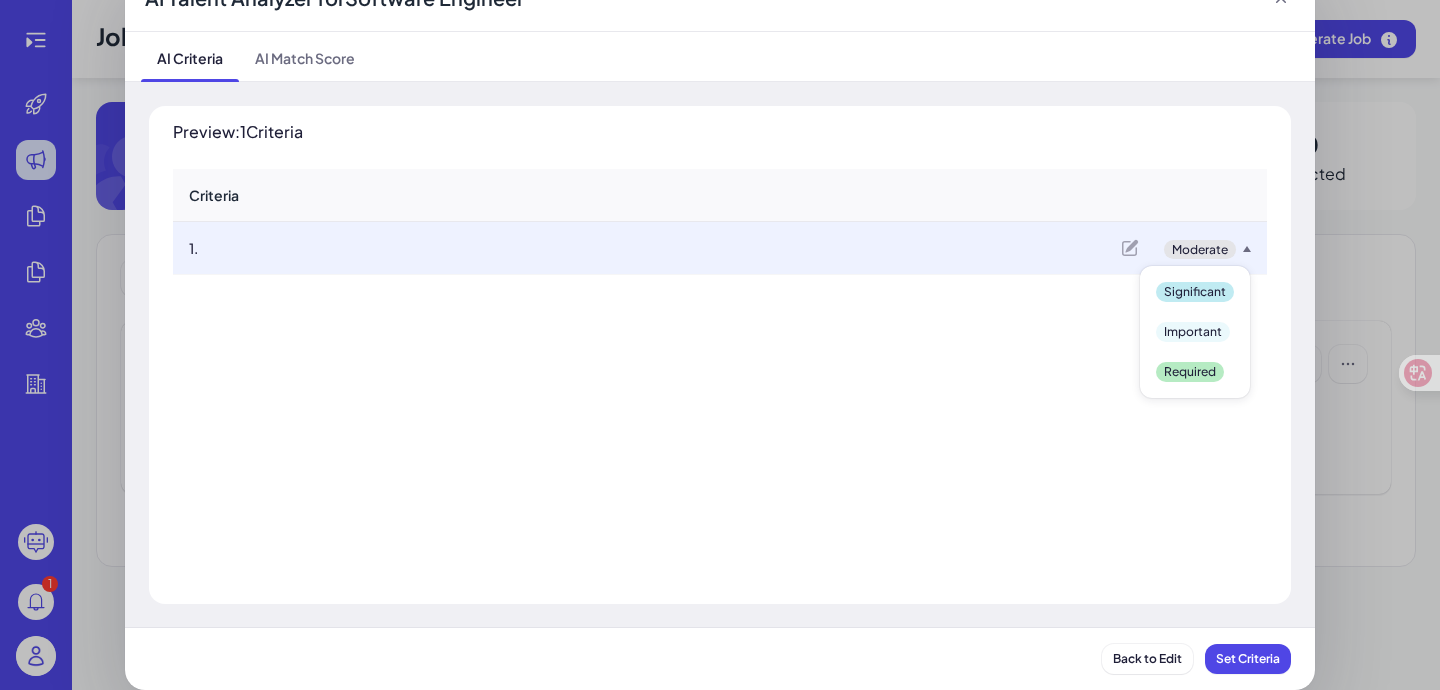 click at bounding box center (1247, 249) 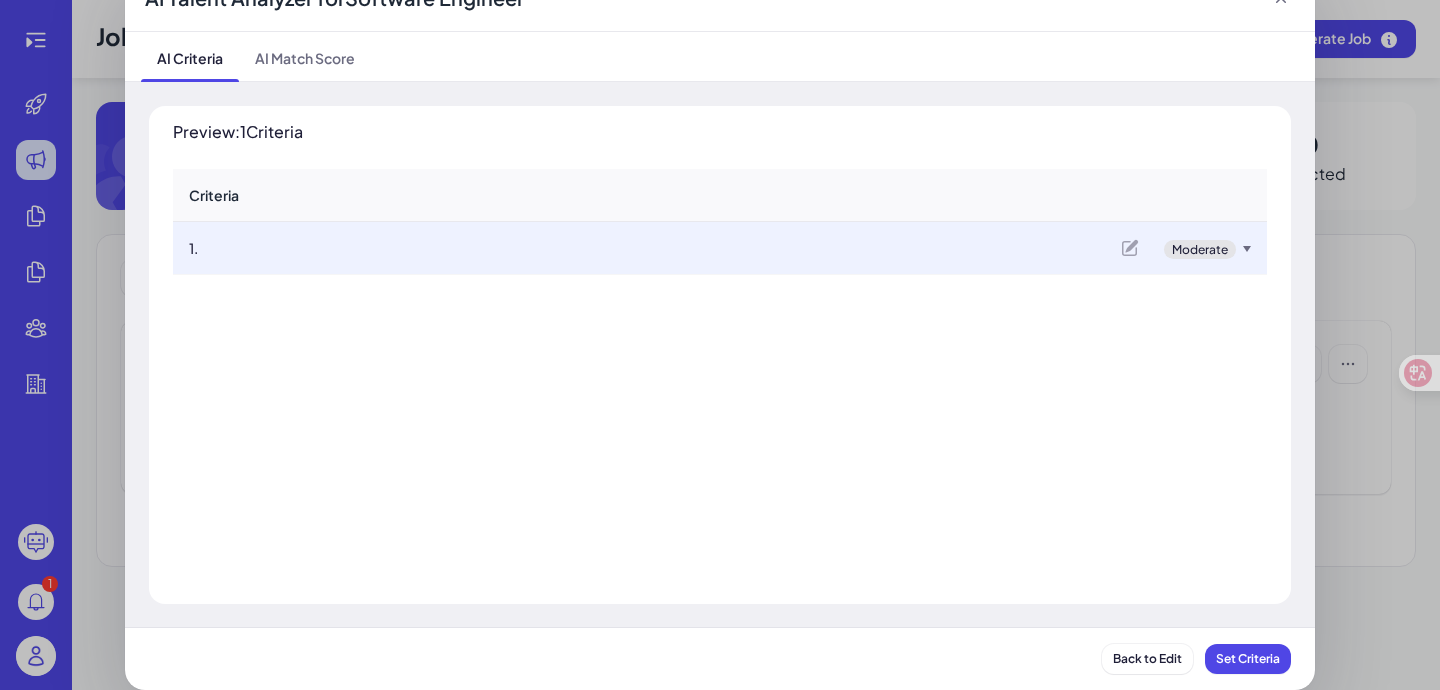 click on "1 .  Just Added Moderate" at bounding box center (720, 248) 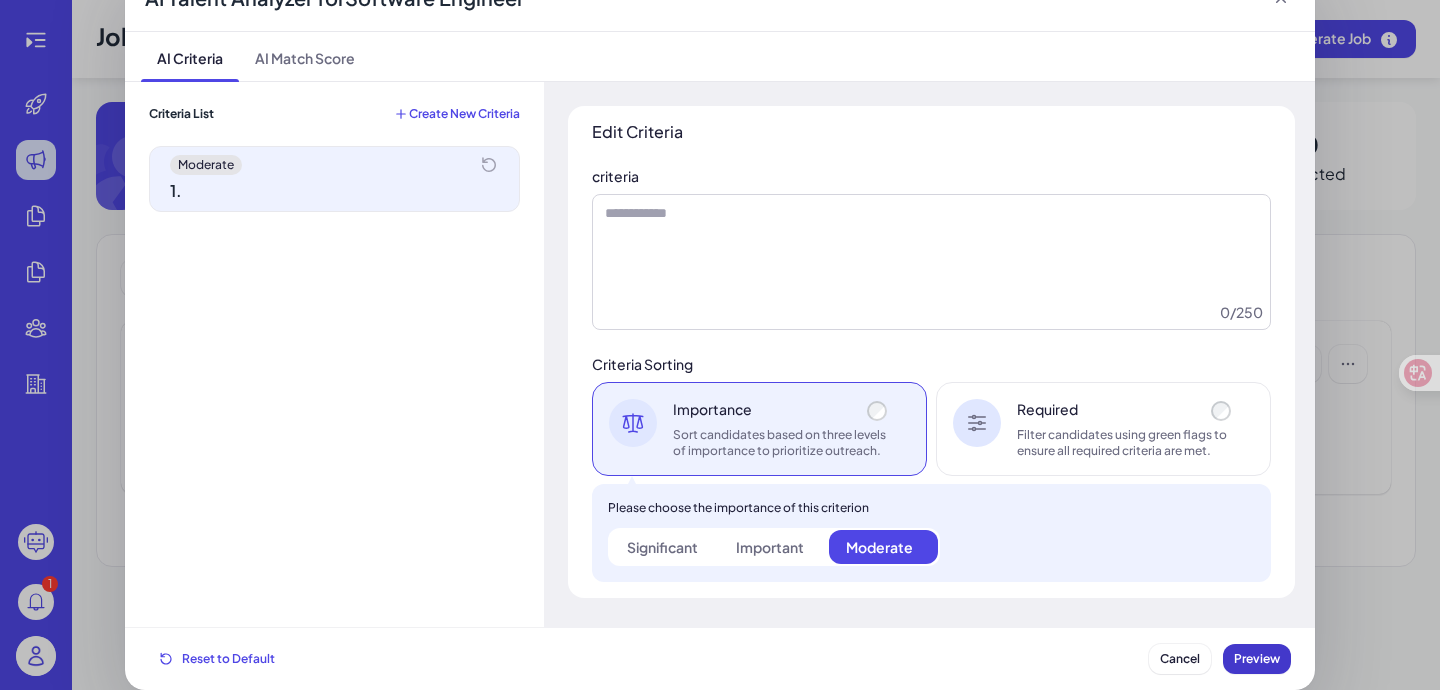 click on "Preview" at bounding box center [1257, 658] 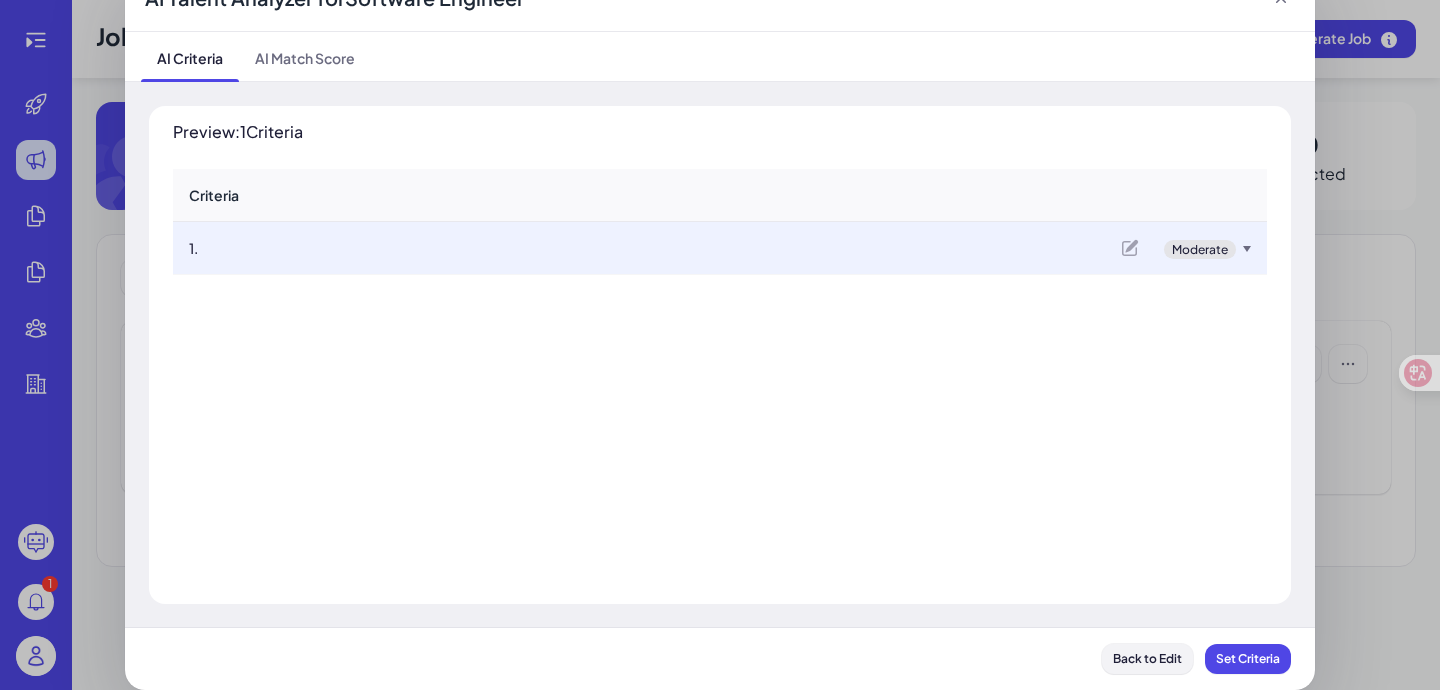 click on "Back to Edit" at bounding box center [1147, 658] 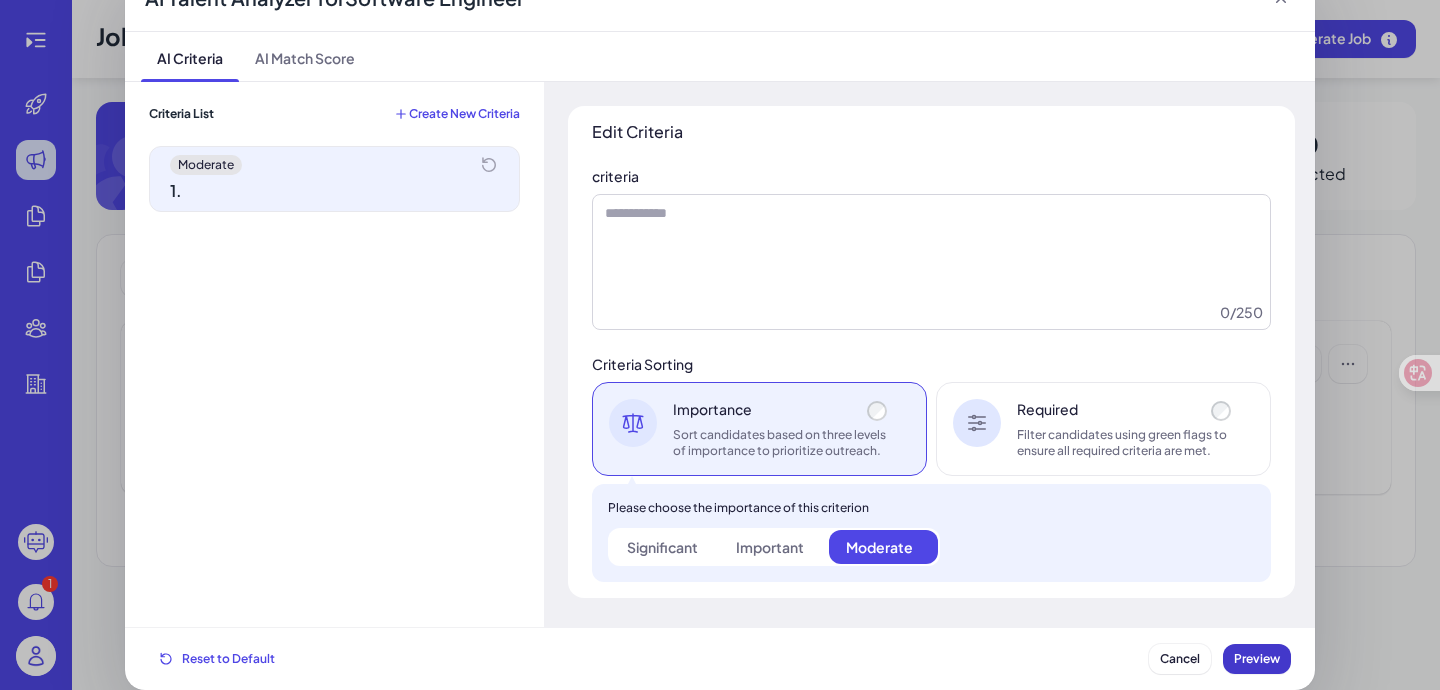 click on "Preview" at bounding box center [1257, 658] 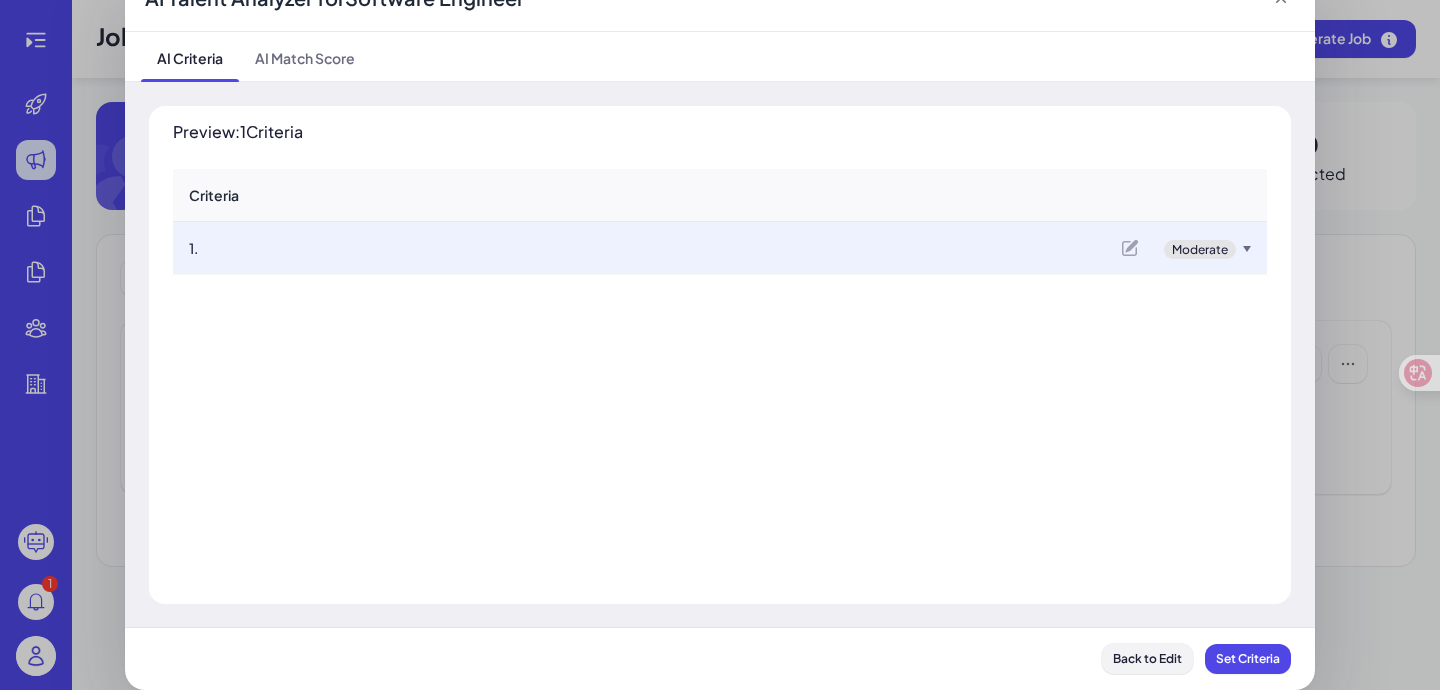 click on "Back to Edit" at bounding box center (1147, 658) 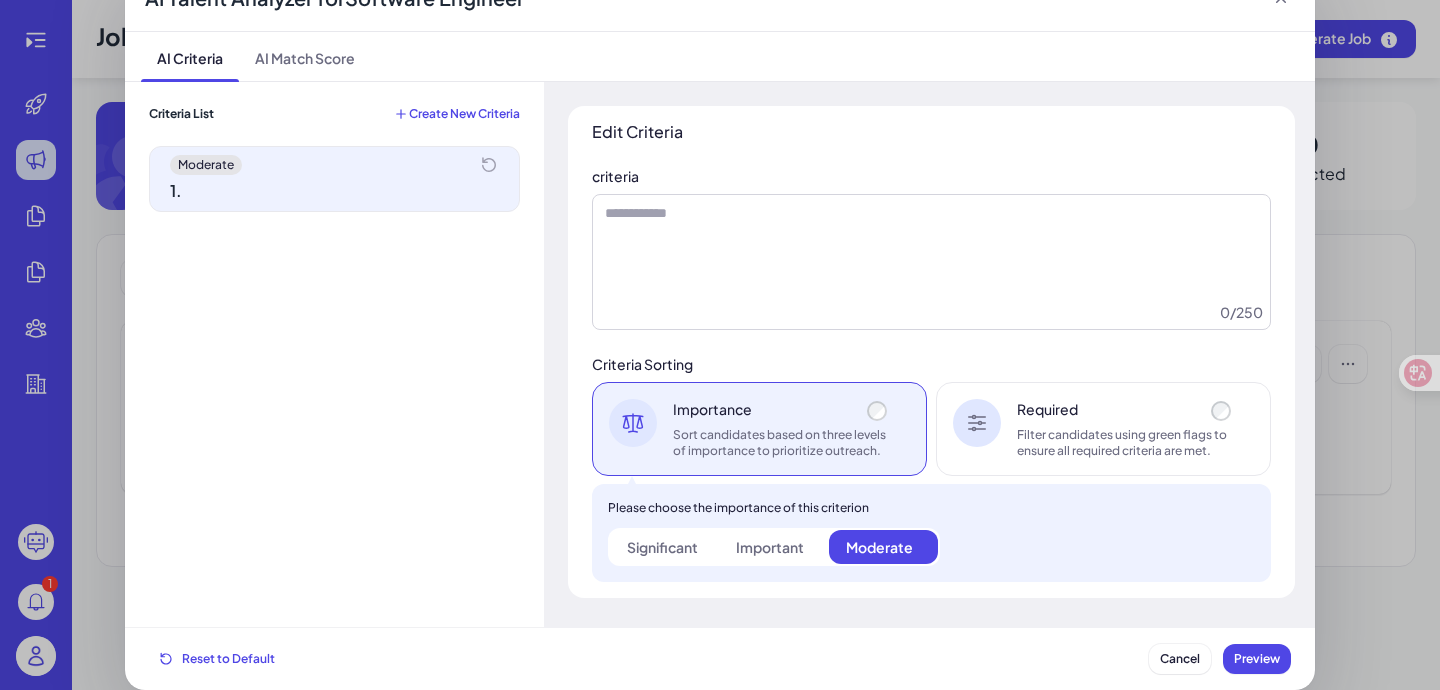 click on "AI Talent Analyzer for  Software Engineer AI Criteria AI Match Score Criteria List Create New Criteria Moderate 1 .  Edit Criteria criteria 0 / 250 Criteria Sorting Importance Sort candidates based on three levels of importance to prioritize outreach. Required Filter candidates using green flags to ensure all required criteria are met. Please choose the importance of this criterion Significant Important Moderate Preview:  1  Criteria Criteria 1 .  Just Added Moderate Reset to Default Cancel Preview" at bounding box center [720, 327] 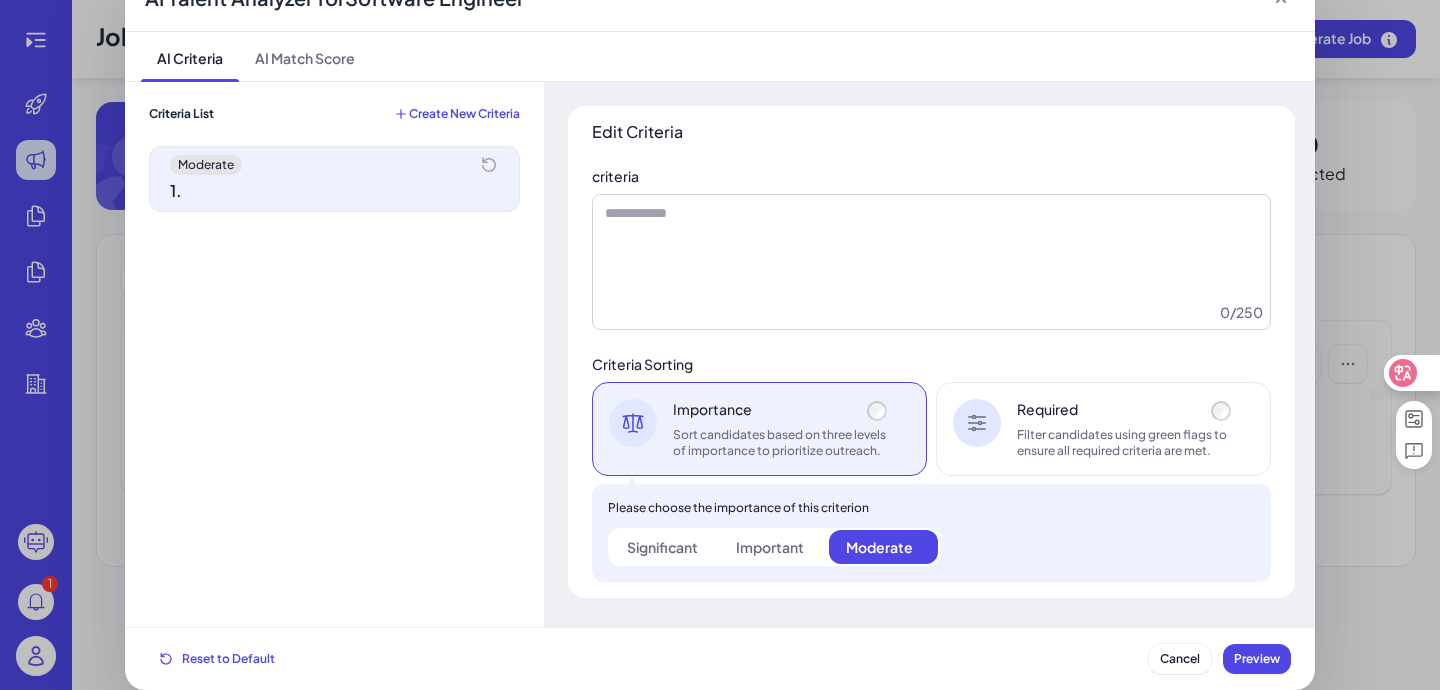 click 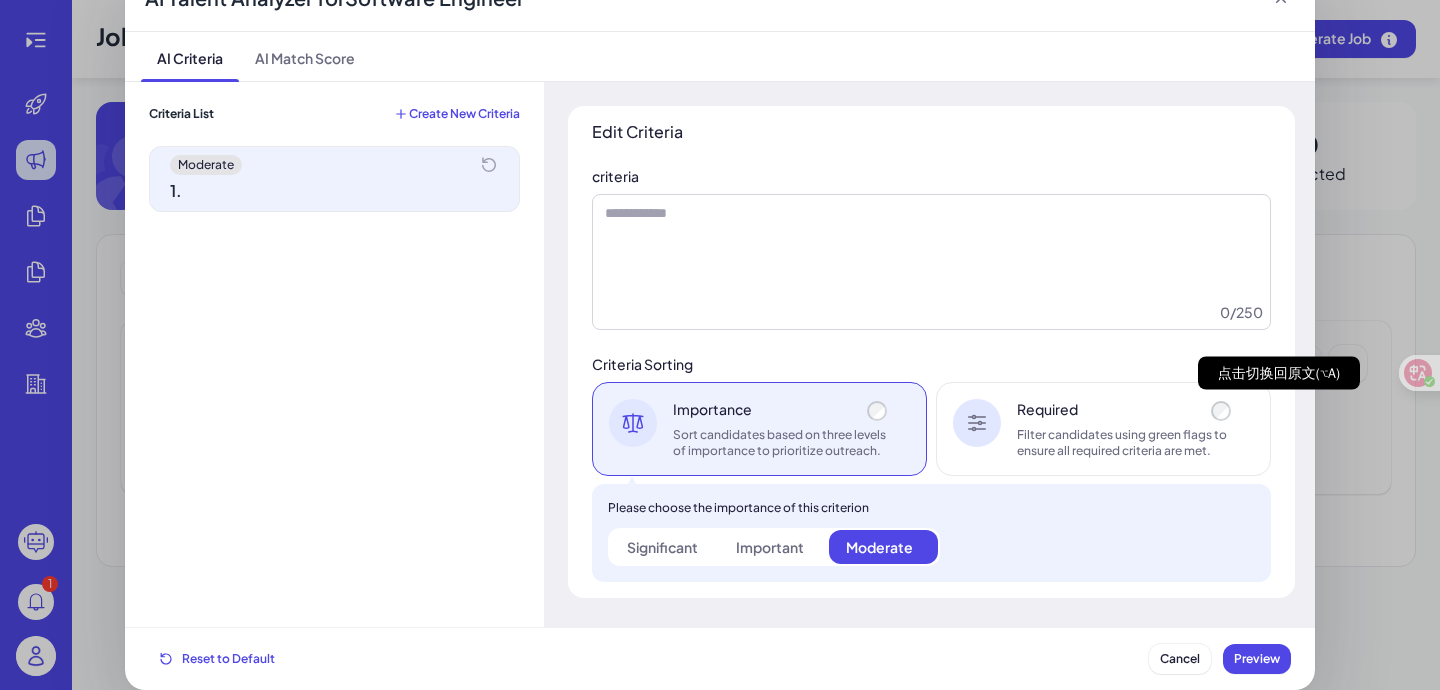 scroll, scrollTop: 10, scrollLeft: 0, axis: vertical 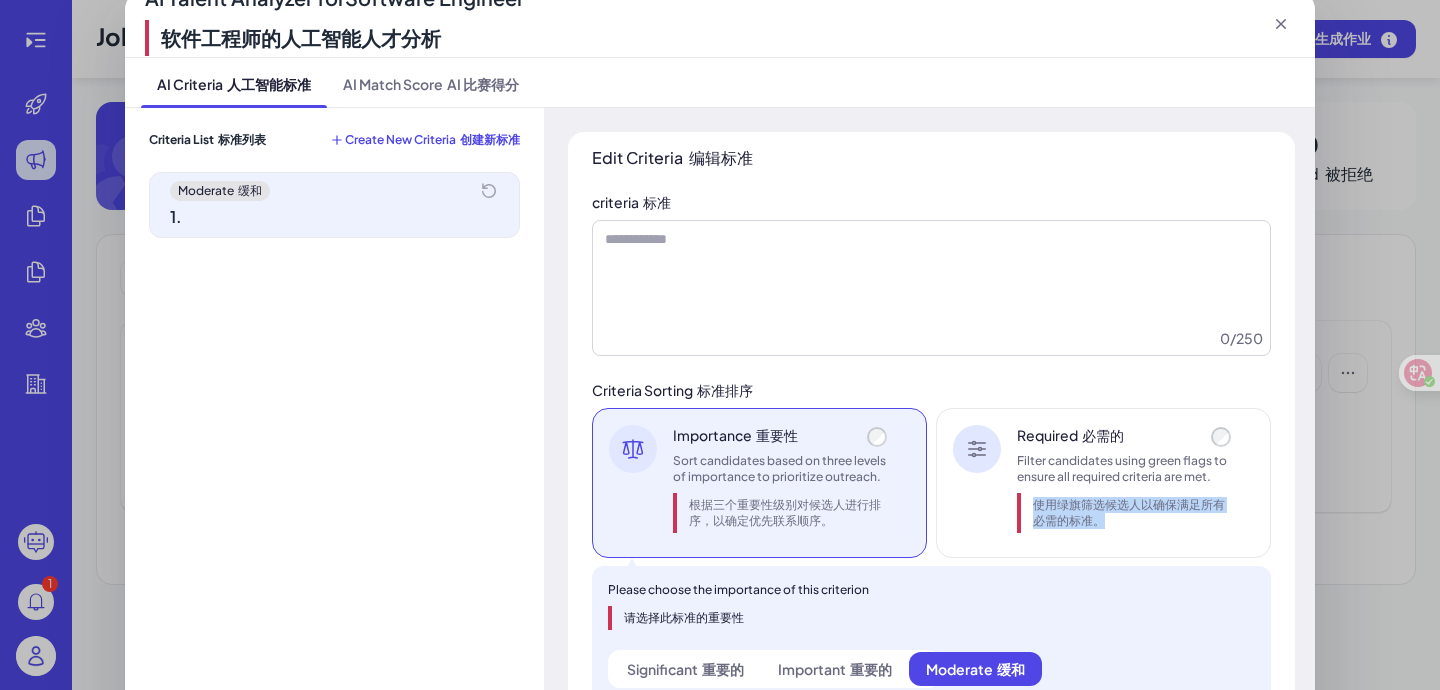 drag, startPoint x: 1096, startPoint y: 525, endPoint x: 1031, endPoint y: 506, distance: 67.72001 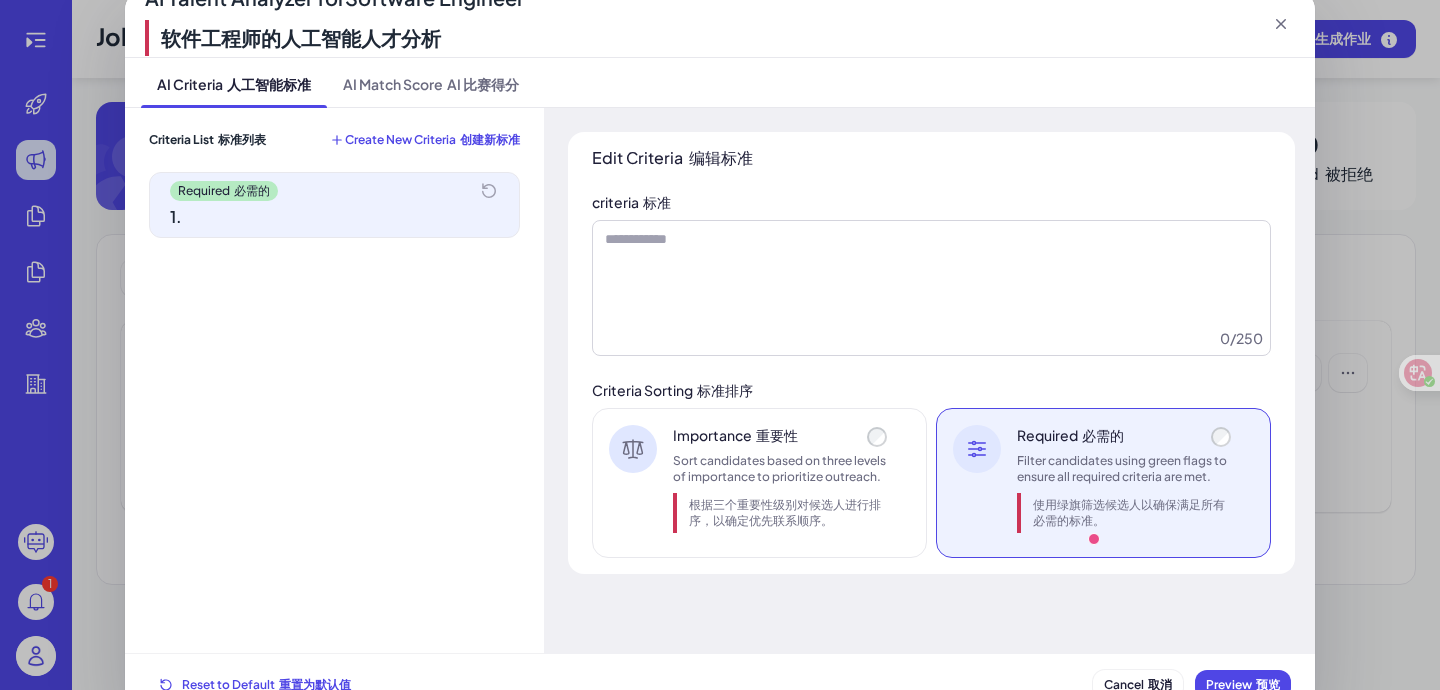 click on "使用绿旗筛选候选人以确保满足所有必需的标准。" at bounding box center [1126, 513] 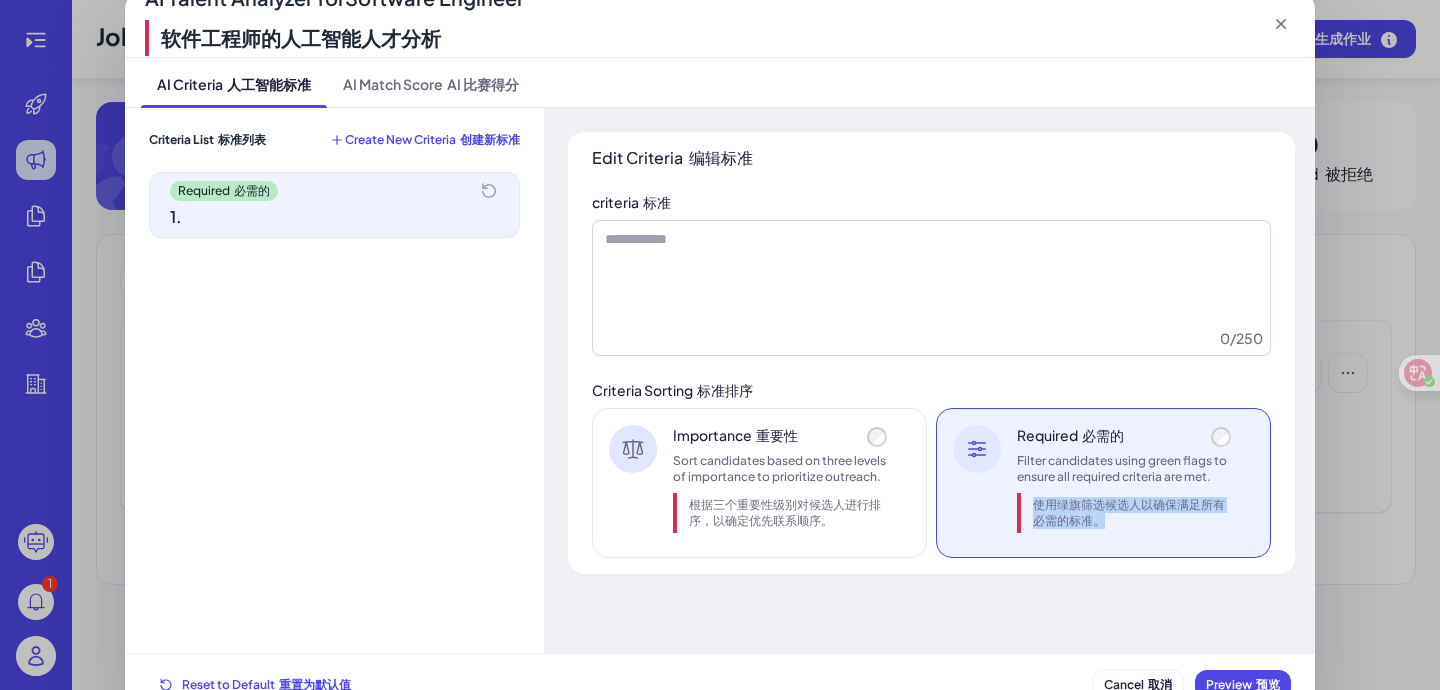 drag, startPoint x: 1099, startPoint y: 526, endPoint x: 1033, endPoint y: 509, distance: 68.154236 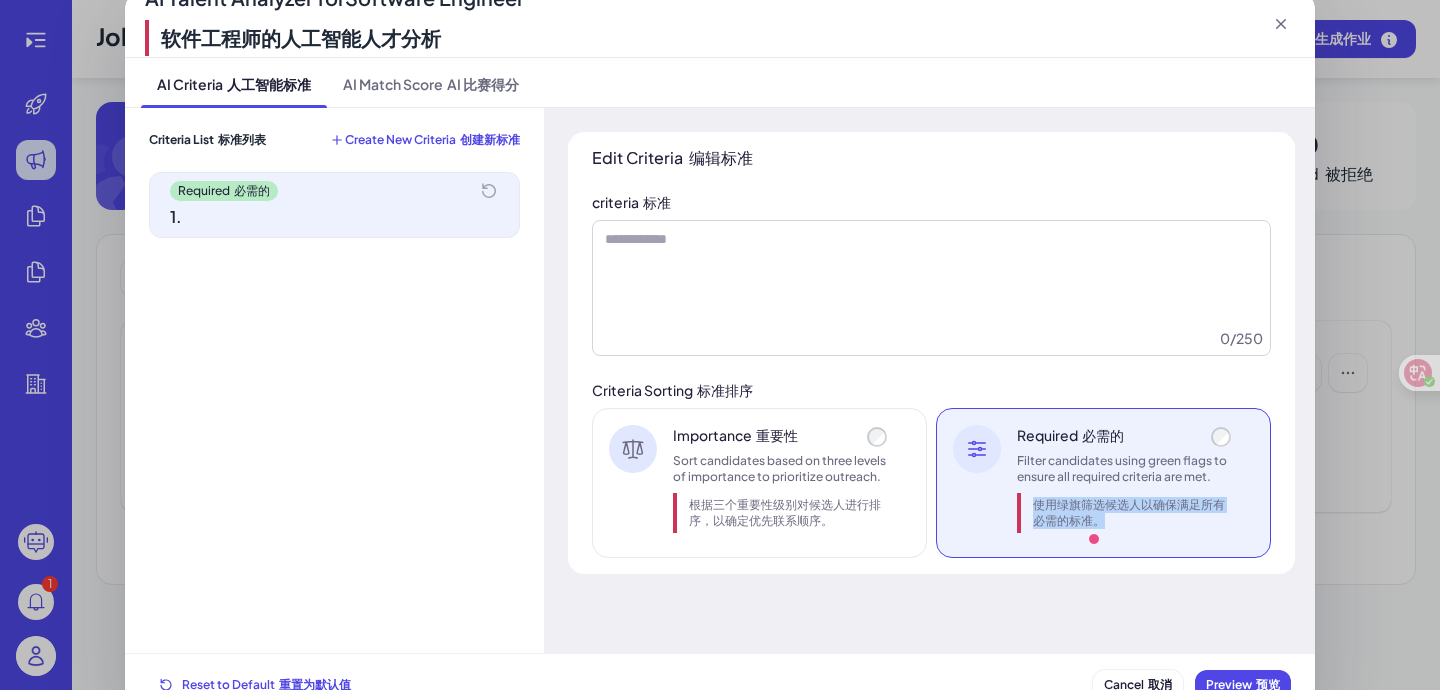 copy on "使用绿旗筛选候选人以确保满足所有必需的标准。" 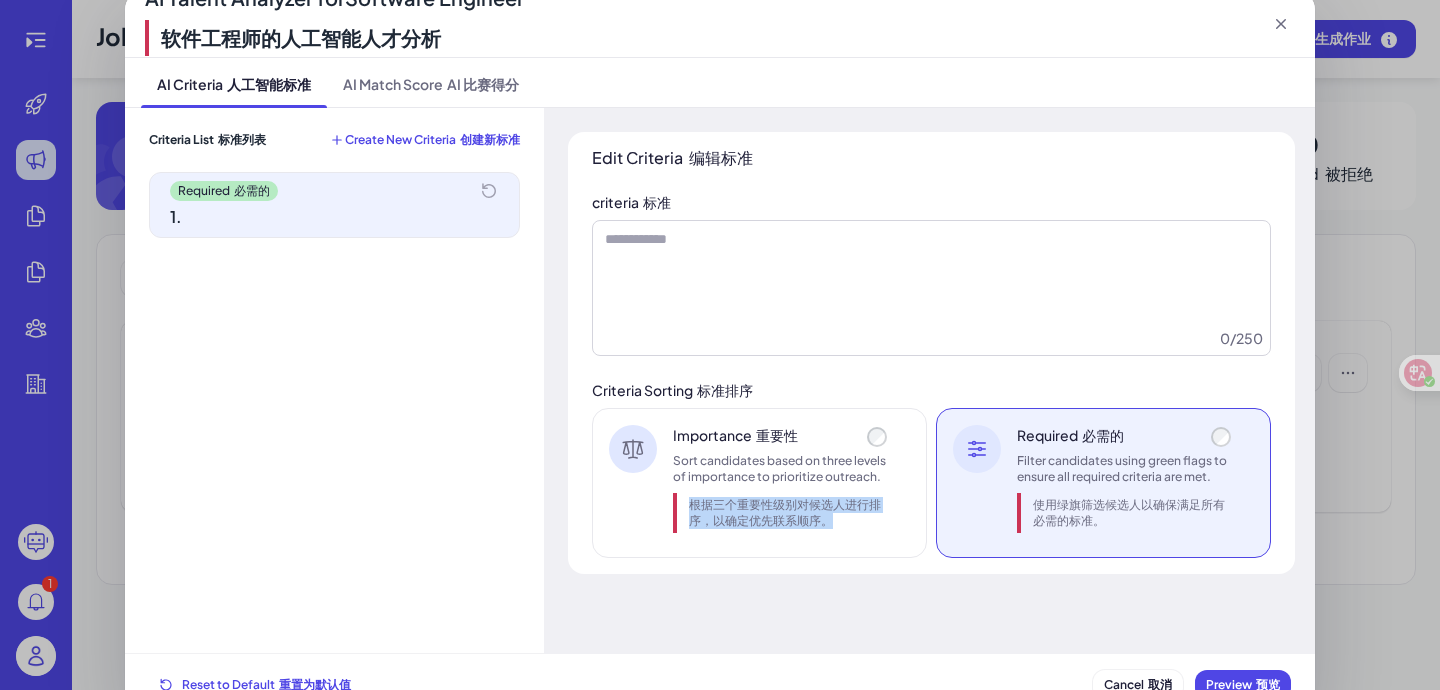 drag, startPoint x: 825, startPoint y: 526, endPoint x: 687, endPoint y: 504, distance: 139.74261 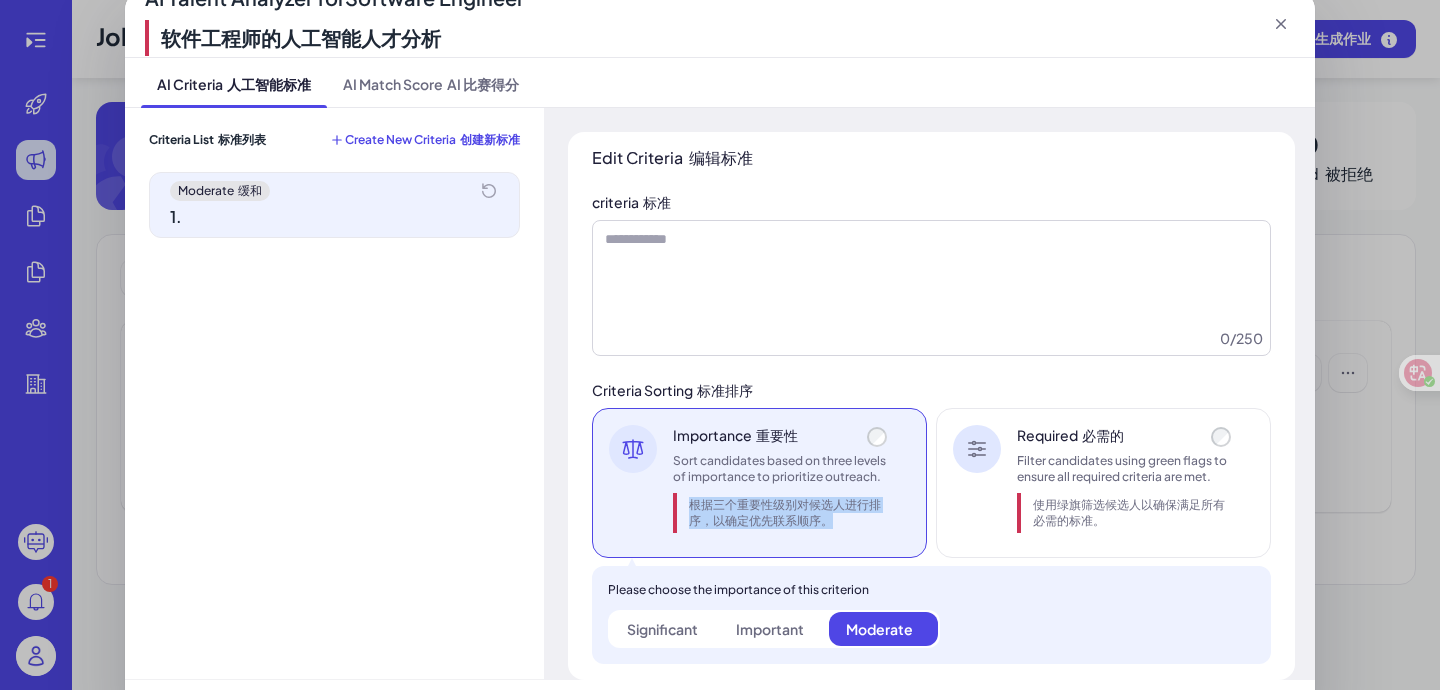 copy on "根据三个重要性级别对候选人进行排序，以确定优先联系顺序。" 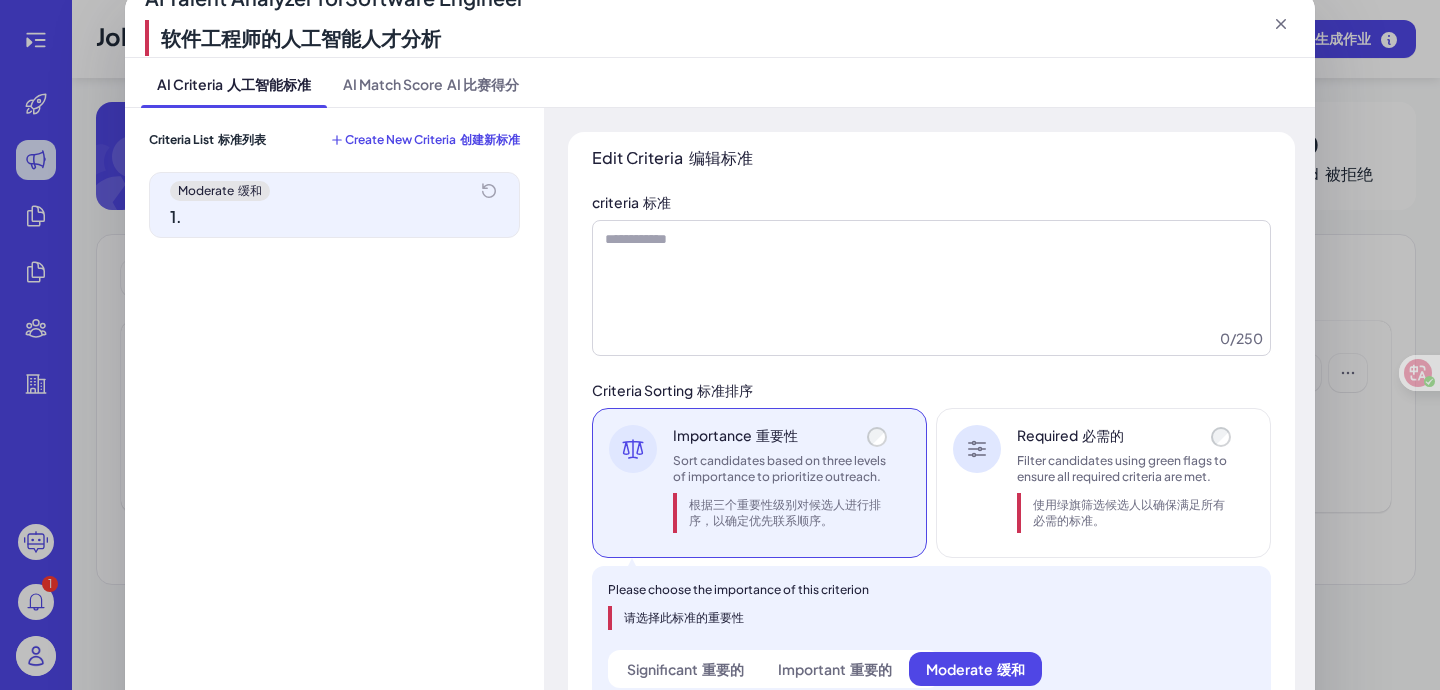 click on "Moderate    缓和 1 ." at bounding box center [334, 205] 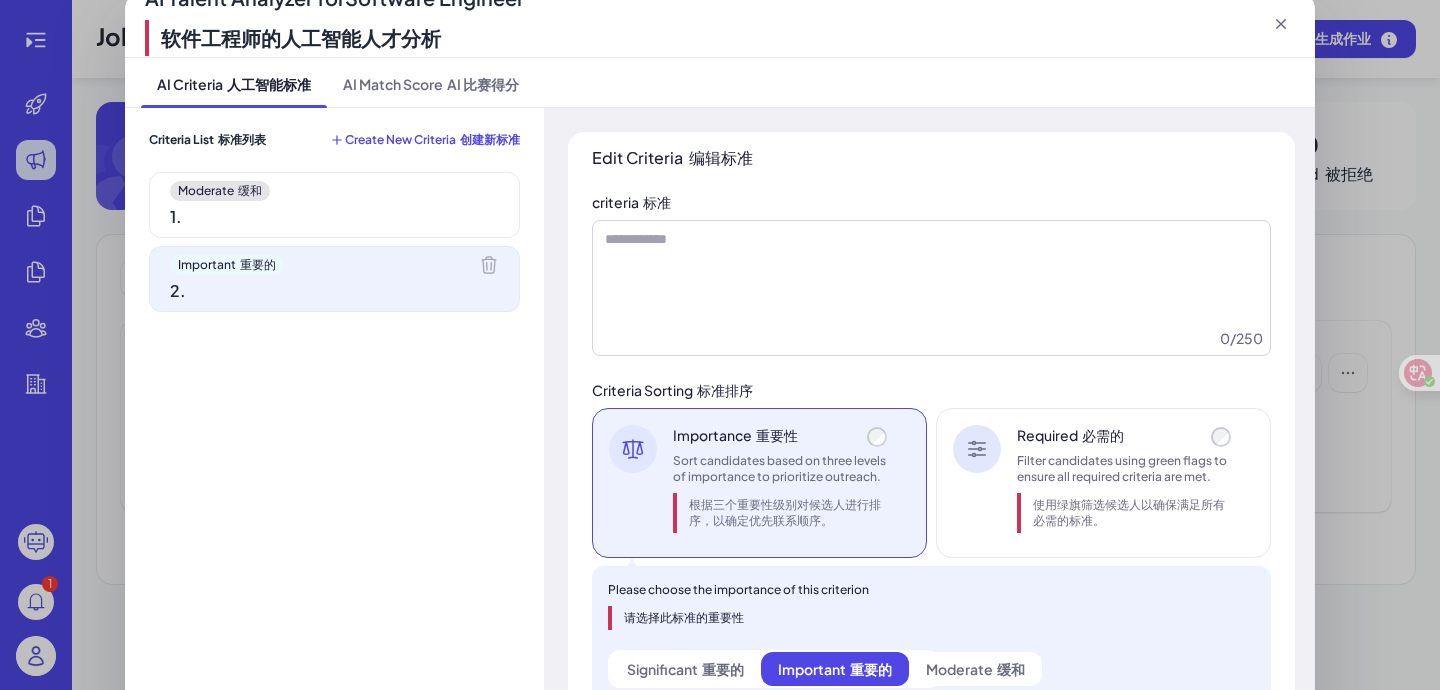 click on "Moderate    缓和 1 ." at bounding box center (334, 205) 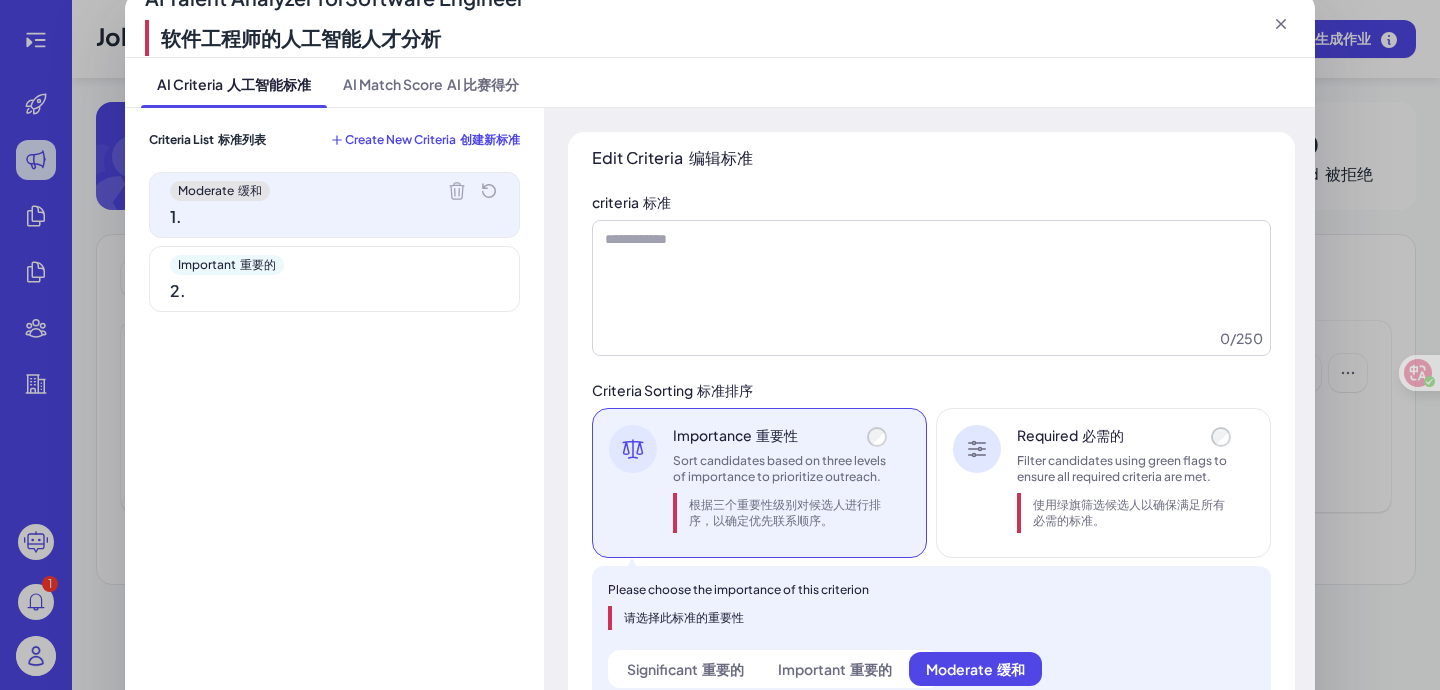 click on "Important    重要的 2 ." at bounding box center (334, 279) 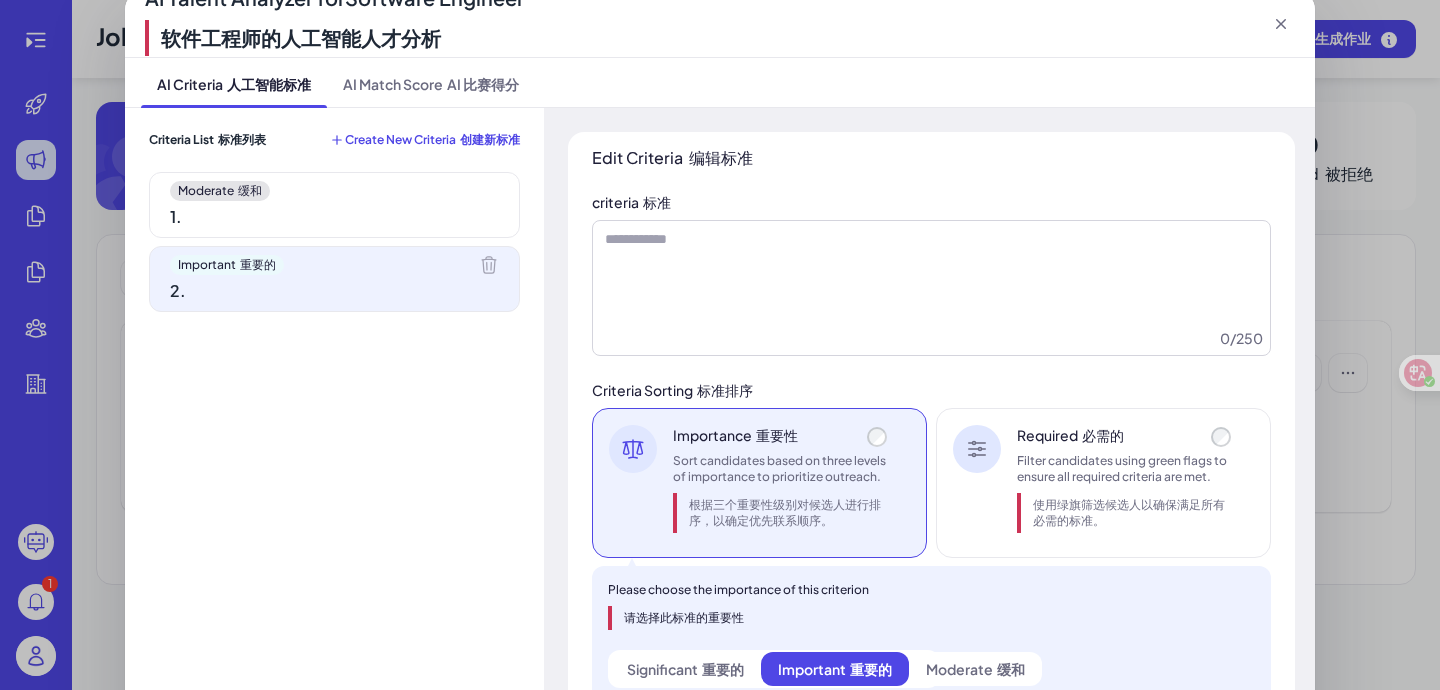 click on "Moderate    缓和" at bounding box center [334, 191] 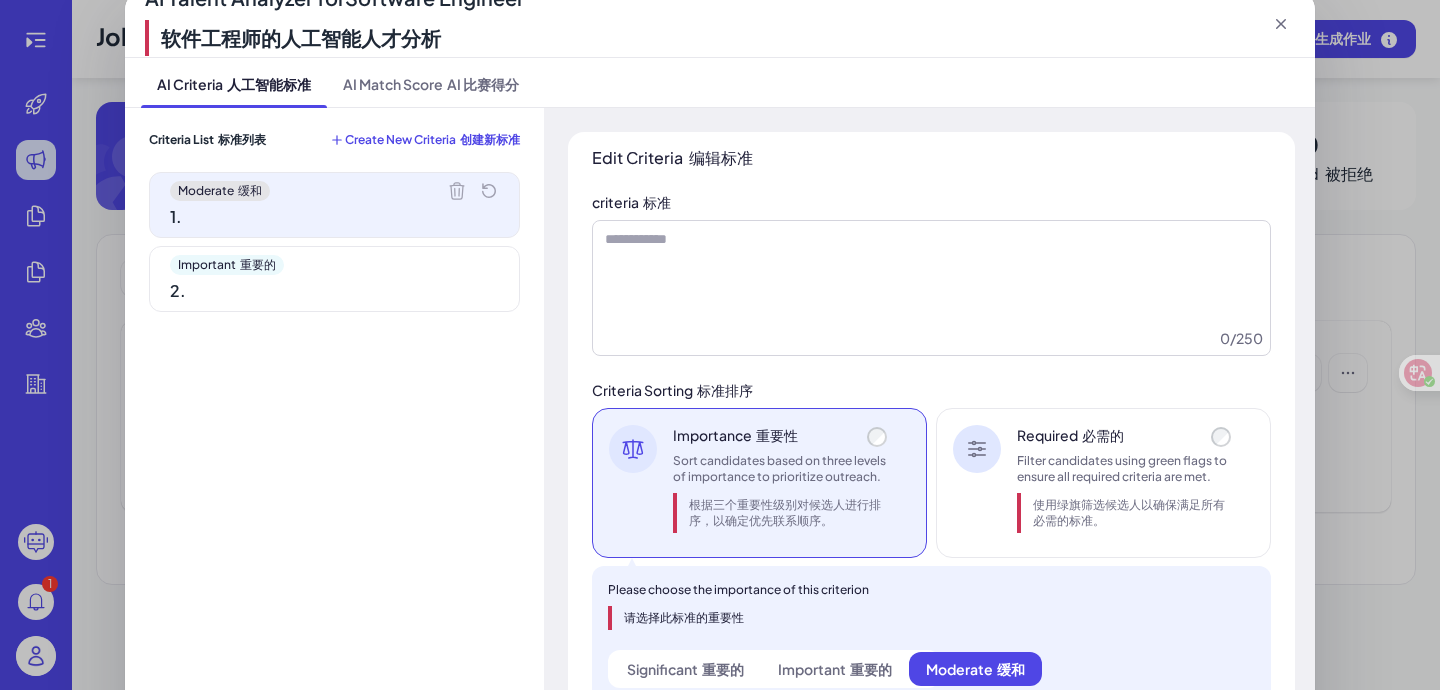 click 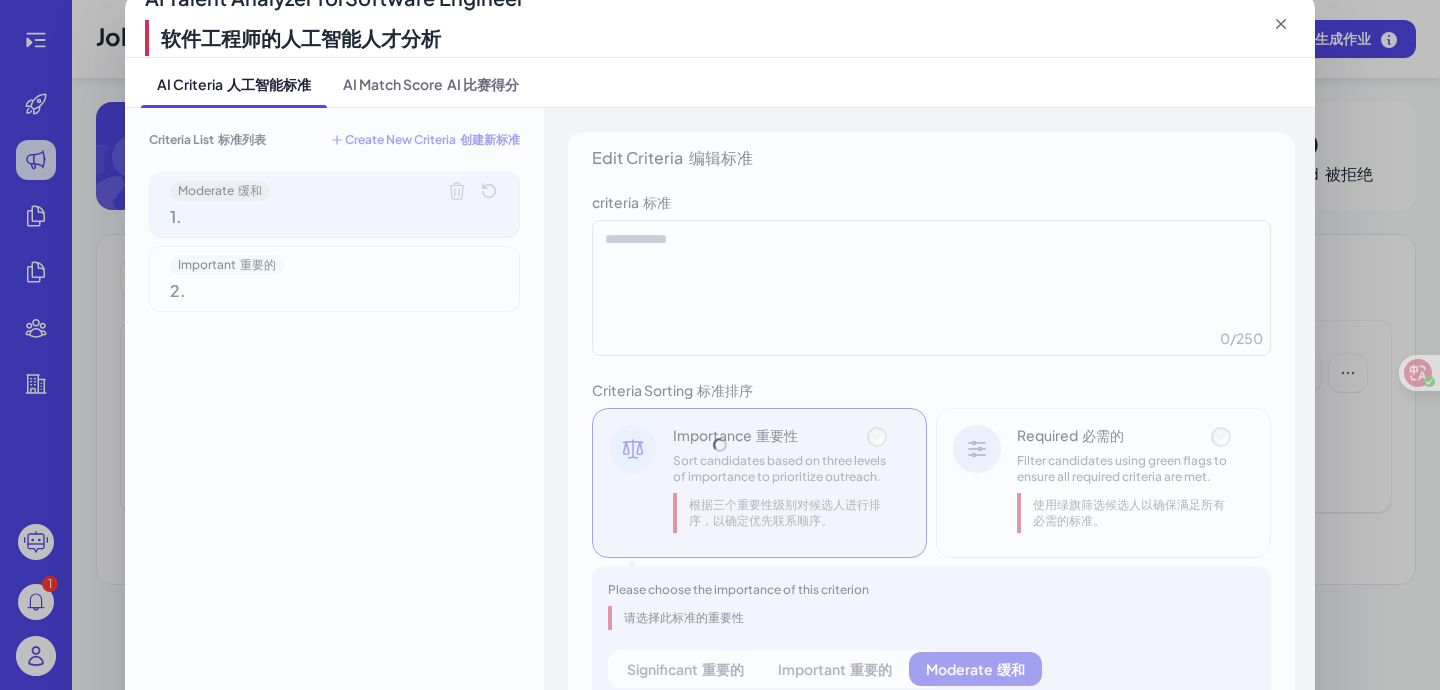 type on "**********" 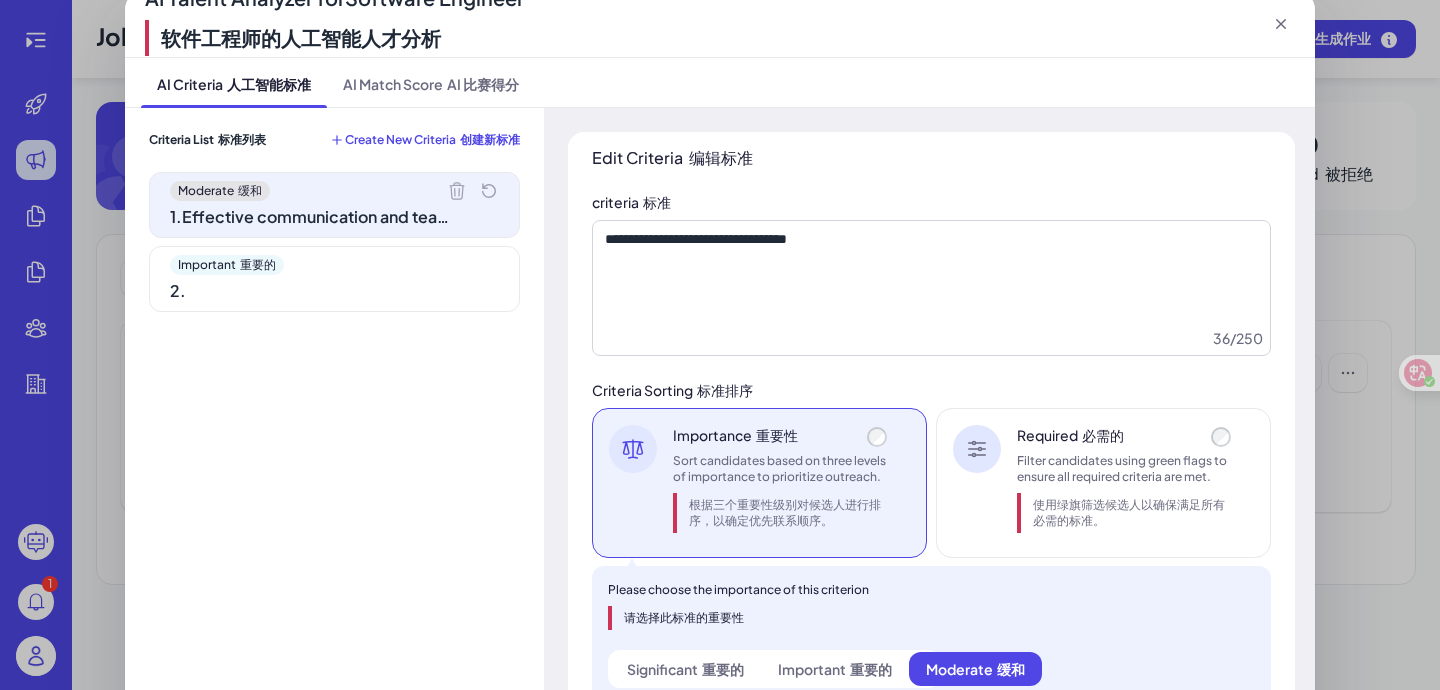 click on "Important    重要的 2 ." at bounding box center (334, 279) 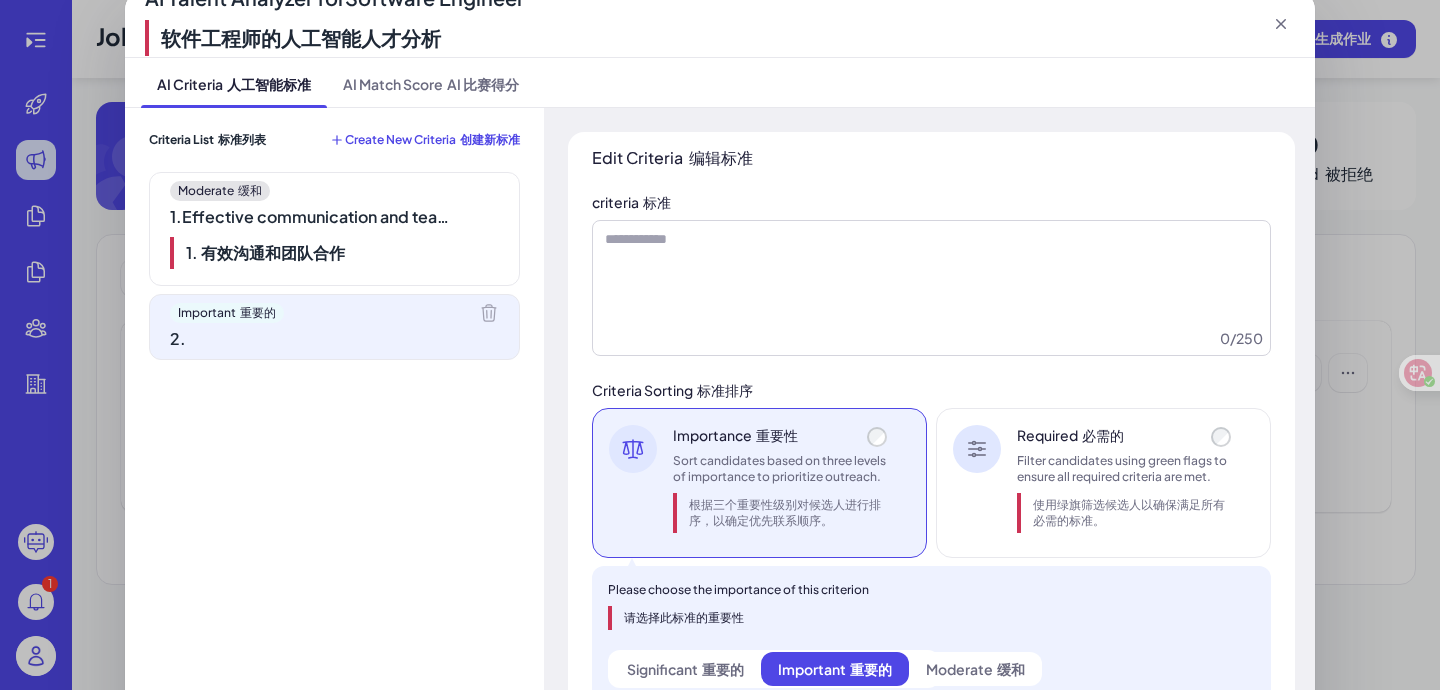 click 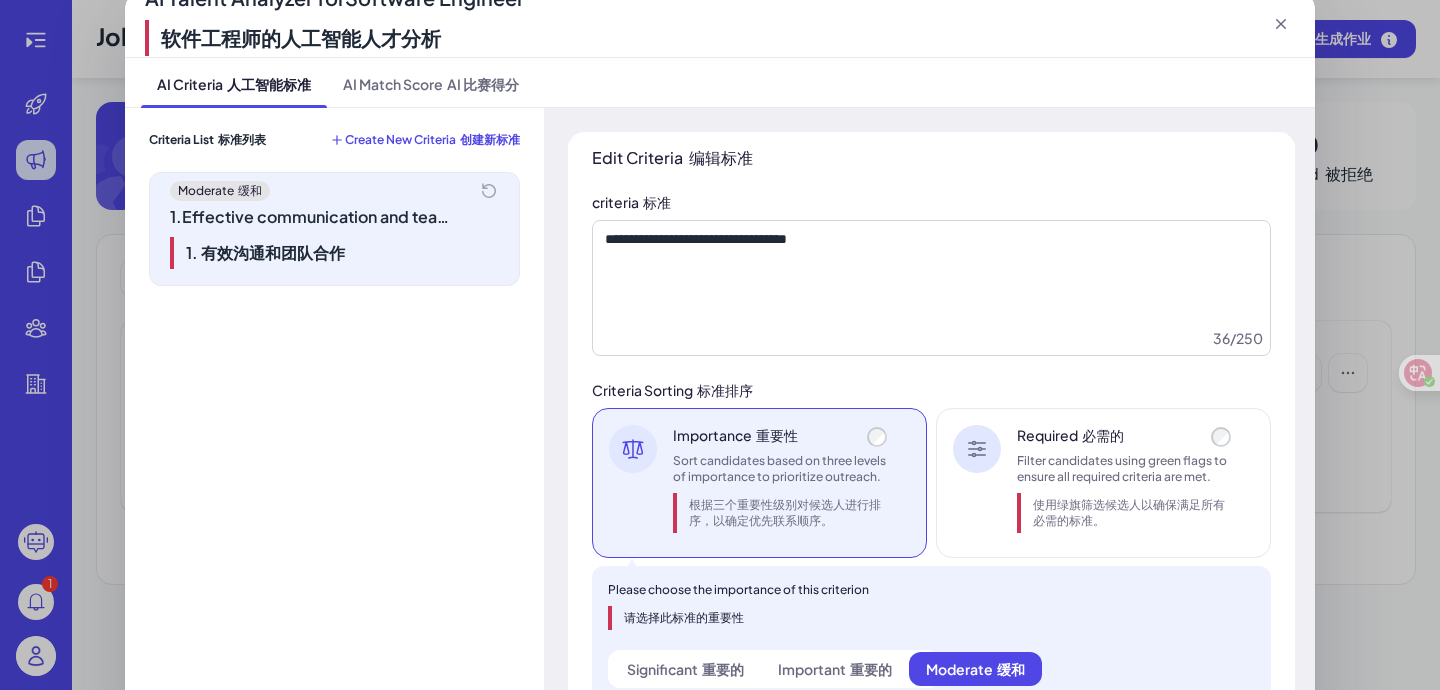 click on "Moderate    缓和 1 .  Effective communication and teamwork 1. 有效沟通和团队合作" at bounding box center [334, 401] 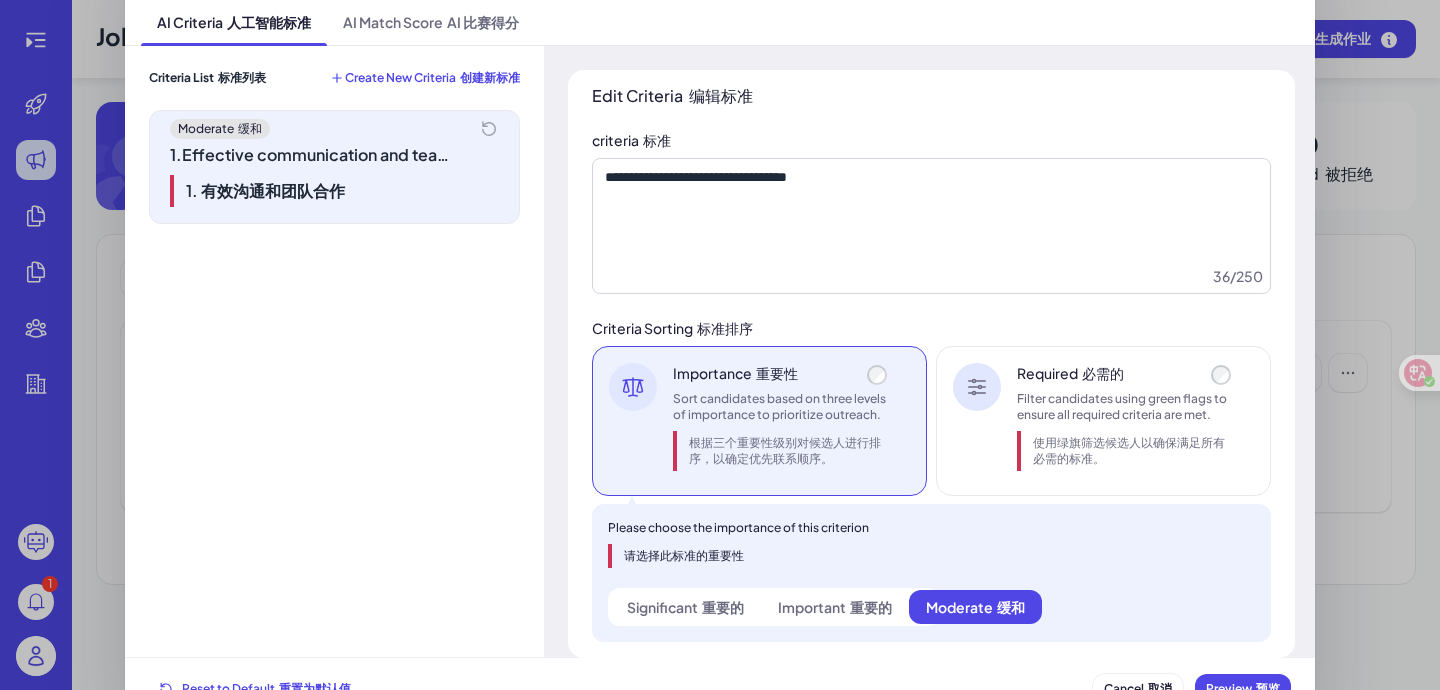 scroll, scrollTop: 102, scrollLeft: 0, axis: vertical 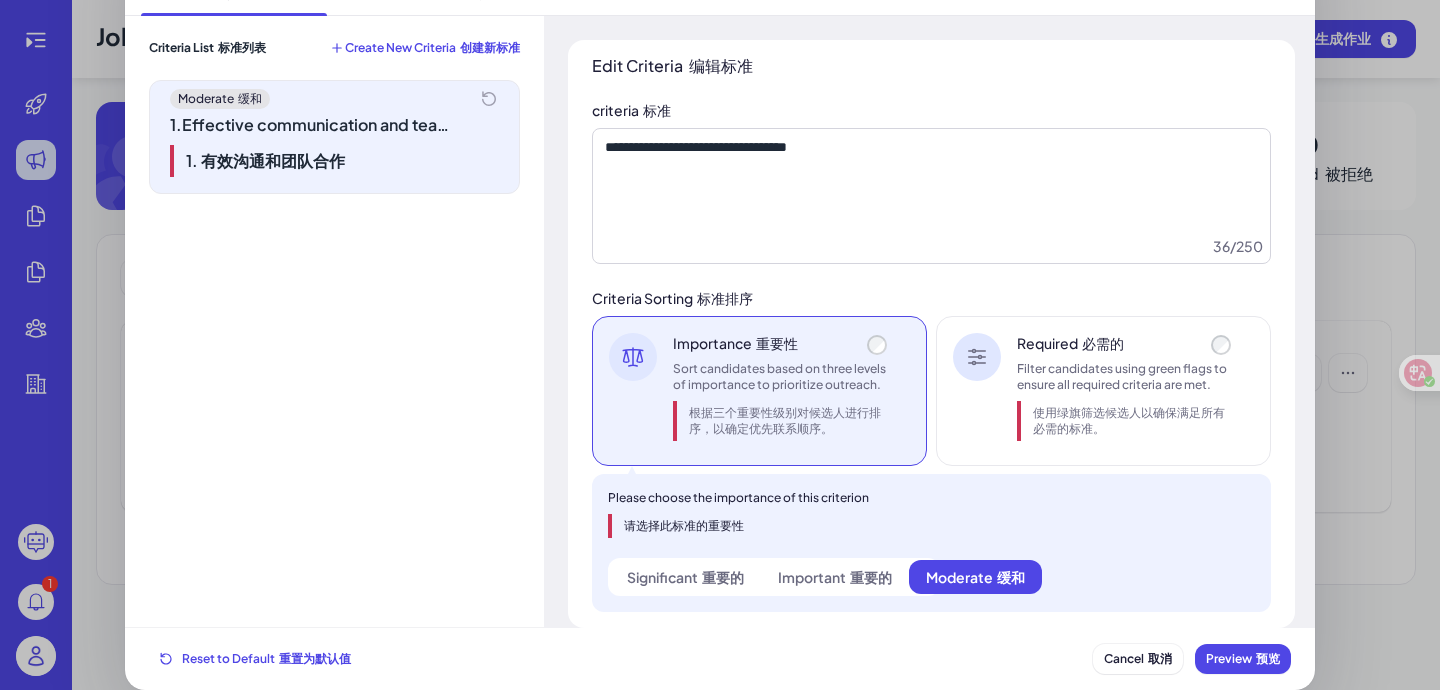click on "**********" at bounding box center [720, 294] 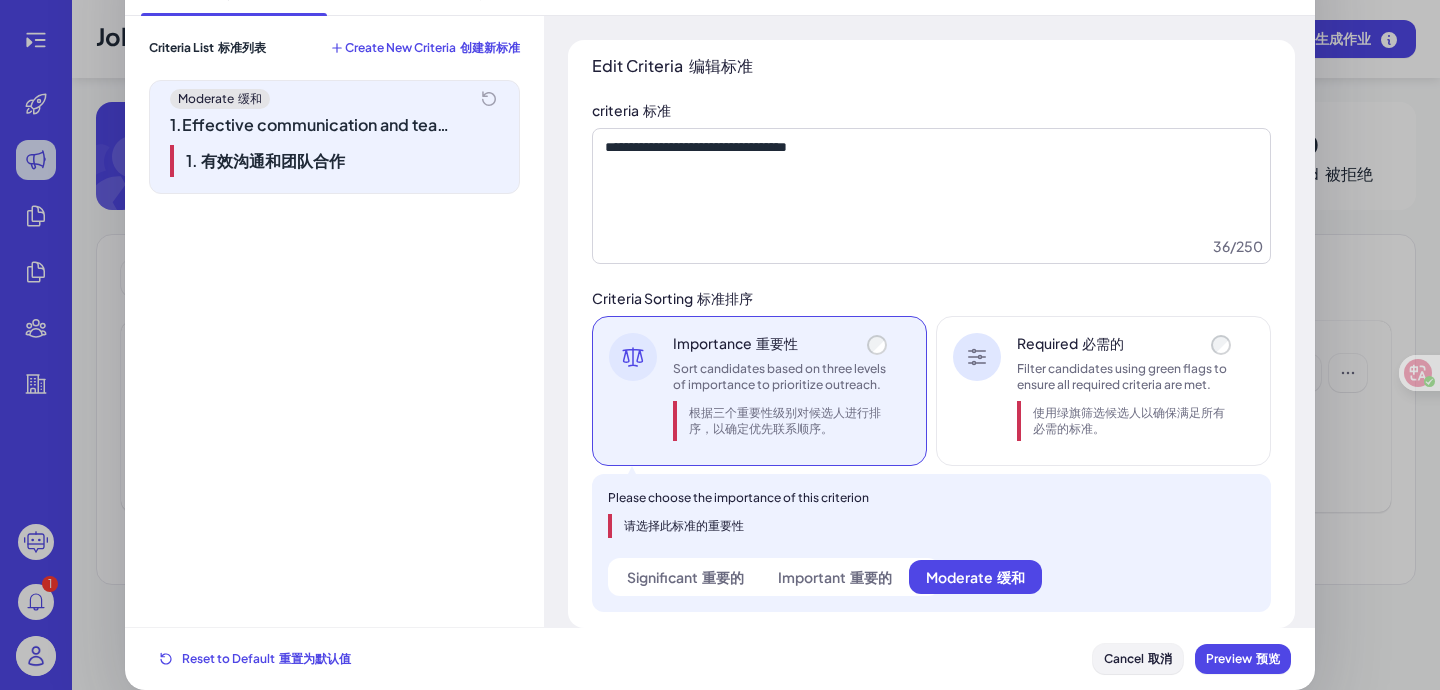 click on "Cancel    取消" at bounding box center [1138, 659] 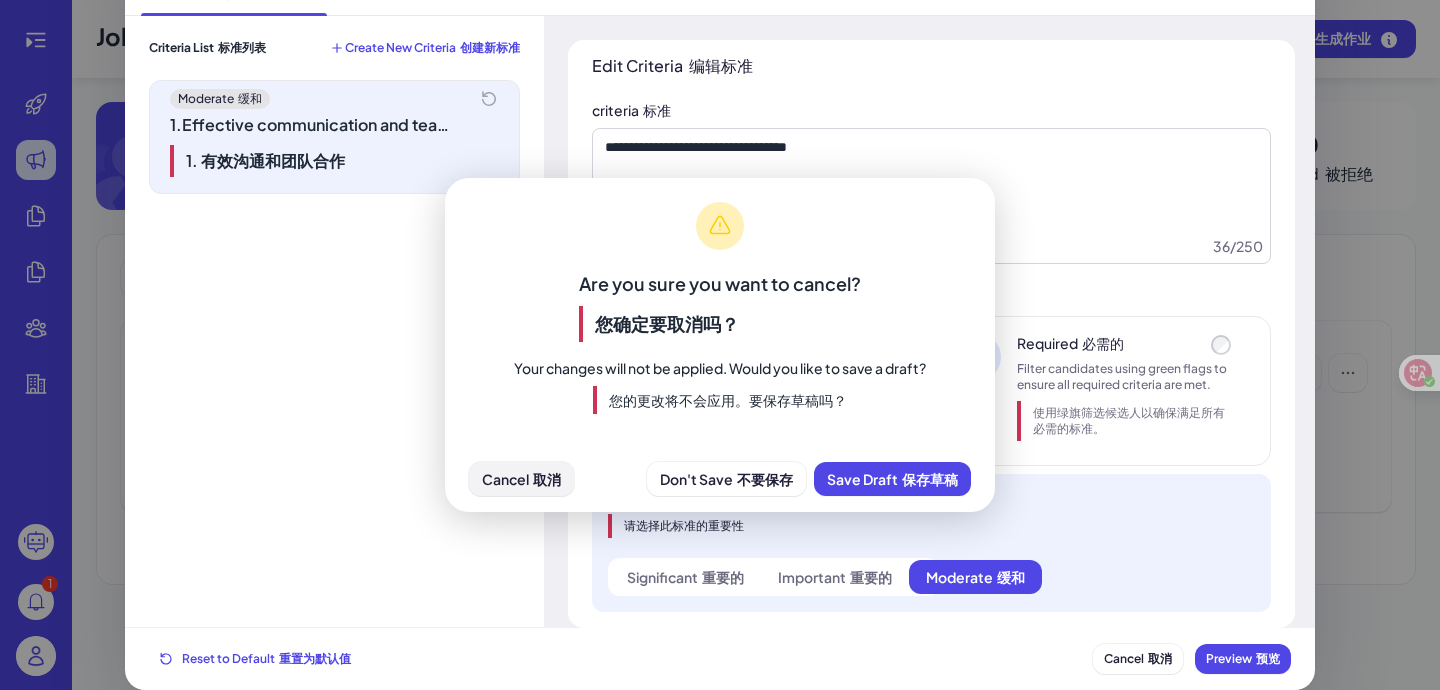 click on "Cancel    取消" at bounding box center [521, 479] 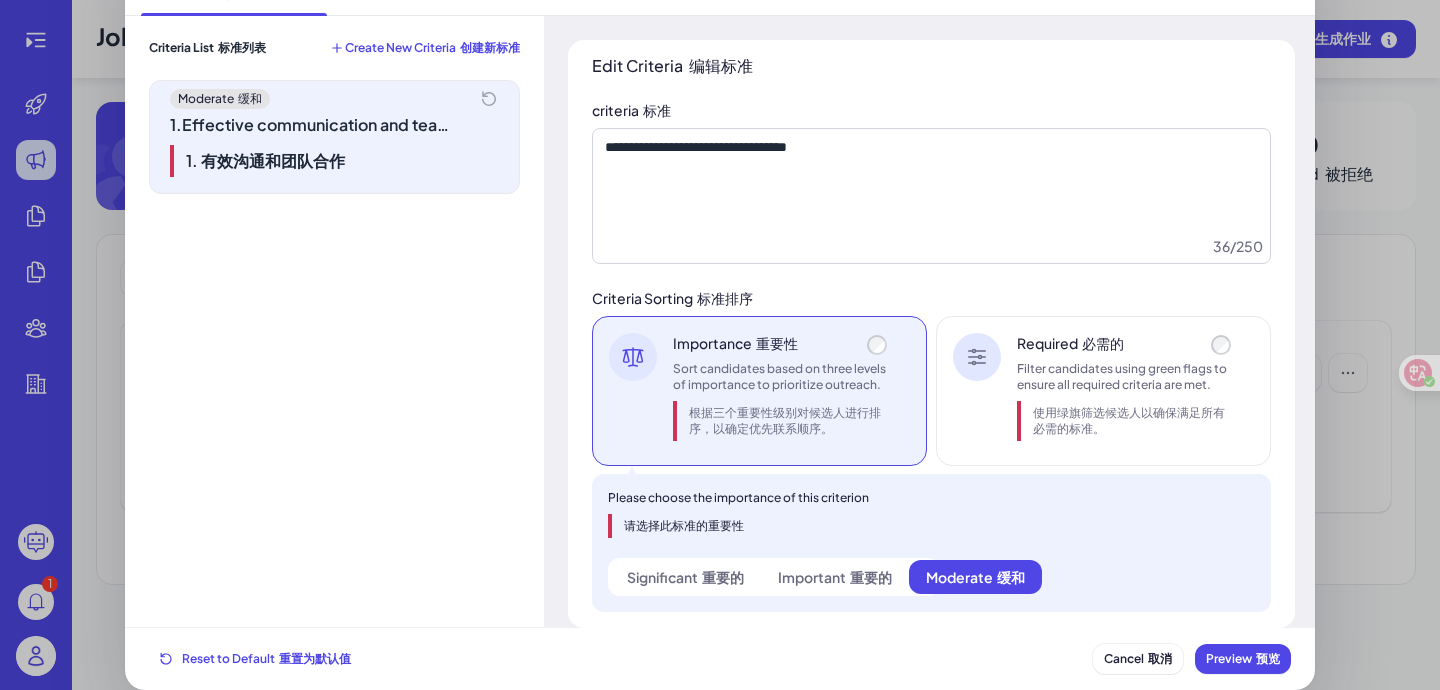 scroll, scrollTop: 0, scrollLeft: 0, axis: both 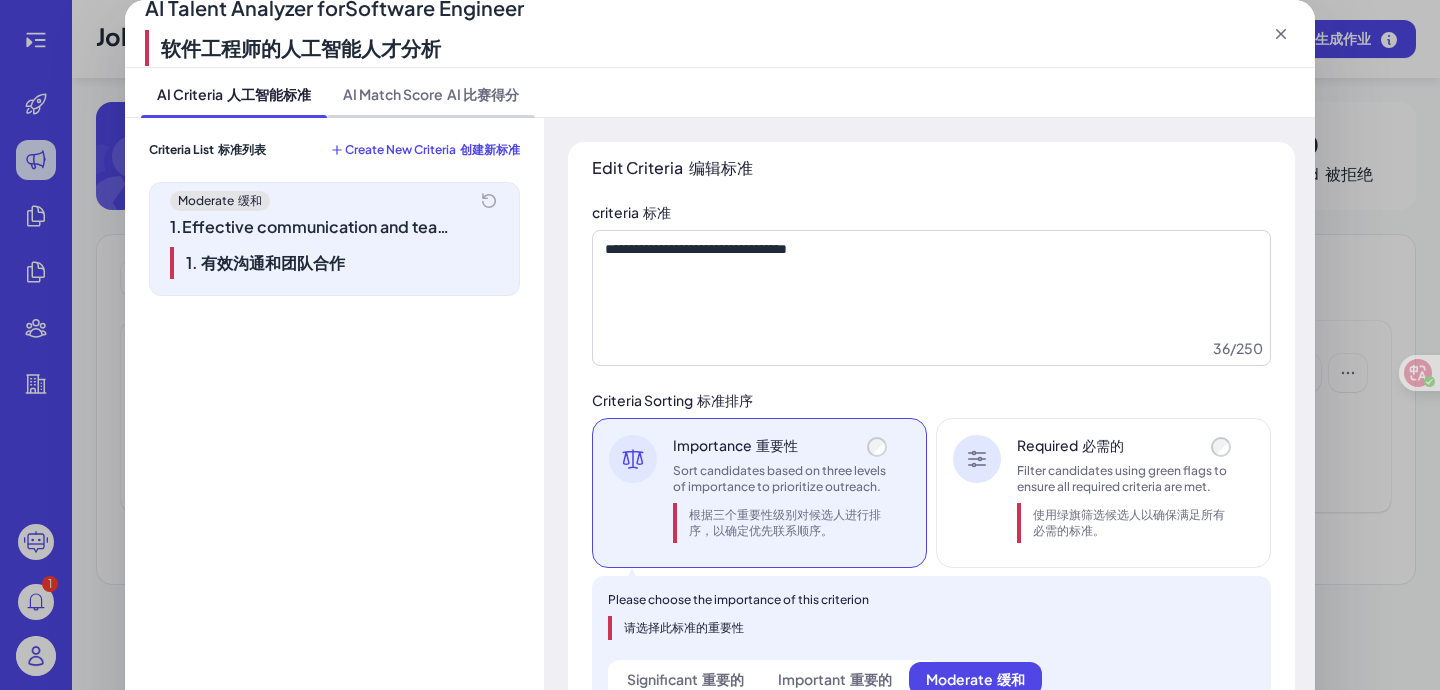 click on "AI Match Score    AI 比赛得分" at bounding box center (431, 92) 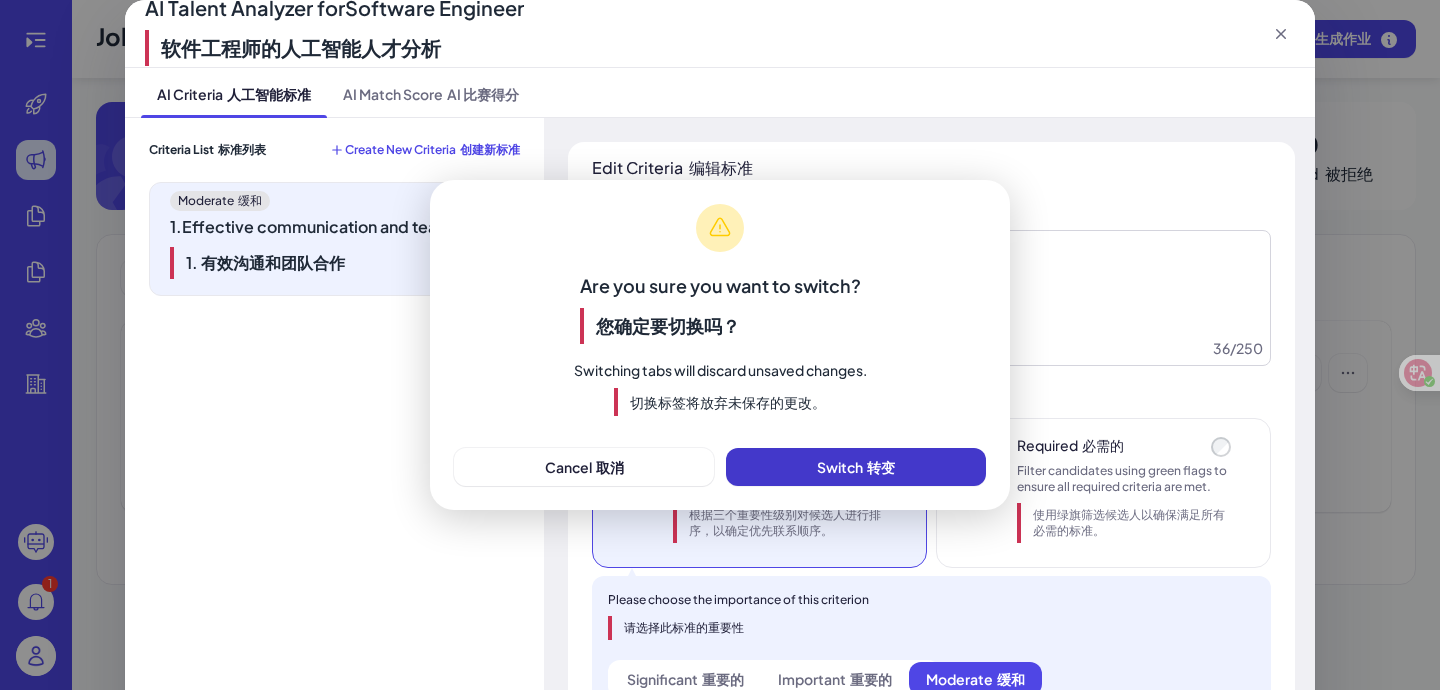 click on "Switch    转变" at bounding box center (856, 467) 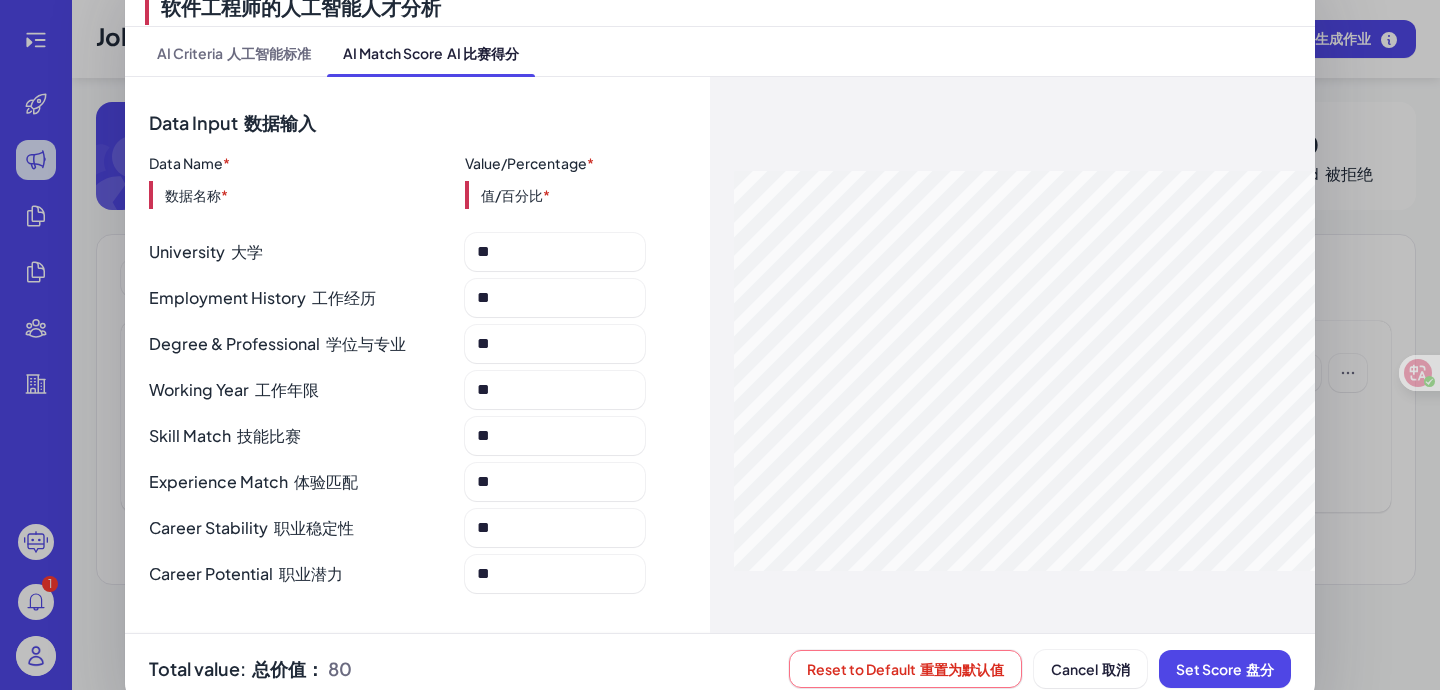 scroll, scrollTop: 55, scrollLeft: 0, axis: vertical 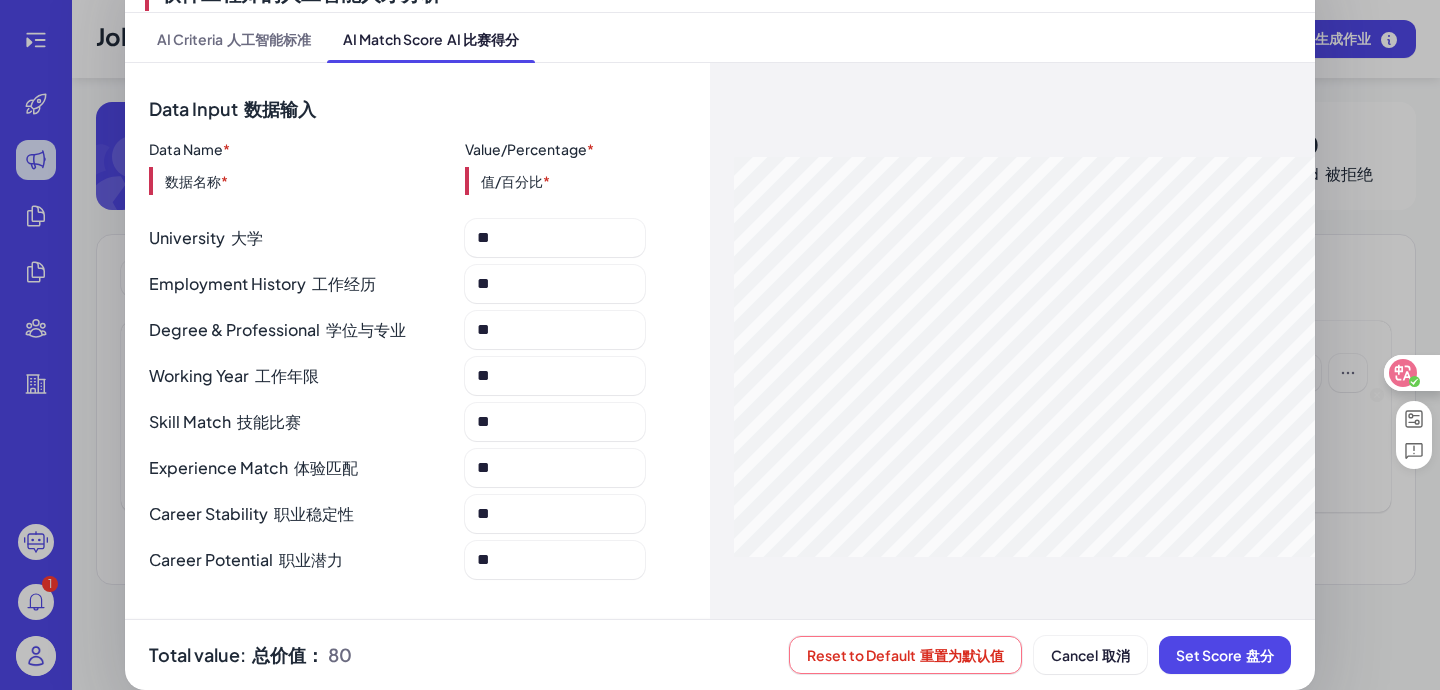click 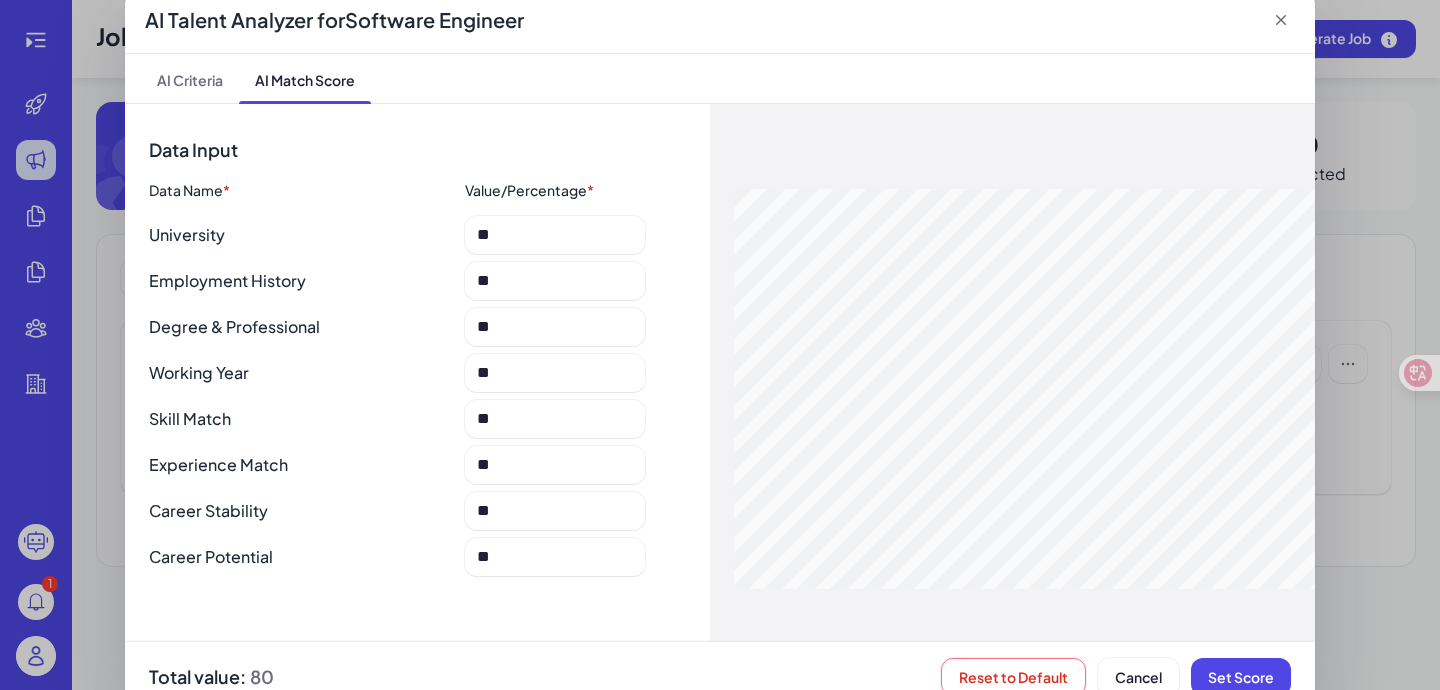 scroll, scrollTop: 36, scrollLeft: 0, axis: vertical 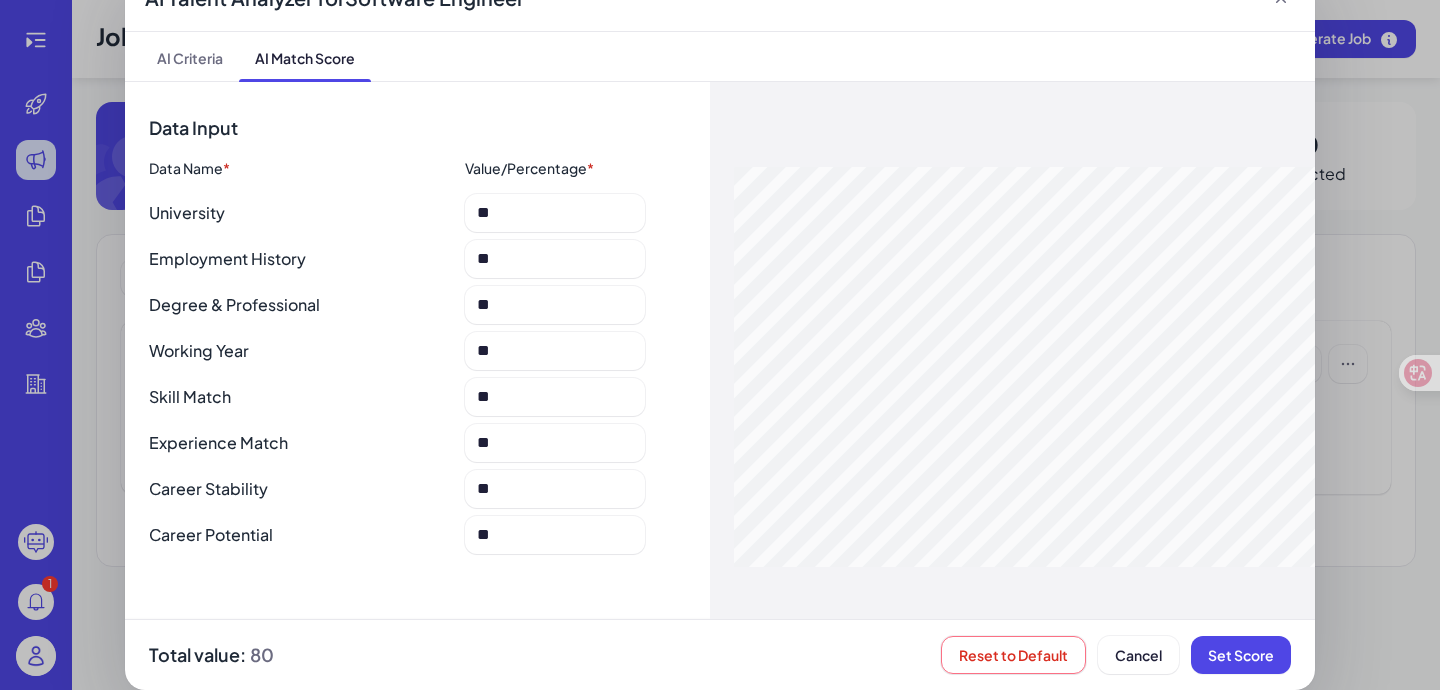 click on "AI Talent Analyzer for  Software Engineer AI Criteria AI Match Score Data Input Data Name * Value/Percentage * University ** Employment History ** Degree & Professional ** Working Year ** Skill Match ** Experience Match ** Career Stability ** Career Potential ** Total value: 80 Reset to Default Cancel Set Score" at bounding box center [720, 327] 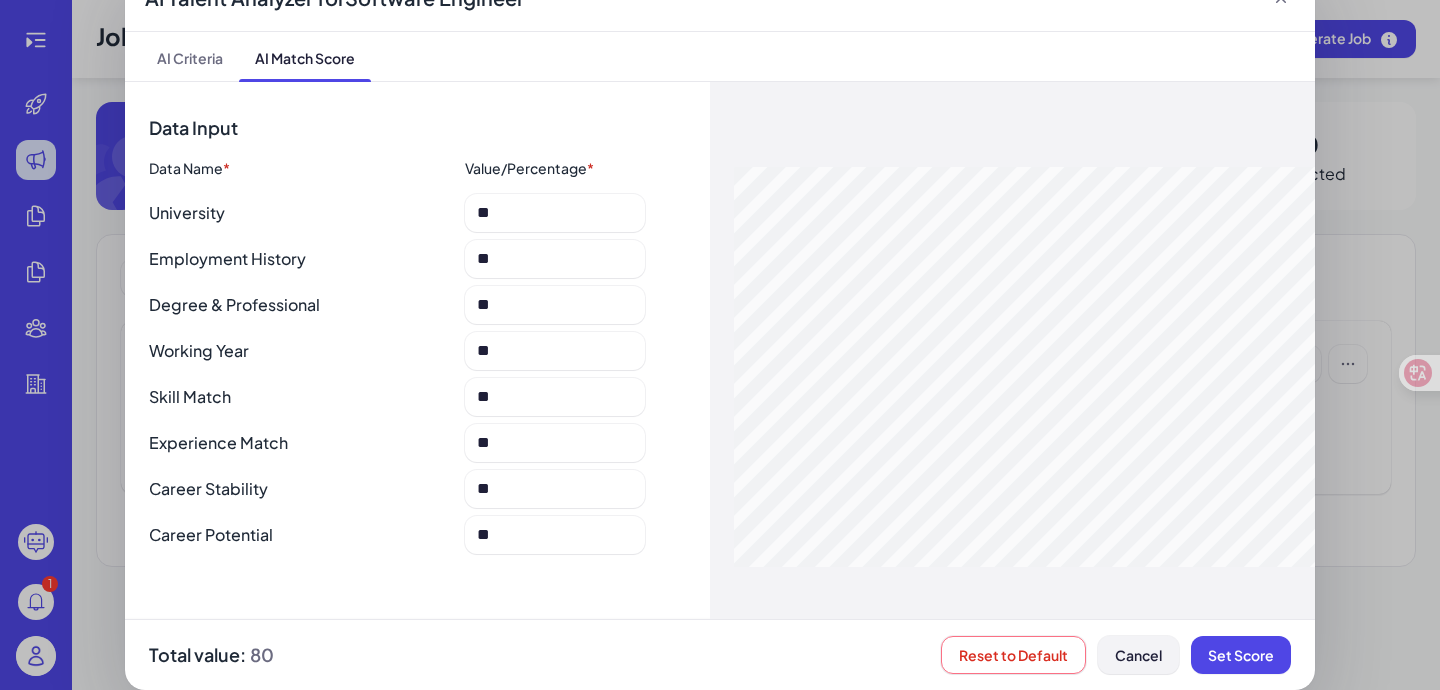click on "Cancel" at bounding box center [1138, 655] 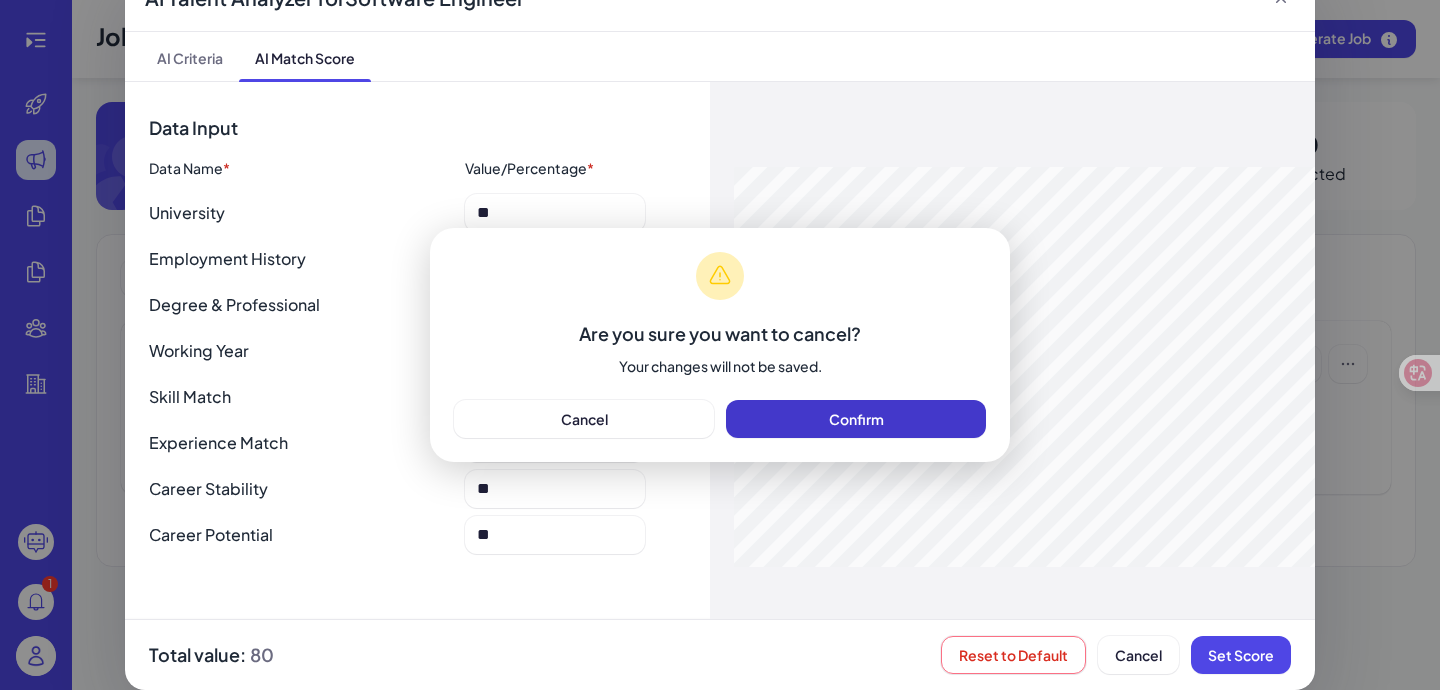 click on "Confirm" at bounding box center [856, 419] 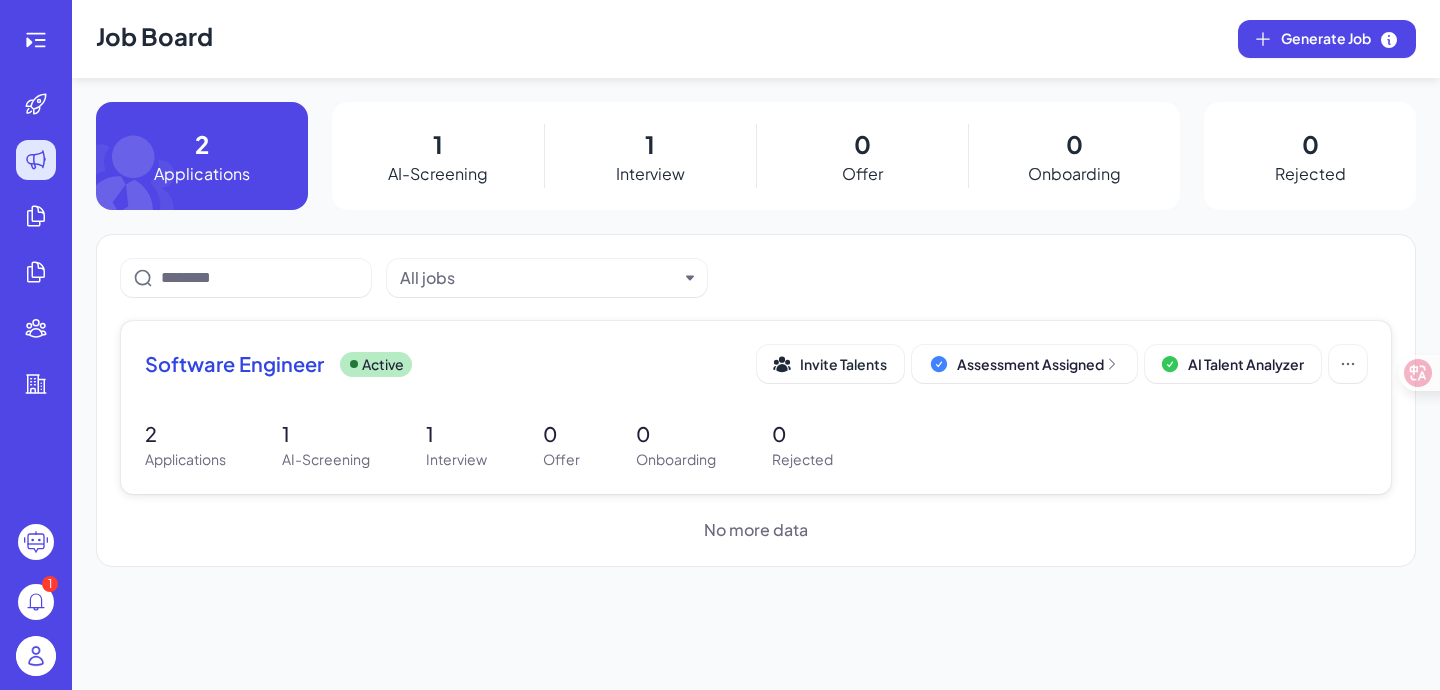 click on "Software Engineer" at bounding box center [234, 364] 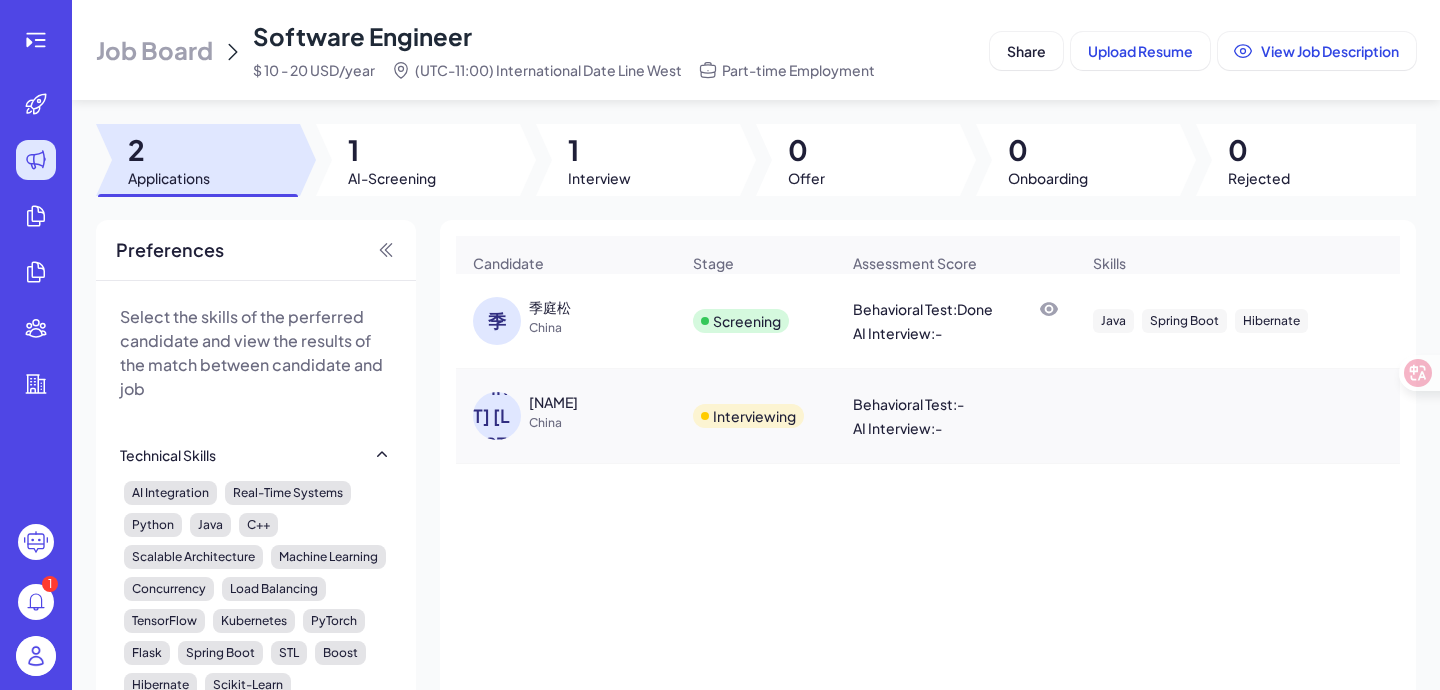 click on "[LAST_NAME] [LAST_NAME] [COUNTRY] Screening Behavioral Test : Done AI Interview : - Java Spring Boot Hibernate Designed backend application technical architecture. Developed intelligent customer service system with AI. Led design and development of user data security modules. Distributed transaction architecture Intelligent customer service Frontend-backend separation Top 100 Universities [MONTH] [DAY], [YEAR] [EMAIL] [INITIALS] [LAST_NAME] [COUNTRY] Interviewing Behavioral Test : - AI Interview : - designed scalable java backend for e-commerce handling 1m+ transactions optimized system latency for high-frequency trading platform maintained 98% bug resolution rate in a java-based analytics tool [MONTH] [DAY], [YEAR] [PHONE]@[DOMAIN]" at bounding box center [928, 589] 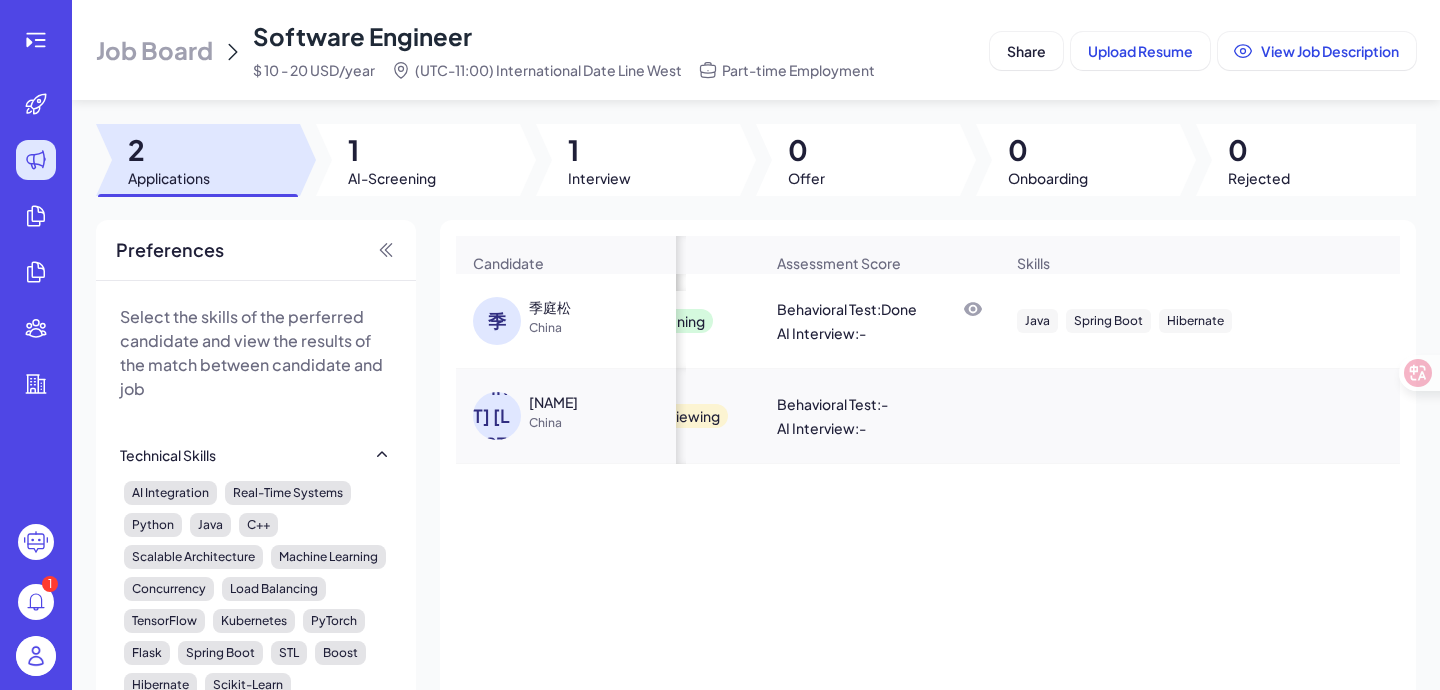 scroll, scrollTop: 0, scrollLeft: 241, axis: horizontal 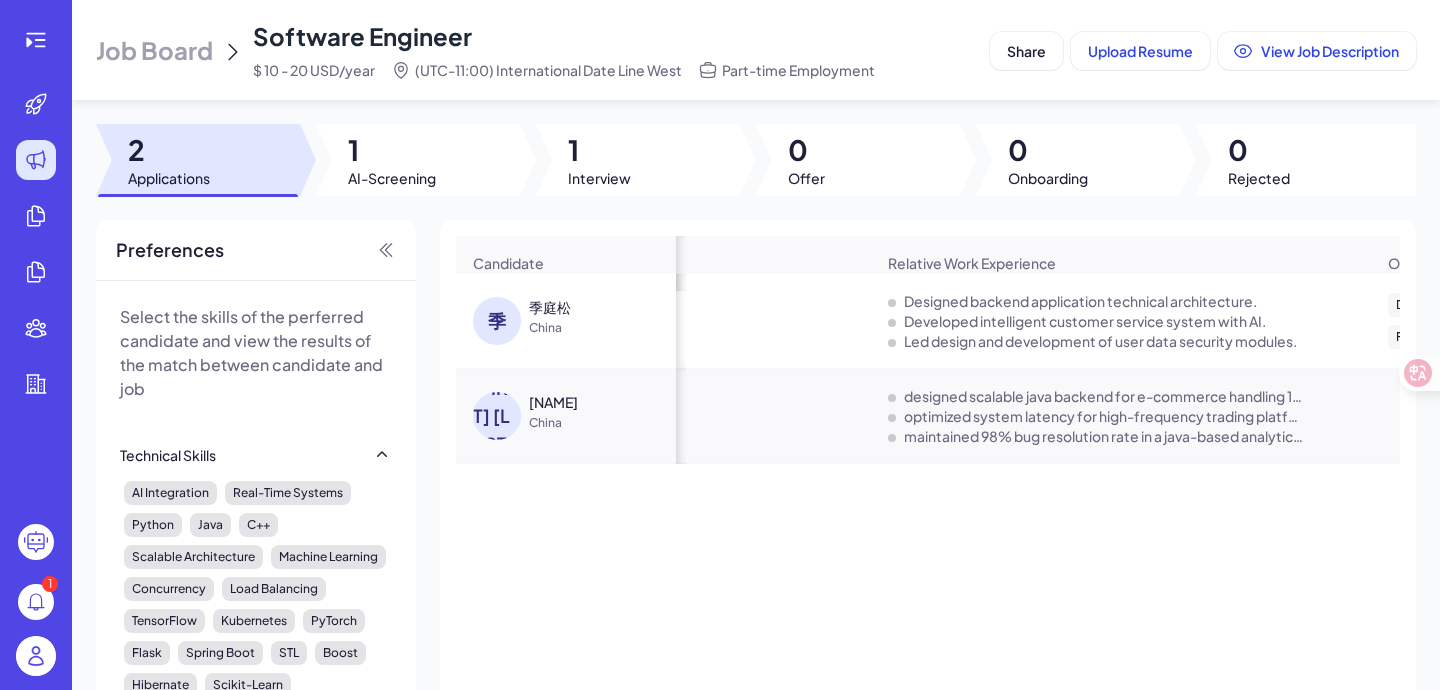 click on "Relative Work Experience" at bounding box center (972, 263) 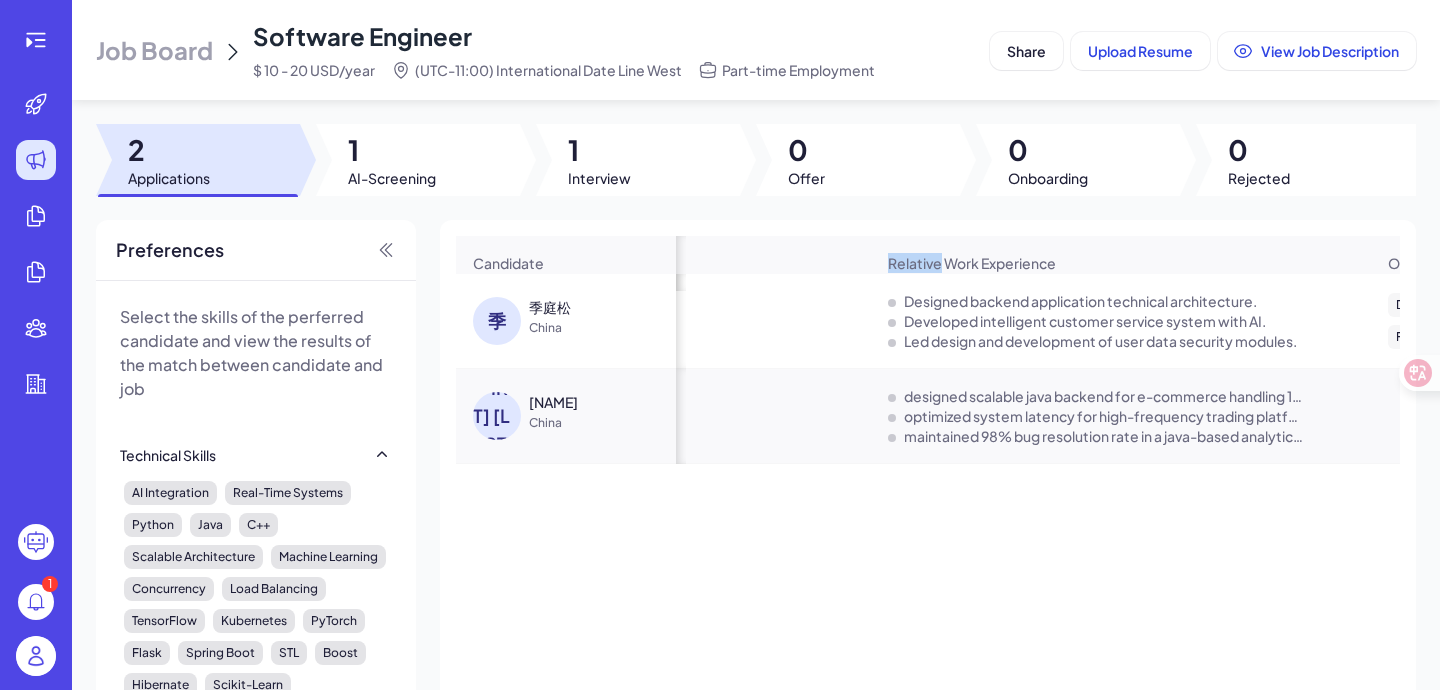 click on "Relative Work Experience" at bounding box center [972, 263] 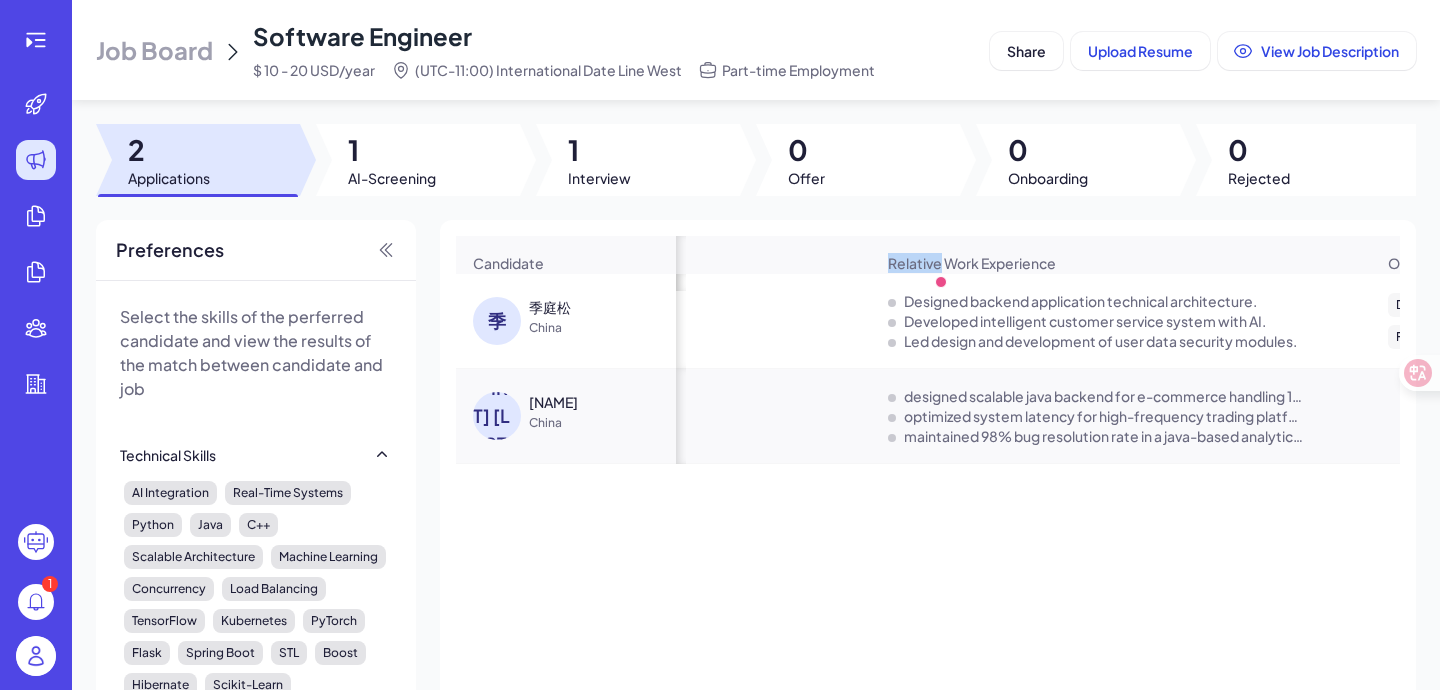 scroll, scrollTop: 0, scrollLeft: 726, axis: horizontal 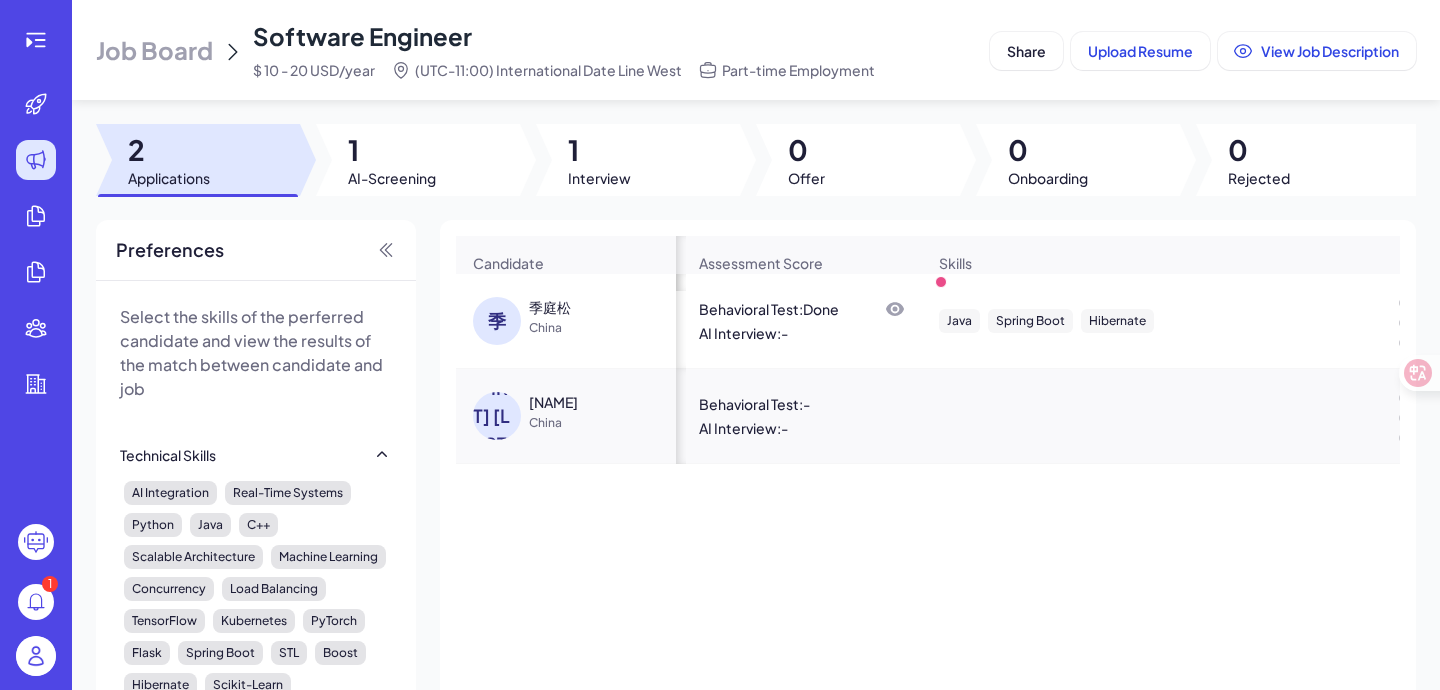 click on "[LAST_NAME] [LAST_NAME] [COUNTRY] Screening Behavioral Test : Done AI Interview : - Java Spring Boot Hibernate Designed backend application technical architecture. Developed intelligent customer service system with AI. Led design and development of user data security modules. Distributed transaction architecture Intelligent customer service Frontend-backend separation Top 100 Universities [MONTH] [DAY], [YEAR] [EMAIL] [INITIALS] [LAST_NAME] [COUNTRY] Interviewing Behavioral Test : - AI Interview : - designed scalable java backend for e-commerce handling 1m+ transactions optimized system latency for high-frequency trading platform maintained 98% bug resolution rate in a java-based analytics tool [MONTH] [DAY], [YEAR] [PHONE]@[DOMAIN]" at bounding box center (928, 589) 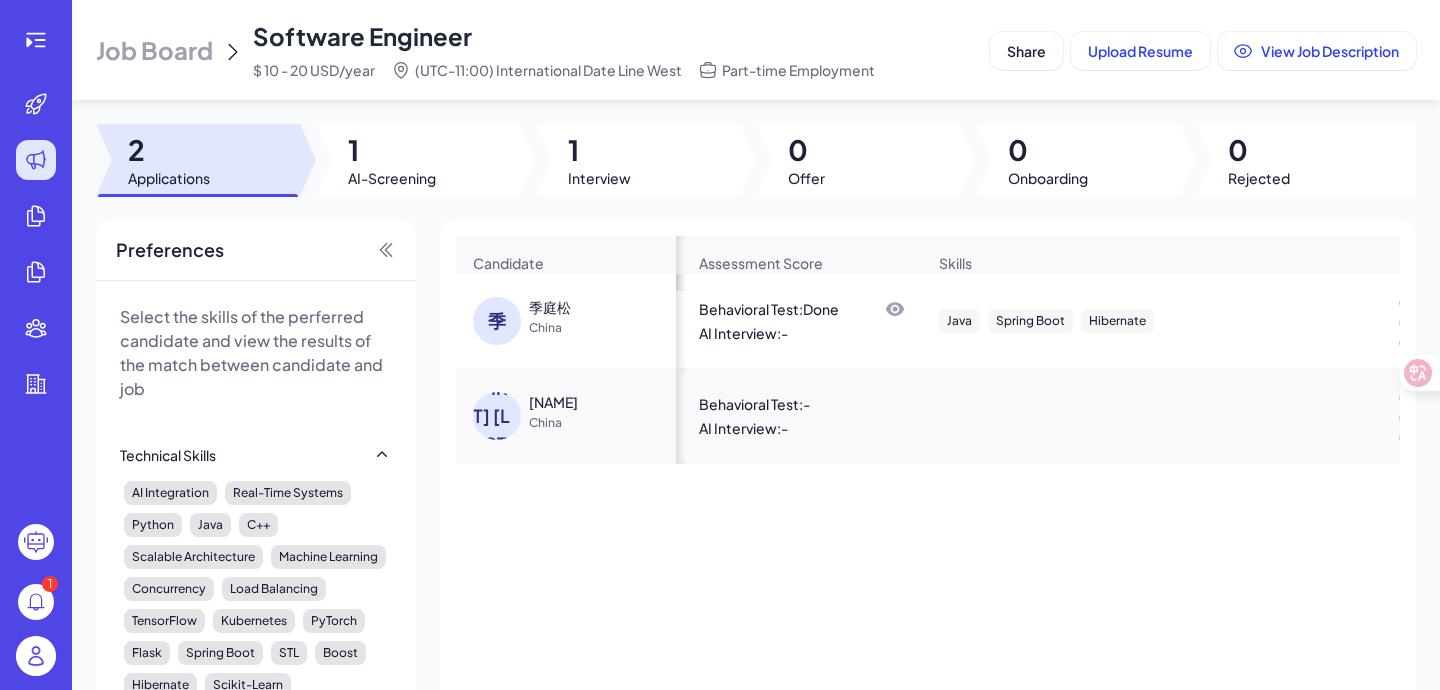 scroll, scrollTop: 0, scrollLeft: 0, axis: both 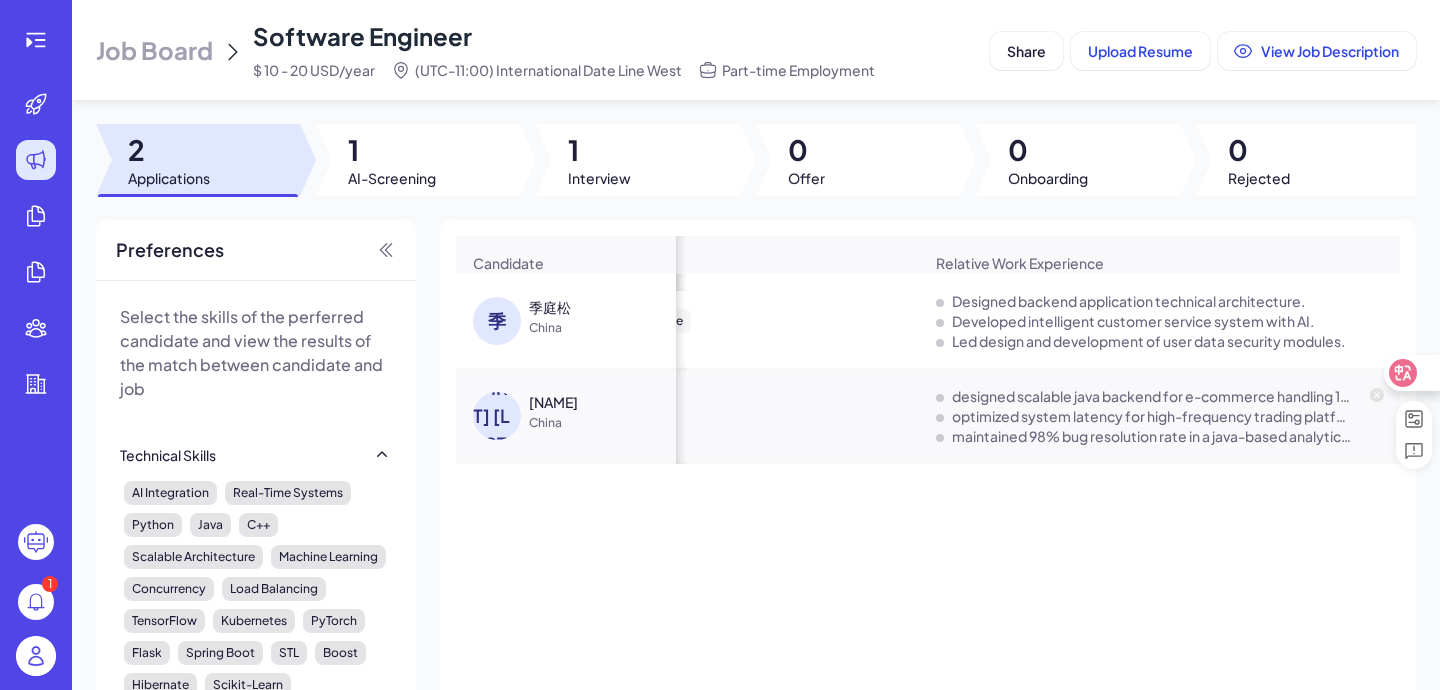 click at bounding box center (1411, 373) 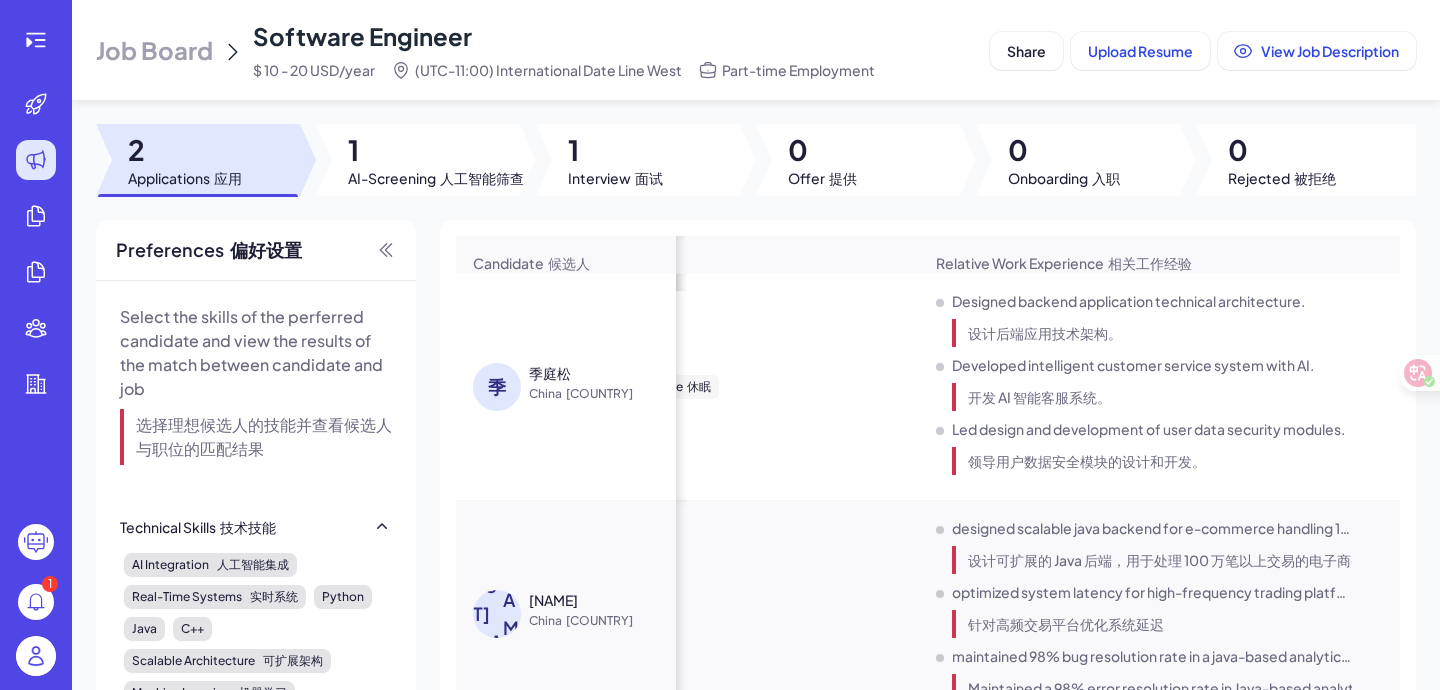 click on "设计后端应用技术架构。" at bounding box center (1045, 333) 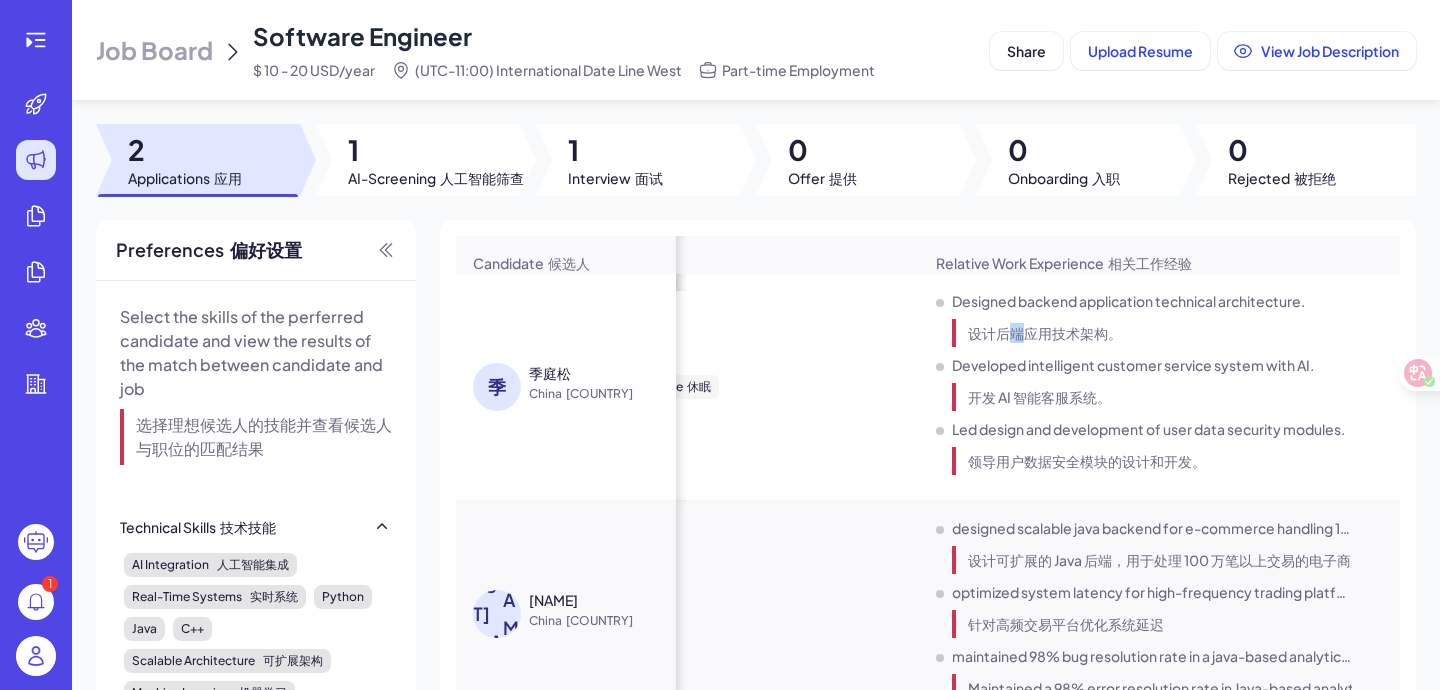 click on "设计后端应用技术架构。" at bounding box center [1045, 333] 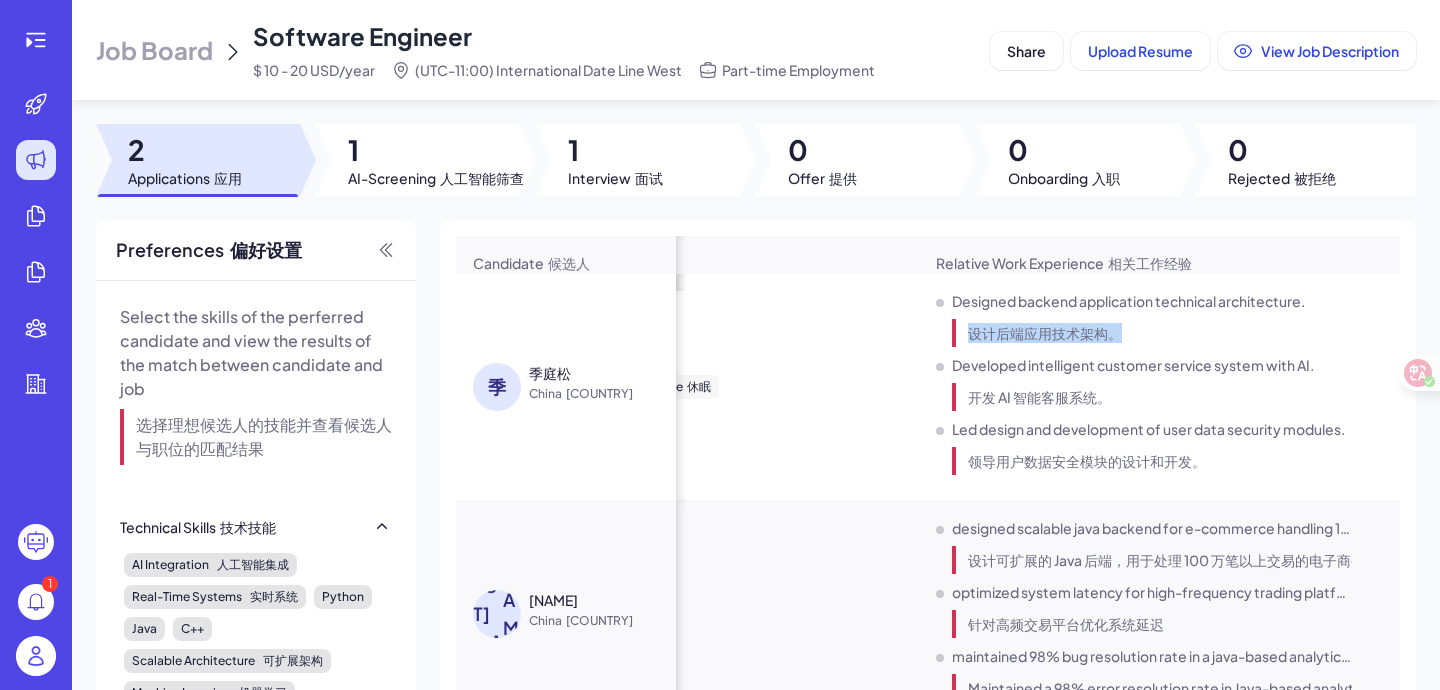 click on "设计后端应用技术架构。" at bounding box center [1045, 333] 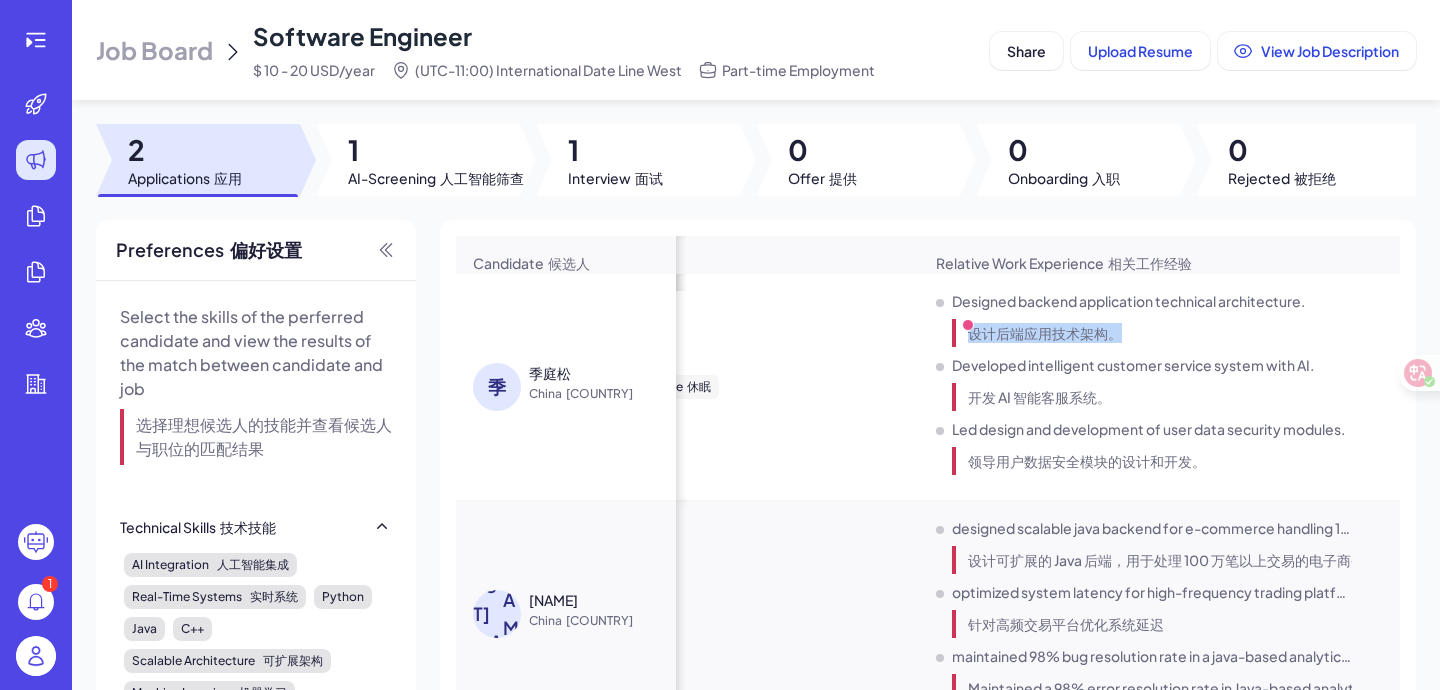 copy on "设计后端应用技术架构。" 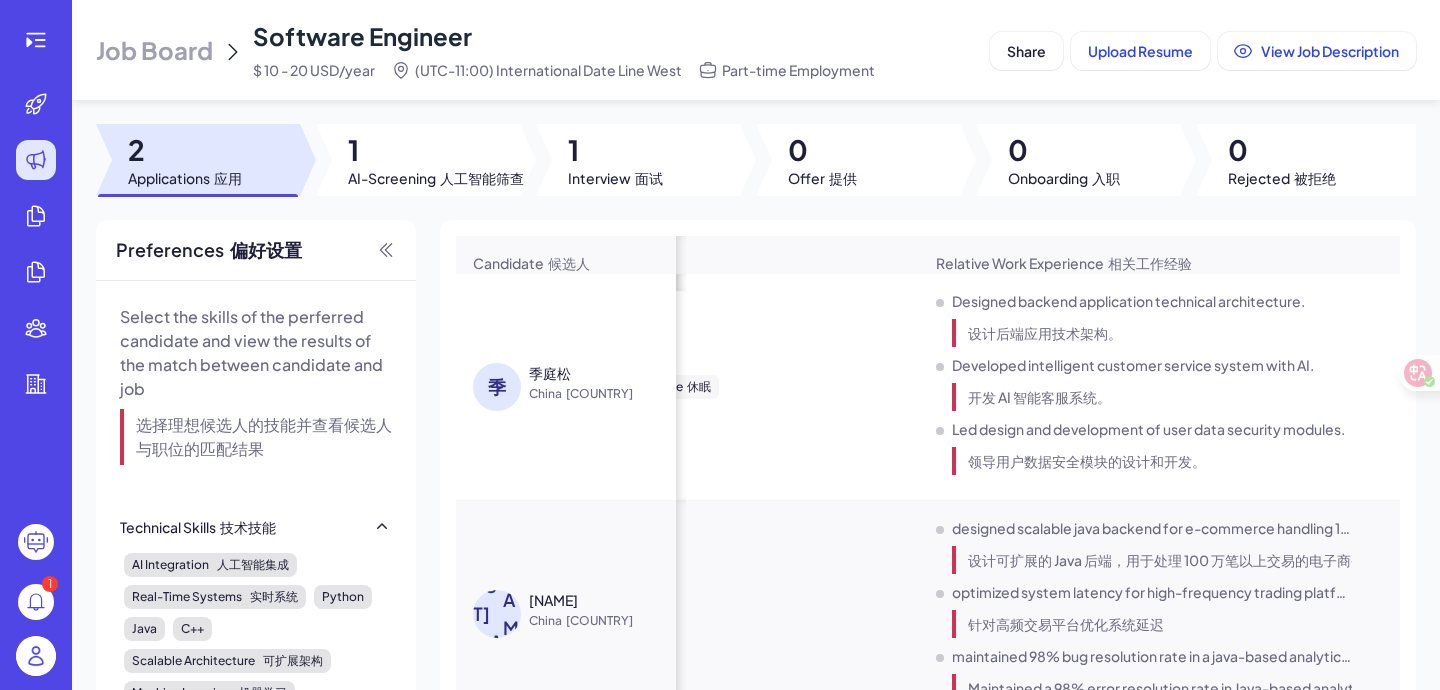 click on "开发 AI 智能客服系统。" at bounding box center [1039, 397] 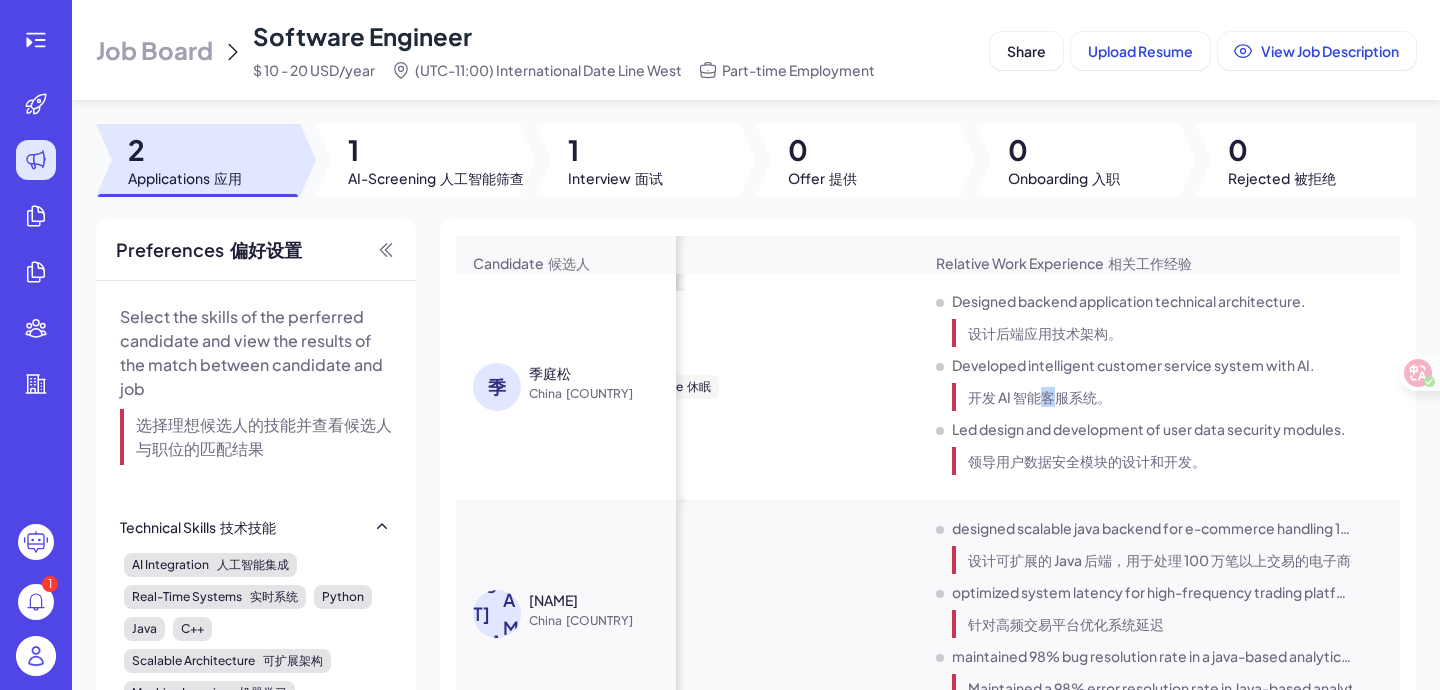 click on "开发 AI 智能客服系统。" at bounding box center (1039, 397) 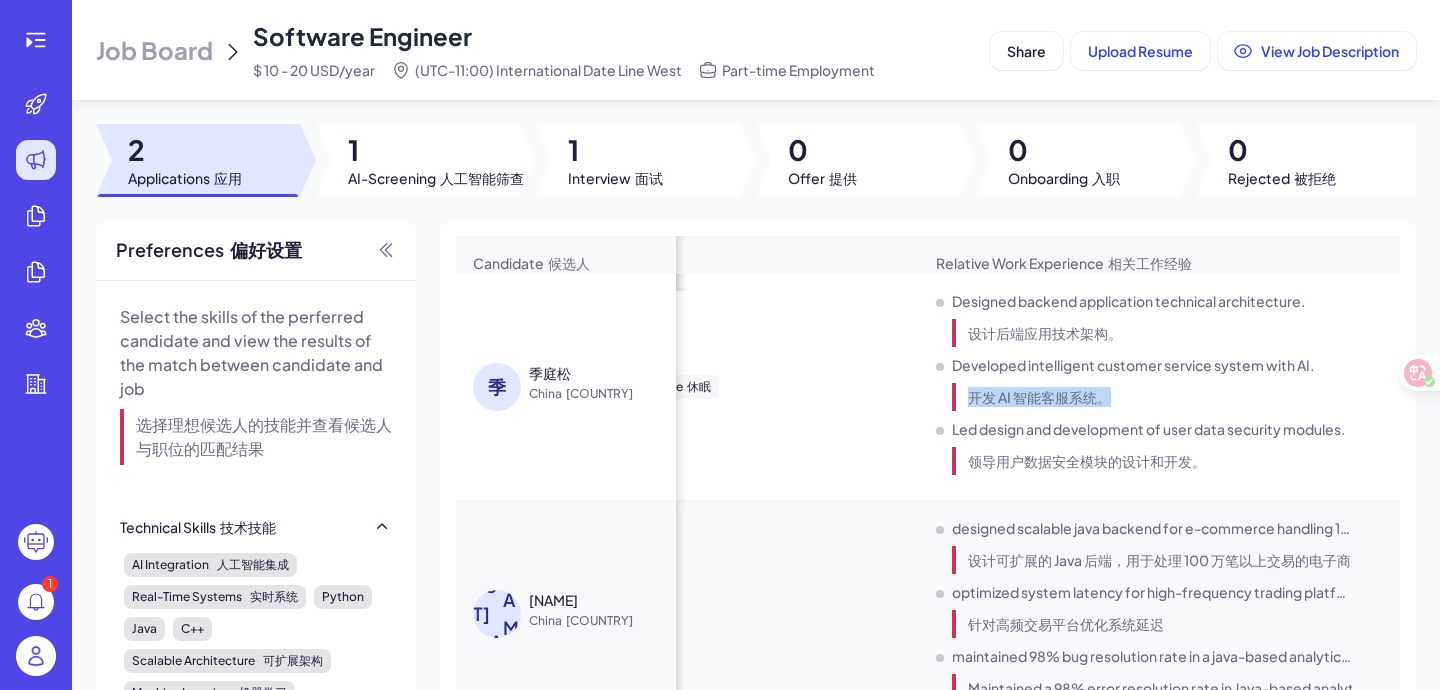 click on "开发 AI 智能客服系统。" at bounding box center [1039, 397] 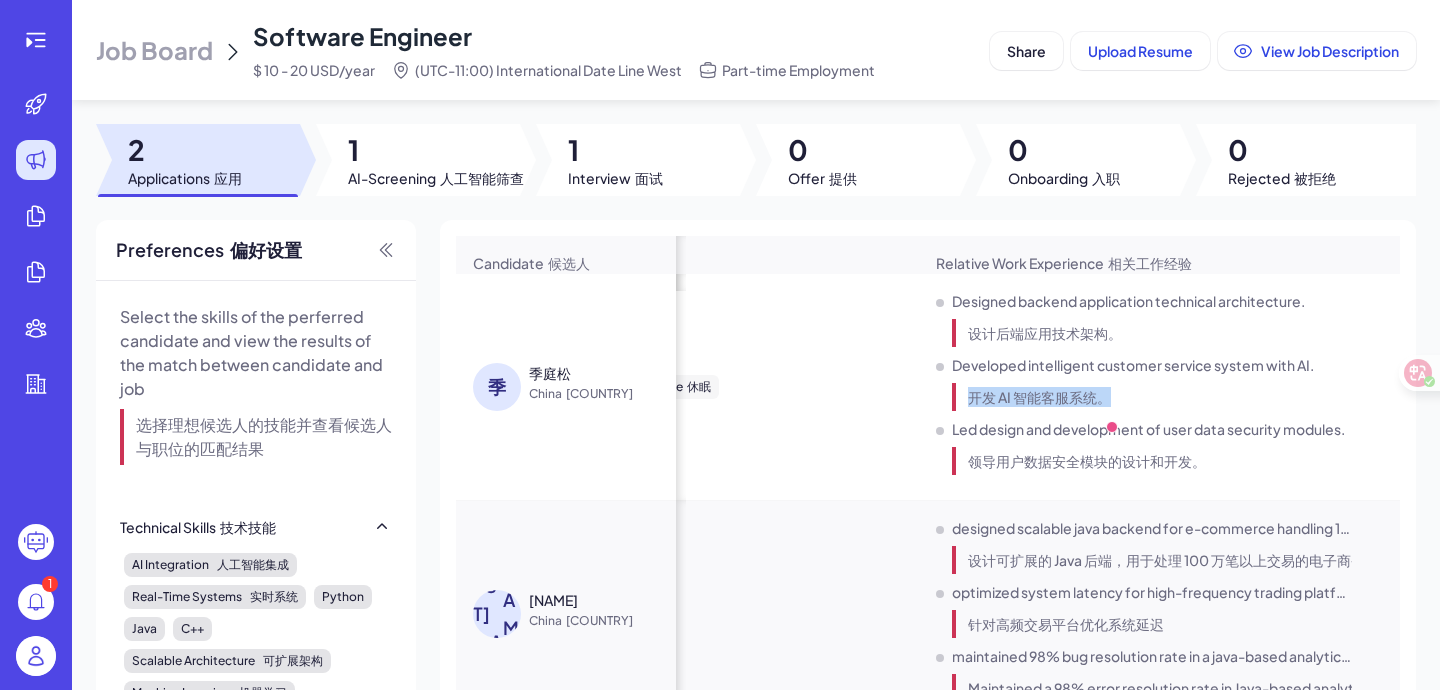 copy on "开发 AI 智能客服系统。" 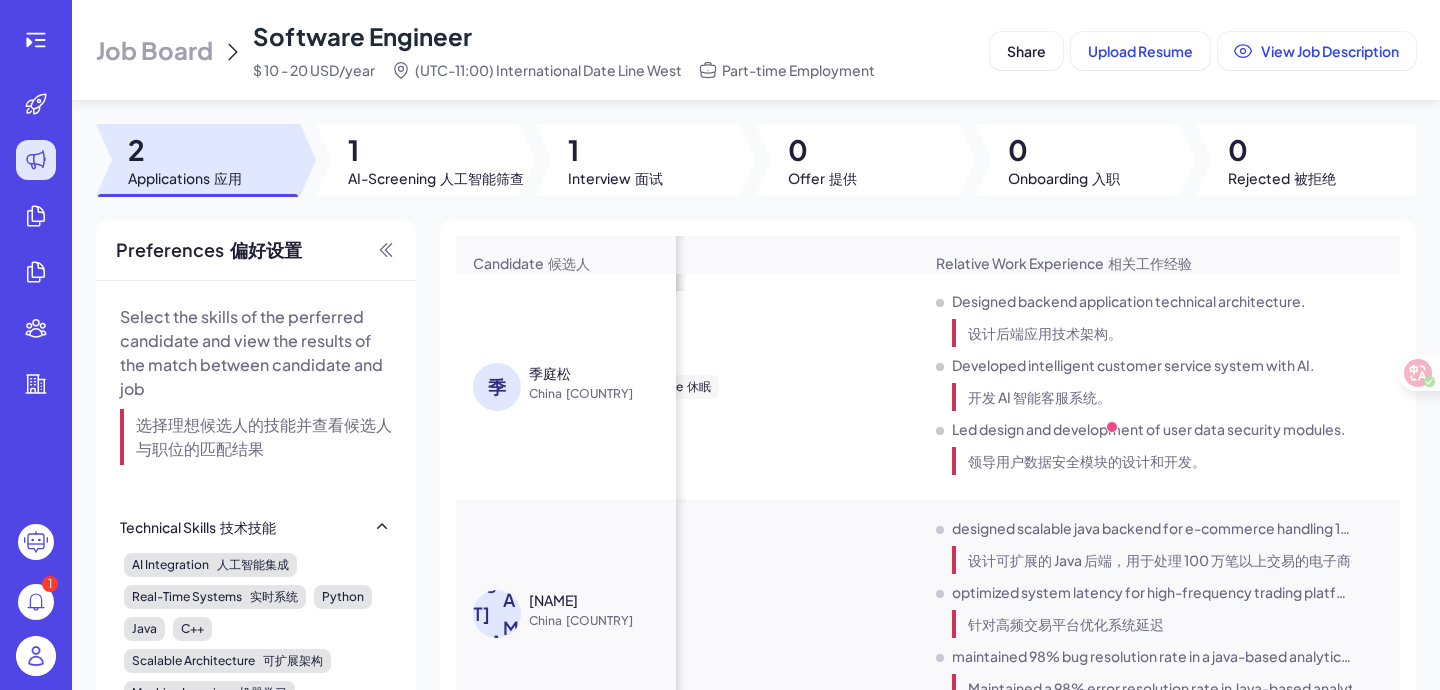 click on "领导用户数据安全模块的设计和开发。" at bounding box center (1087, 461) 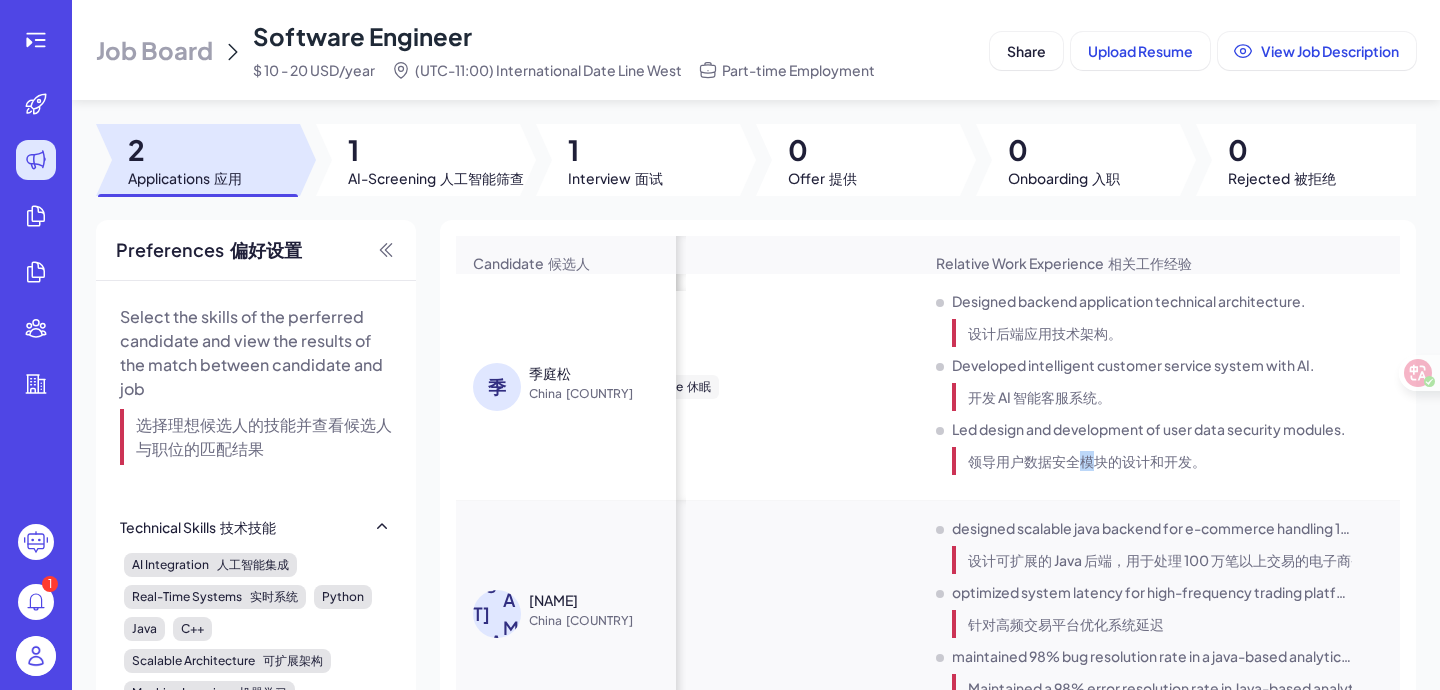 click on "领导用户数据安全模块的设计和开发。" at bounding box center (1087, 461) 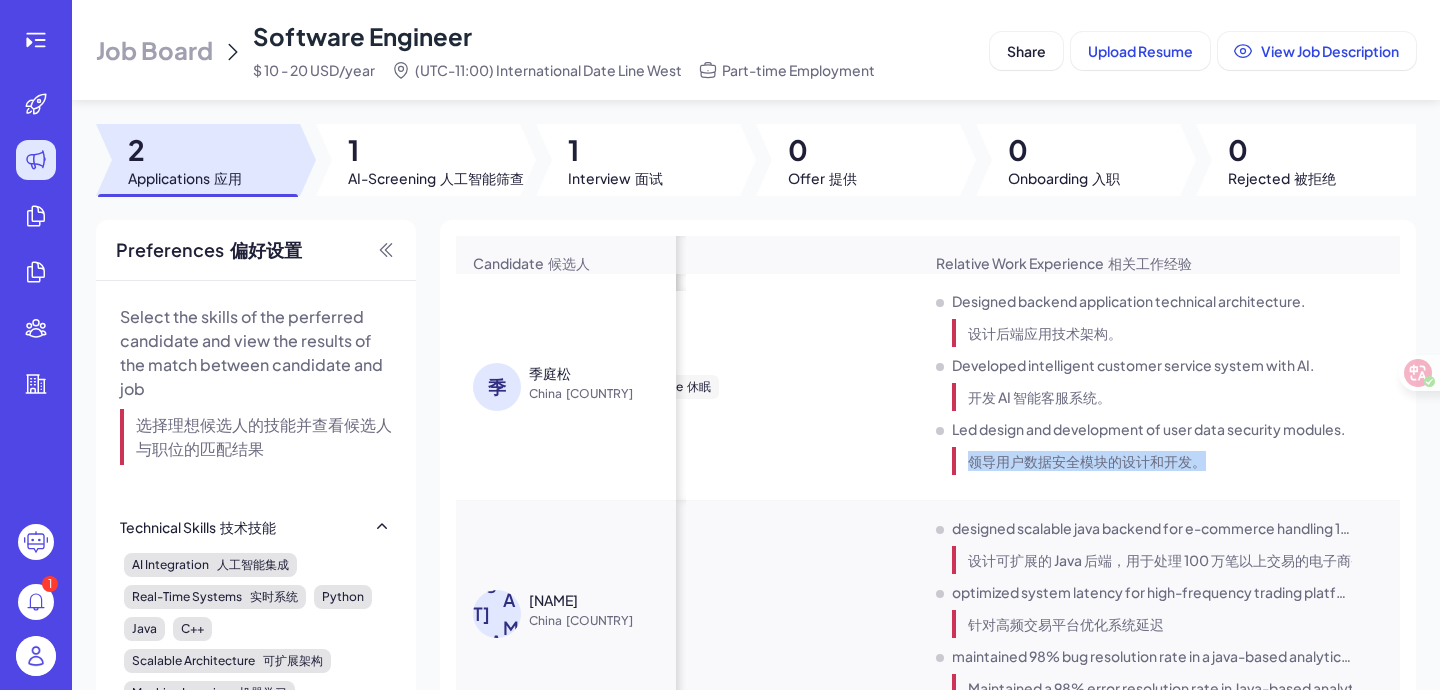click on "领导用户数据安全模块的设计和开发。" at bounding box center (1087, 461) 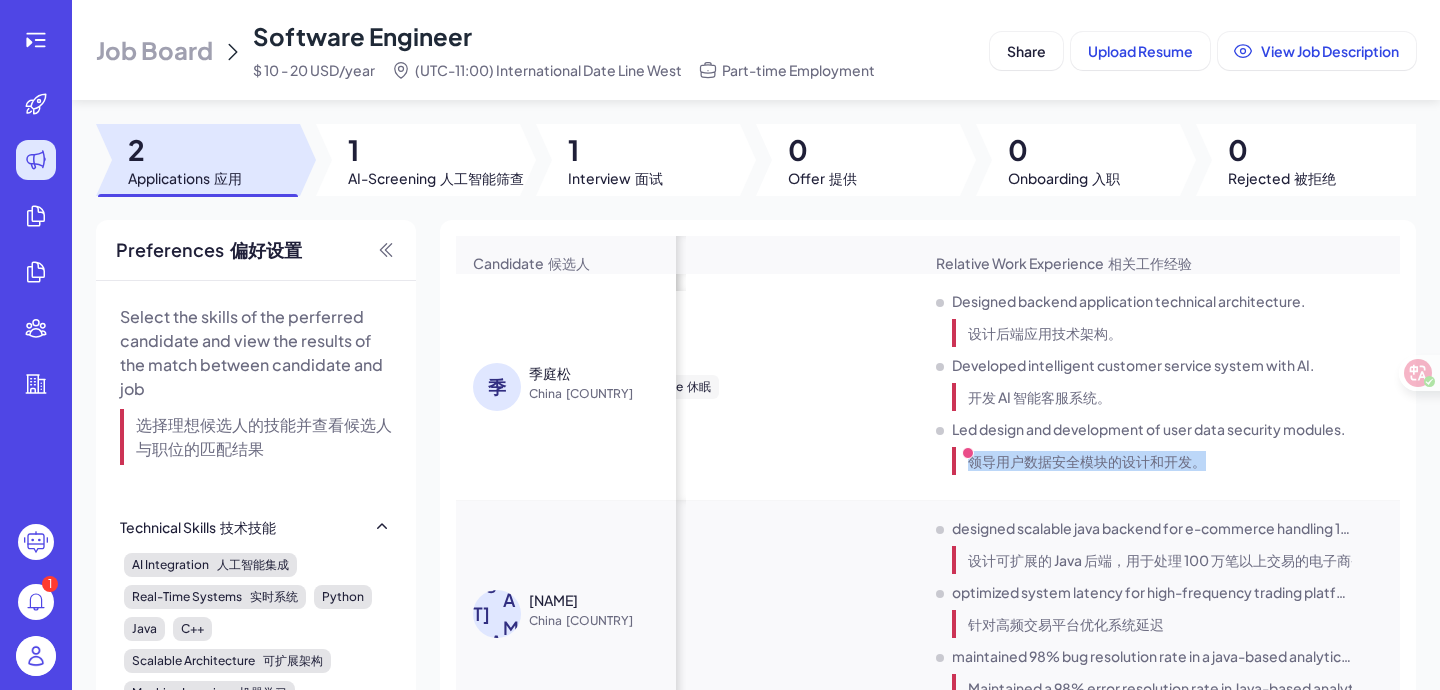 copy on "领导用户数据安全模块的设计和开发。" 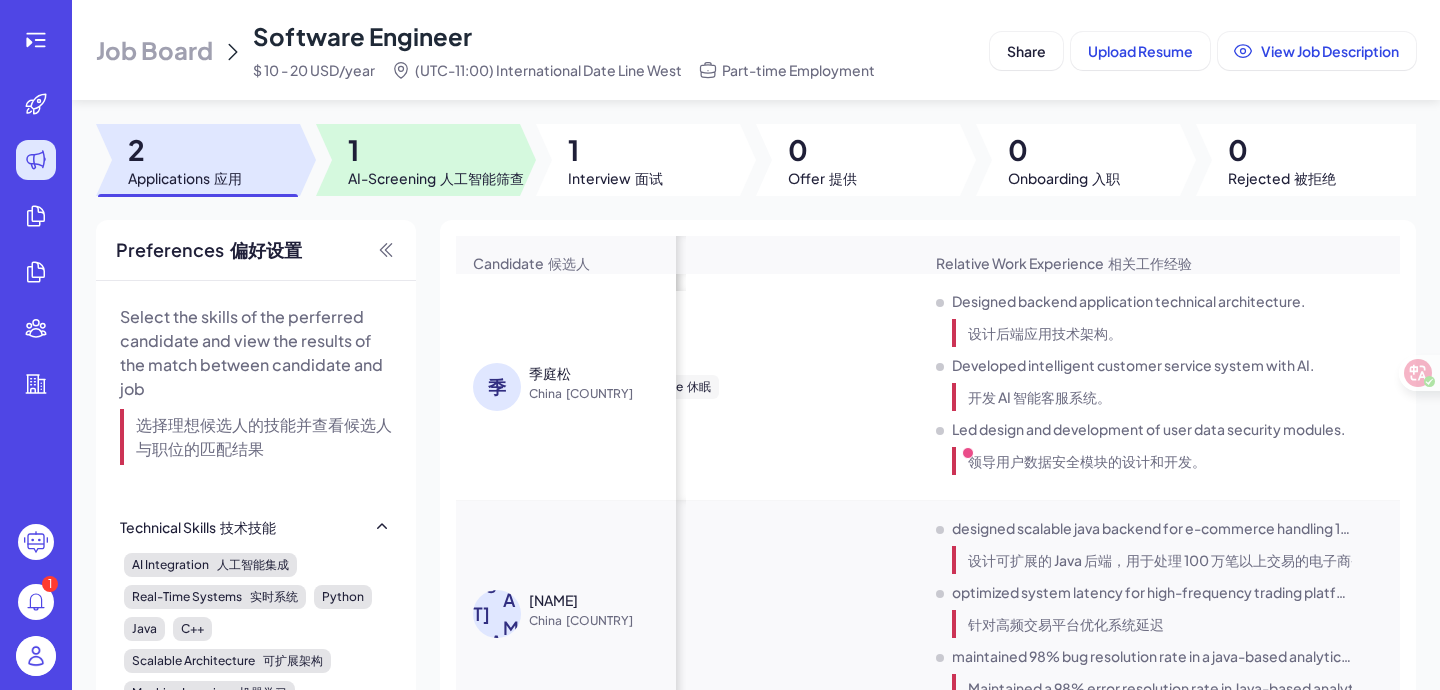 click on "1" at bounding box center (436, 150) 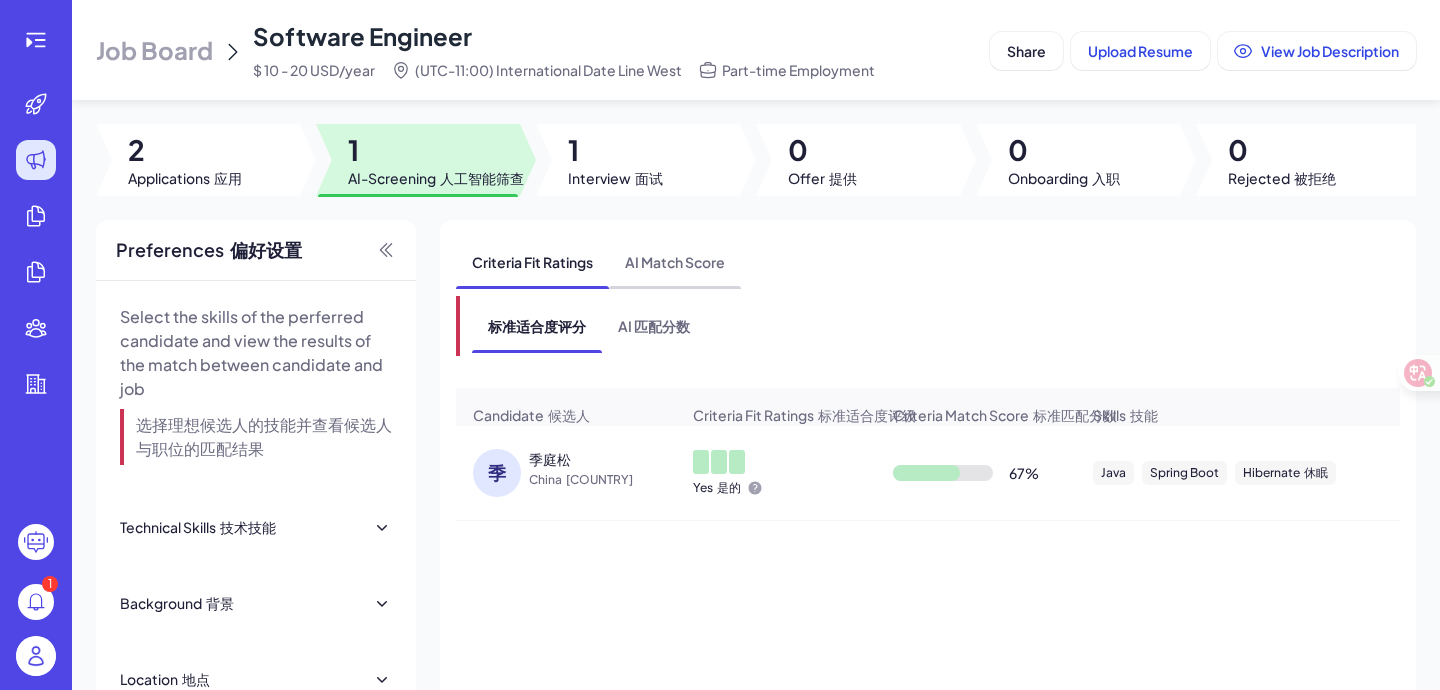 click on "AI Match Score" at bounding box center [675, 262] 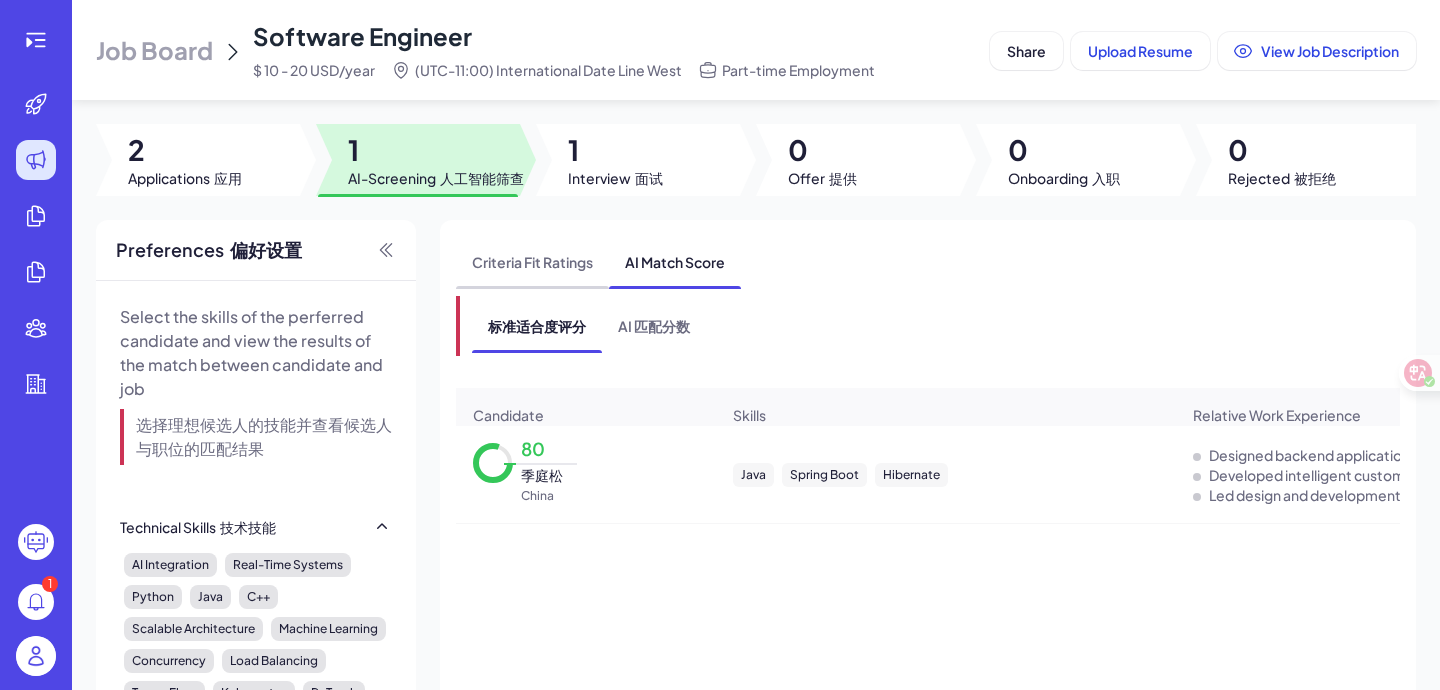 click on "Criteria Fit Ratings" at bounding box center [532, 262] 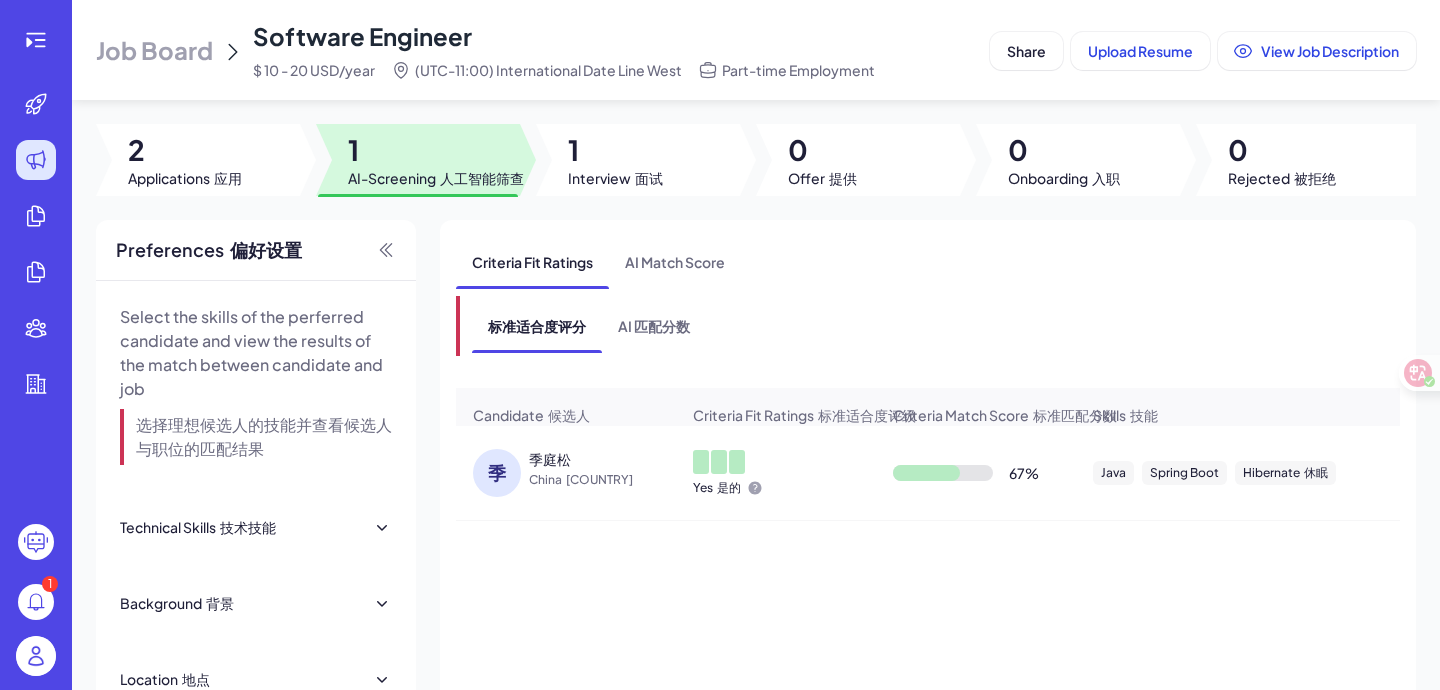 click on "[NAME] [LOCATION] Yes 67 % Java Spring Boot Hibernate Designed backend application technical architecture. Developed intelligent customer service system with AI. Led design and development of user data security modules. Distributed transaction architecture Intelligent customer service Frontend-backend separation Top 100 Universities Reject Next Step" at bounding box center [928, 741] 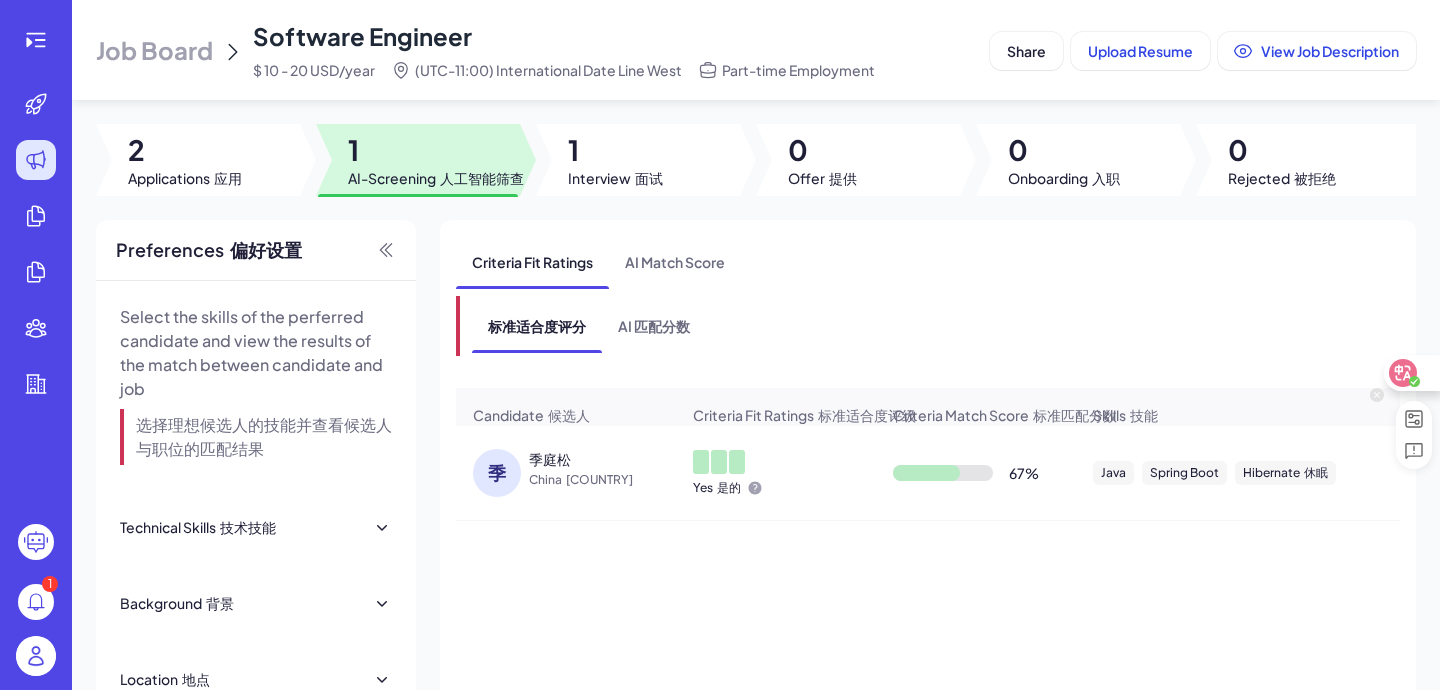 click 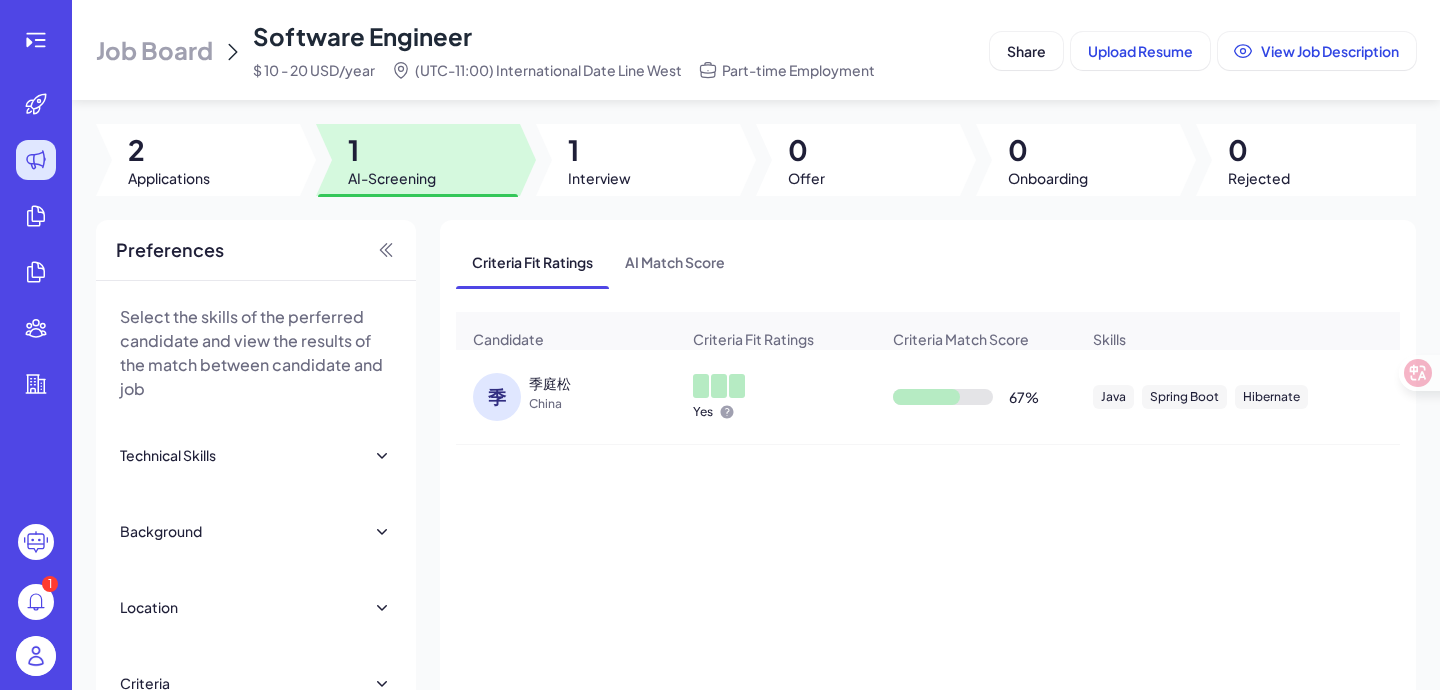 scroll, scrollTop: 0, scrollLeft: 66, axis: horizontal 